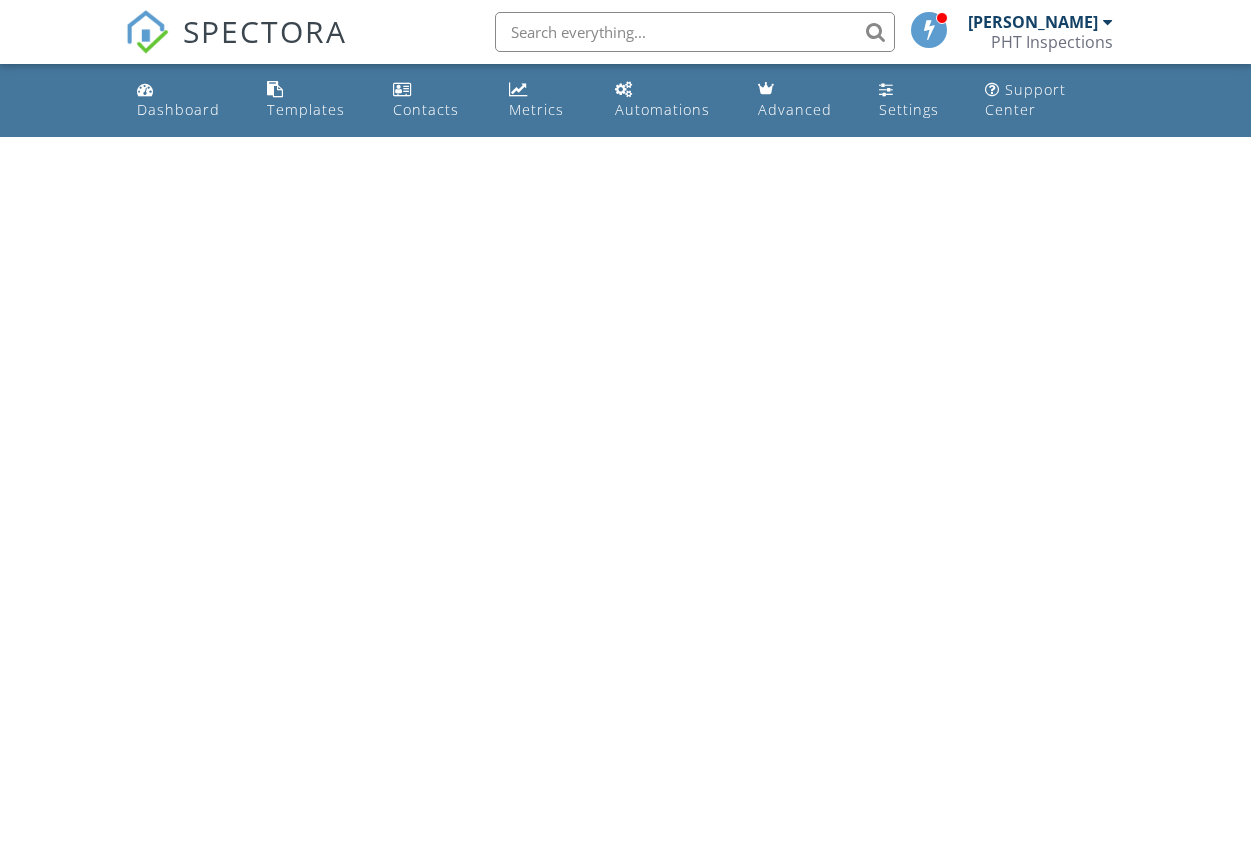 scroll, scrollTop: 0, scrollLeft: 0, axis: both 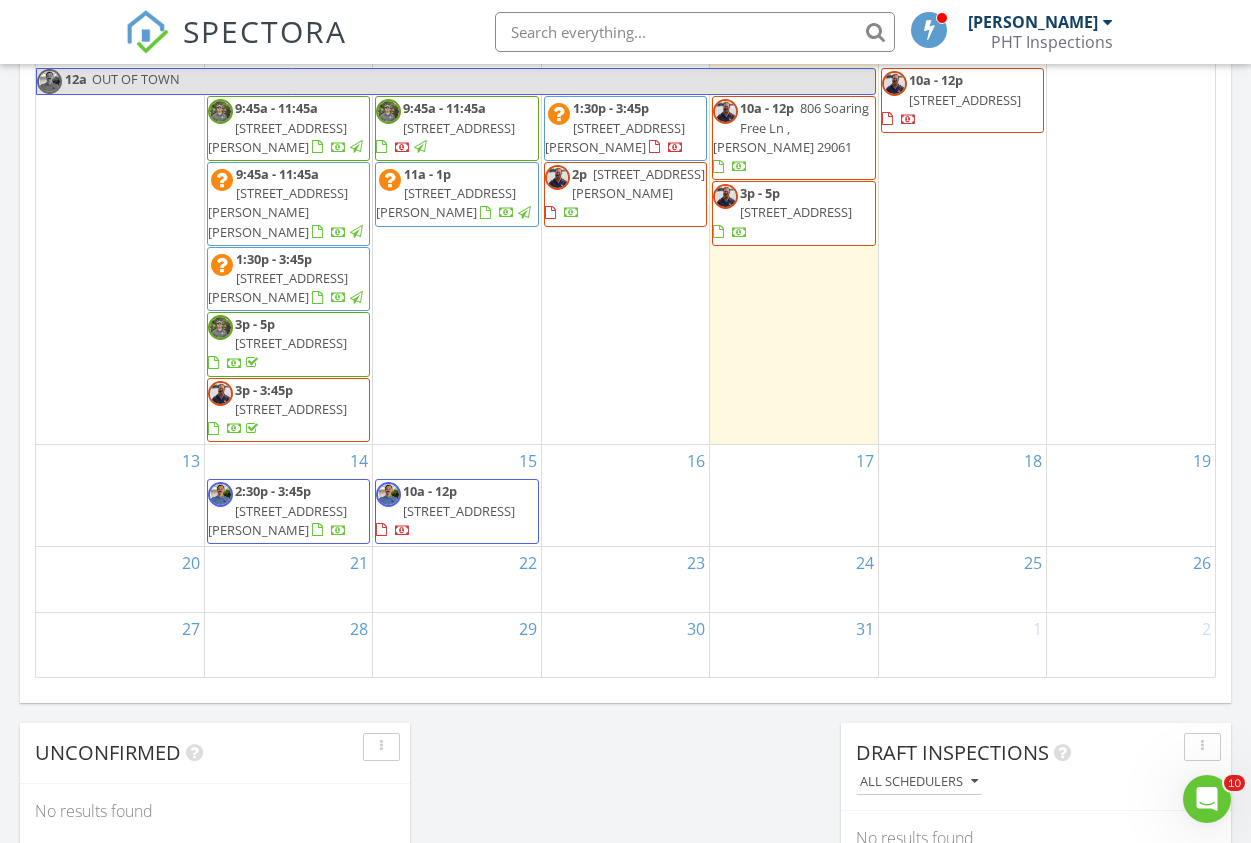 click on "17" at bounding box center [793, 495] 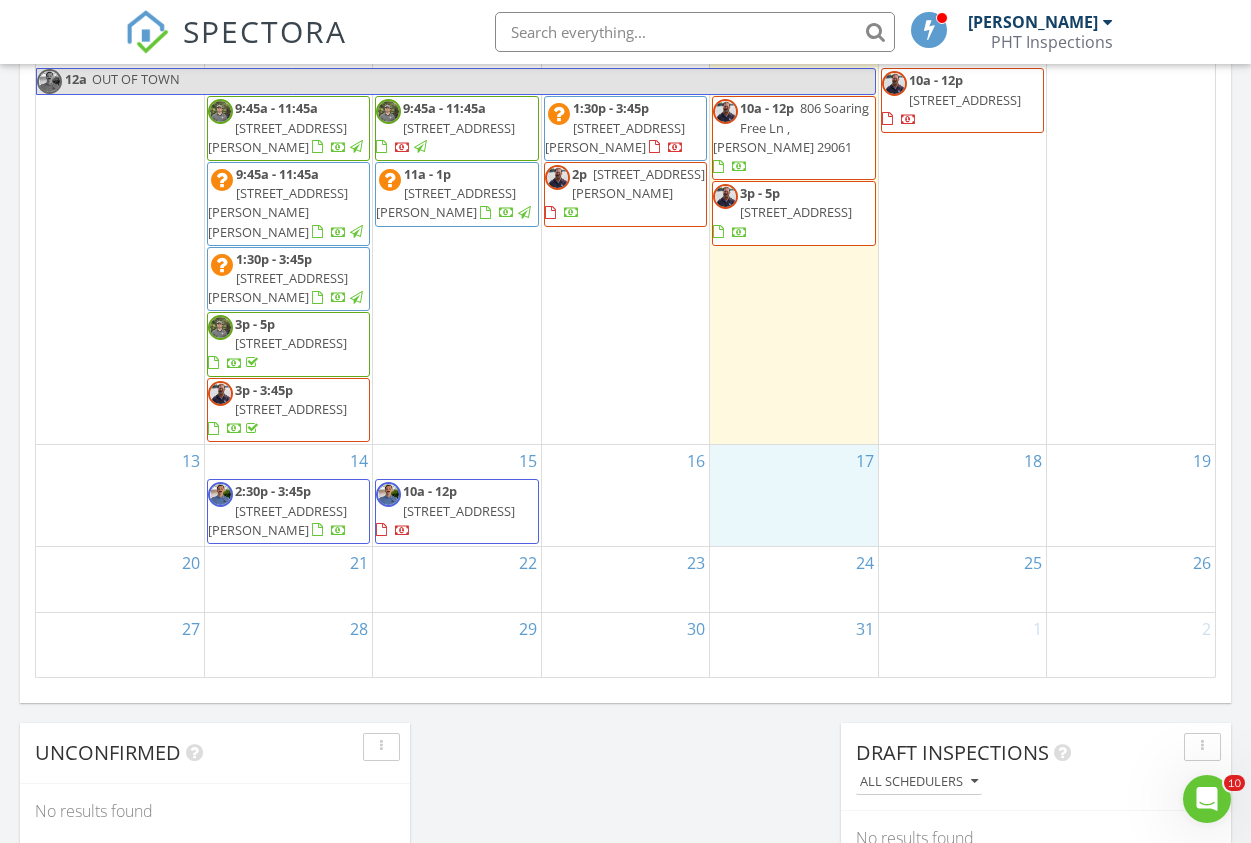 click on "284 Gunsite Rd, Winnsboro 29180" at bounding box center [459, 511] 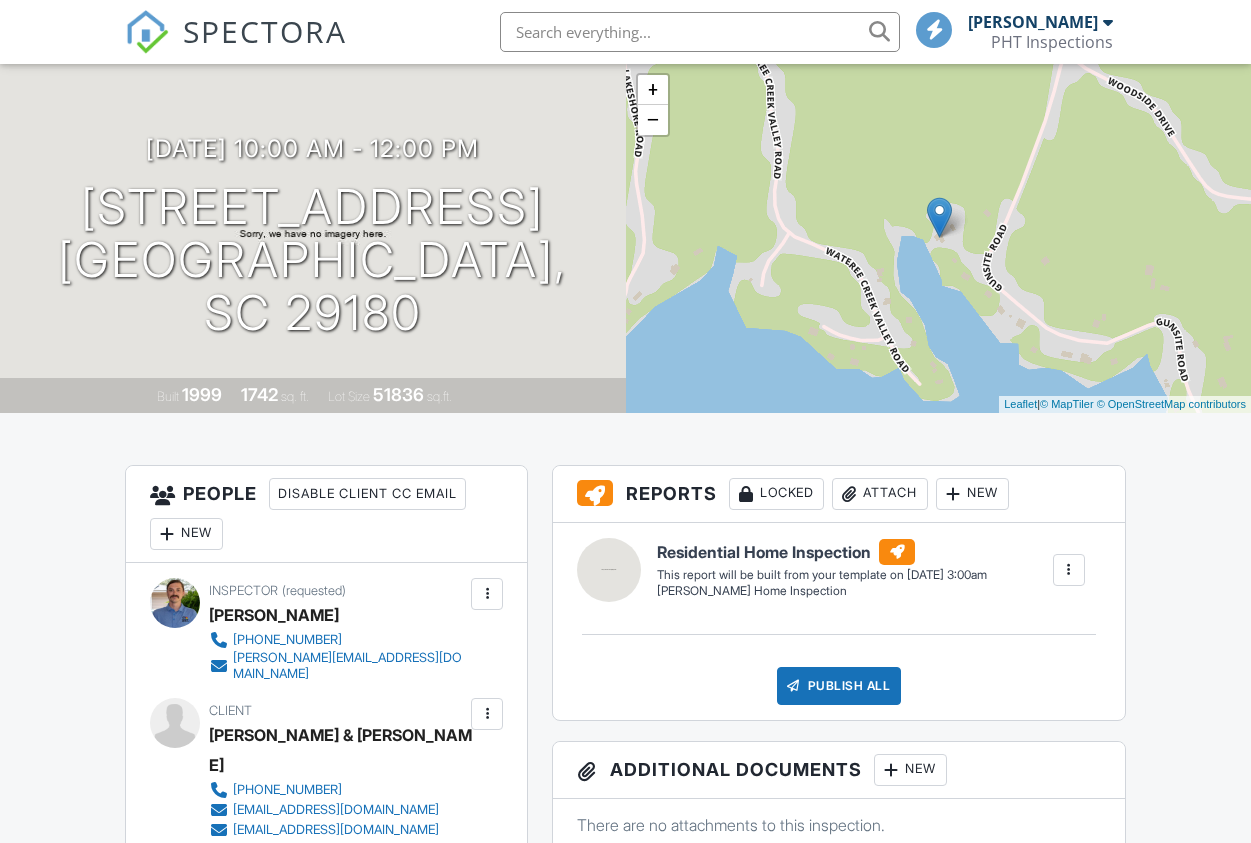 scroll, scrollTop: 0, scrollLeft: 0, axis: both 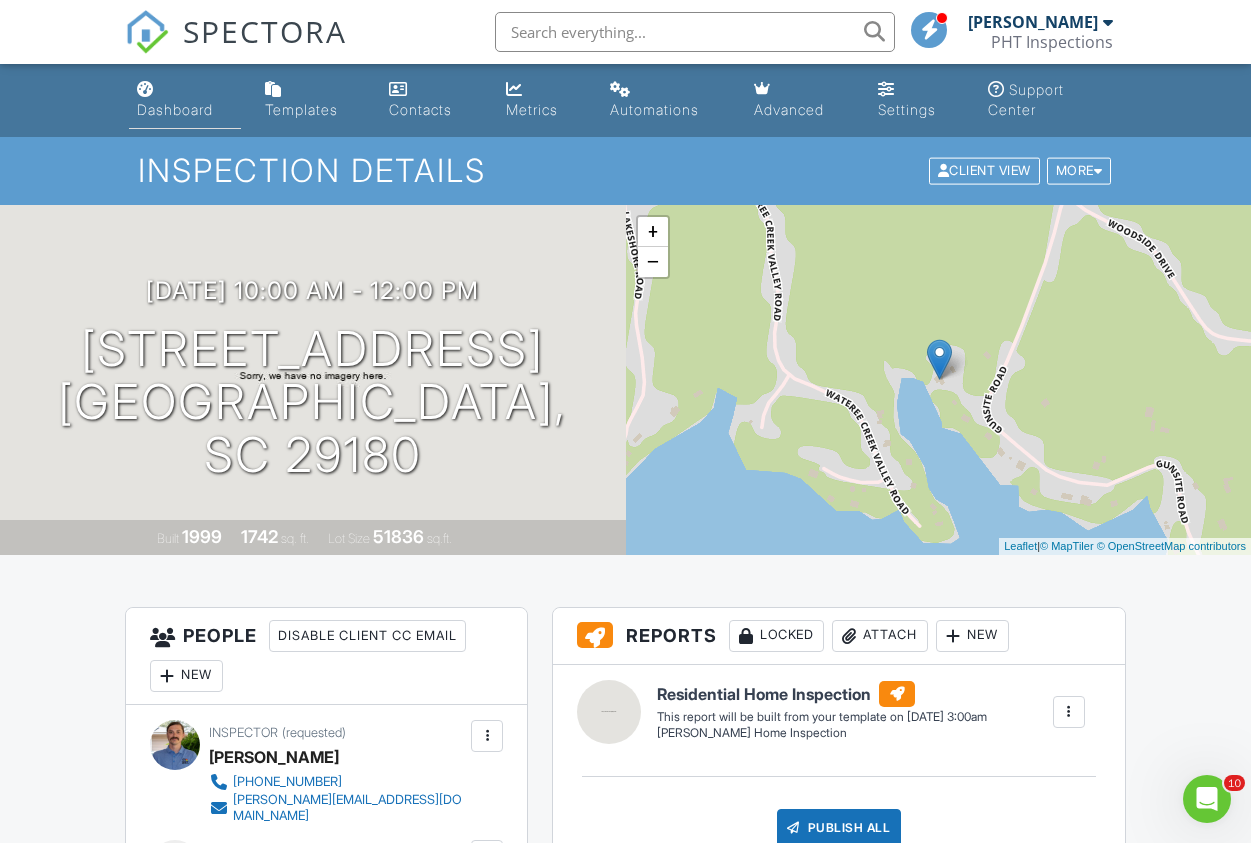 click on "Dashboard" at bounding box center [175, 109] 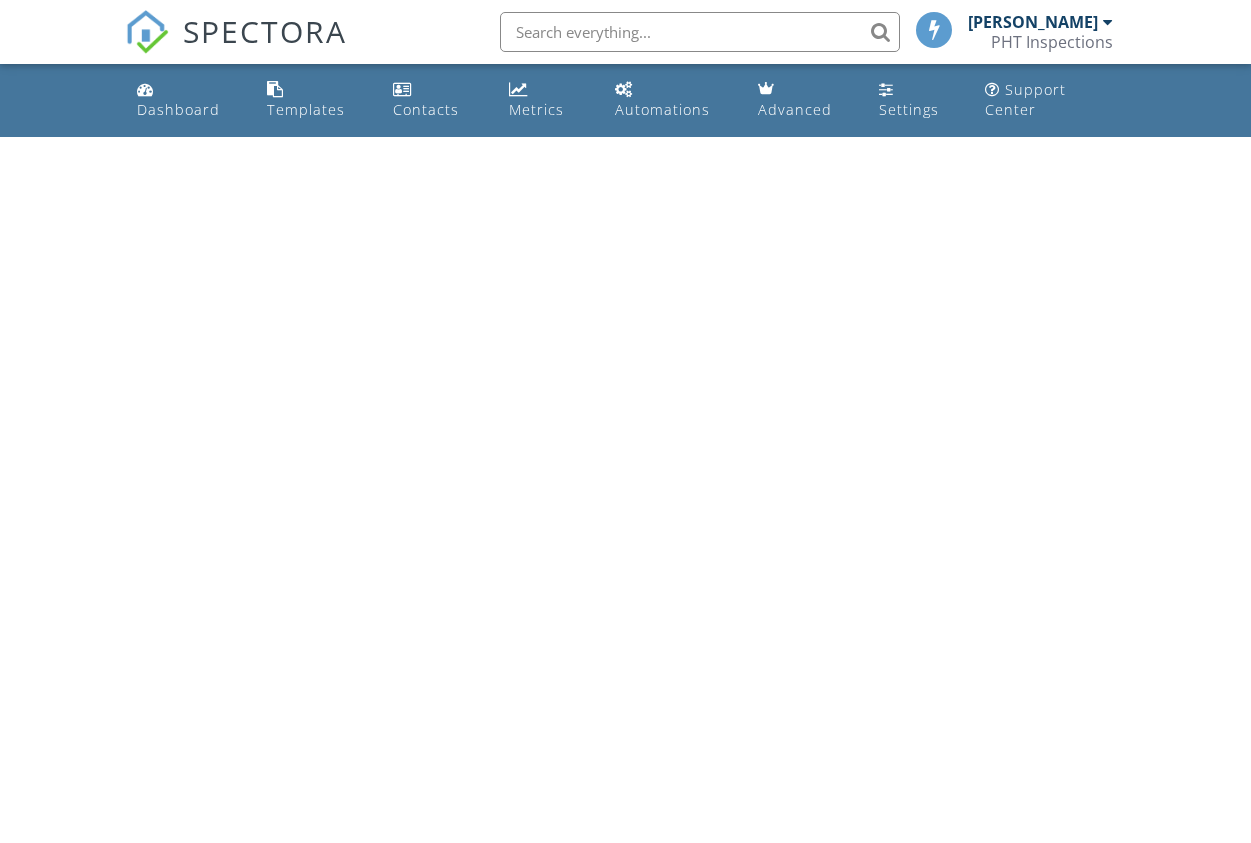 scroll, scrollTop: 0, scrollLeft: 0, axis: both 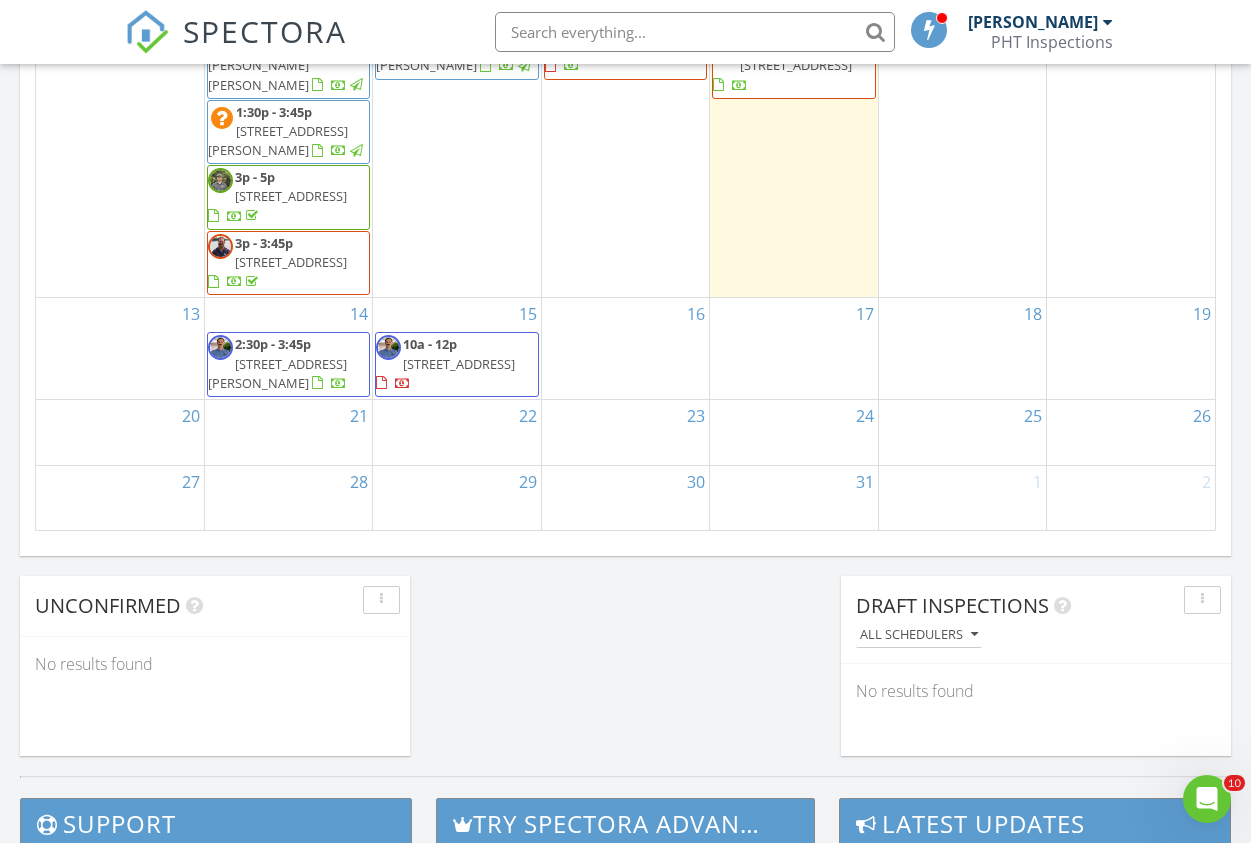 click on "17" at bounding box center (793, 348) 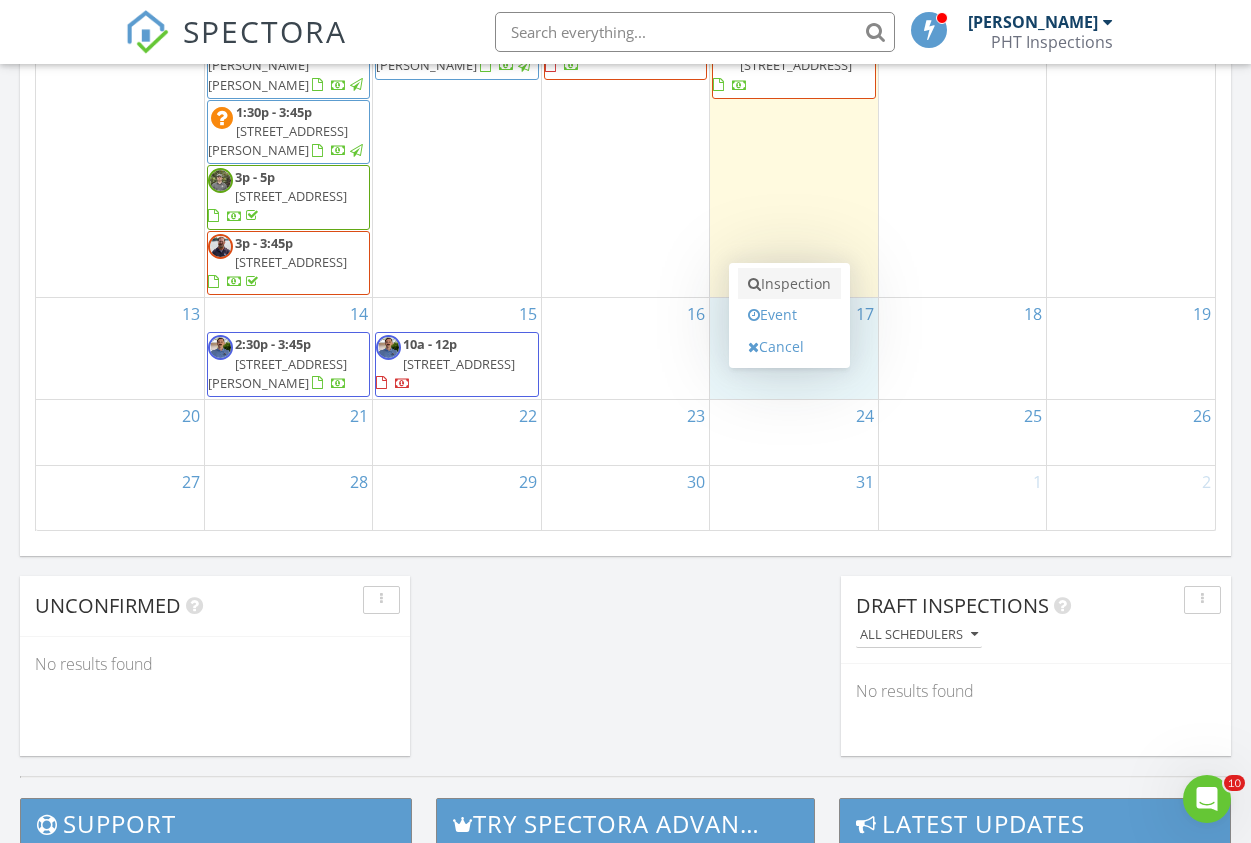 click on "Inspection" at bounding box center [789, 284] 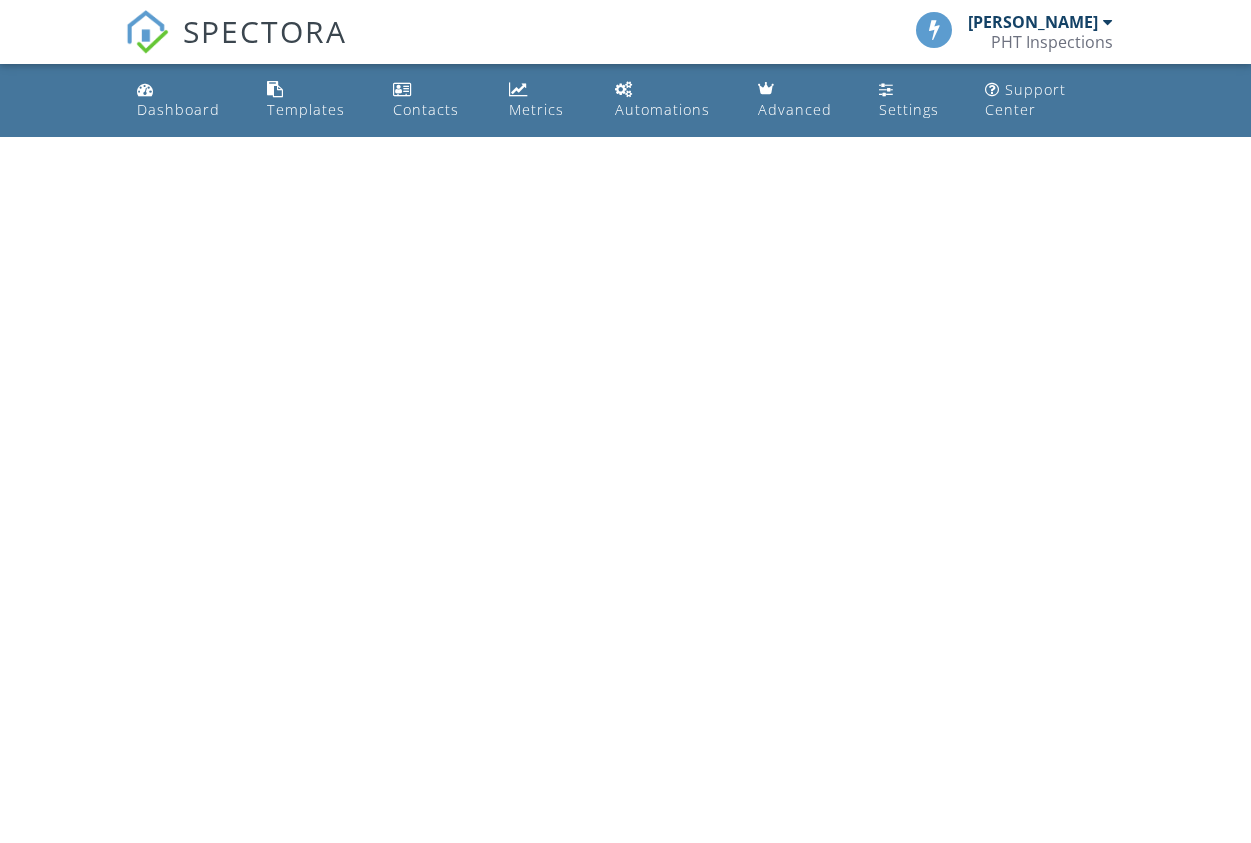 scroll, scrollTop: 0, scrollLeft: 0, axis: both 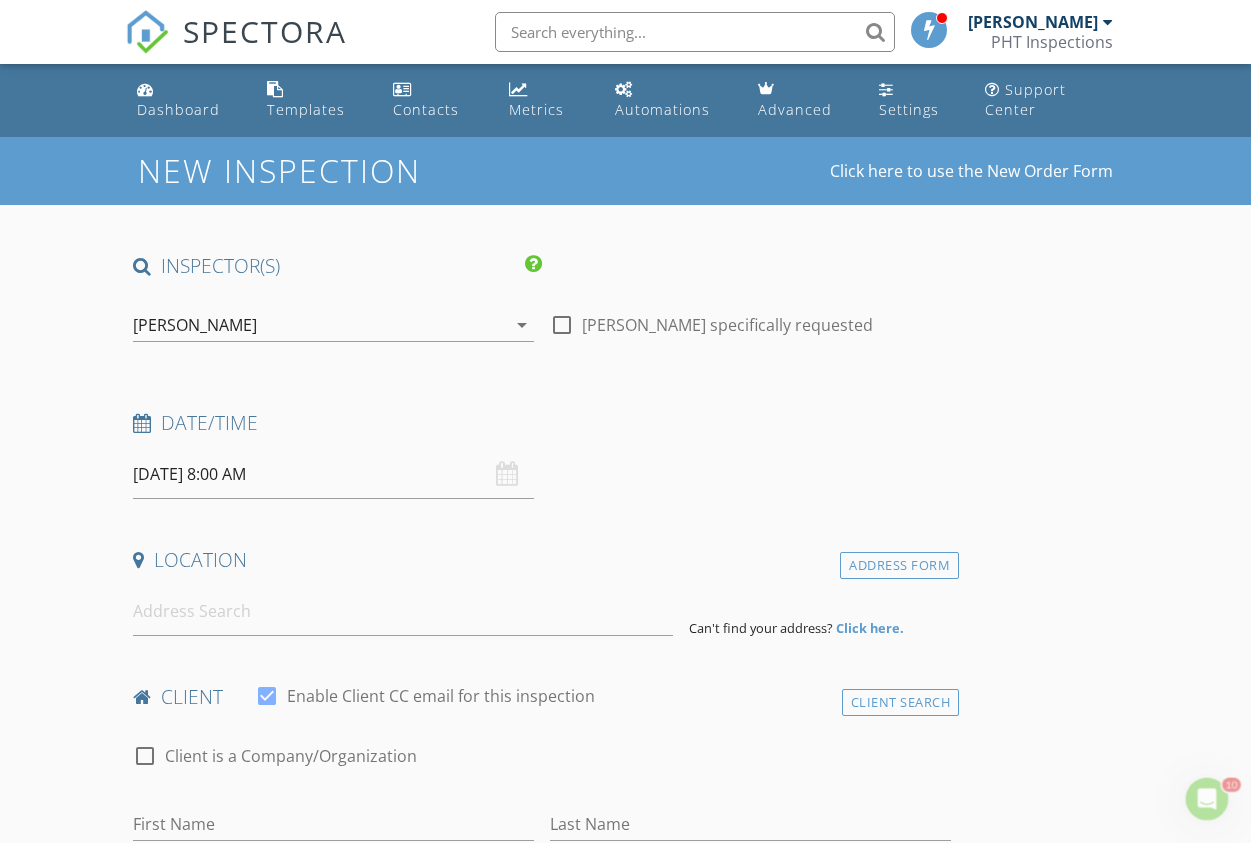 click at bounding box center [562, 325] 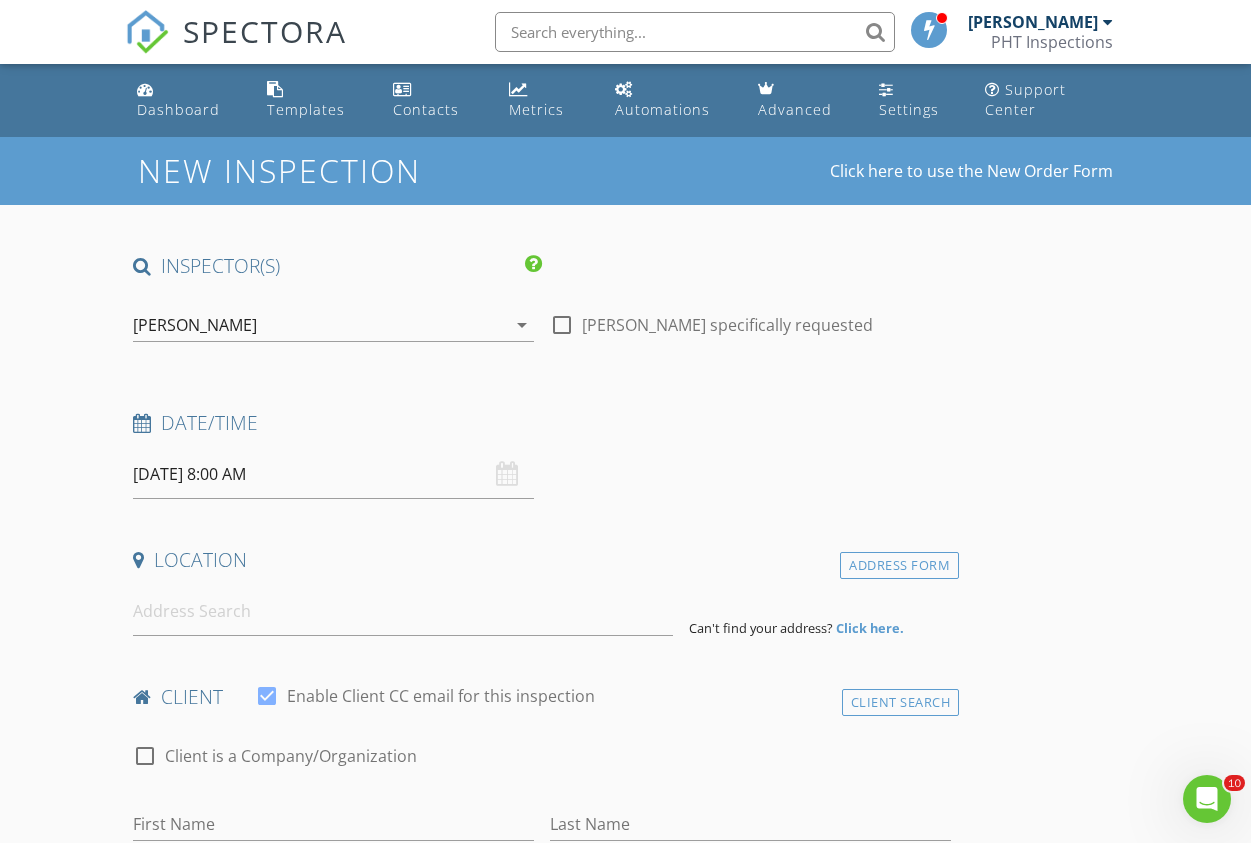 checkbox on "true" 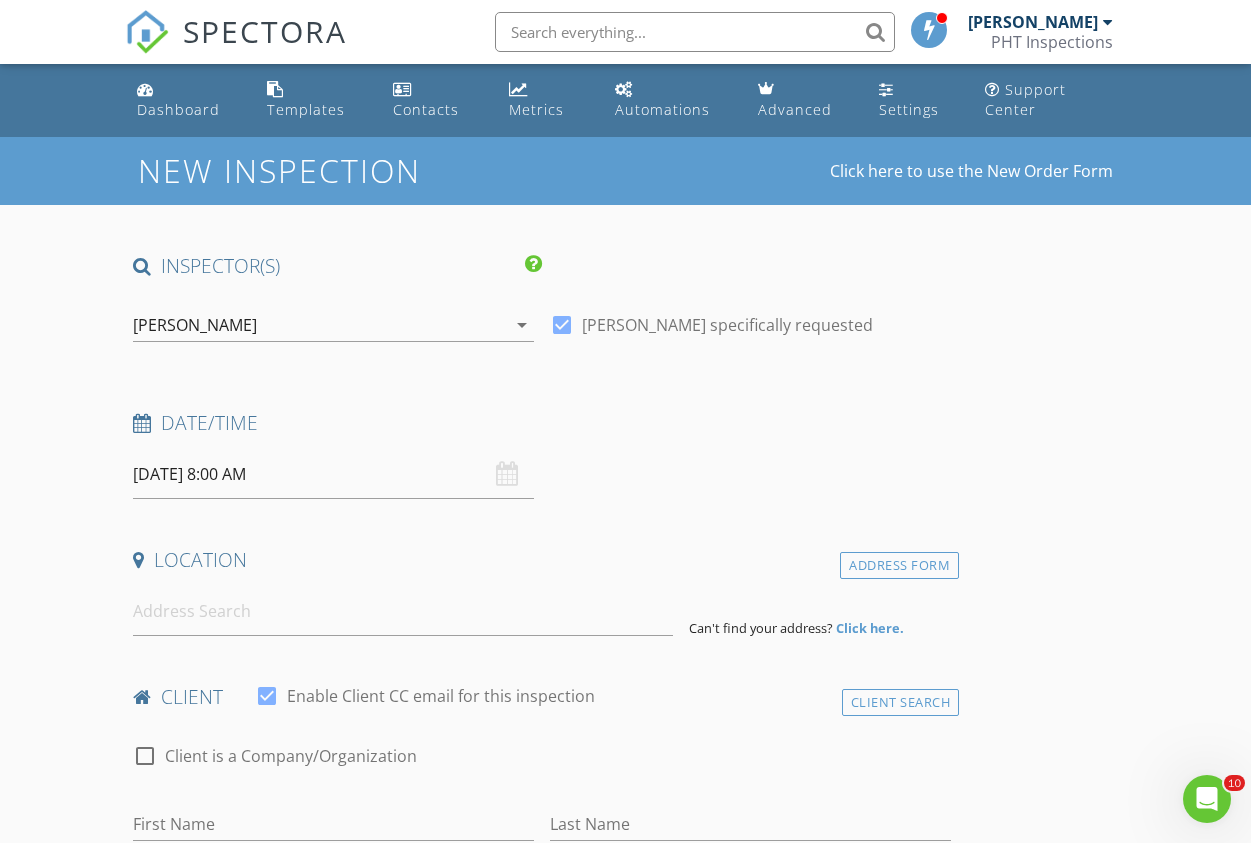 click on "07/17/2025 8:00 AM" at bounding box center (333, 474) 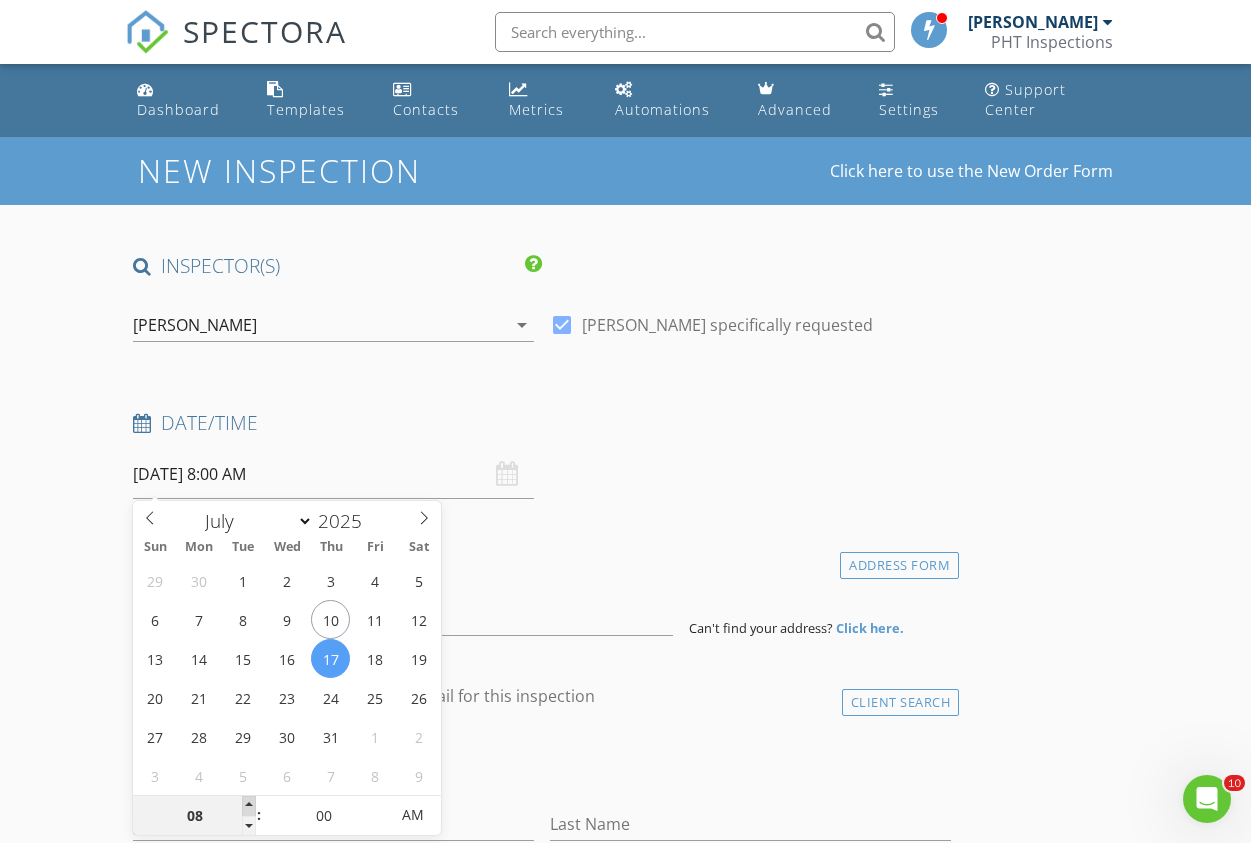 type on "09" 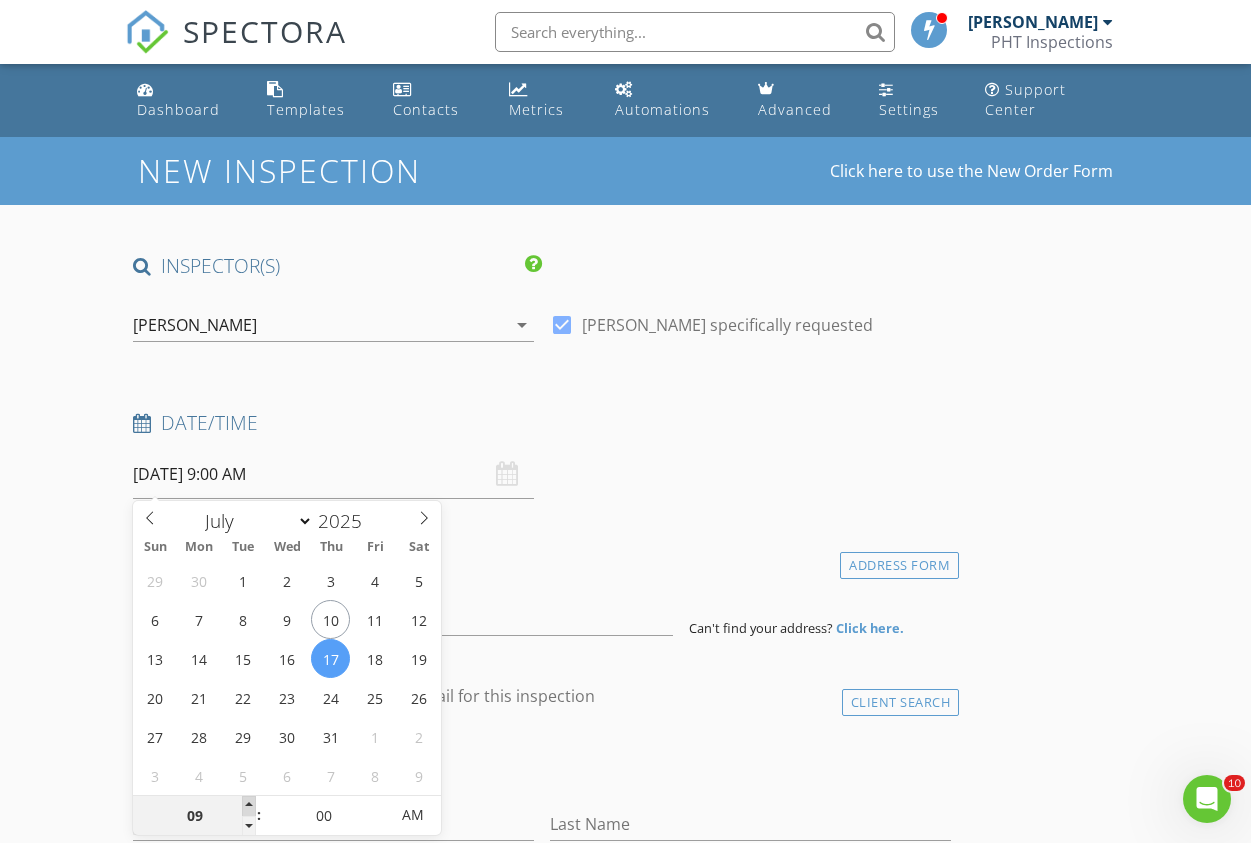 click at bounding box center (249, 806) 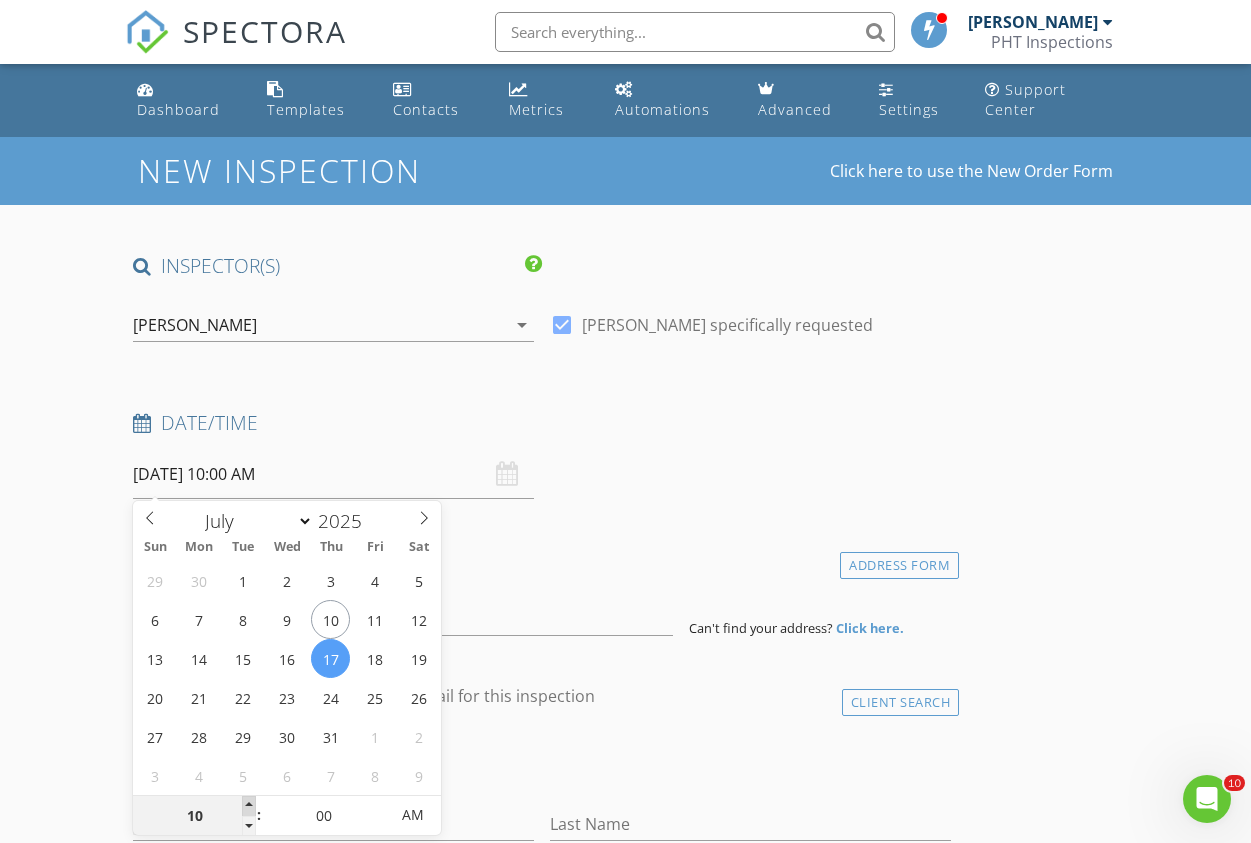 click at bounding box center [249, 806] 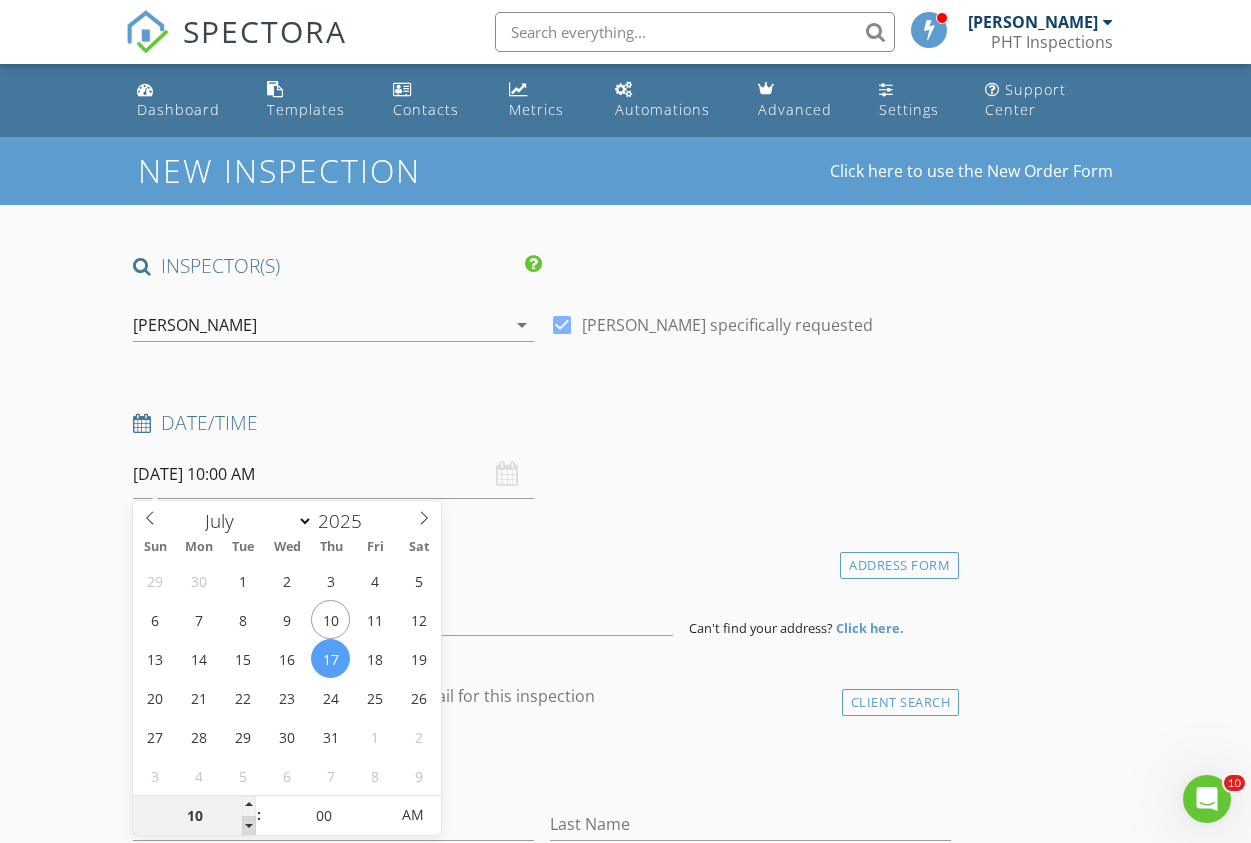 type on "09" 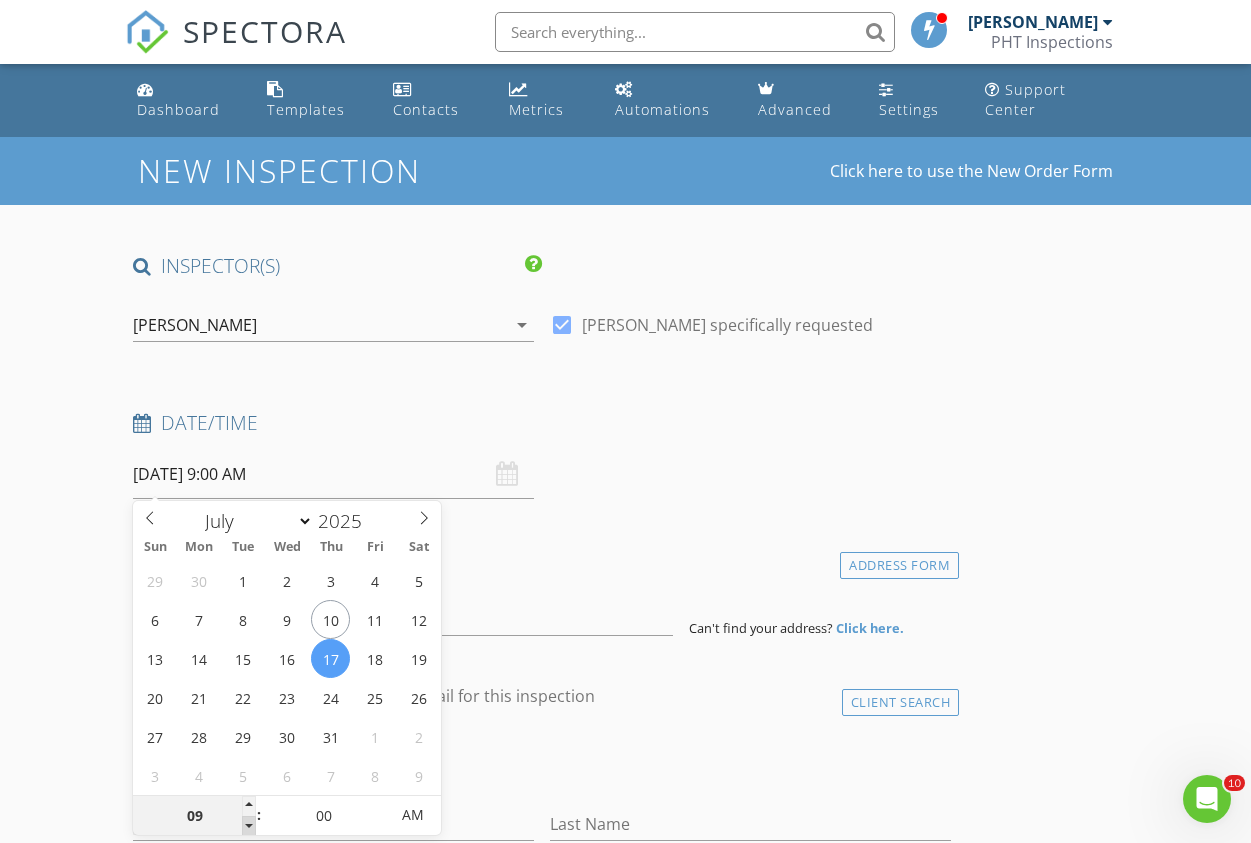click at bounding box center [249, 826] 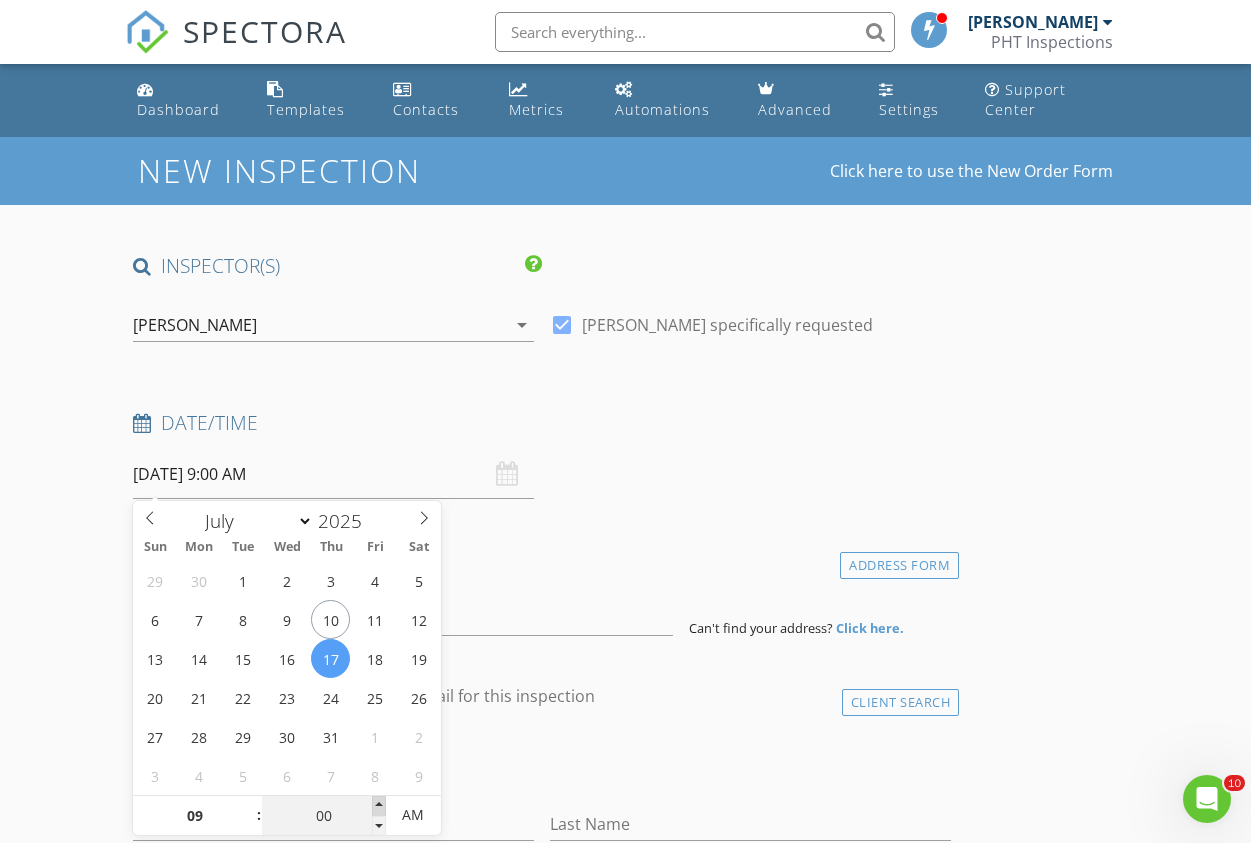 type on "05" 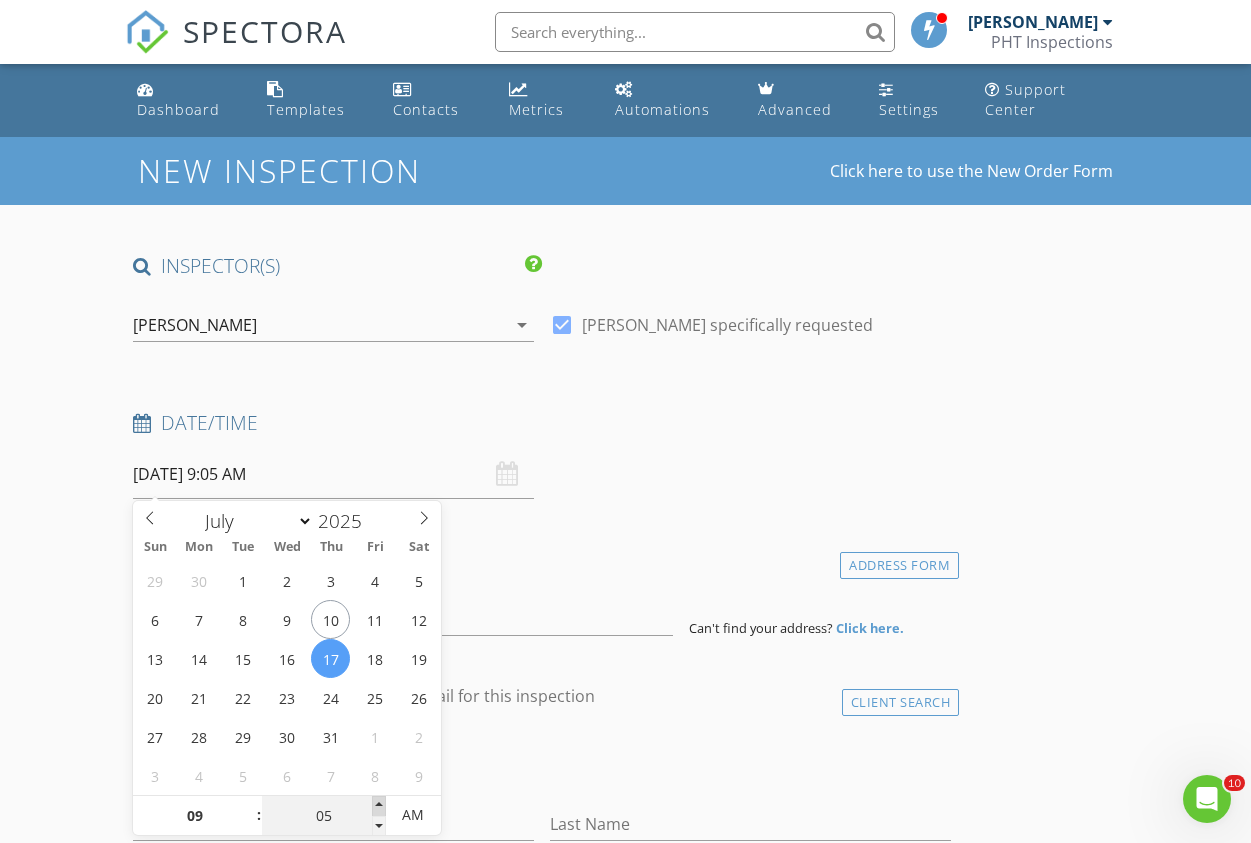 click at bounding box center [379, 806] 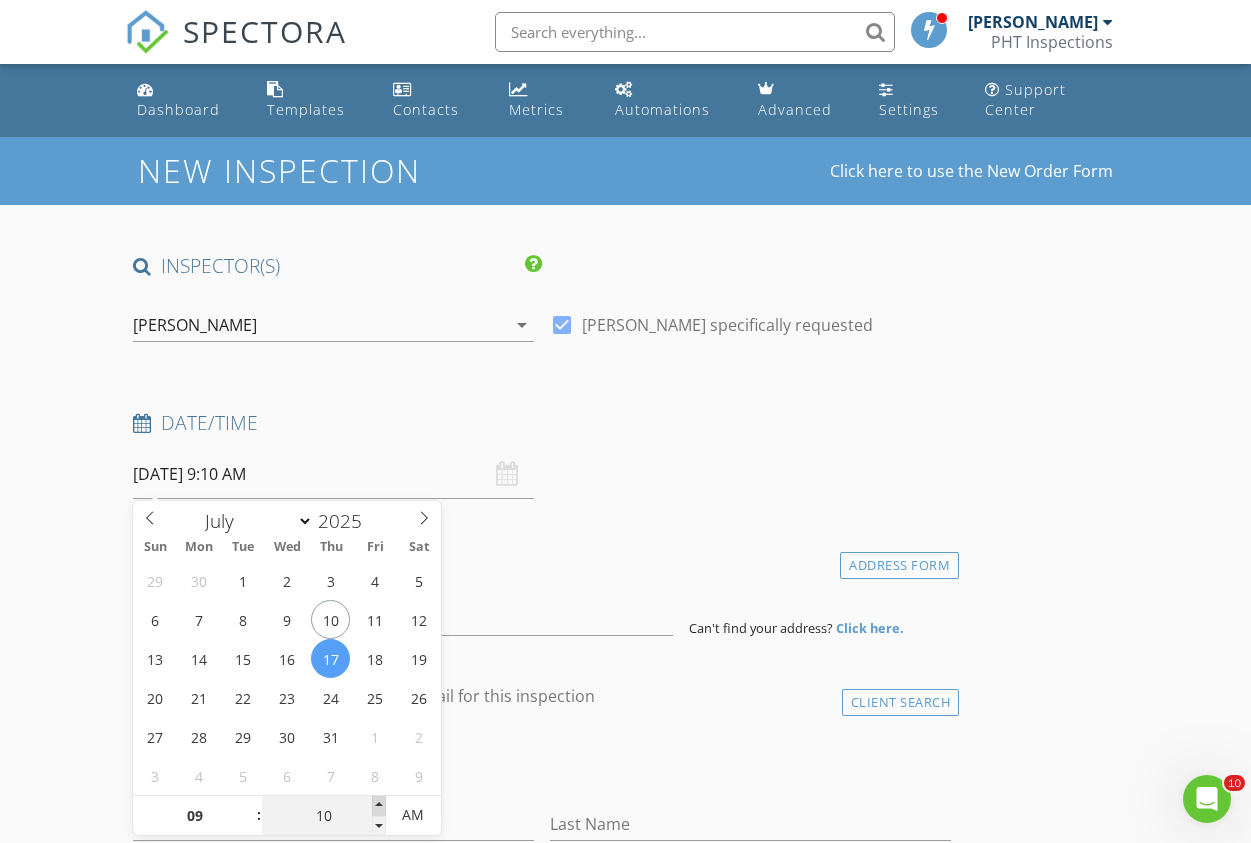 click at bounding box center (379, 806) 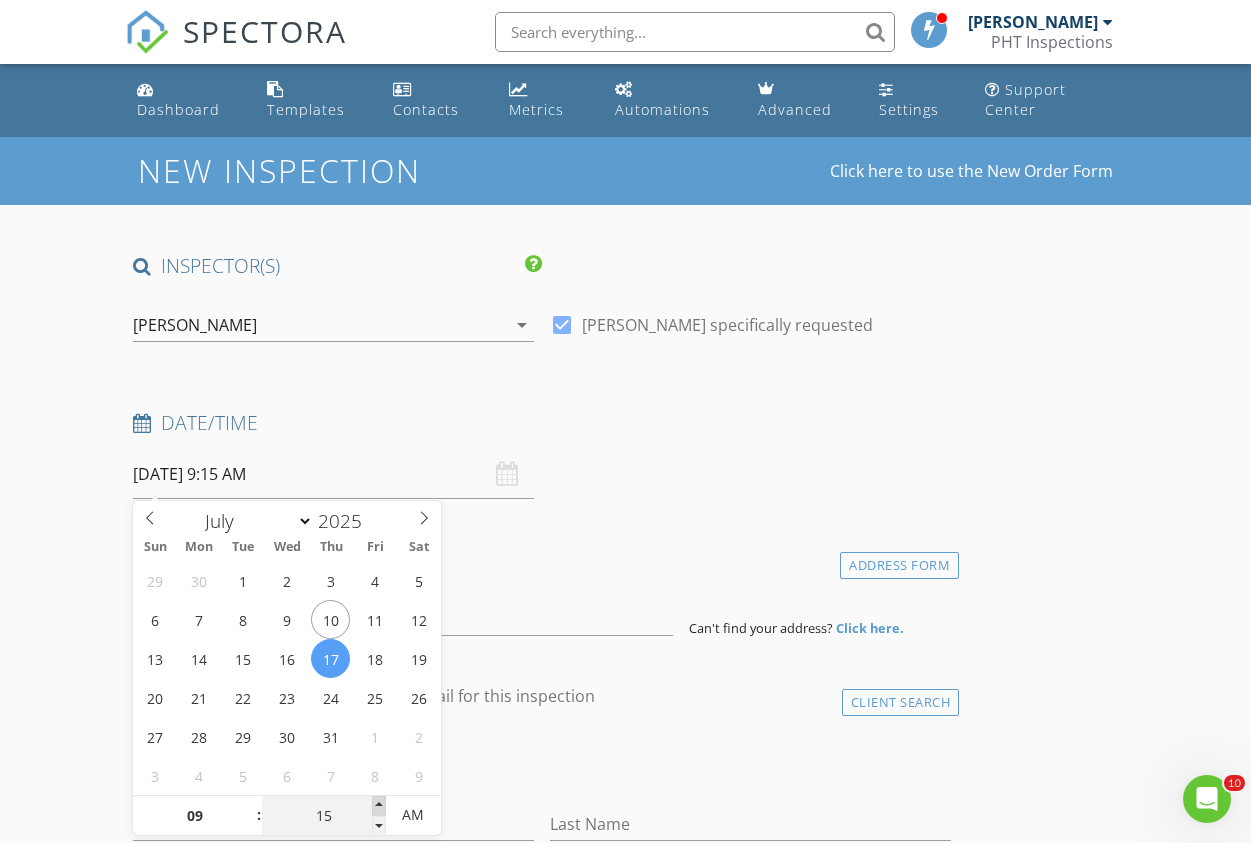 click at bounding box center (379, 806) 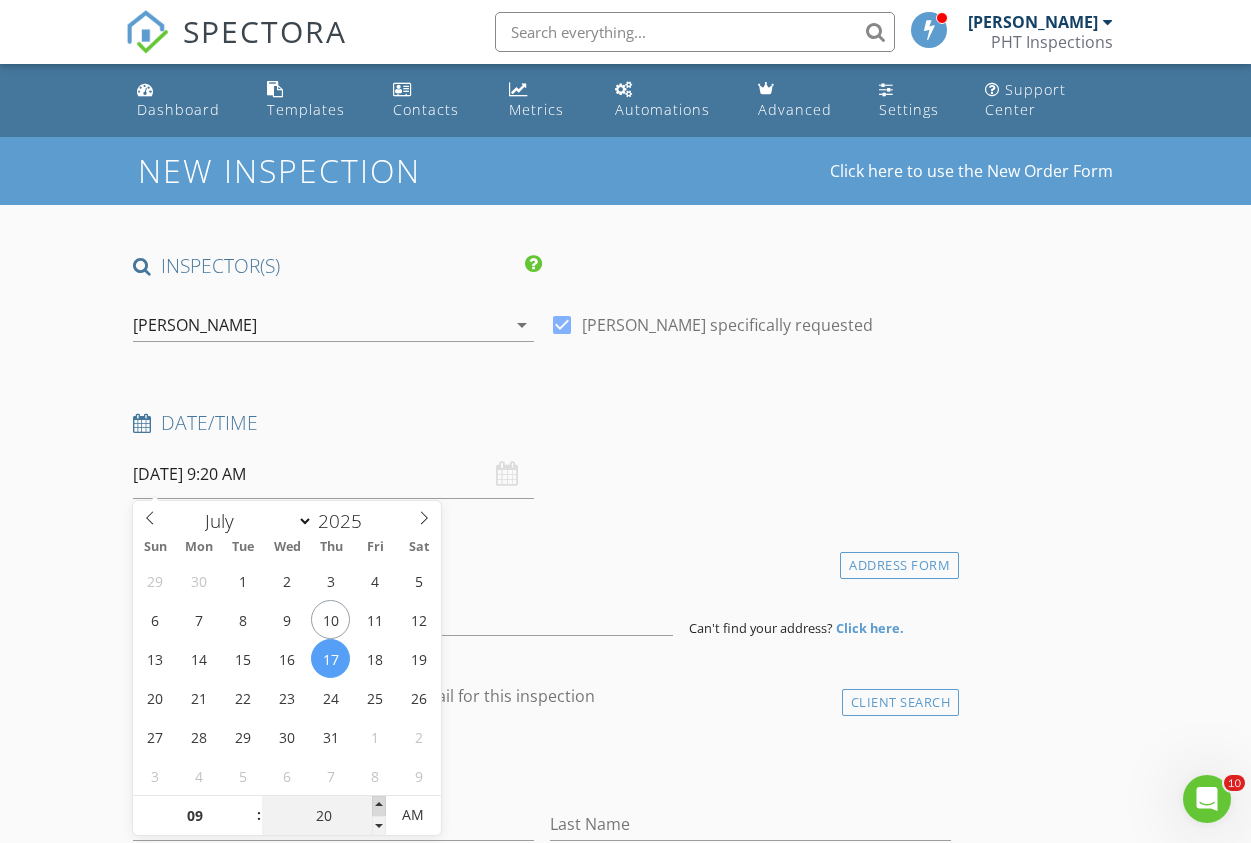click at bounding box center (379, 806) 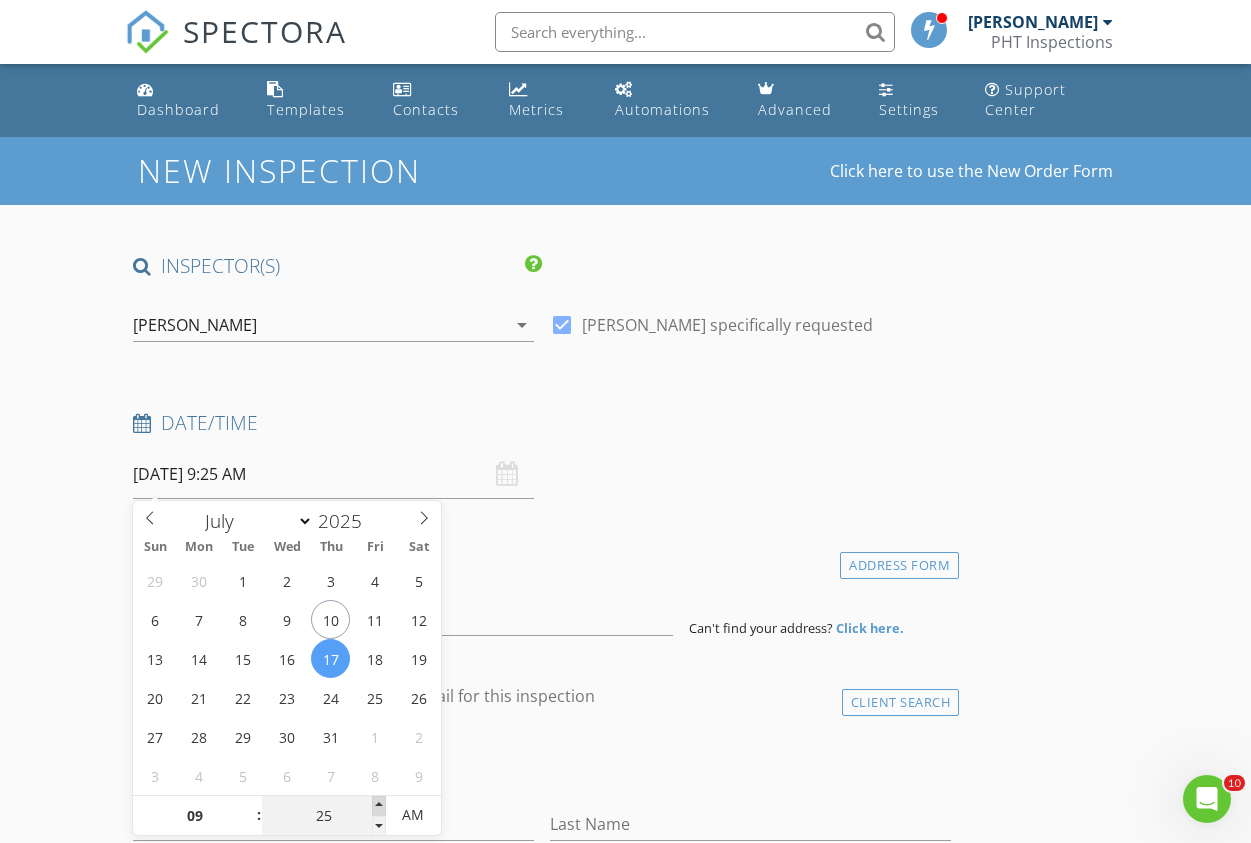 click at bounding box center (379, 806) 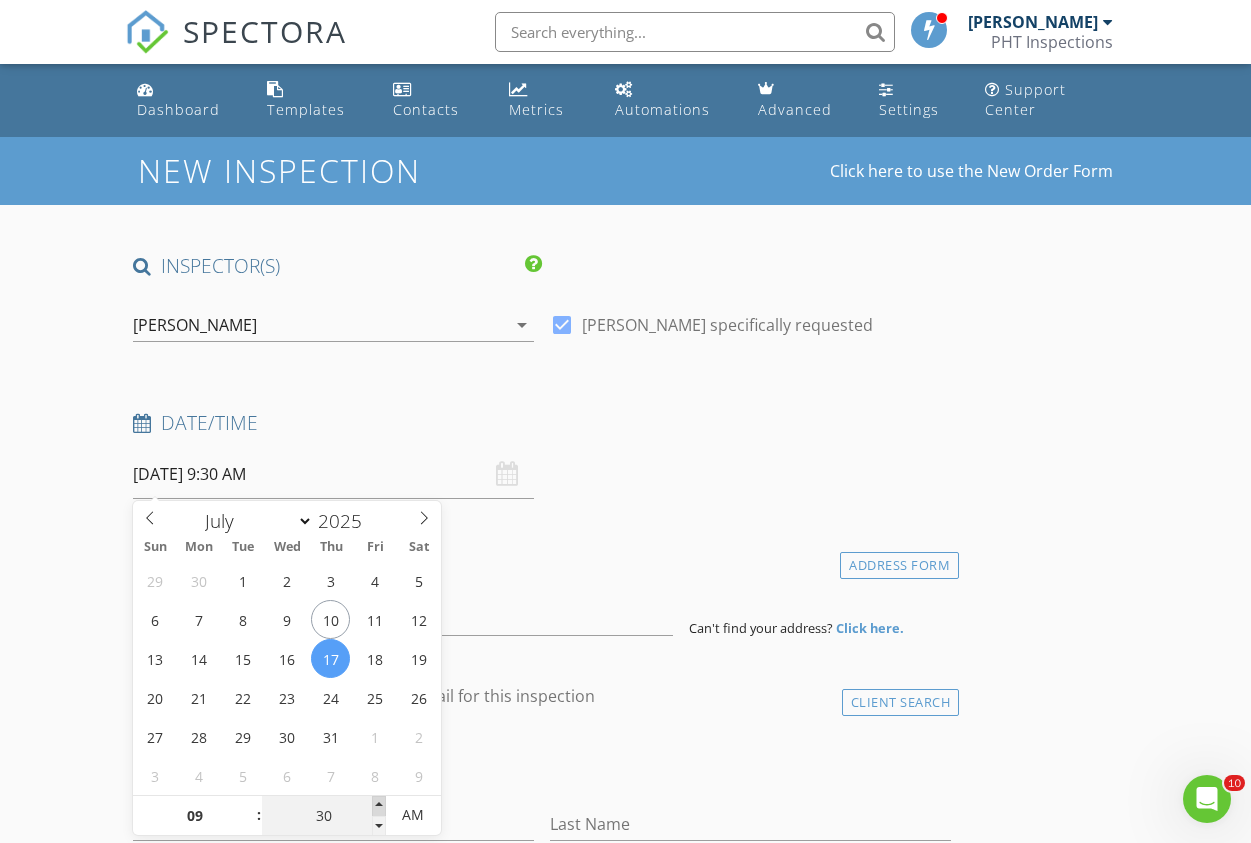 click at bounding box center (379, 806) 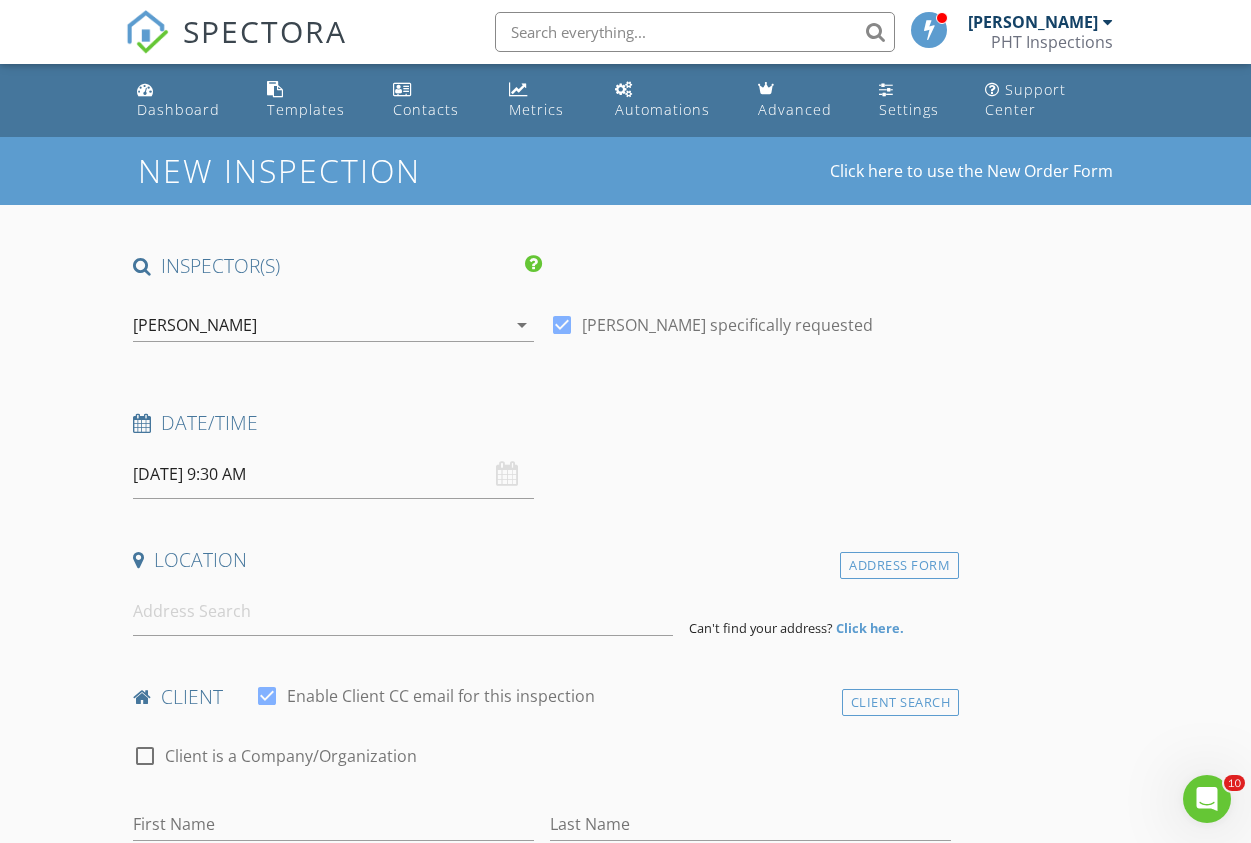 click on "check_box_outline_blank Client is a Company/Organization" at bounding box center (542, 766) 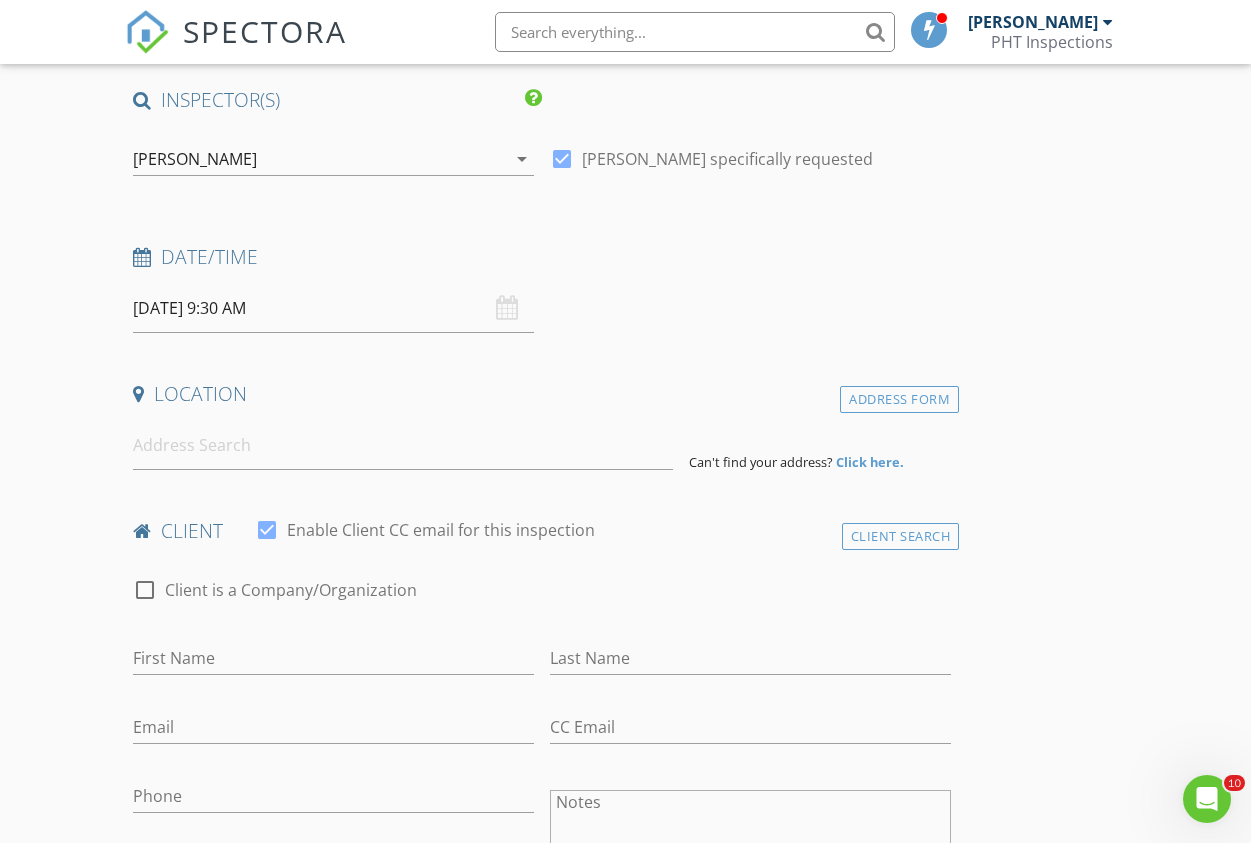 scroll, scrollTop: 168, scrollLeft: 0, axis: vertical 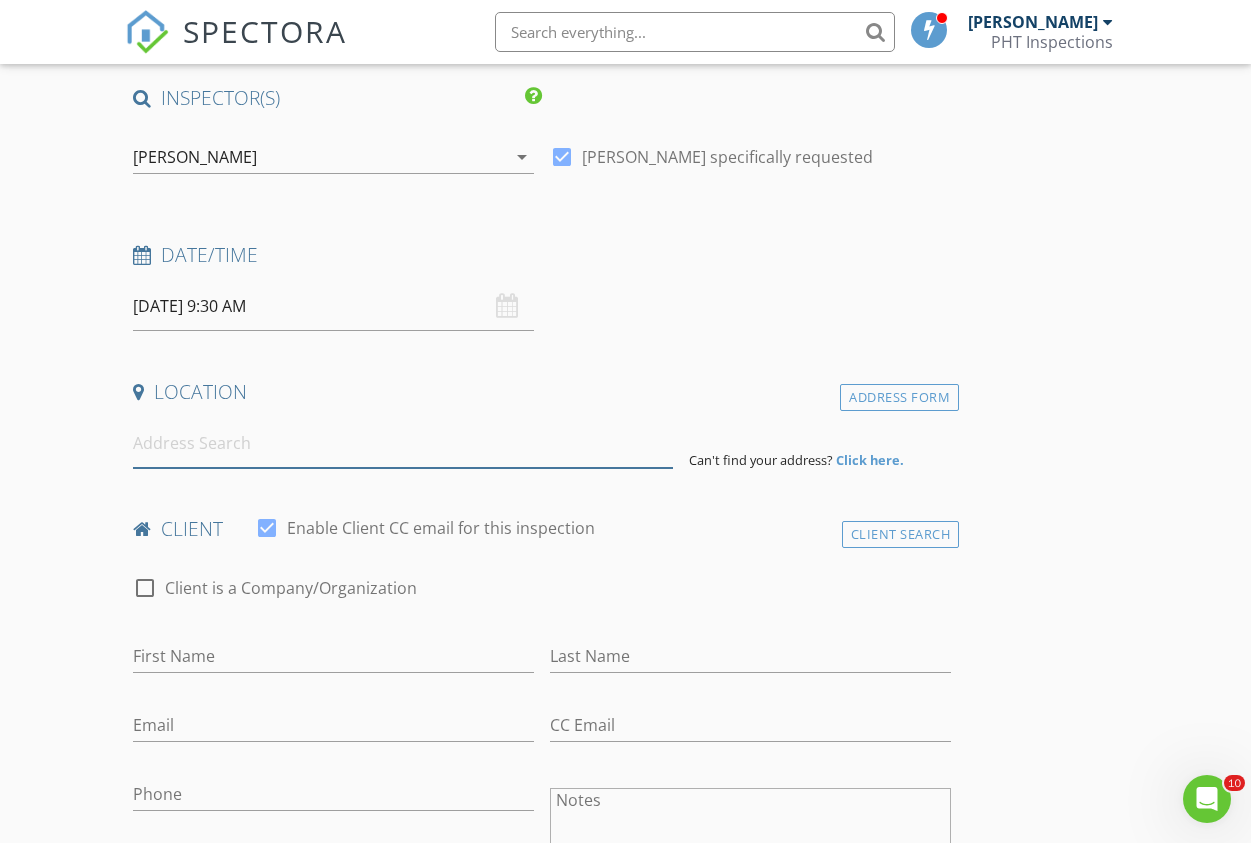 click at bounding box center (403, 443) 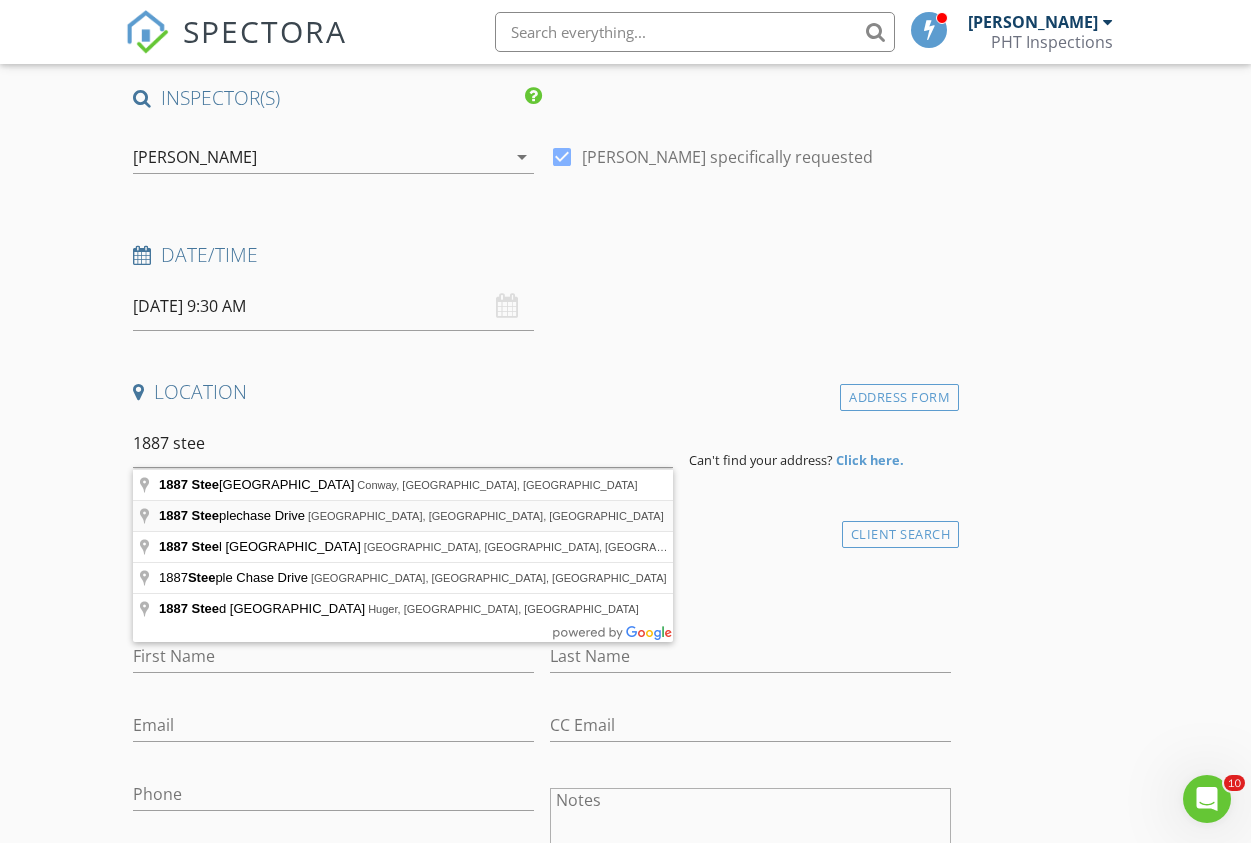 type on "1887 Steeplechase Drive, Rock Hill, SC, USA" 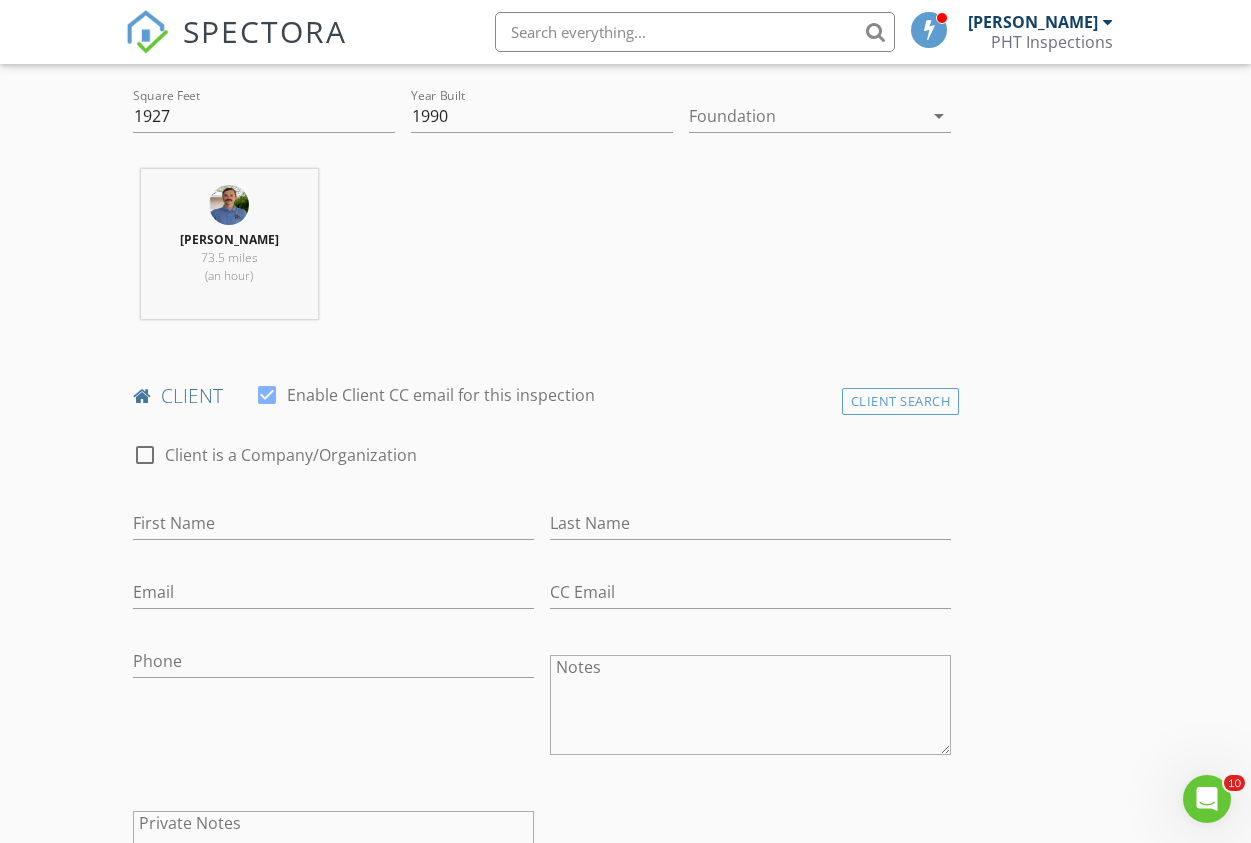 scroll, scrollTop: 711, scrollLeft: 0, axis: vertical 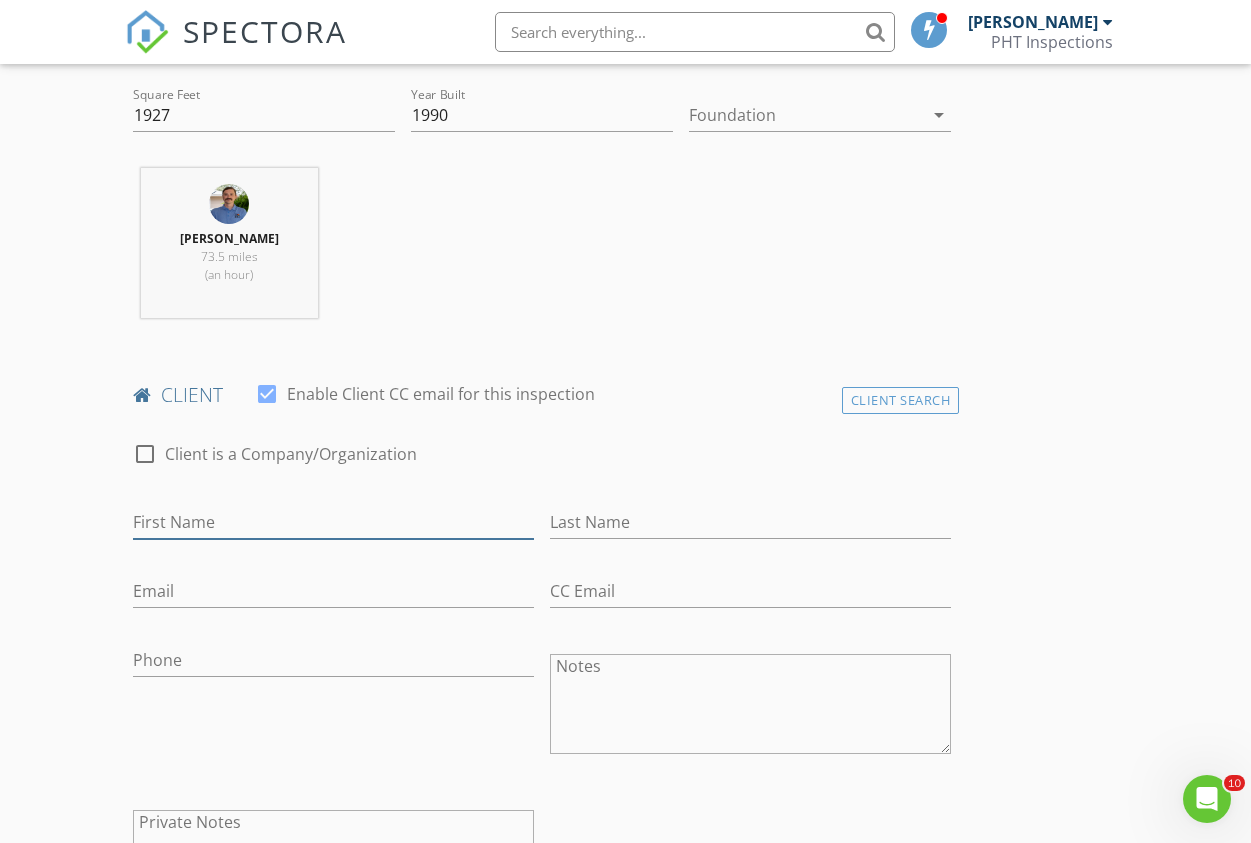 click on "First Name" at bounding box center [333, 522] 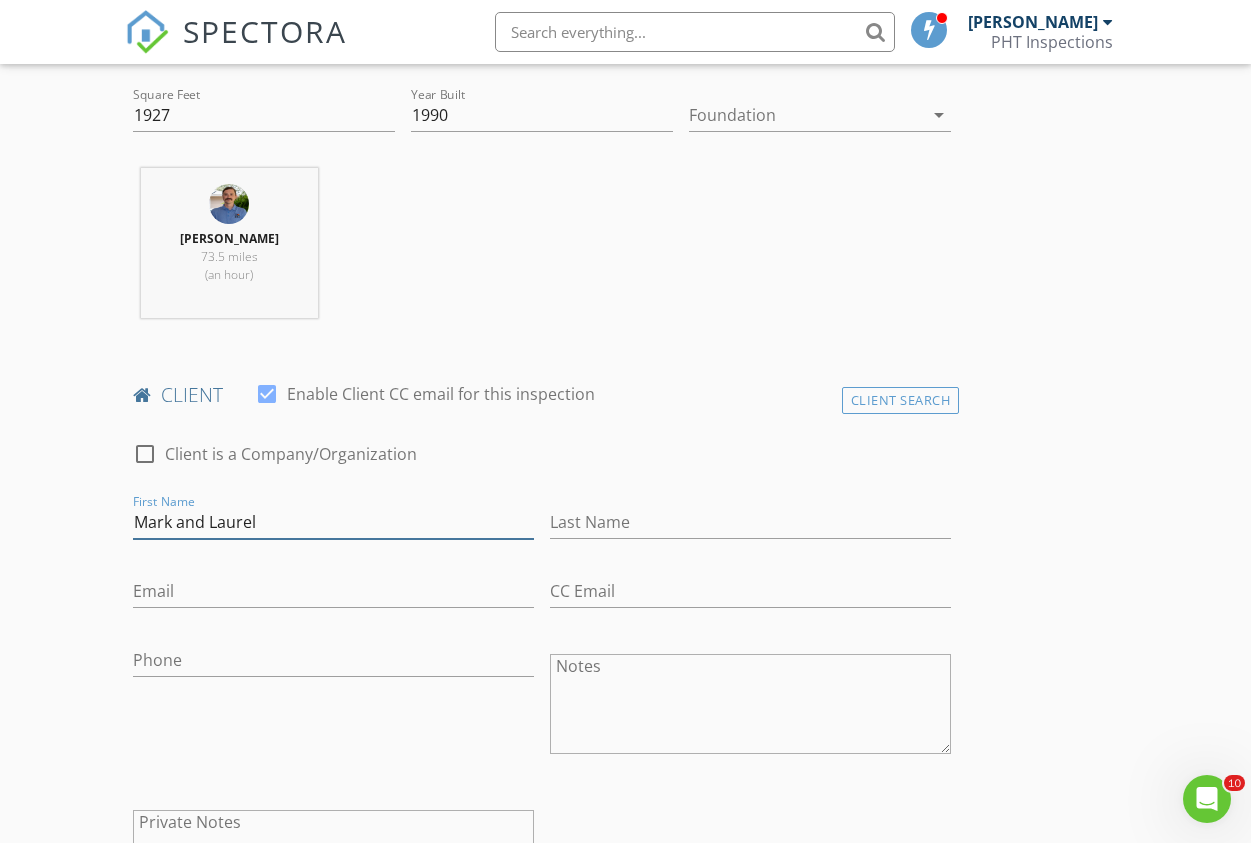 type on "Mark and Laurel" 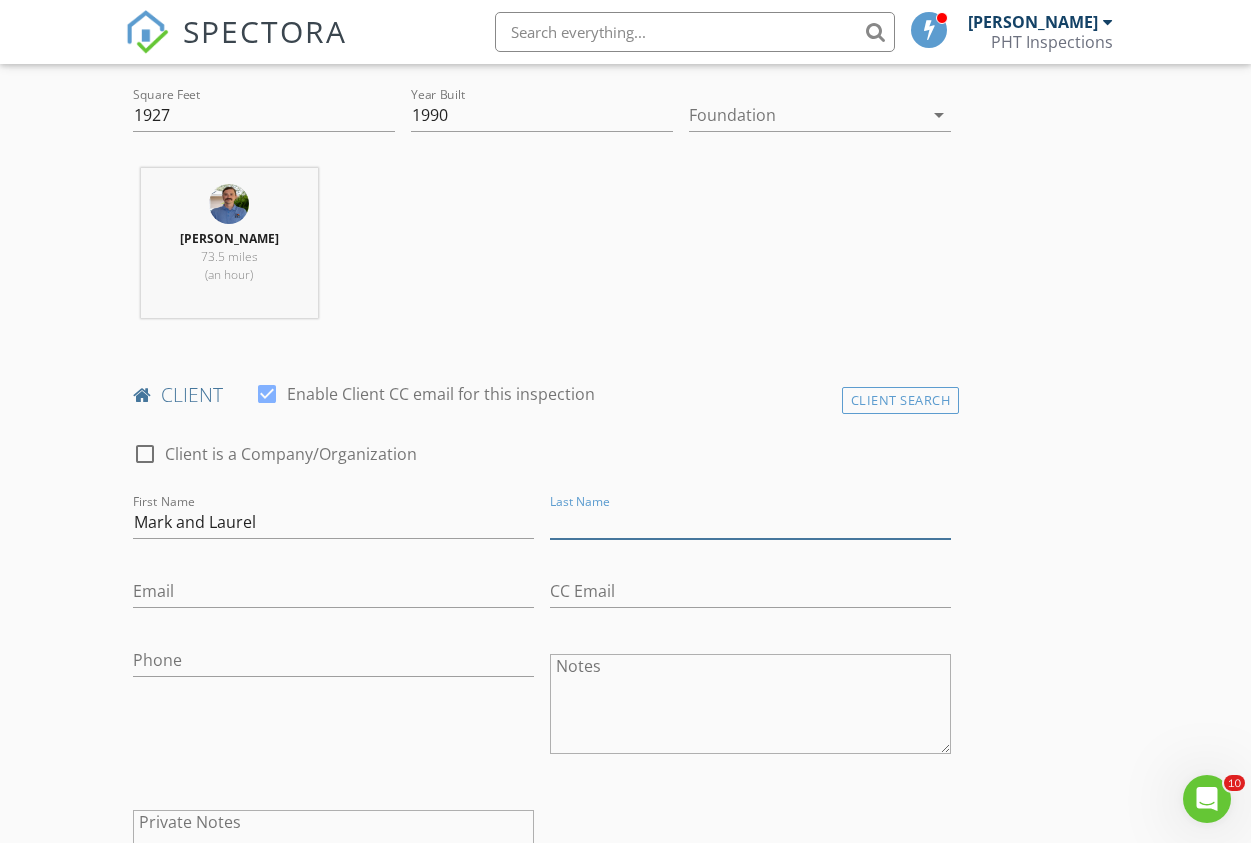 click on "Last Name" at bounding box center [750, 522] 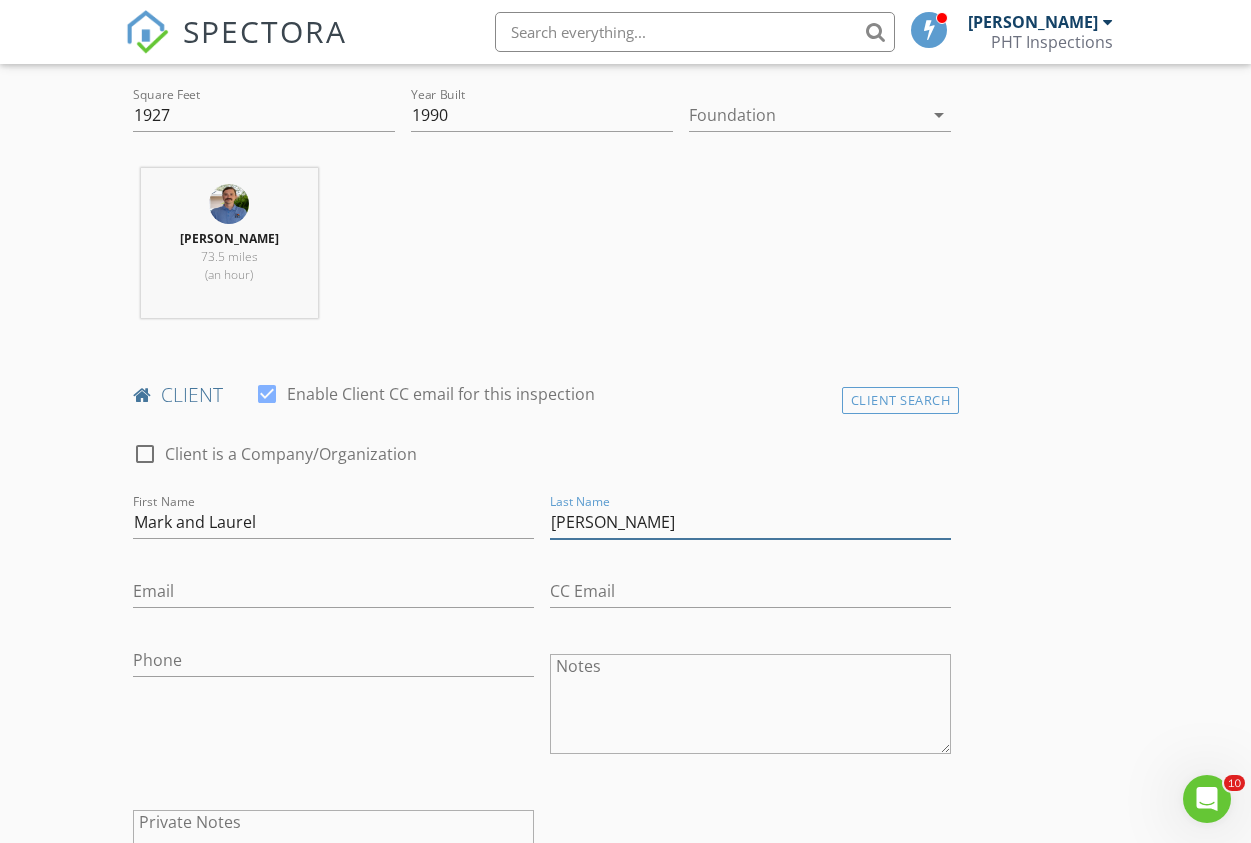 type on "McGinley" 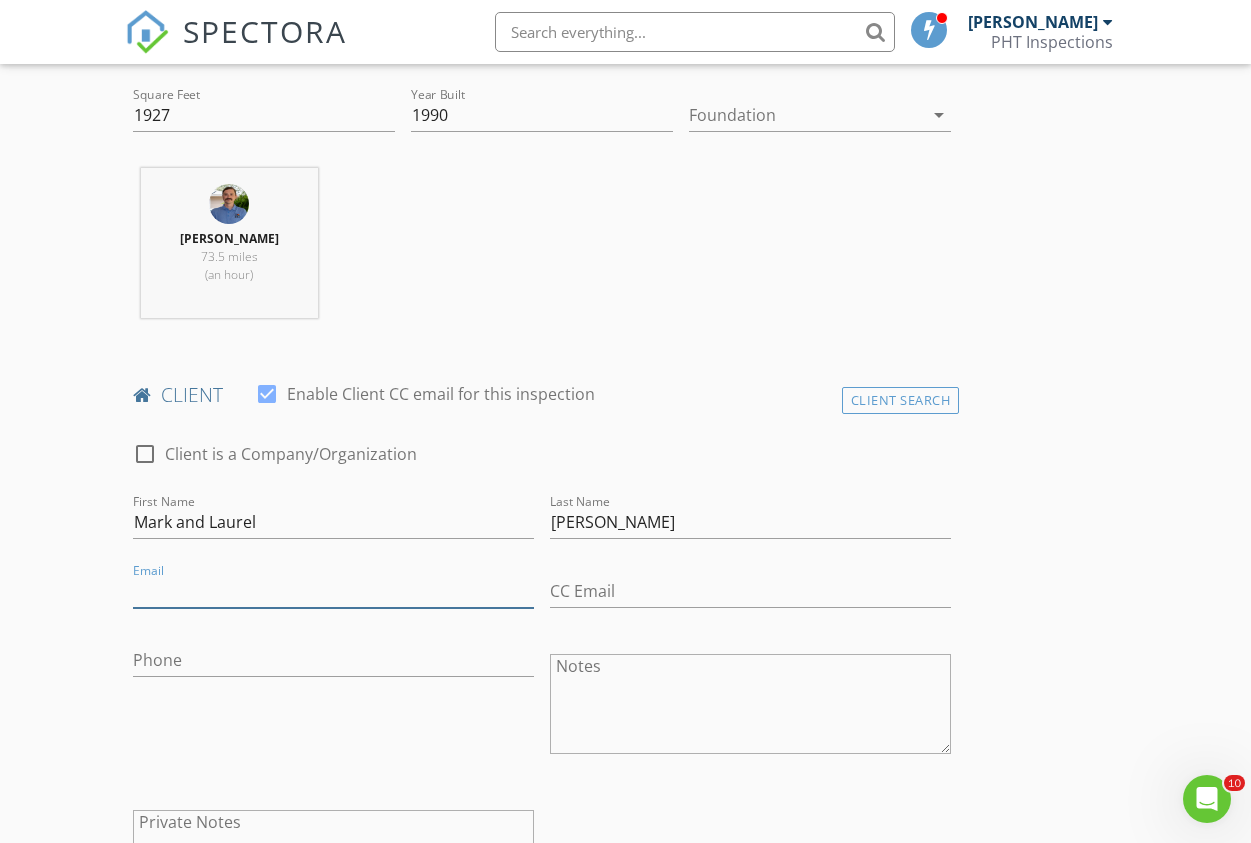 click on "Email" at bounding box center (333, 591) 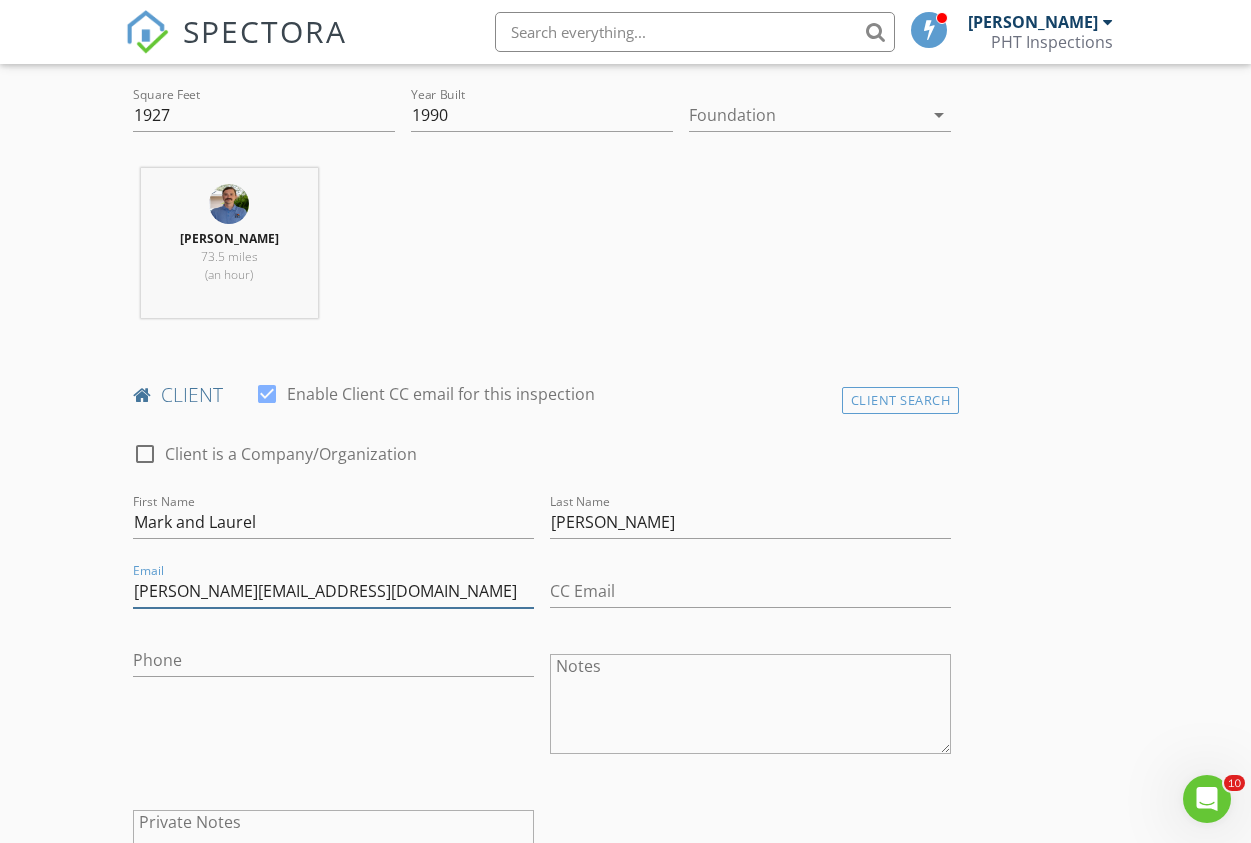 type on "mcginley@gmail.com" 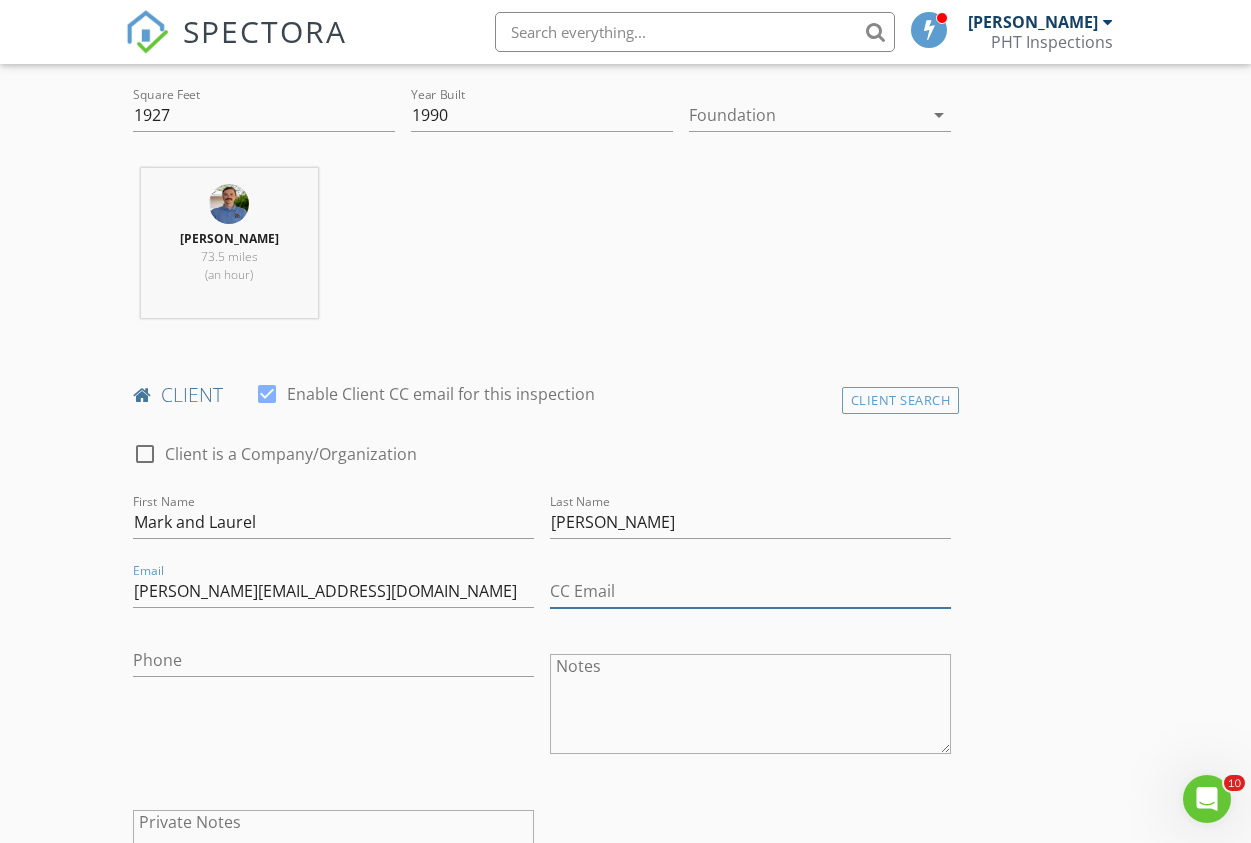 click on "CC Email" at bounding box center (750, 591) 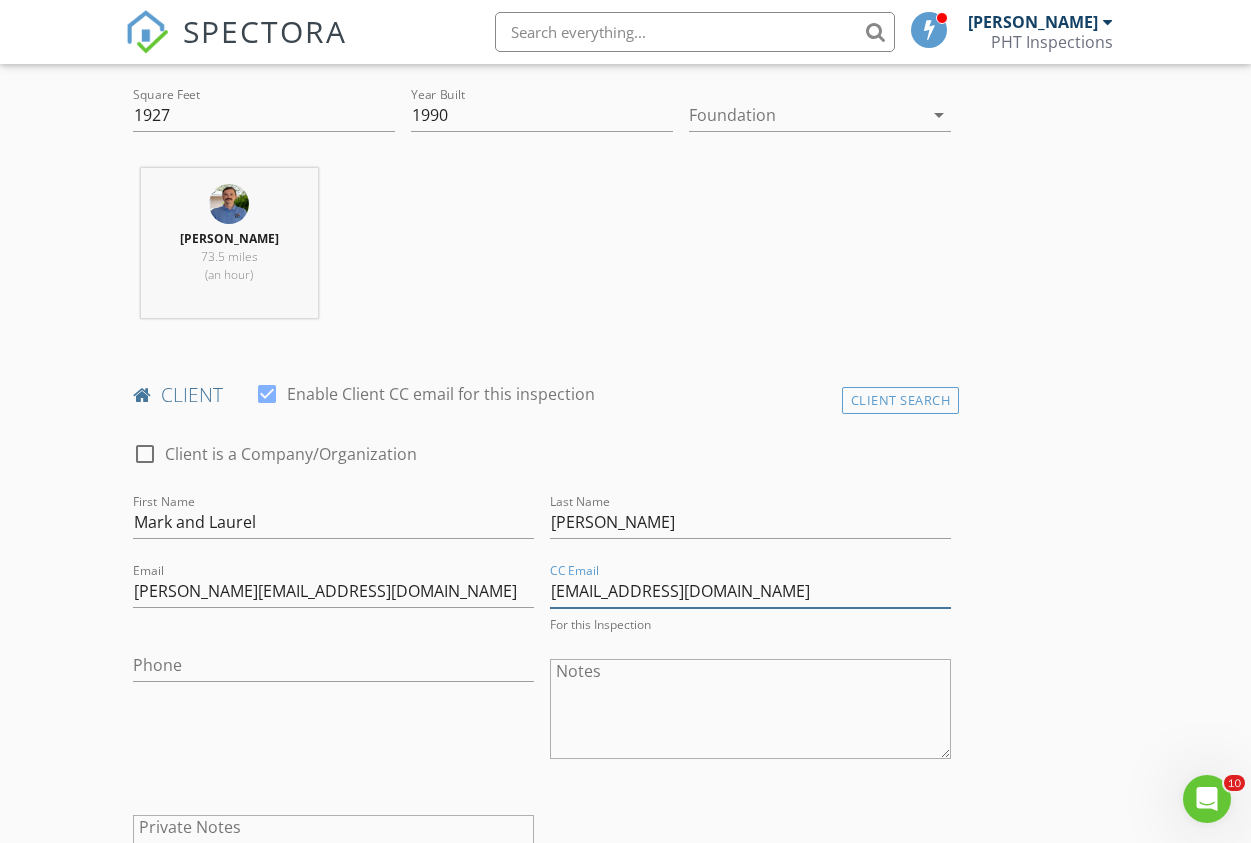 type on "mcginleylaurel@gmail.com" 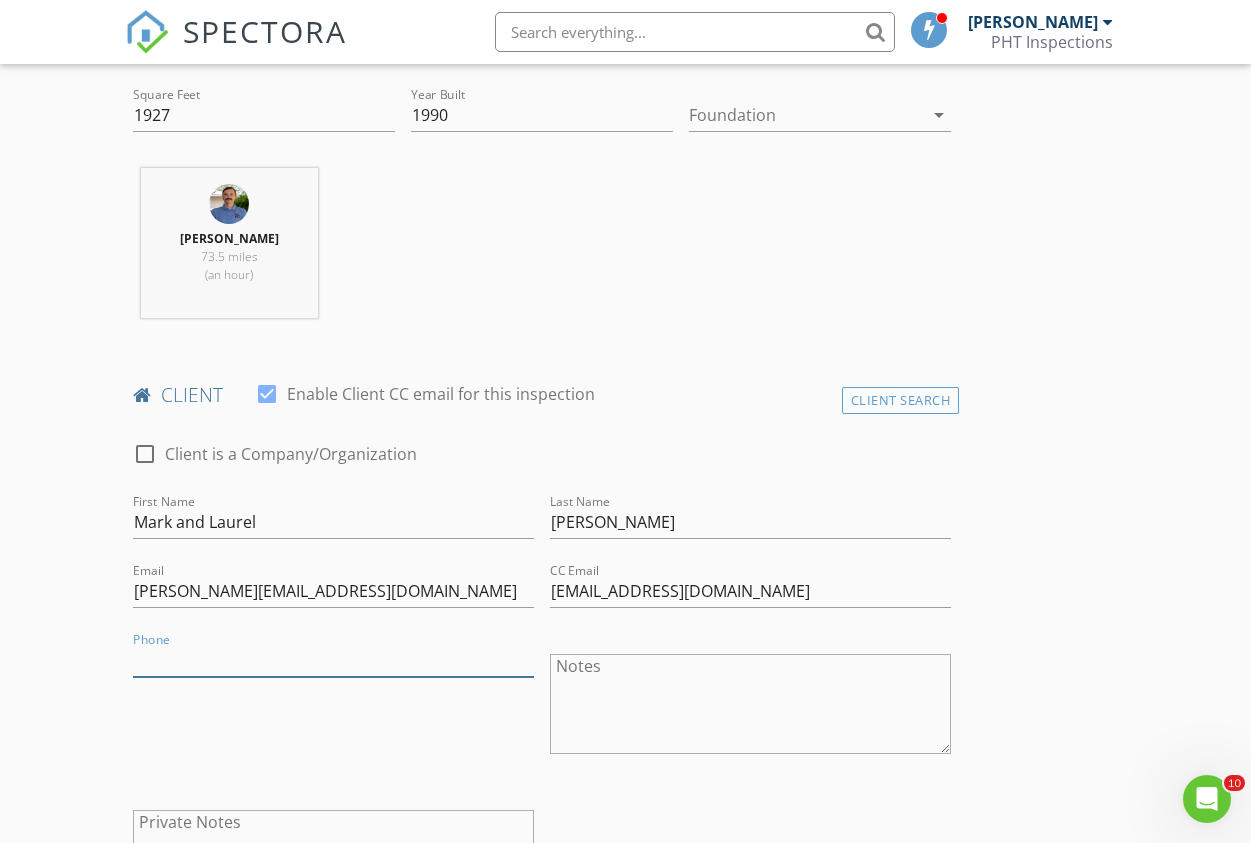 click on "Phone" at bounding box center (333, 660) 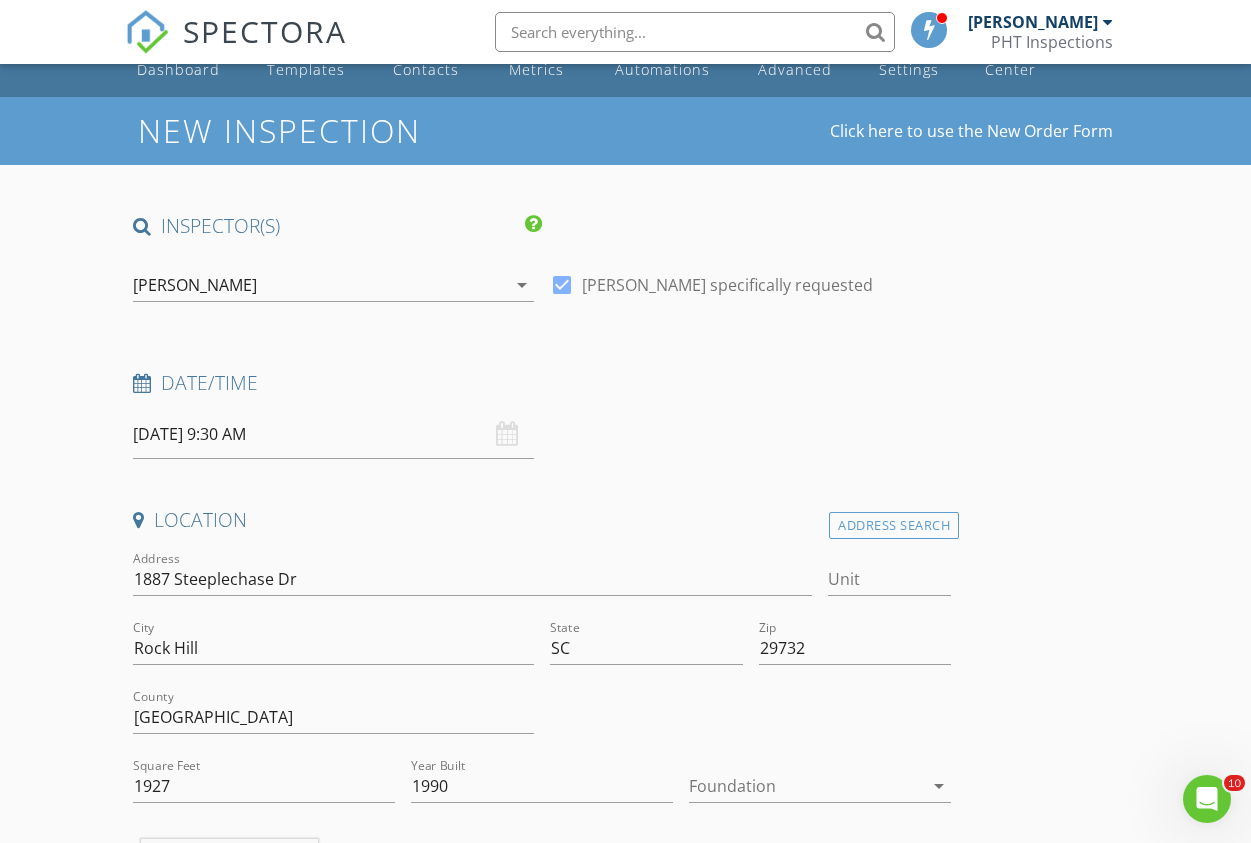 scroll, scrollTop: 0, scrollLeft: 0, axis: both 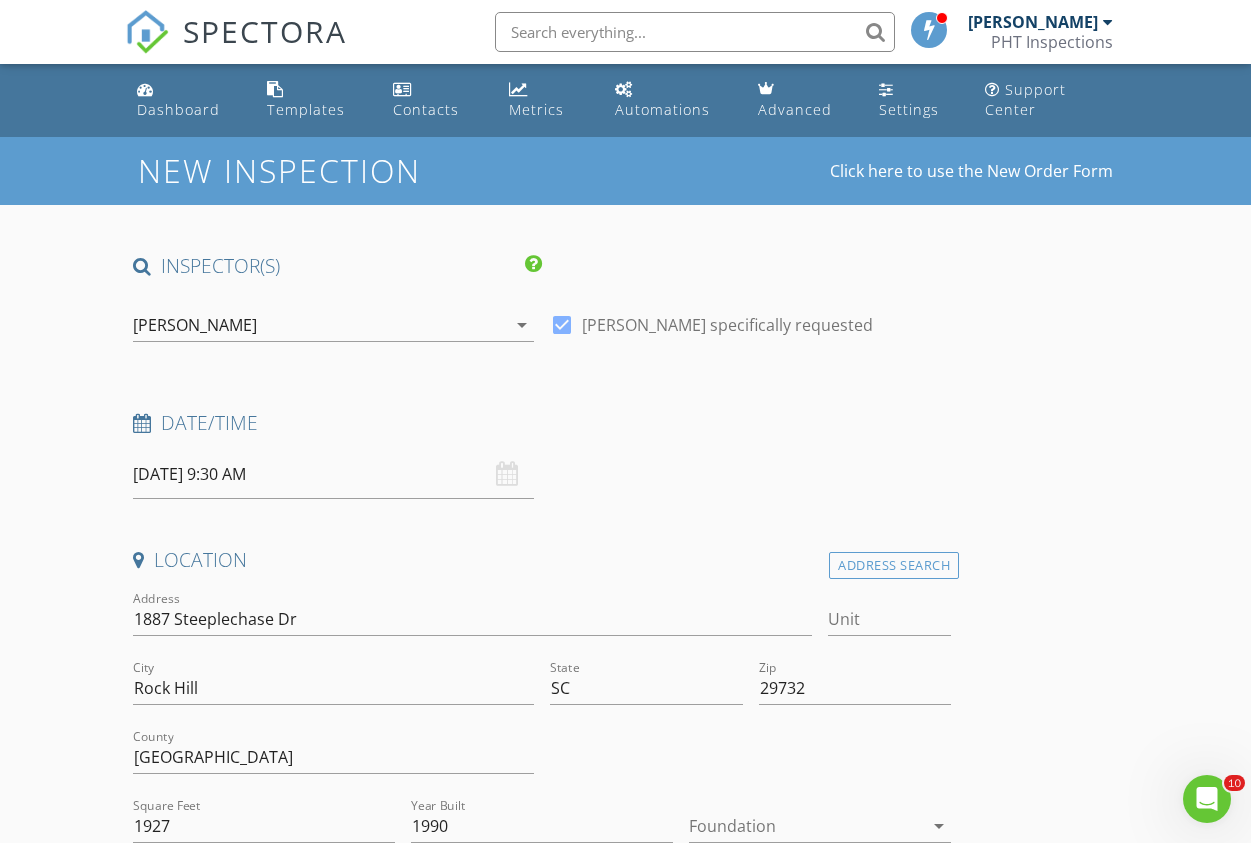 type on "503-863-4800" 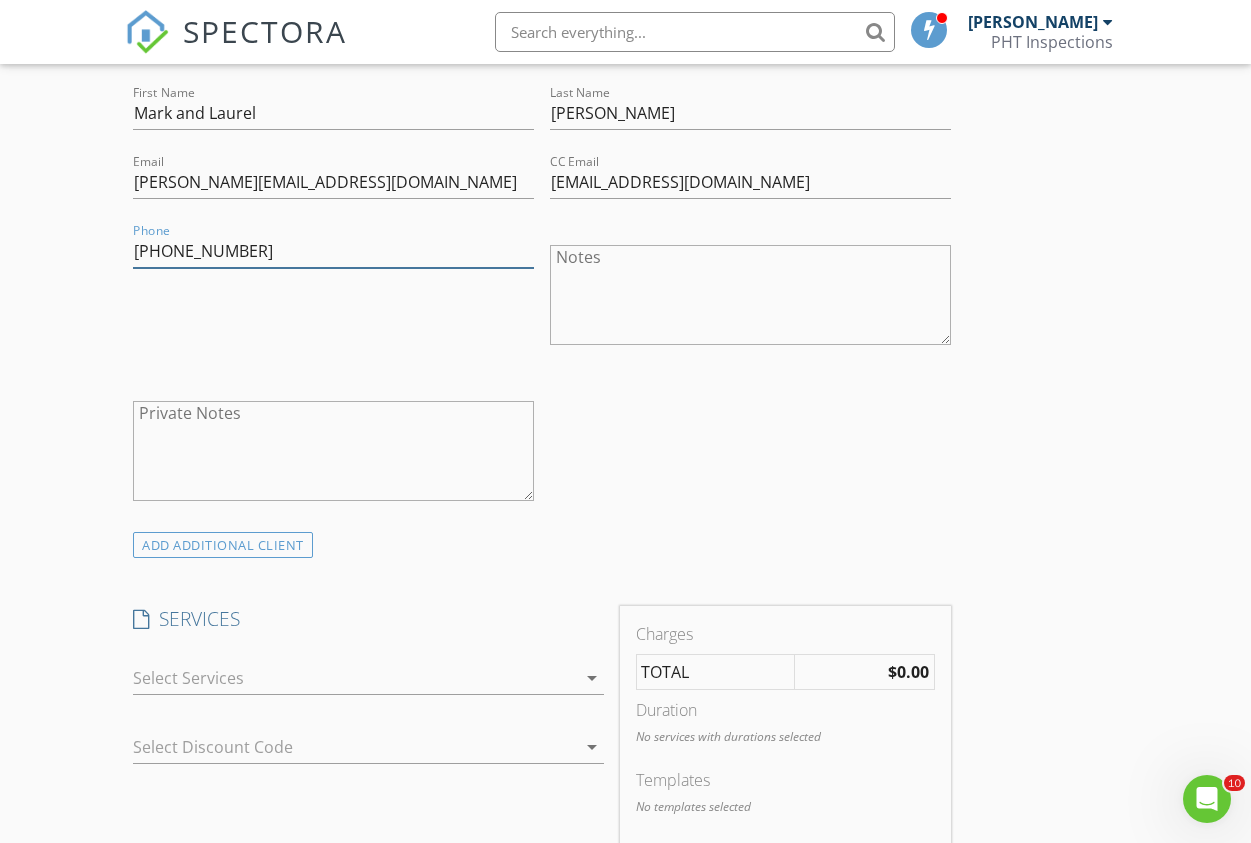 scroll, scrollTop: 1190, scrollLeft: 0, axis: vertical 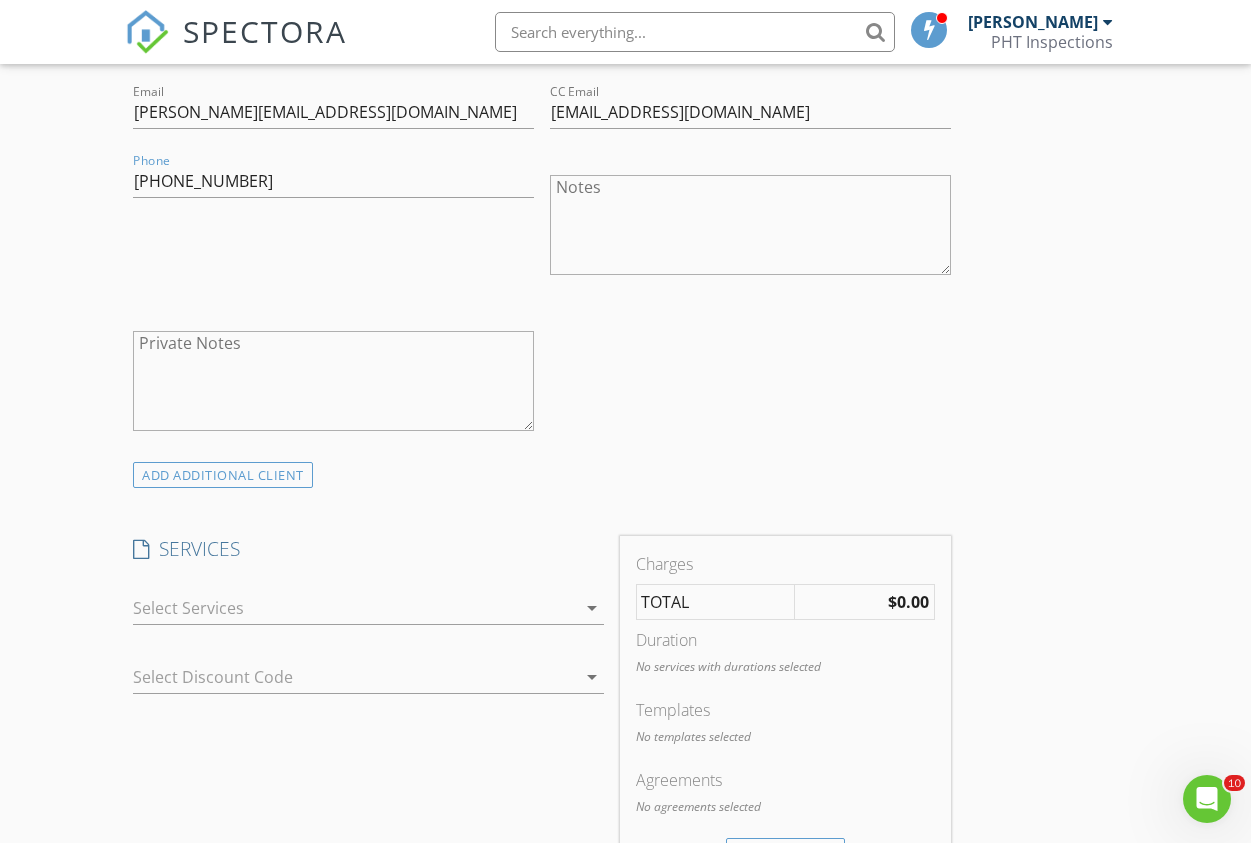 click at bounding box center (354, 608) 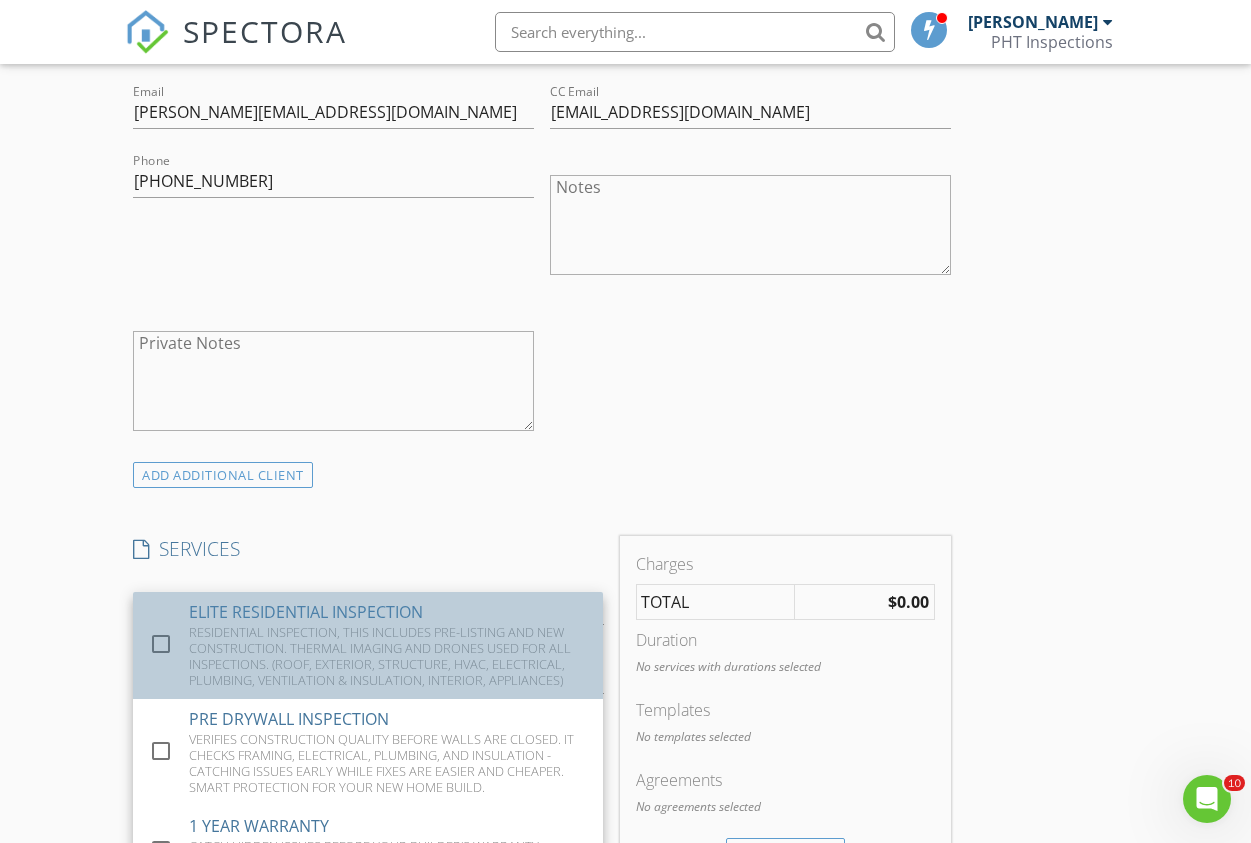 click on "RESIDENTIAL INSPECTION, THIS INCLUDES PRE-LISTING AND NEW CONSTRUCTION. THERMAL IMAGING AND DRONES USED FOR ALL INSPECTIONS. (ROOF, EXTERIOR, STRUCTURE, HVAC, ELECTRICAL, PLUMBING, VENTILATION & INSULATION, INTERIOR, APPLIANCES)" at bounding box center (388, 656) 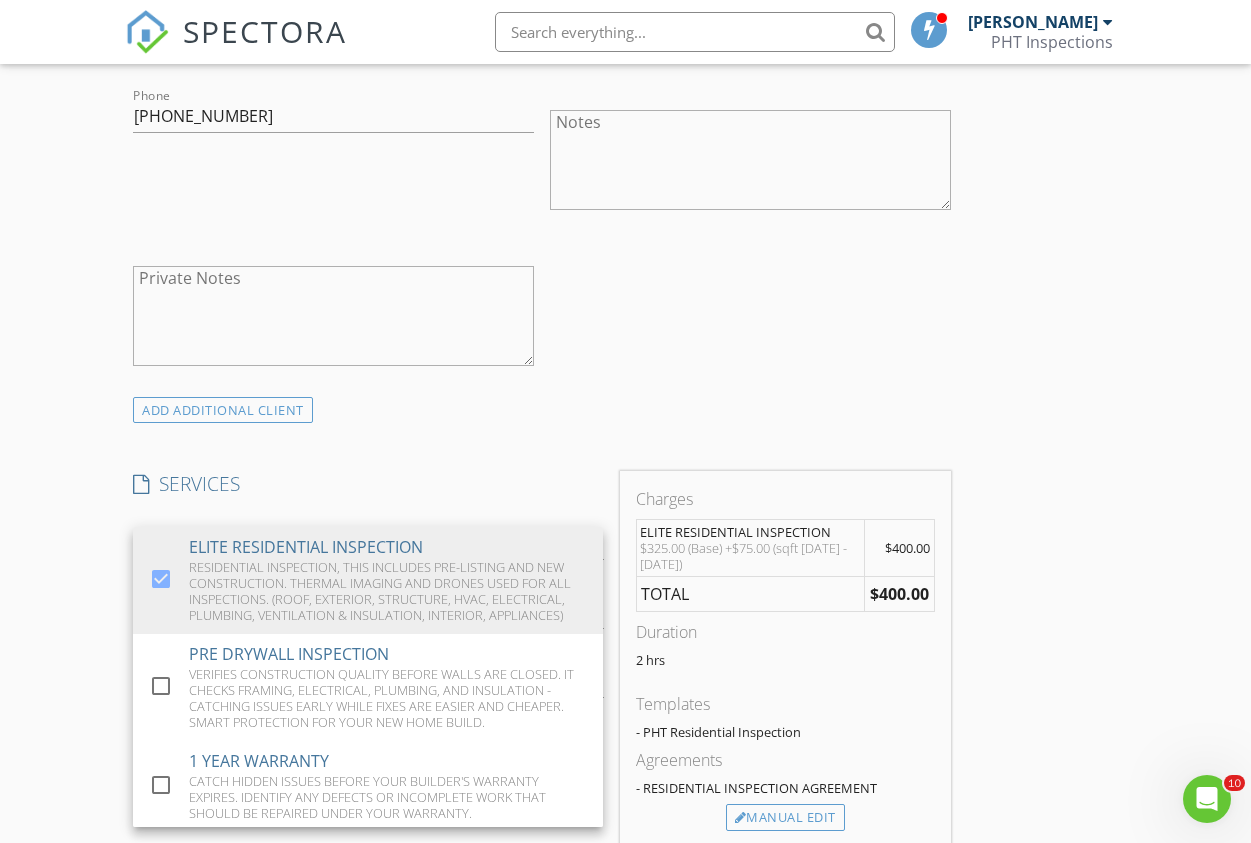 scroll, scrollTop: 1304, scrollLeft: 0, axis: vertical 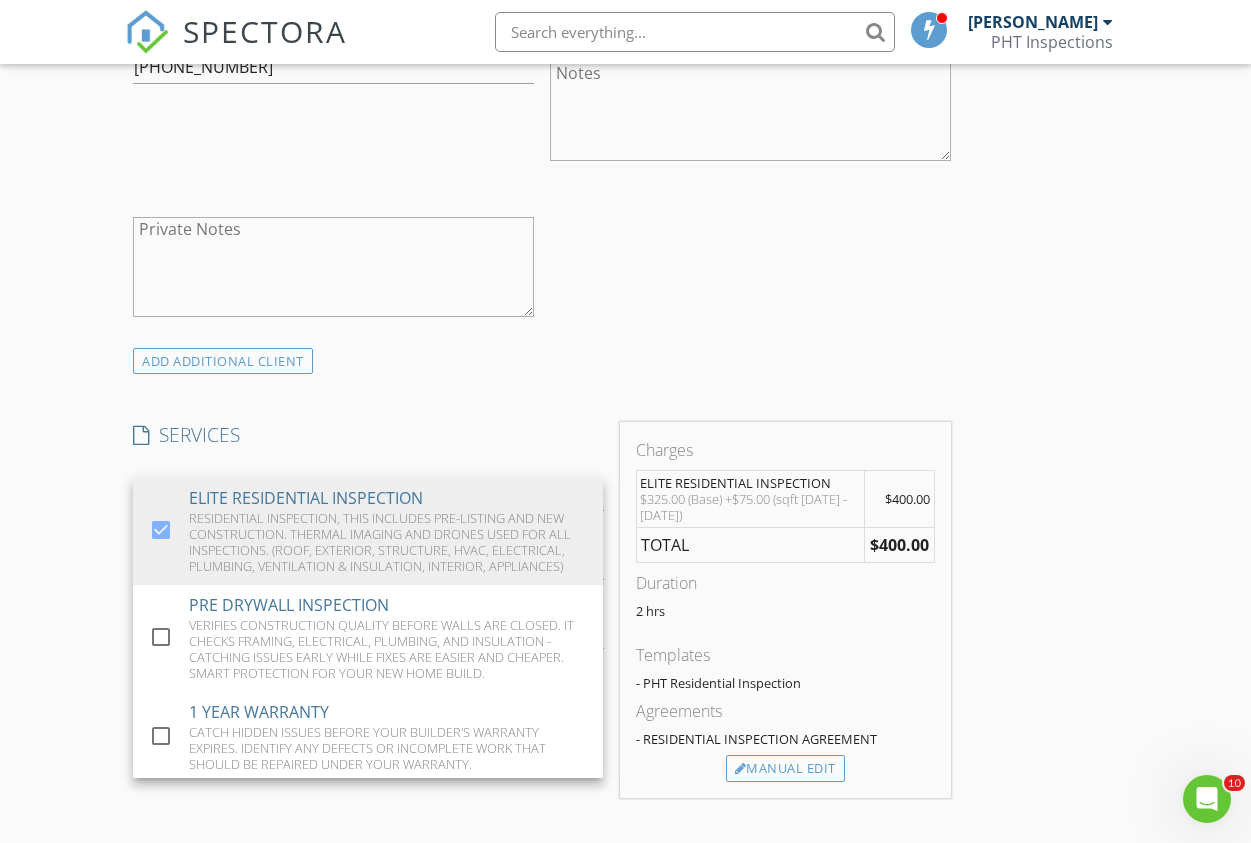 click on "check_box_outline_blank Client is a Company/Organization     First Name Mark and Laurel   Last Name McGinley   Email mcginley@gmail.com   CC Email mcginleylaurel@gmail.com   Phone 503-863-4800           Notes   Private Notes" at bounding box center (542, 88) 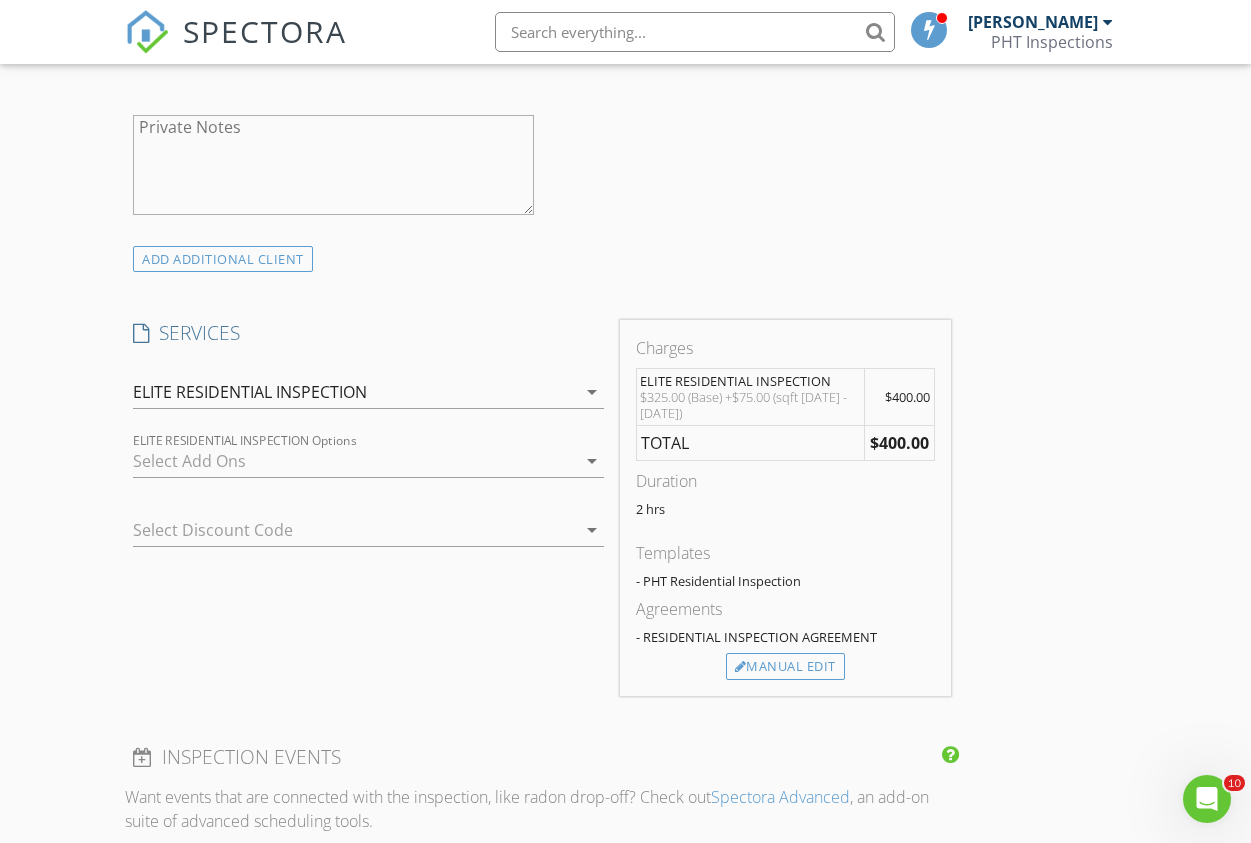 scroll, scrollTop: 1438, scrollLeft: 0, axis: vertical 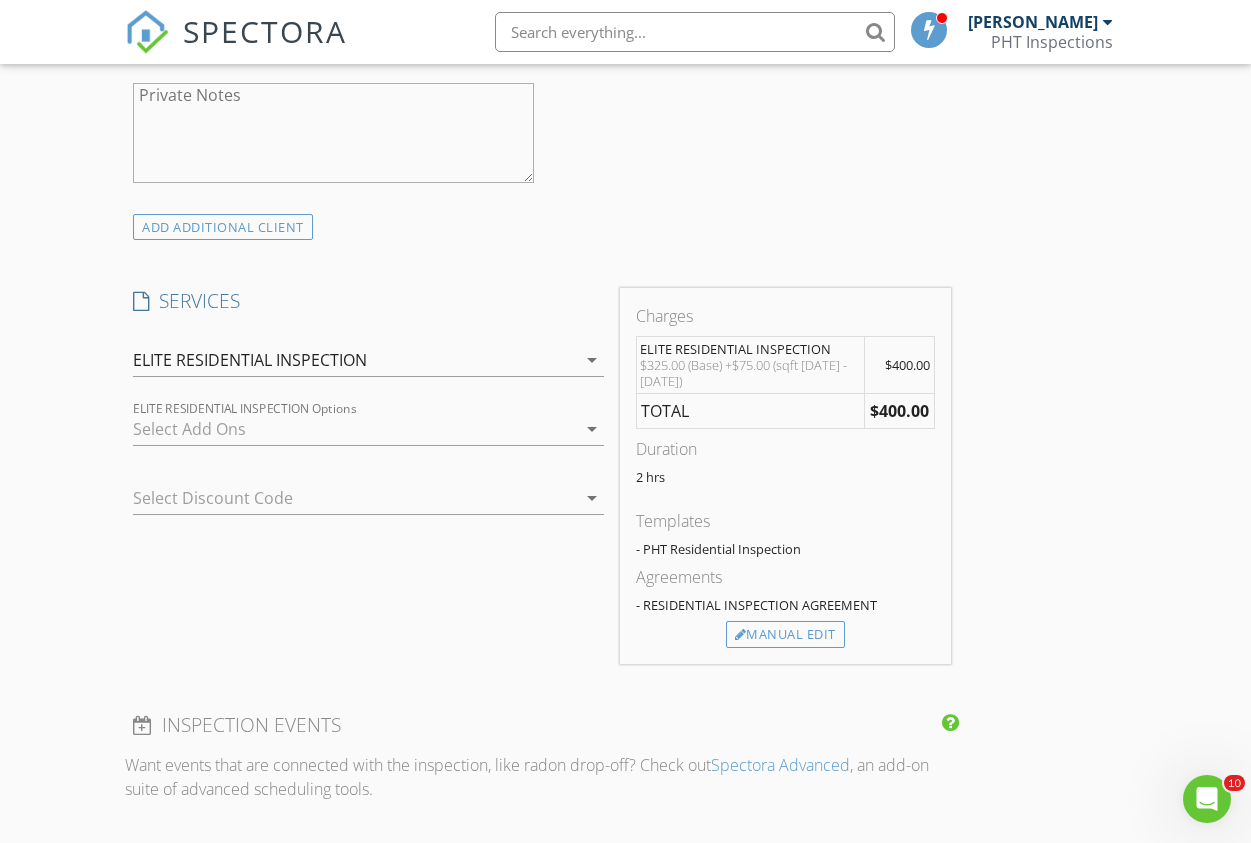 click at bounding box center [354, 429] 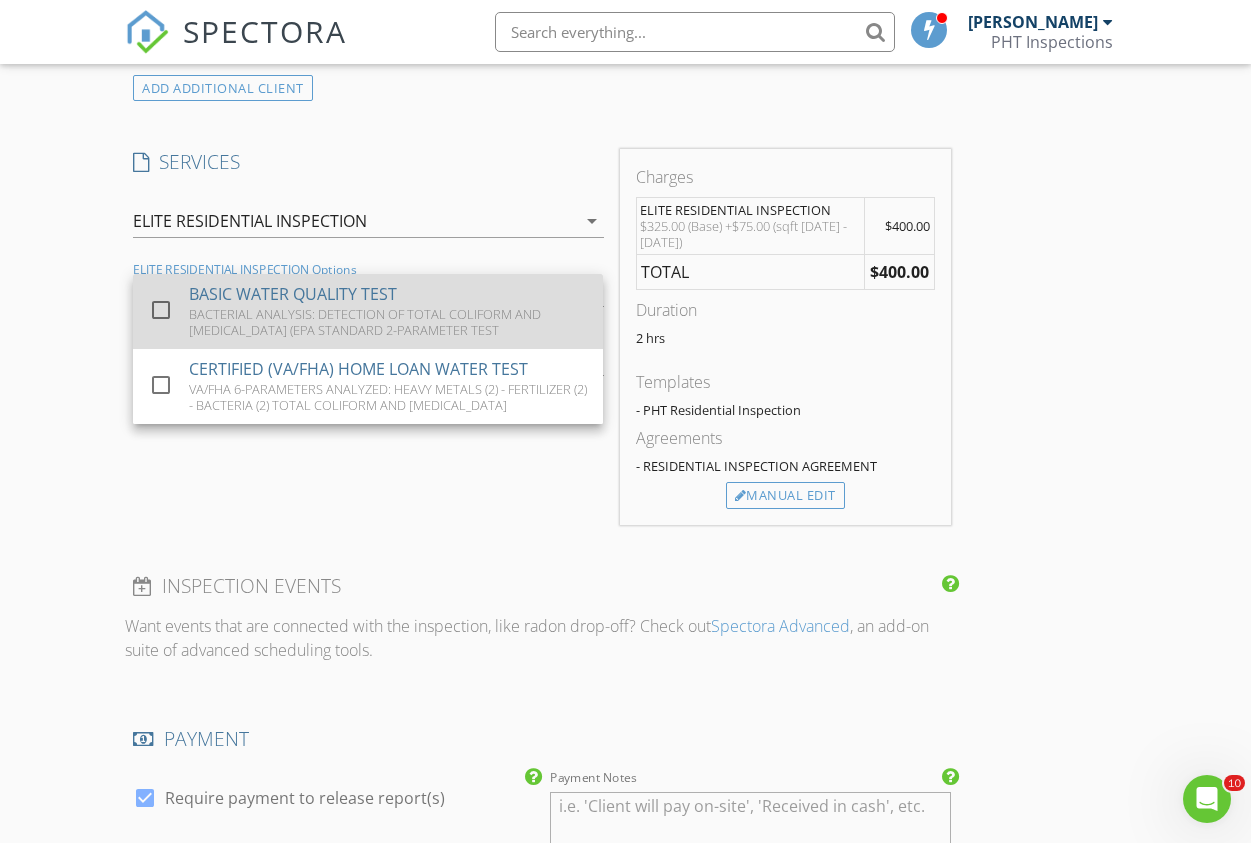 scroll, scrollTop: 1556, scrollLeft: 0, axis: vertical 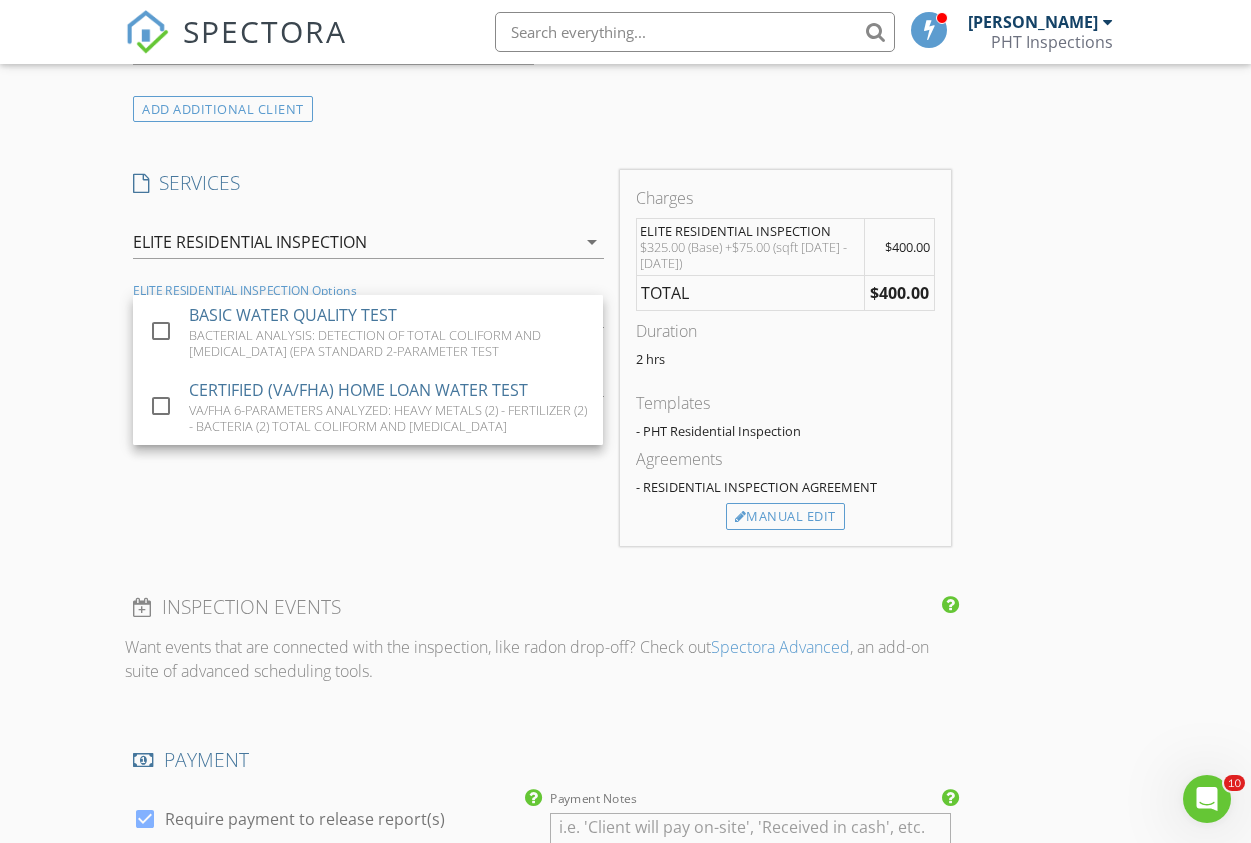 click on "SERVICES
check_box   ELITE RESIDENTIAL INSPECTION   RESIDENTIAL INSPECTION, THIS INCLUDES PRE-LISTING AND NEW CONSTRUCTION. THERMAL IMAGING AND DRONES USED FOR ALL INSPECTIONS. (ROOF, EXTERIOR, STRUCTURE, HVAC, ELECTRICAL, PLUMBING, VENTILATION & INSULATION, INTERIOR, APPLIANCES) check_box_outline_blank   PRE DRYWALL INSPECTION   VERIFIES CONSTRUCTION QUALITY BEFORE WALLS ARE CLOSED. IT CHECKS FRAMING, ELECTRICAL, PLUMBING, AND INSULATION - CATCHING ISSUES EARLY WHILE FIXES ARE EASIER AND CHEAPER. SMART PROTECTION FOR YOUR NEW HOME BUILD. check_box_outline_blank   1 YEAR WARRANTY   CATCH HIDDEN ISSUES BEFORE YOUR BUILDER'S WARRANTY EXPIRES. IDENTIFY ANY DEFECTS OR INCOMPLETE WORK THAT SHOULD BE REPAIRED UNDER YOUR WARRANTY. check_box_outline_blank   4-POINT INSPECTION   check_box_outline_blank   TRIP FEE   TRIP FEE  check_box_outline_blank   FOLLOW-UP INSPECTION   check_box_outline_blank   BASIC WATER QUALITY TESTING   check_box_outline_blank     check_box_outline_blank" at bounding box center [368, 358] 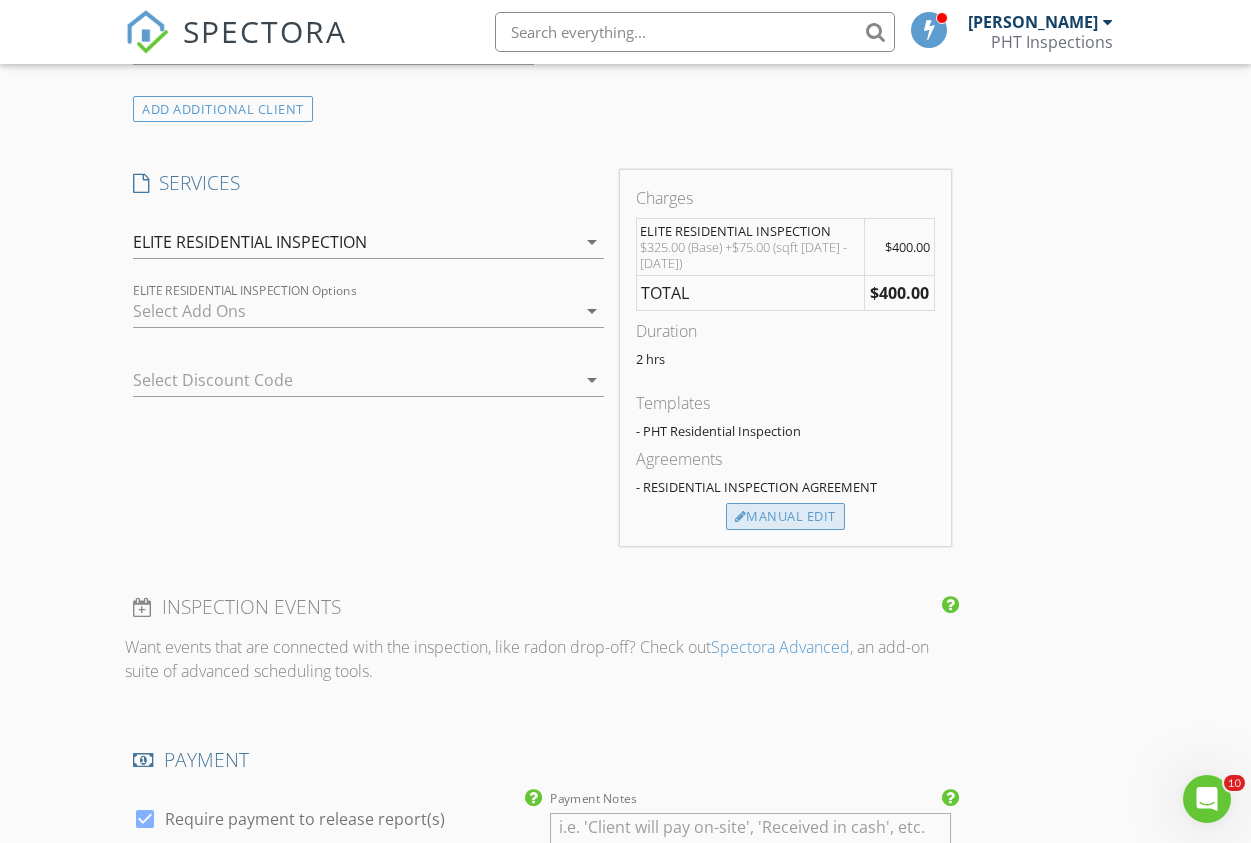 click on "Manual Edit" at bounding box center (785, 517) 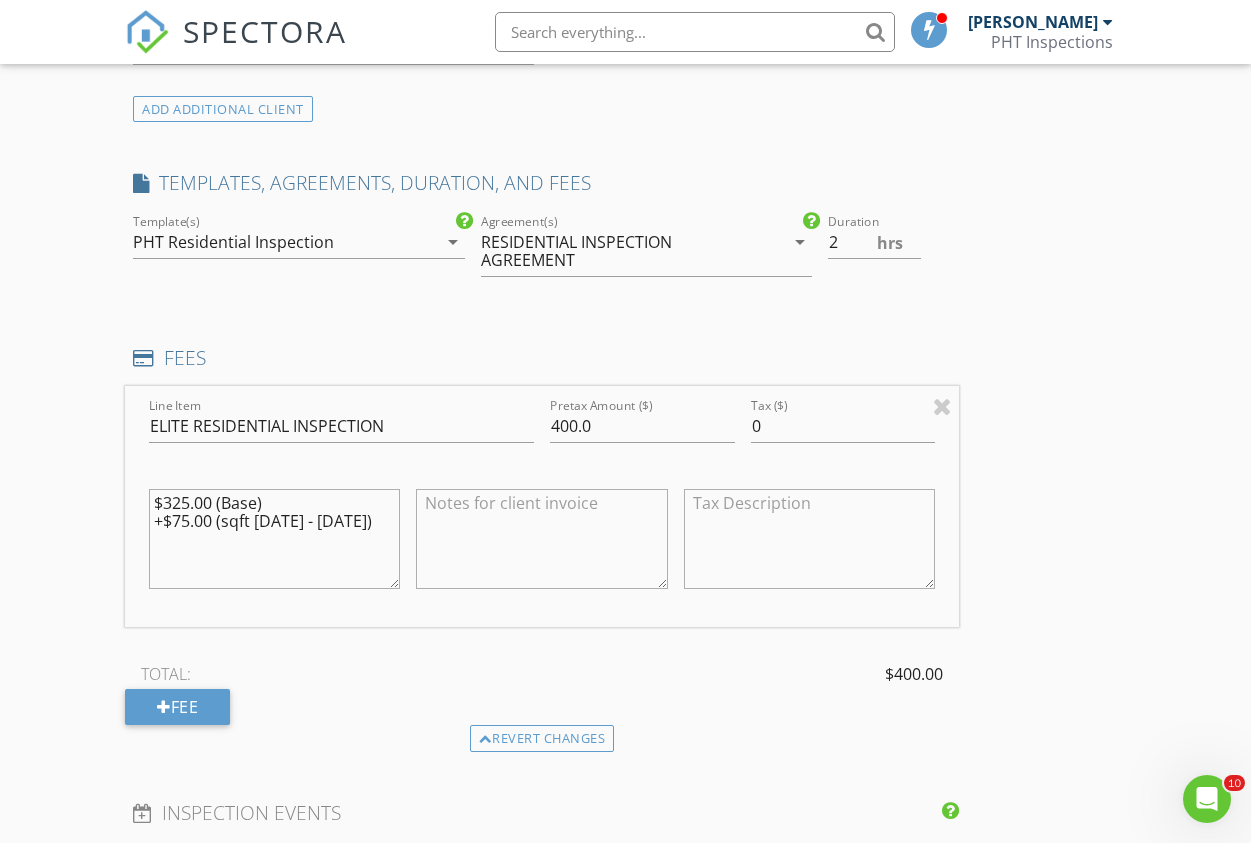 click on "PHT Residential Inspection" at bounding box center (233, 242) 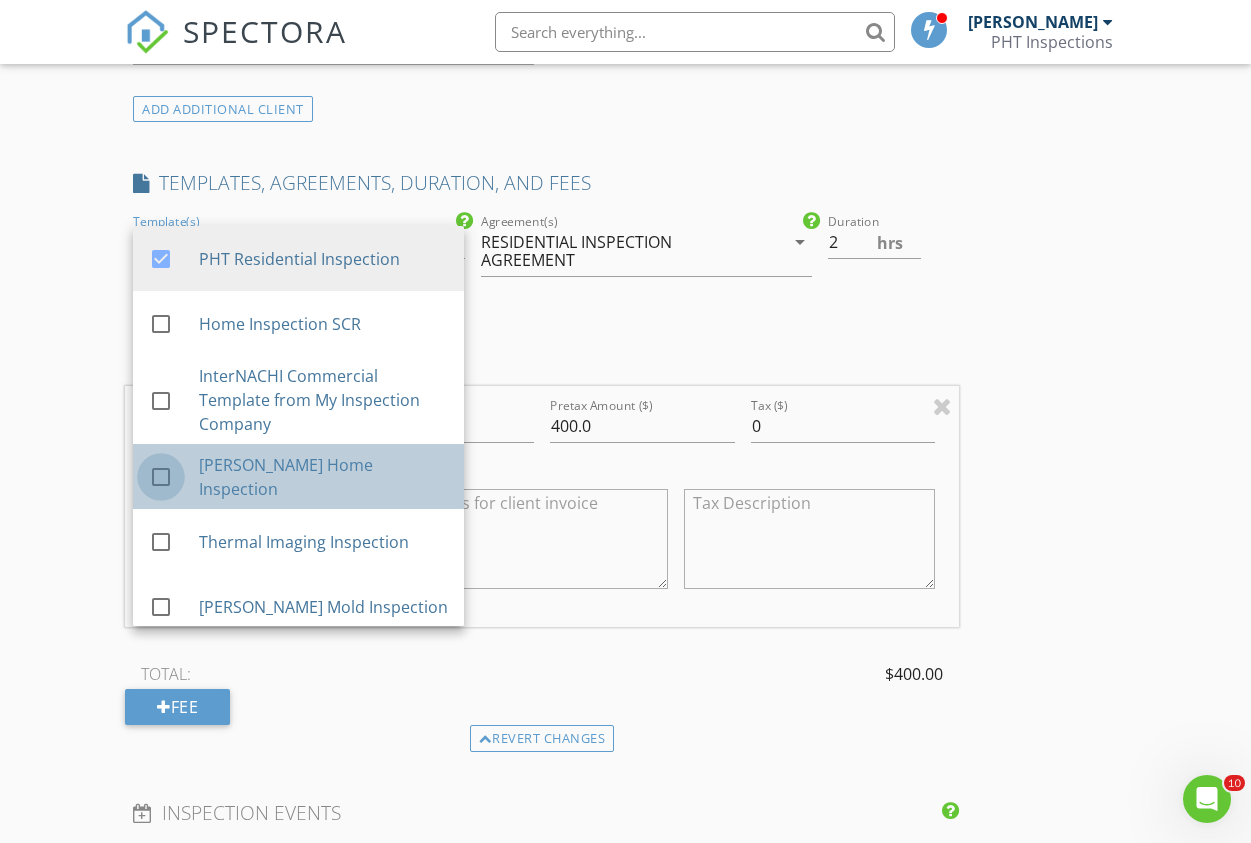 click at bounding box center [161, 477] 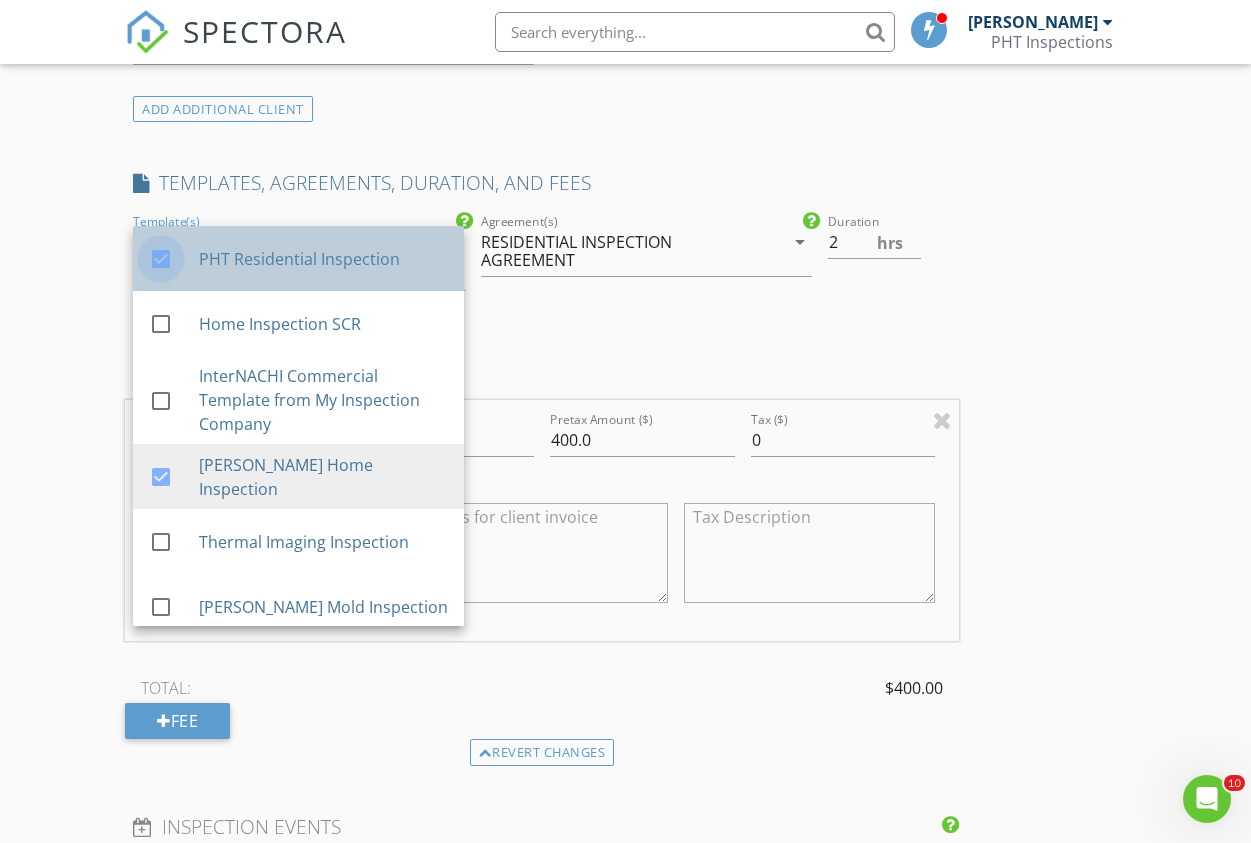 click at bounding box center [161, 259] 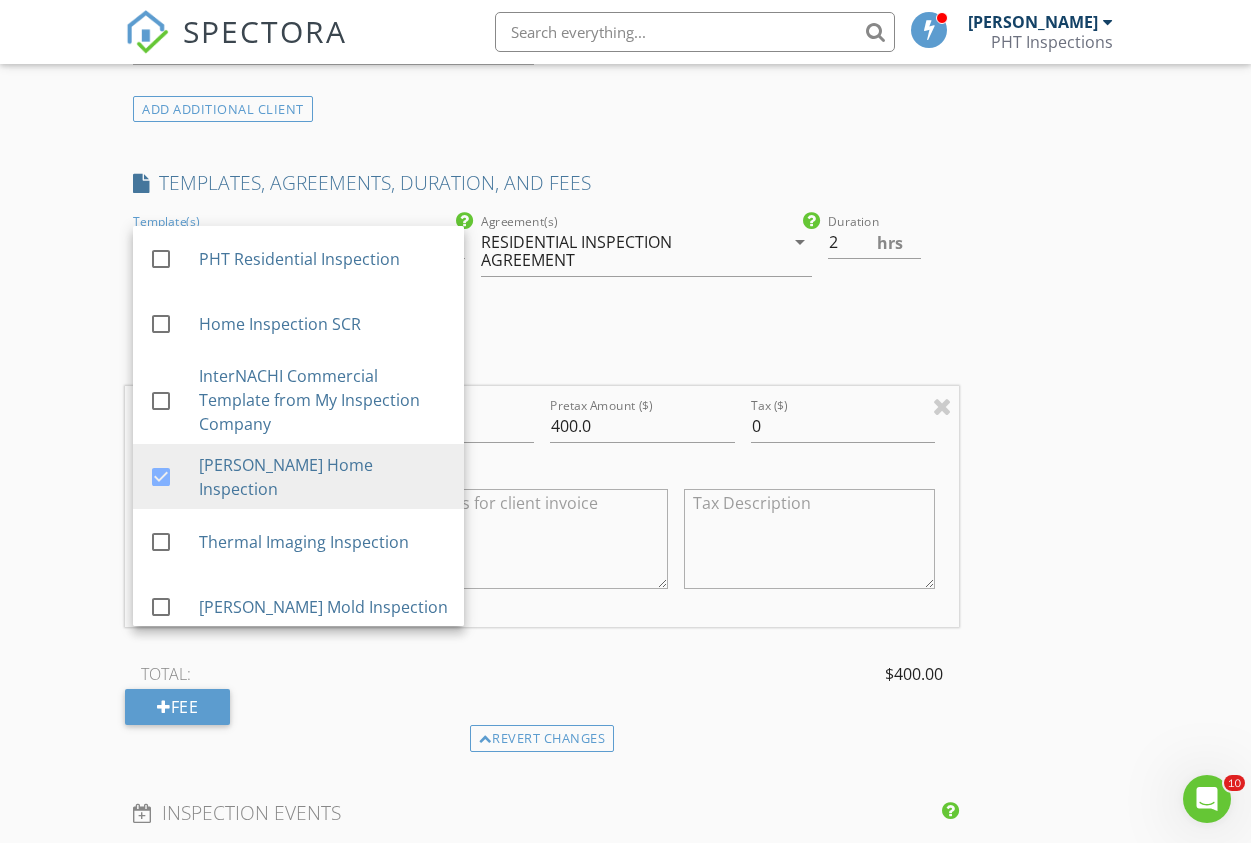 click on "FEES" at bounding box center [542, 358] 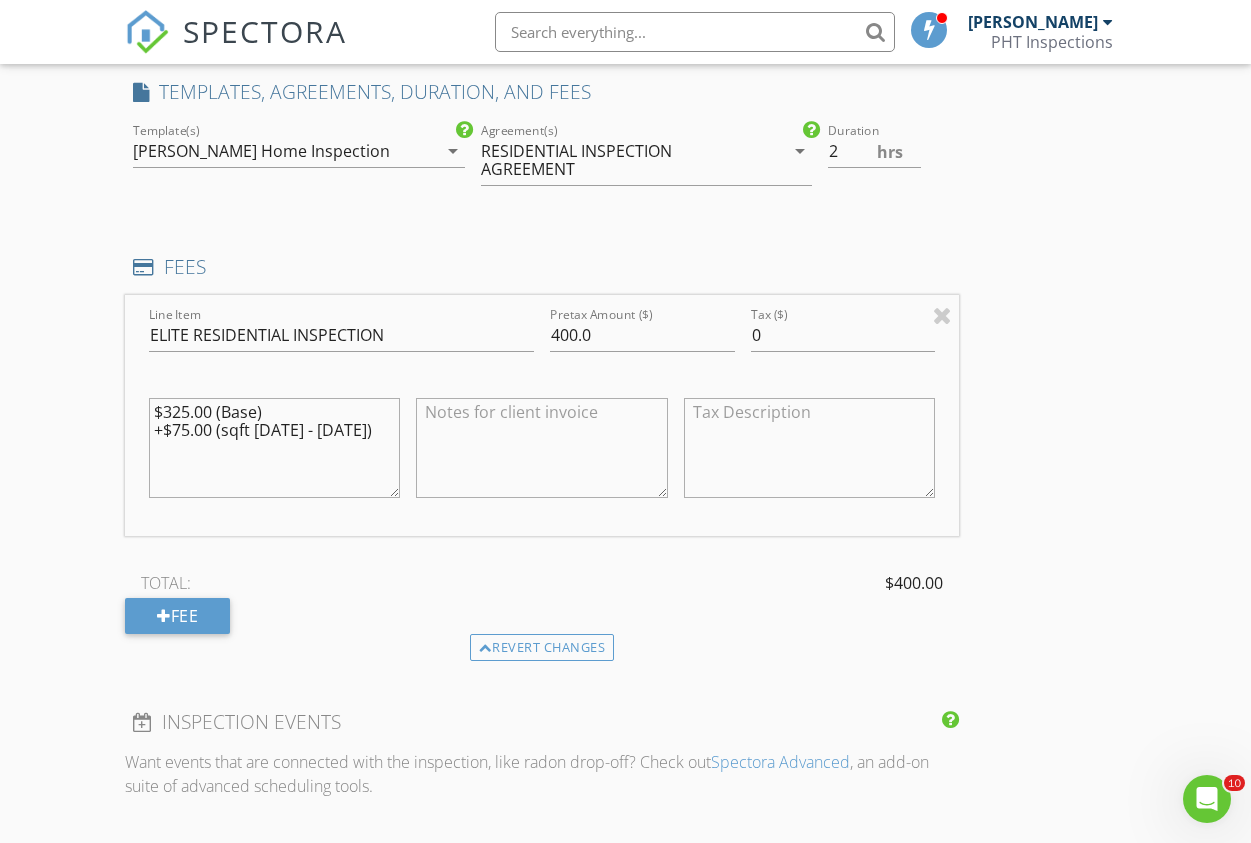 scroll, scrollTop: 1653, scrollLeft: 0, axis: vertical 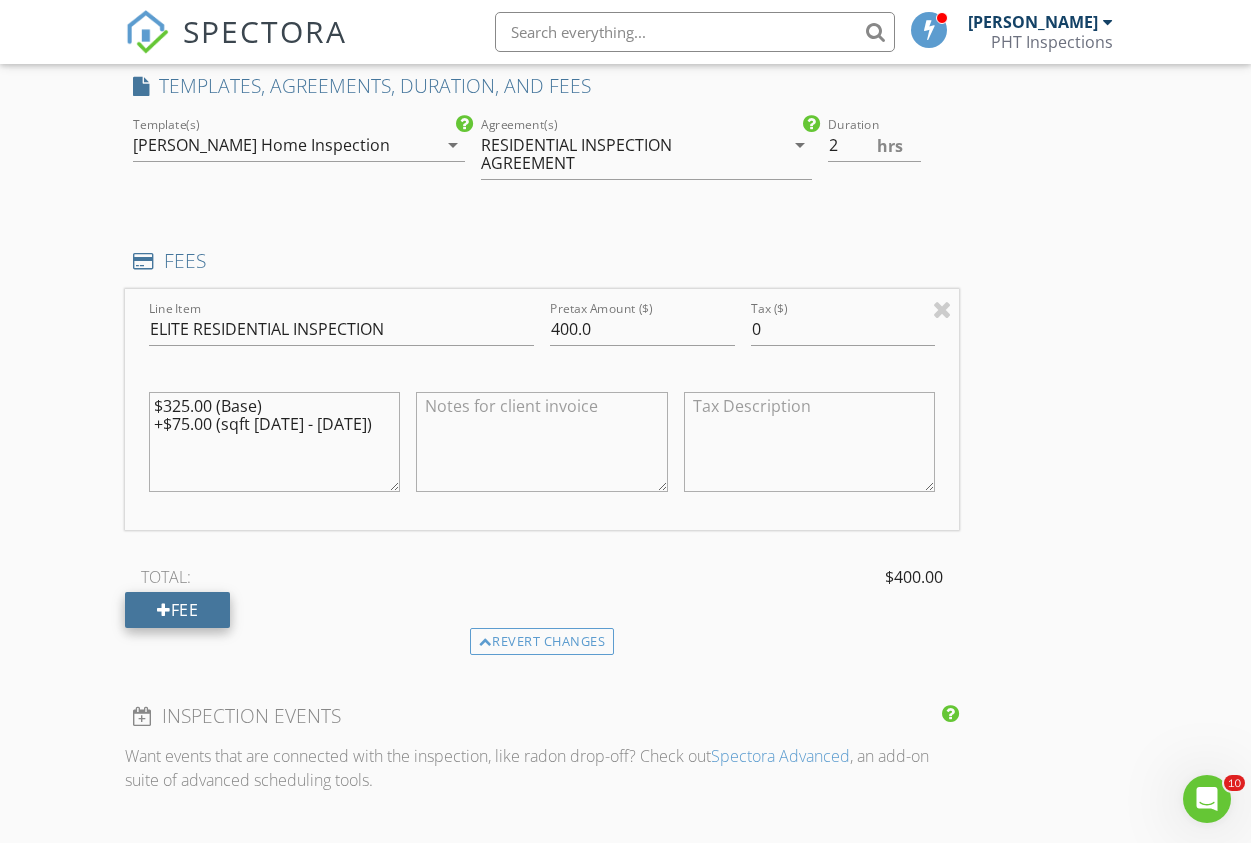click on "Fee" at bounding box center (177, 610) 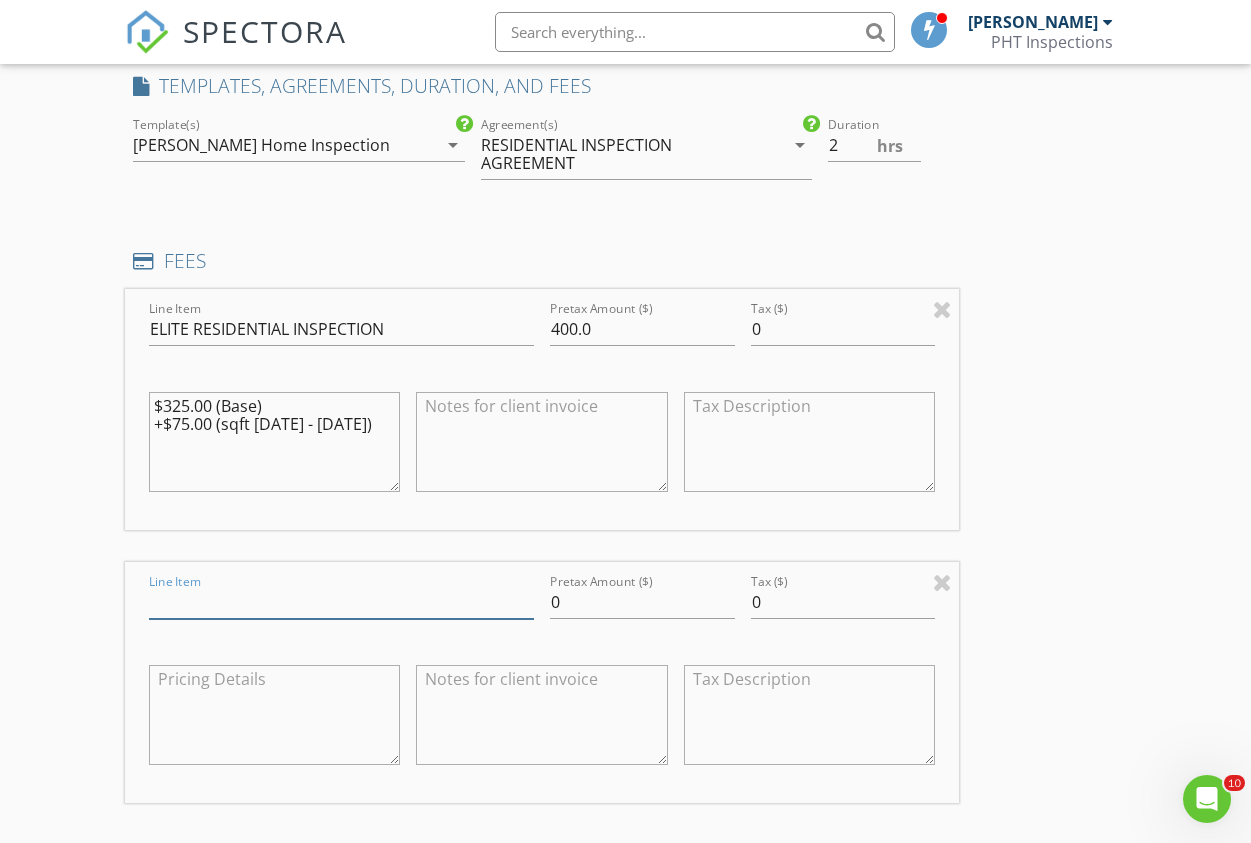 click on "Line Item" at bounding box center [341, 602] 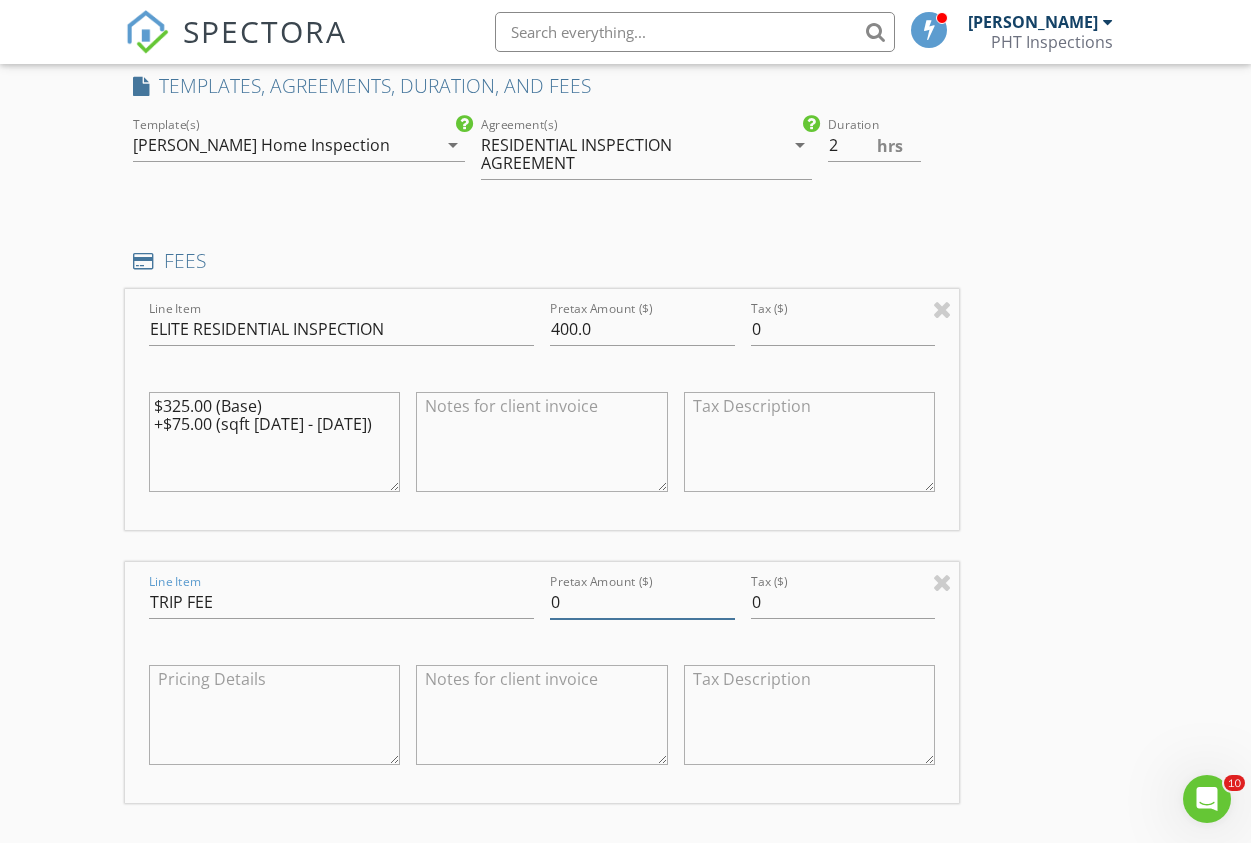 click on "0" at bounding box center (642, 602) 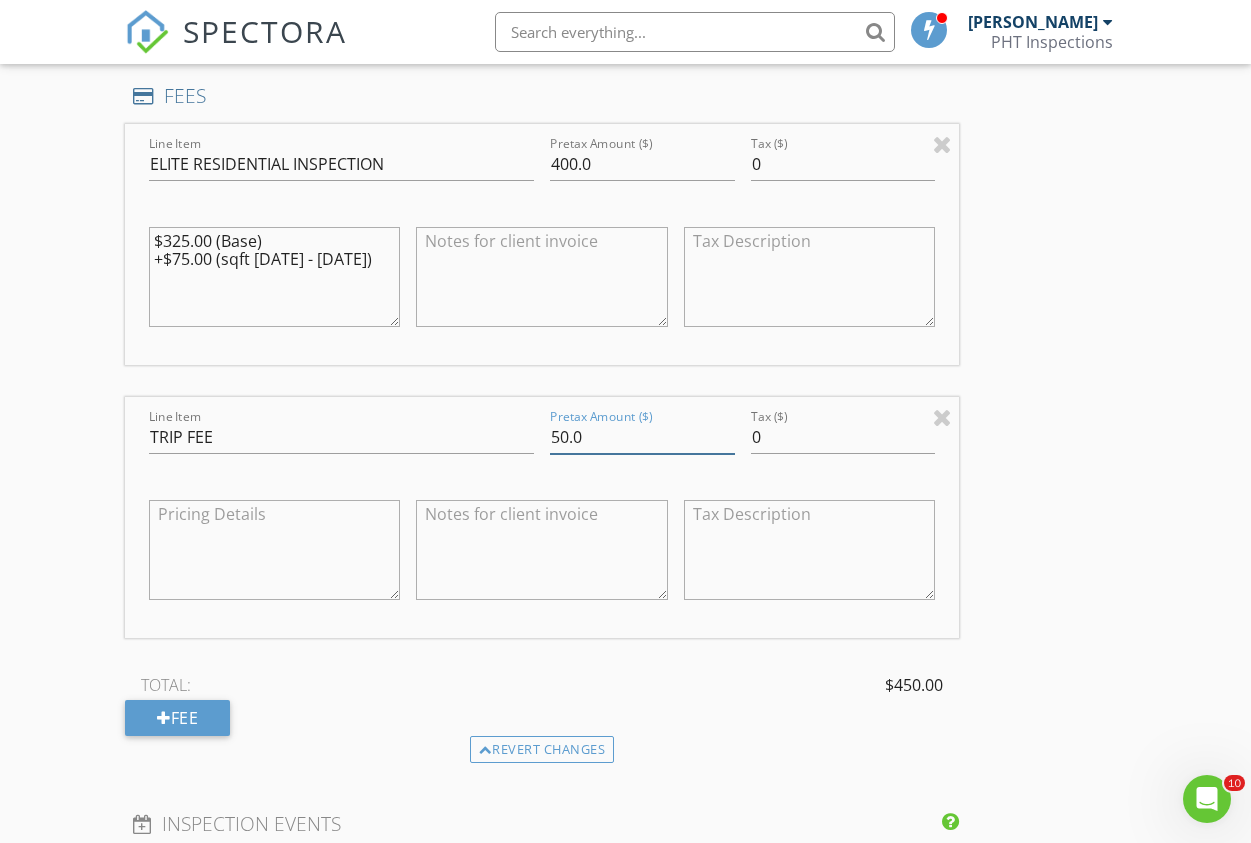 scroll, scrollTop: 1844, scrollLeft: 0, axis: vertical 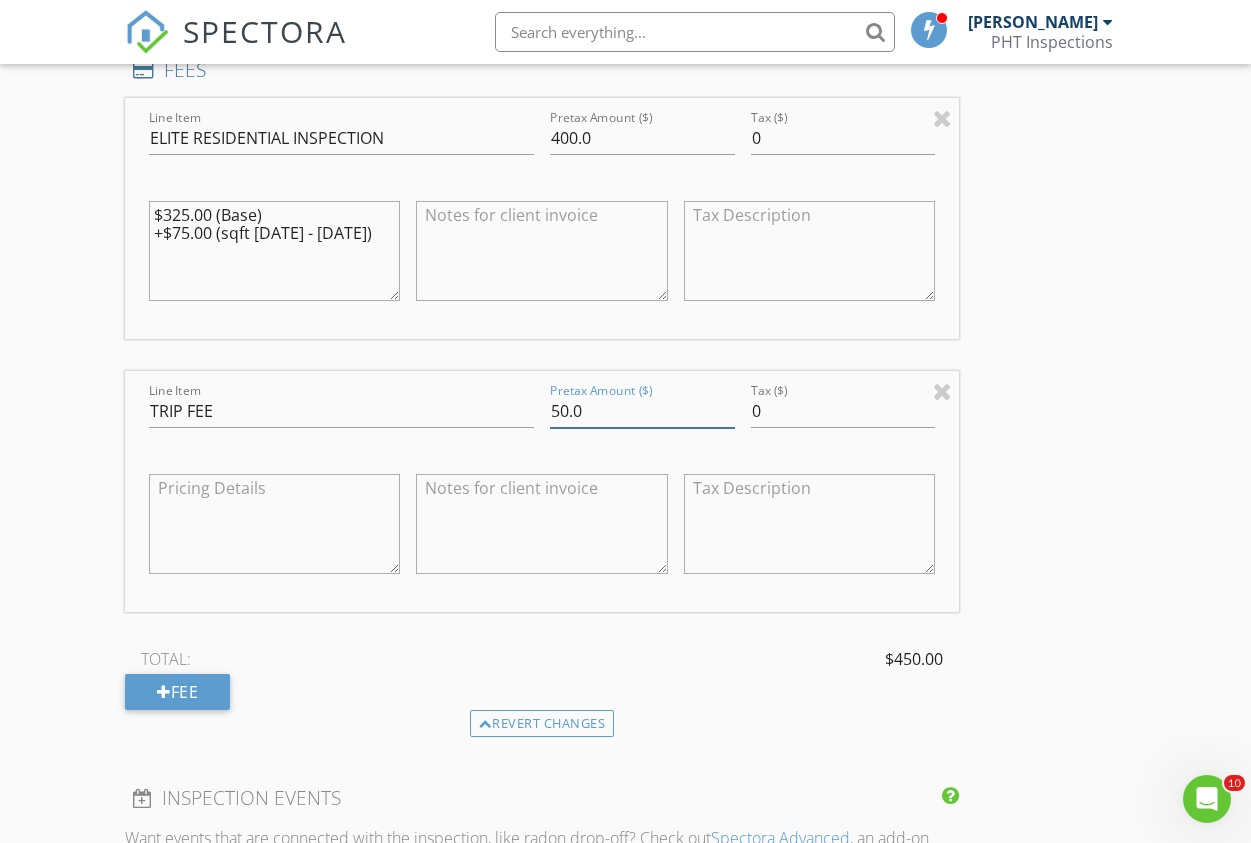type on "50.0" 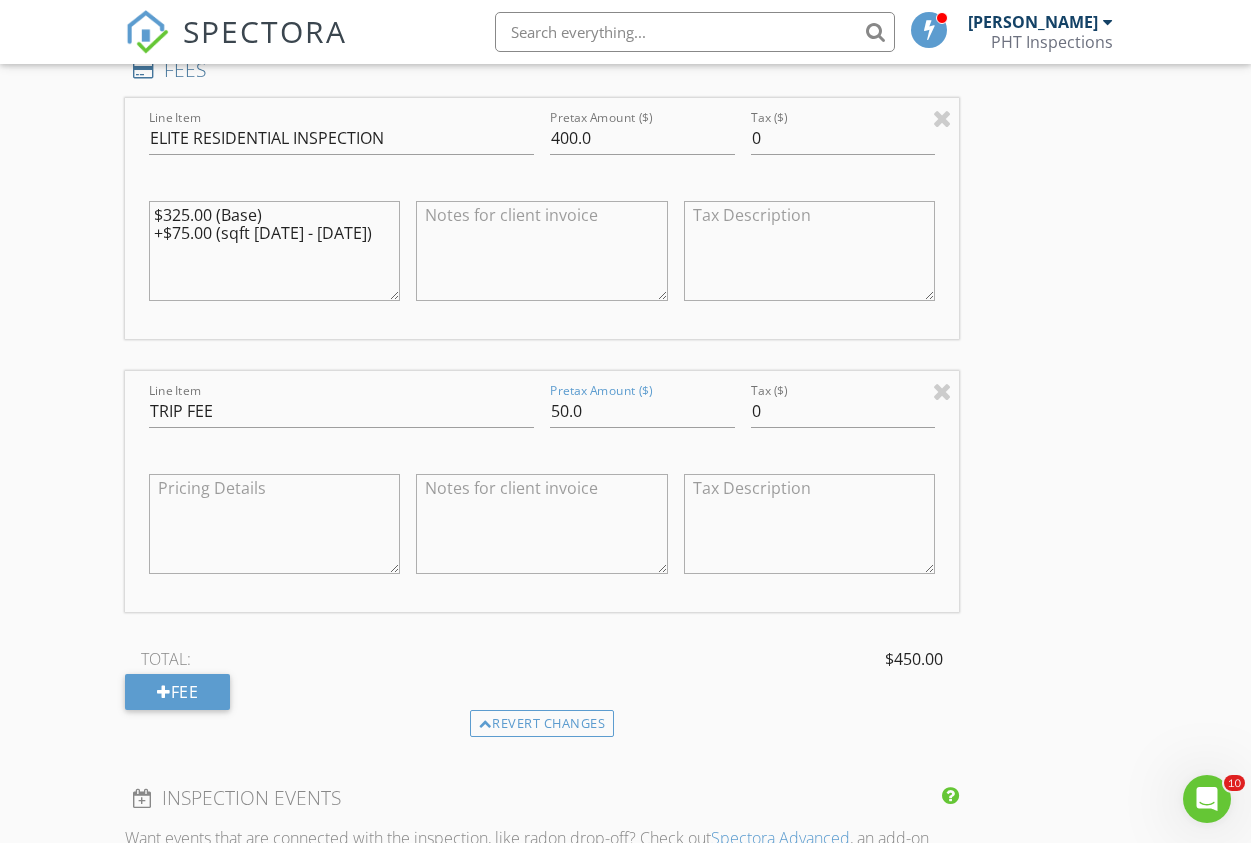 click on "Line Item ELITE RESIDENTIAL INSPECTION     Pretax Amount ($) 400.0   Tax ($) 0   $325.00 (Base)
+$75.00 (sqft 1500 - 1999)       Line Item TRIP FEE     Pretax Amount ($) 50.0   Tax ($) 0         TOTAL:   $450.00
Fee" at bounding box center [542, 404] 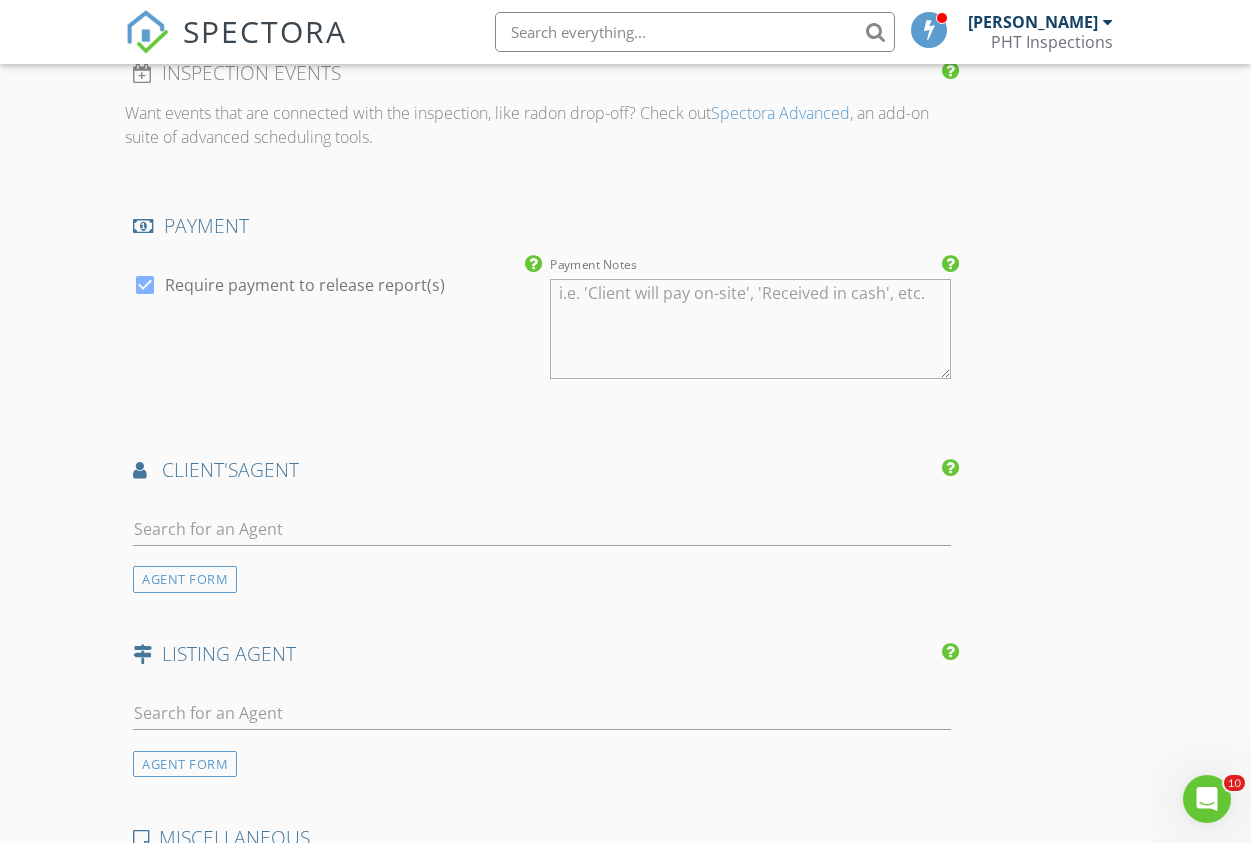 scroll, scrollTop: 2583, scrollLeft: 0, axis: vertical 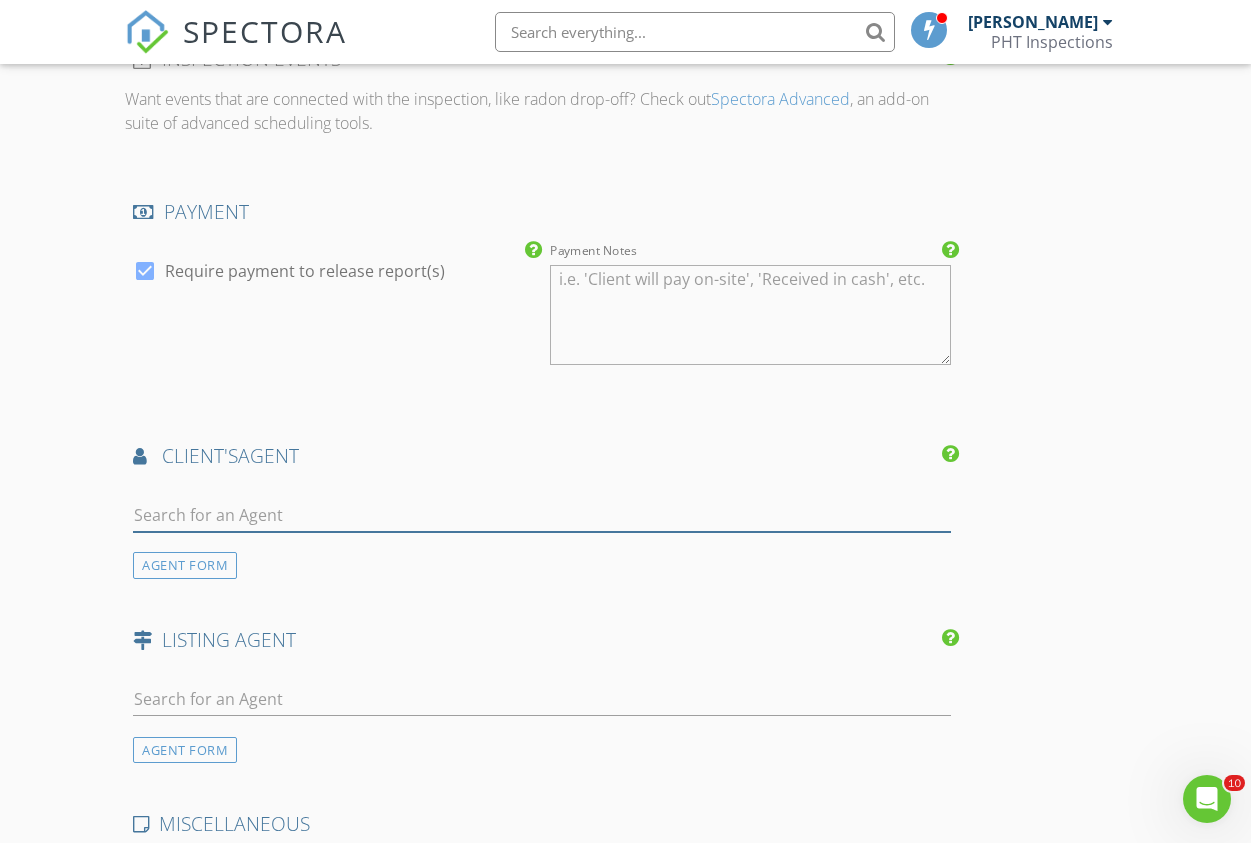 click at bounding box center [542, 515] 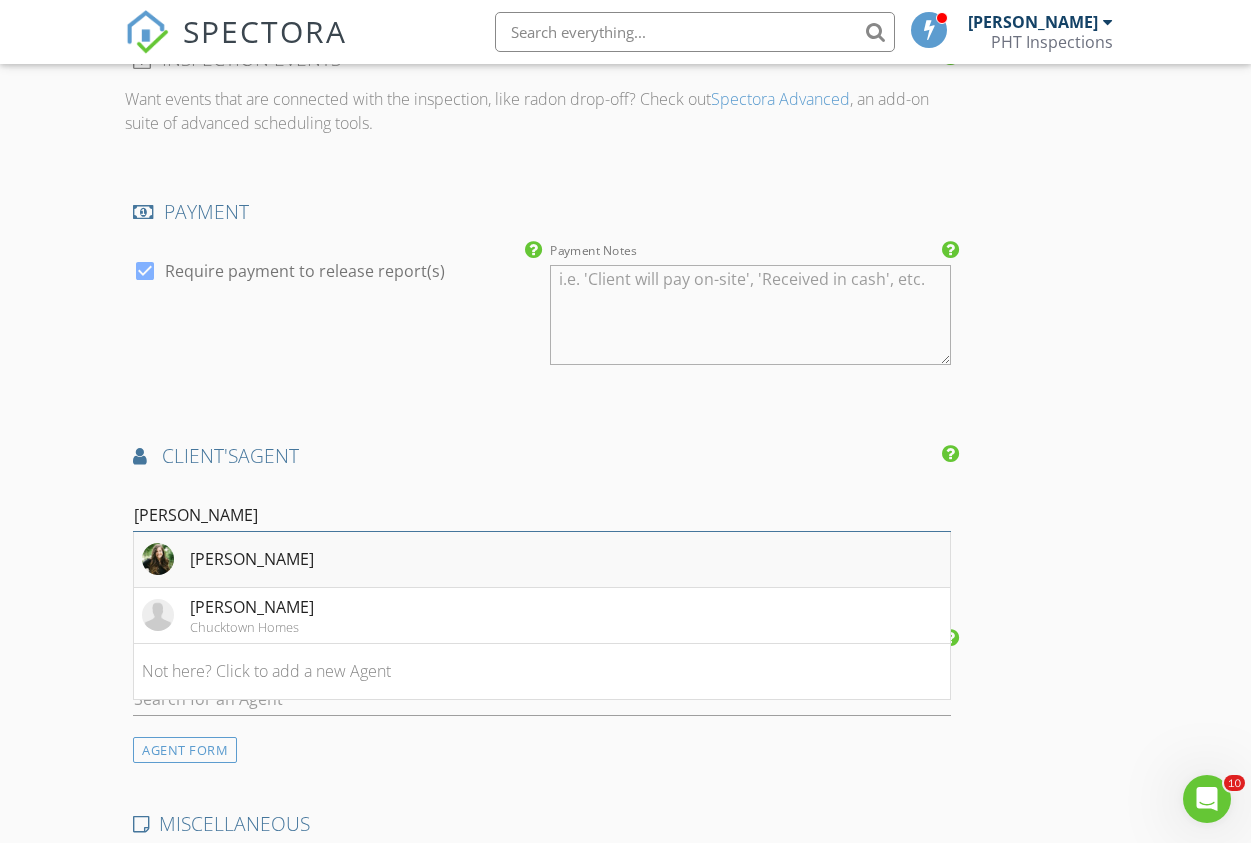 type on "lind" 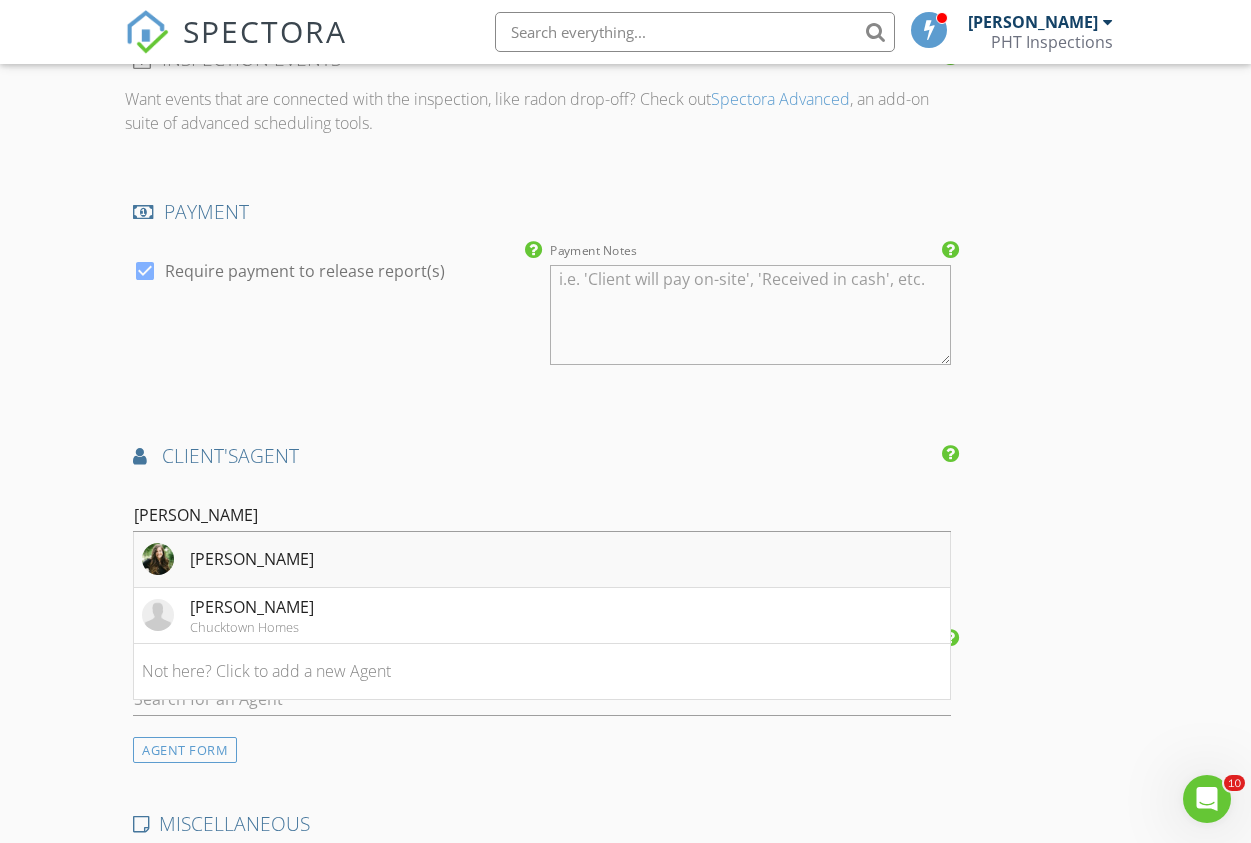 click on "Lindsey Belk" at bounding box center [252, 559] 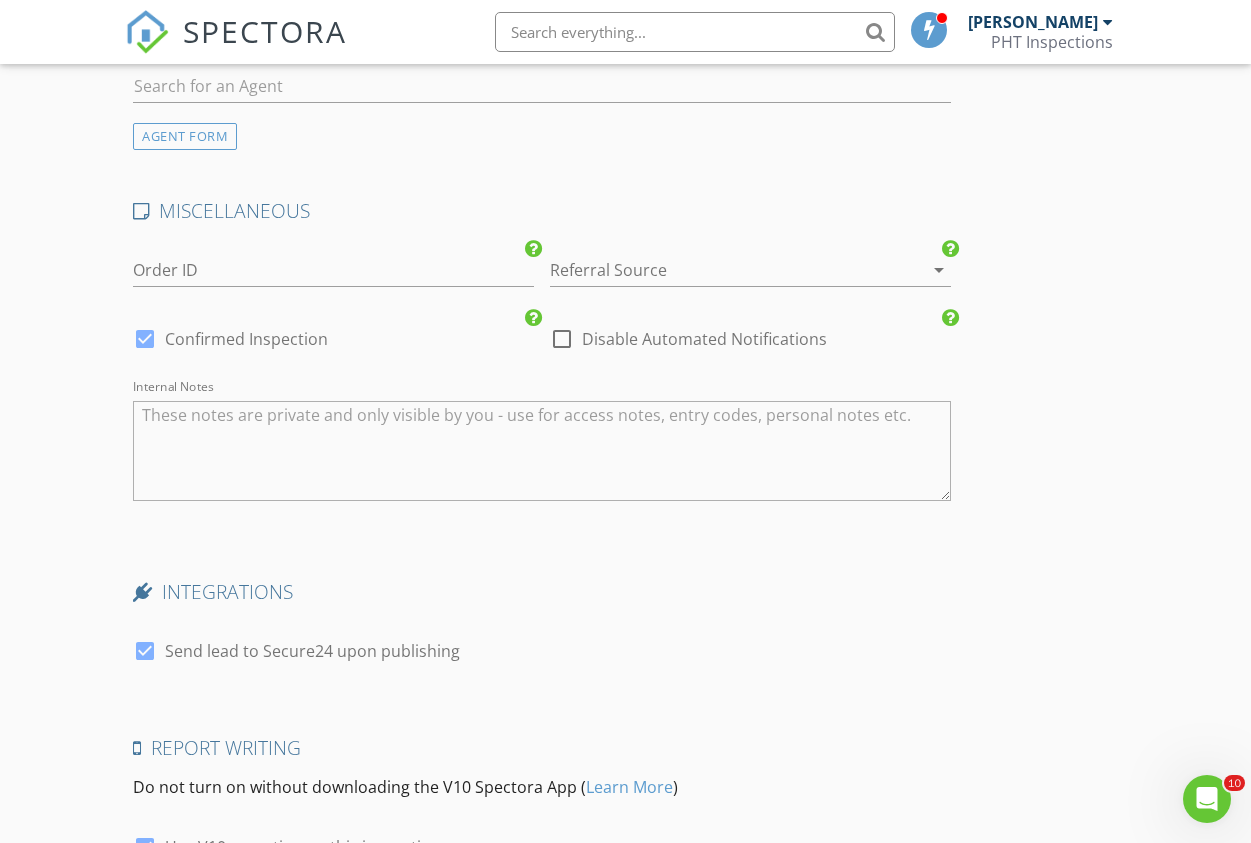 scroll, scrollTop: 3663, scrollLeft: 0, axis: vertical 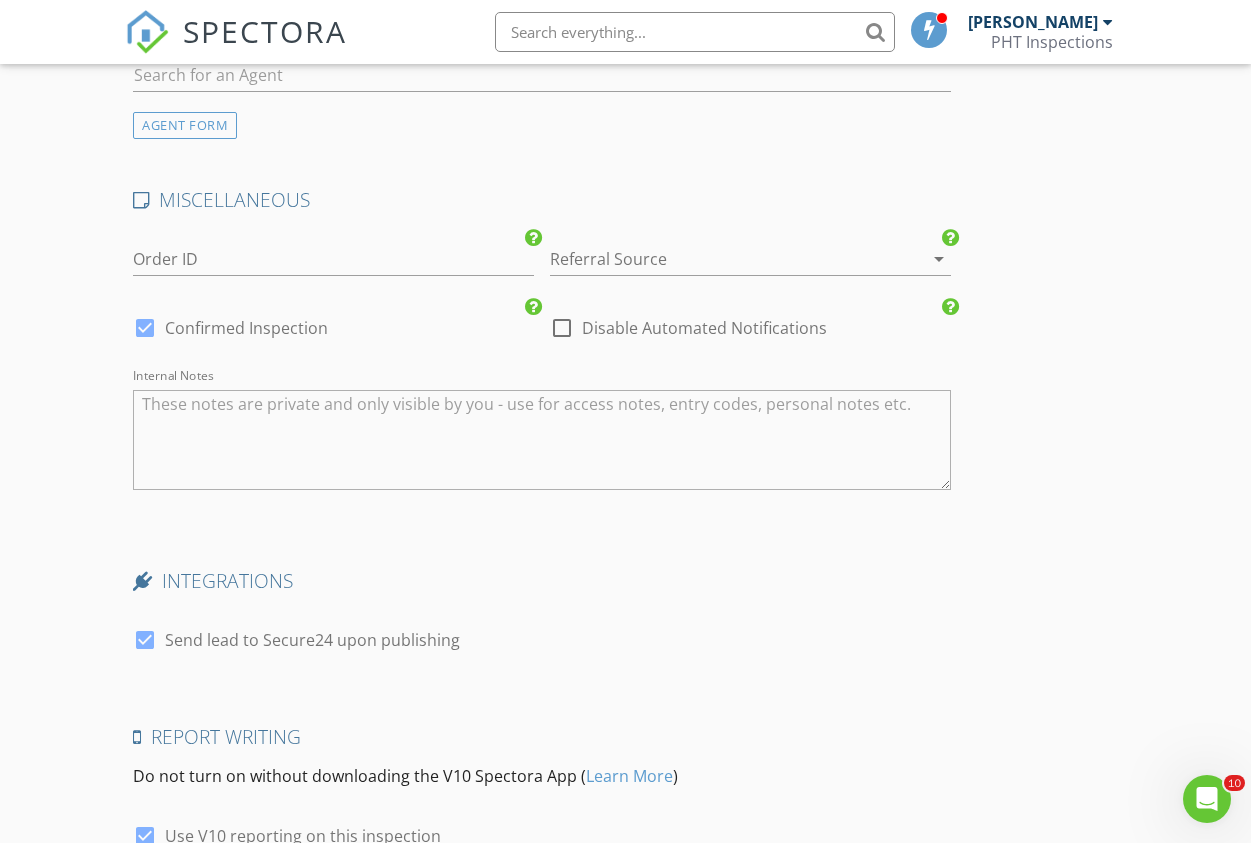 click at bounding box center [145, 640] 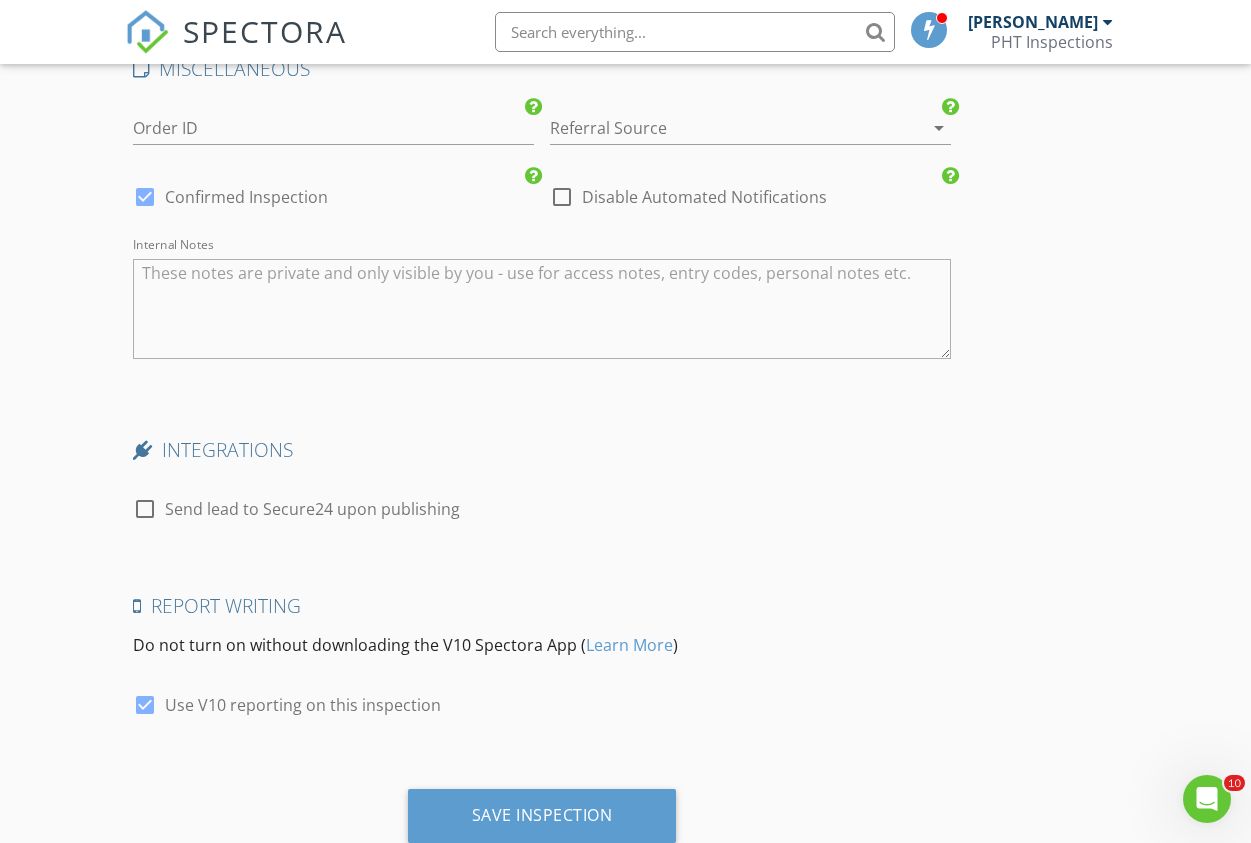 scroll, scrollTop: 3856, scrollLeft: 0, axis: vertical 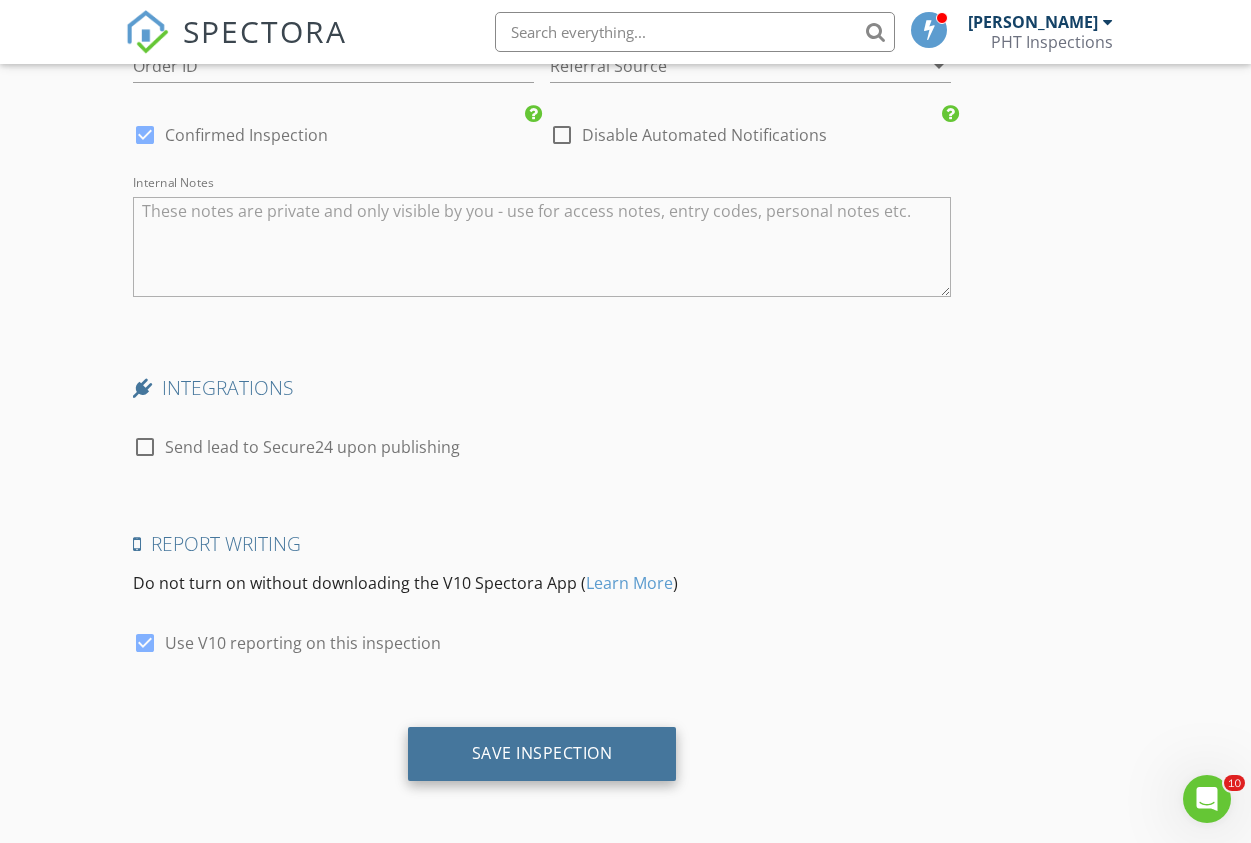 click on "Save Inspection" at bounding box center (542, 753) 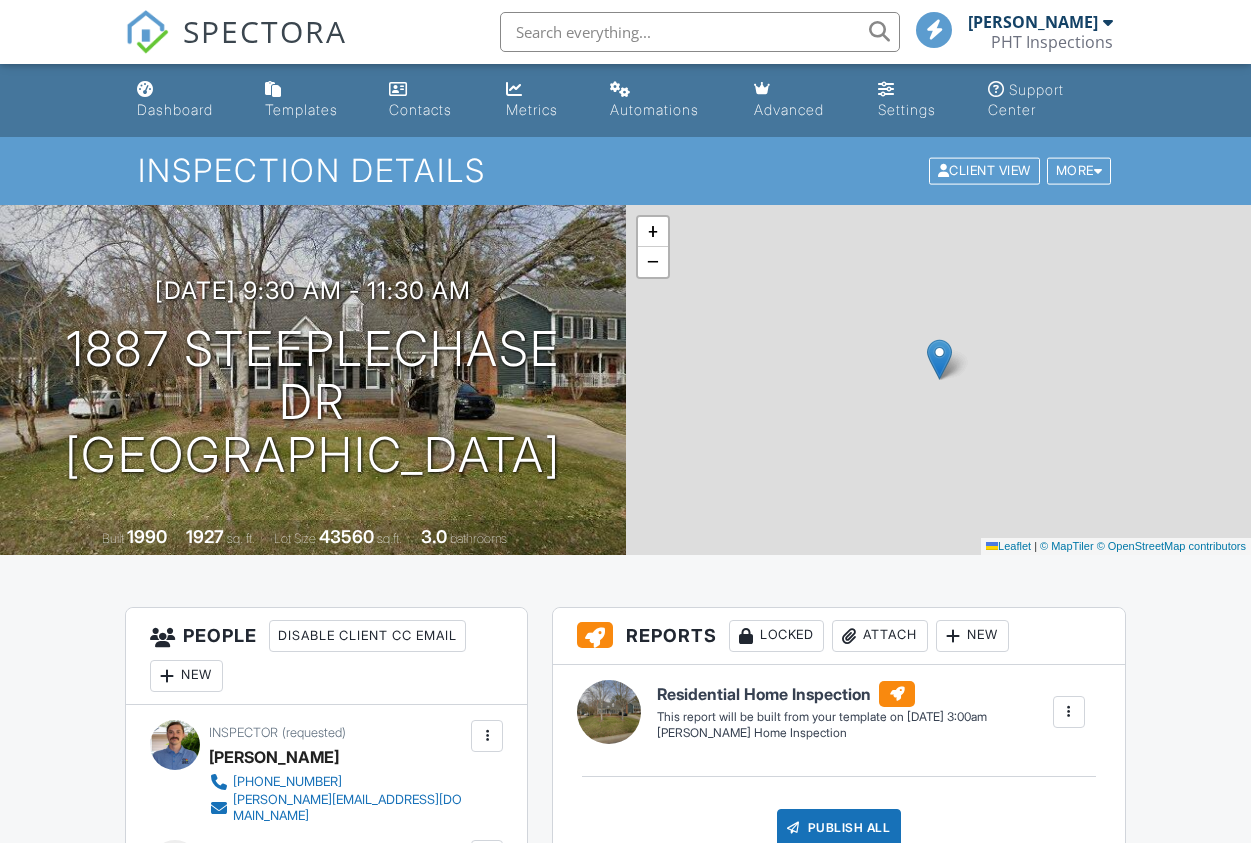 scroll, scrollTop: 0, scrollLeft: 0, axis: both 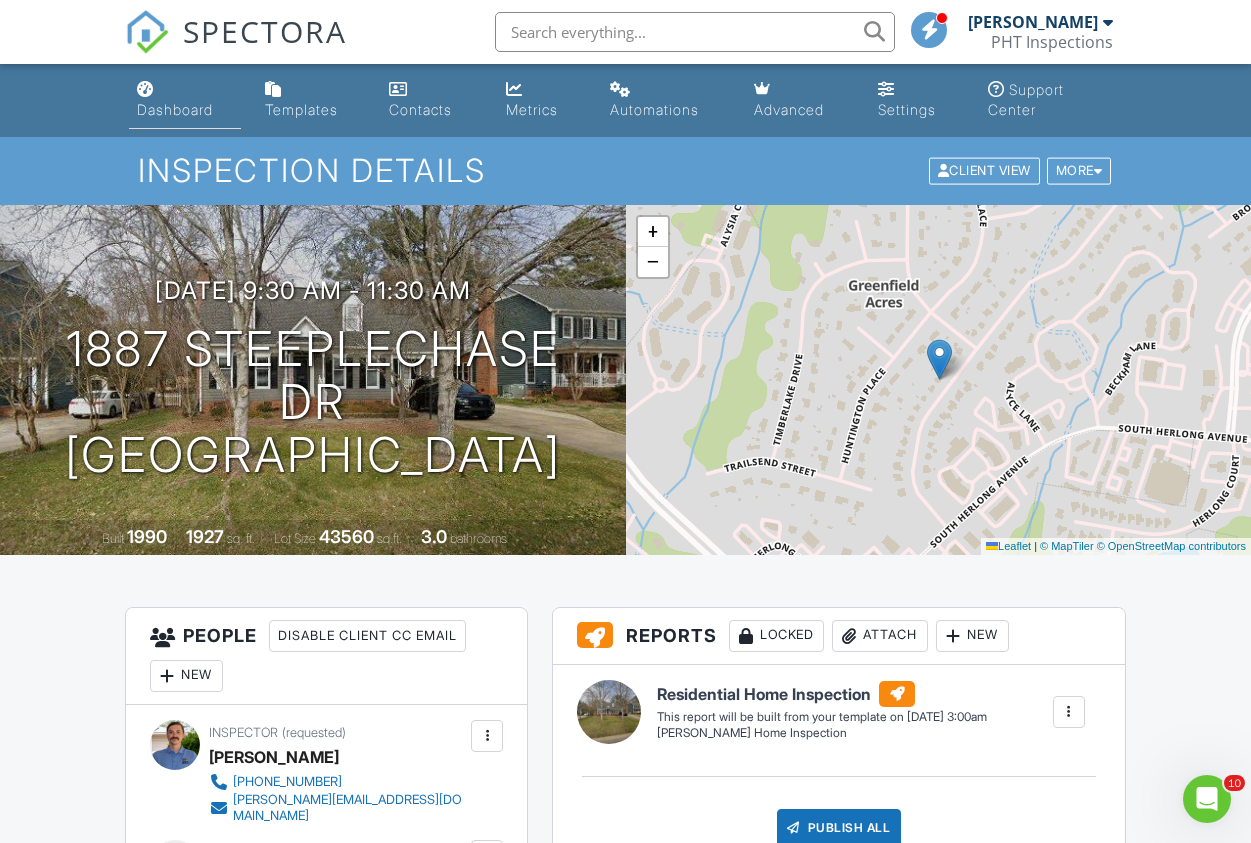 click on "Dashboard" at bounding box center (175, 109) 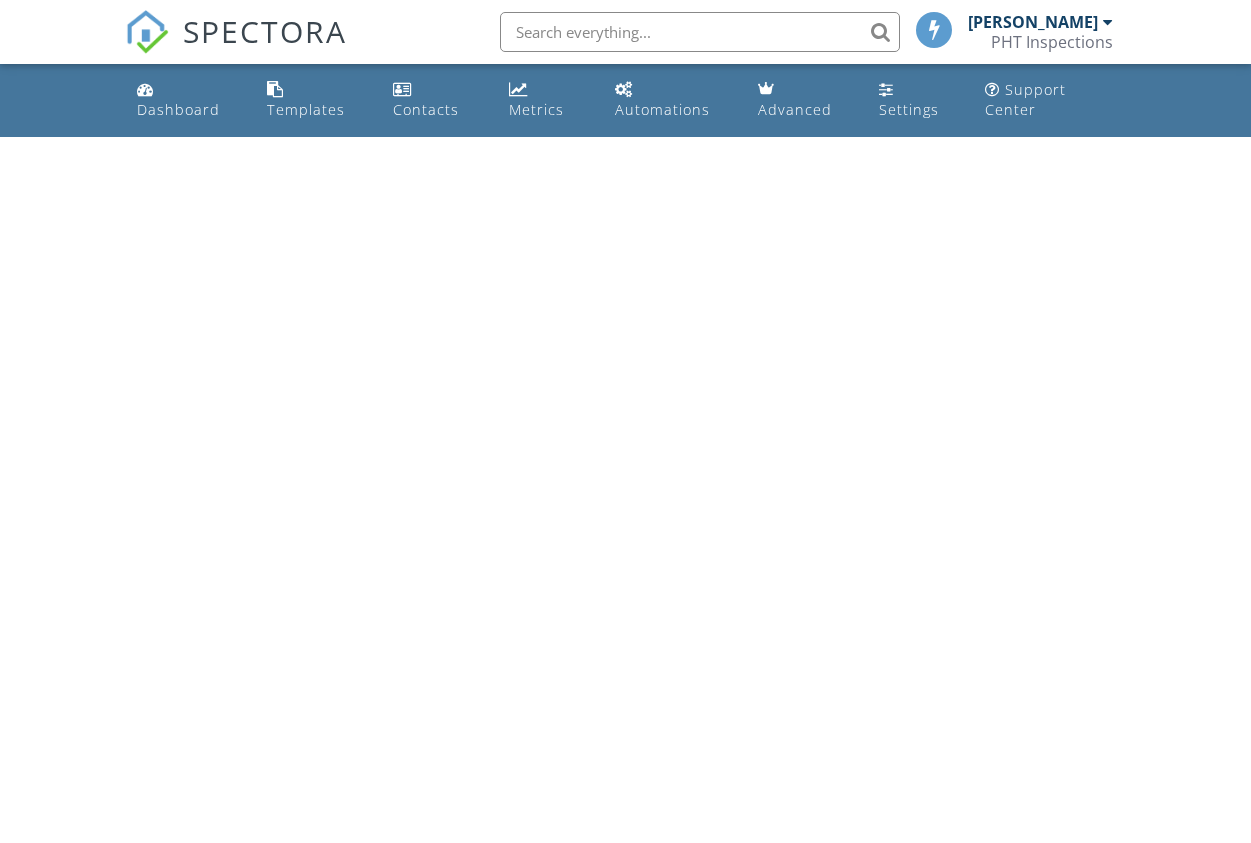 scroll, scrollTop: 0, scrollLeft: 0, axis: both 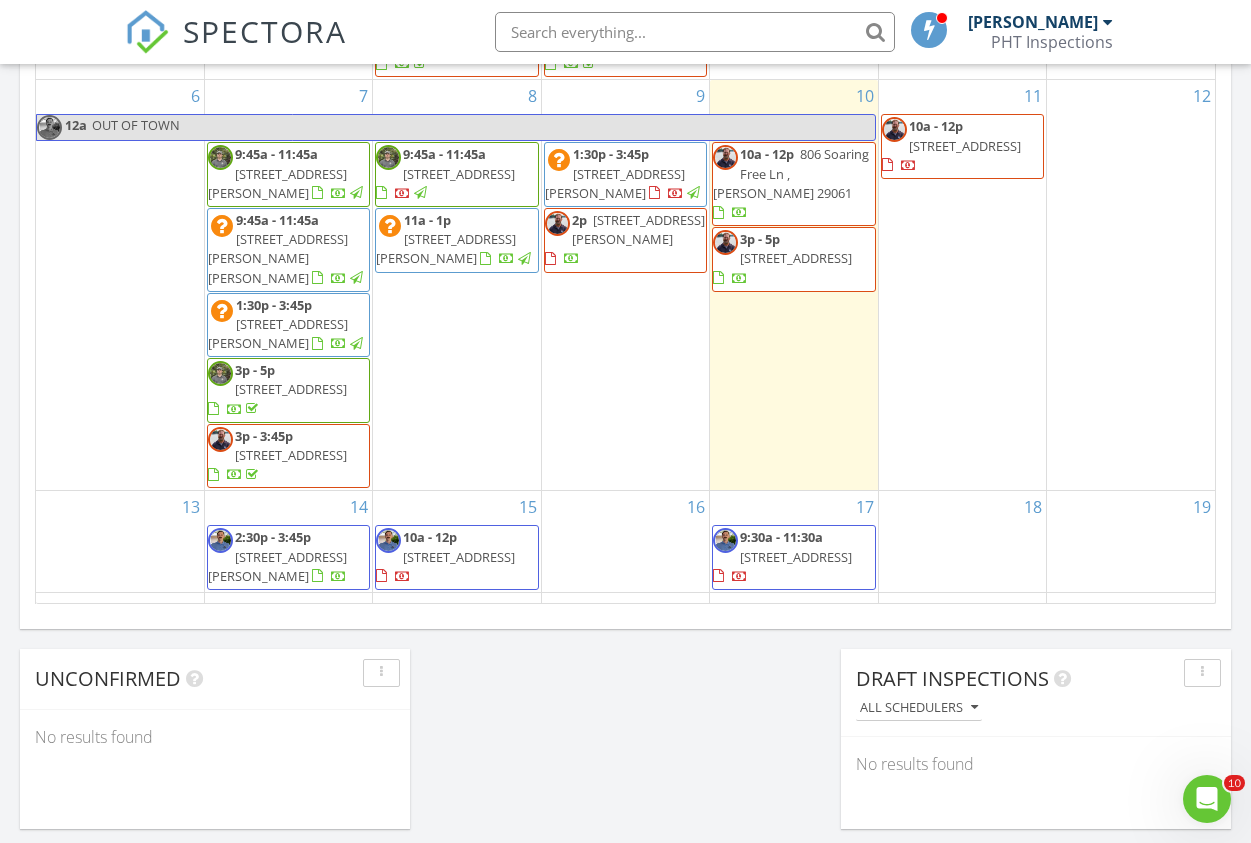 click on "9:30a - 11:30a" at bounding box center (781, 537) 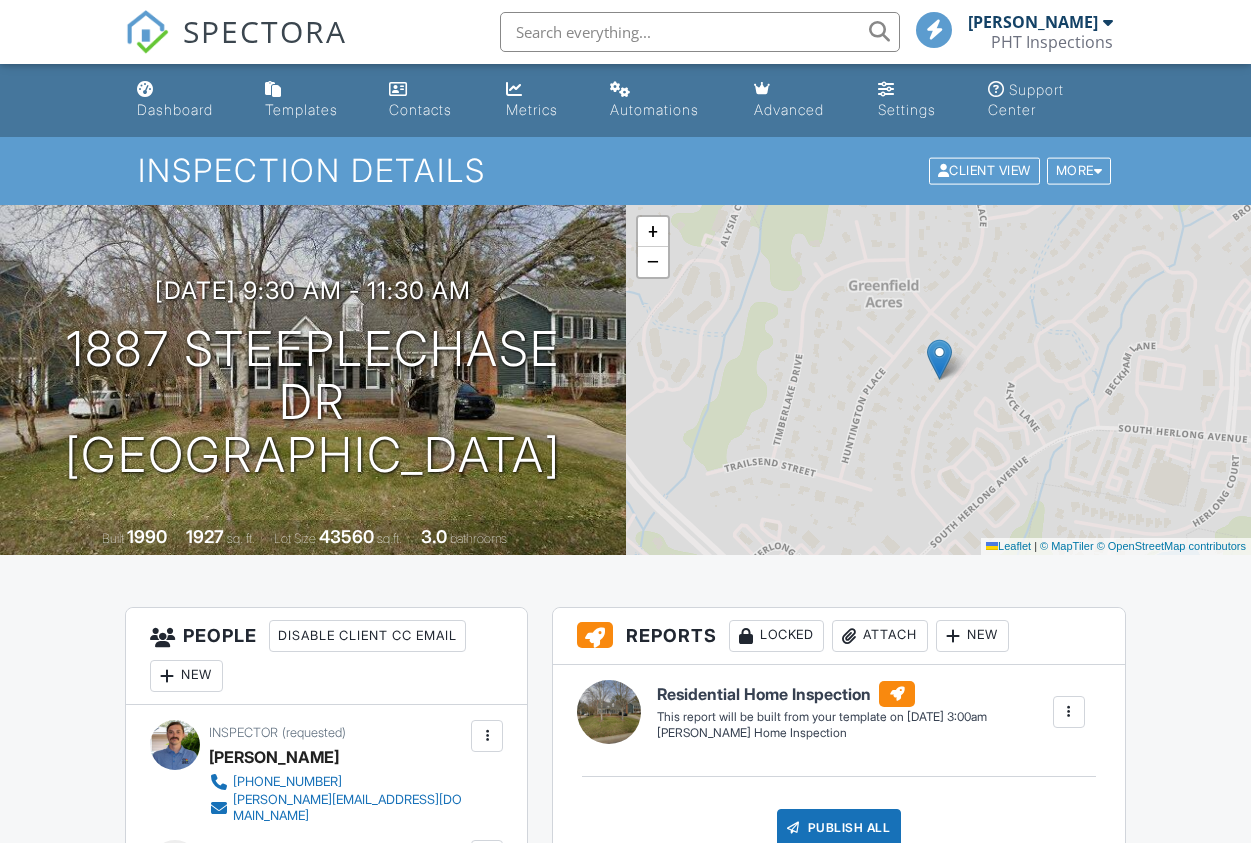 scroll, scrollTop: 224, scrollLeft: 0, axis: vertical 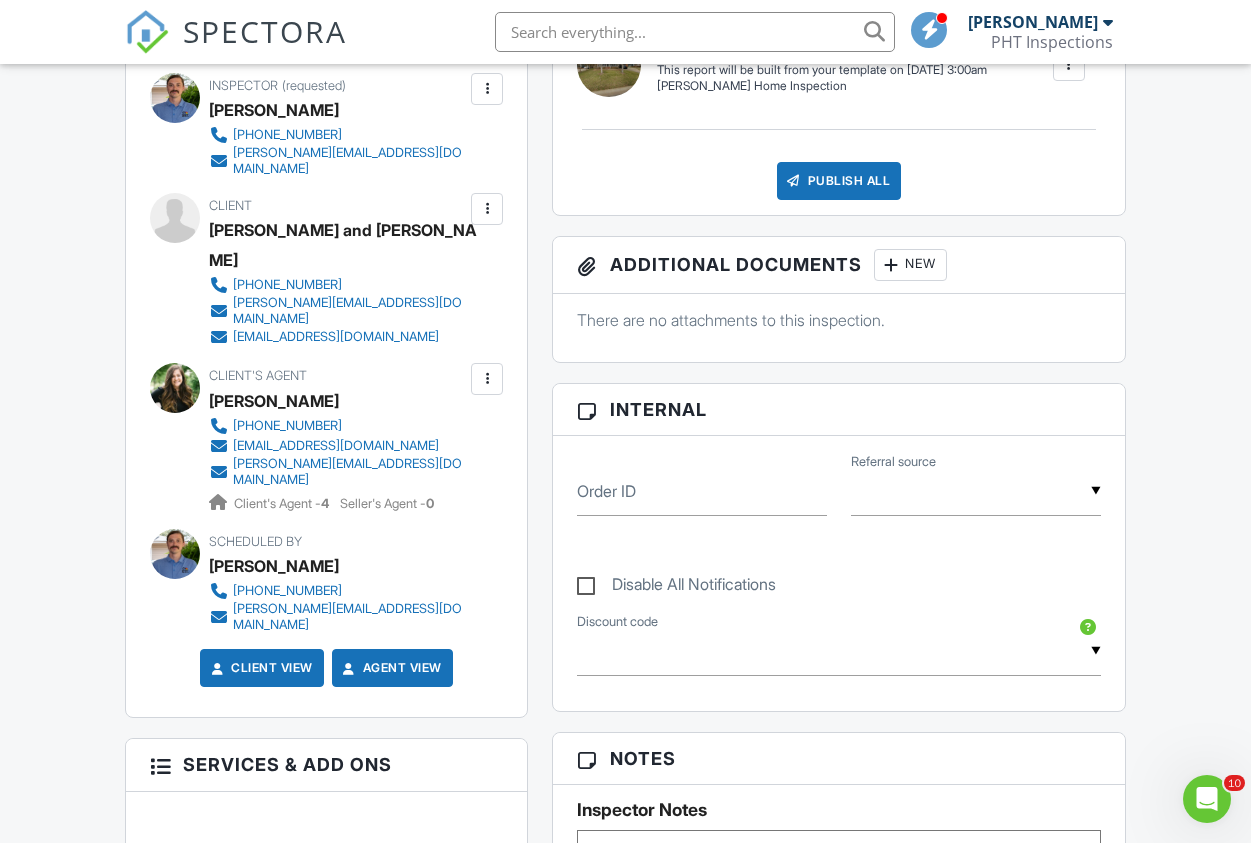 drag, startPoint x: 209, startPoint y: 219, endPoint x: 377, endPoint y: 228, distance: 168.2409 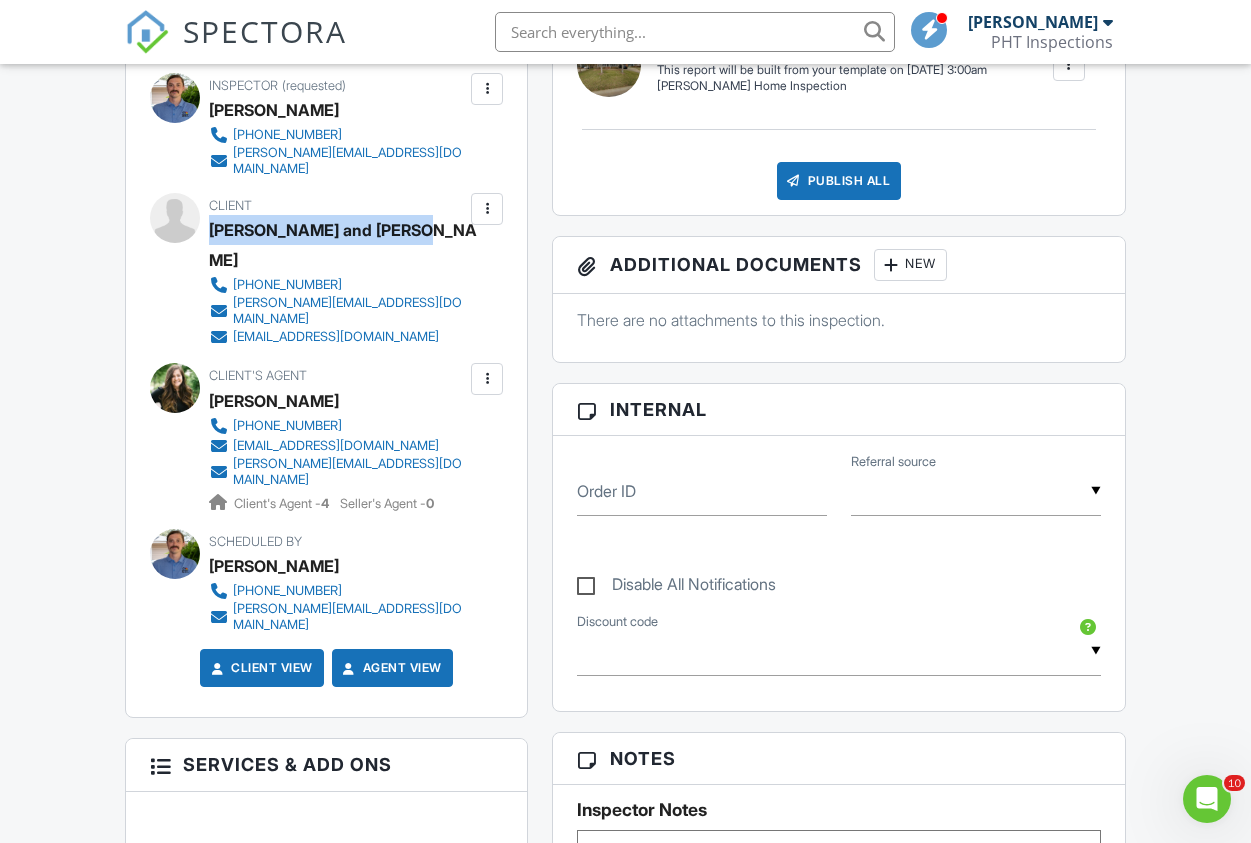 drag, startPoint x: 411, startPoint y: 219, endPoint x: 210, endPoint y: 225, distance: 201.08954 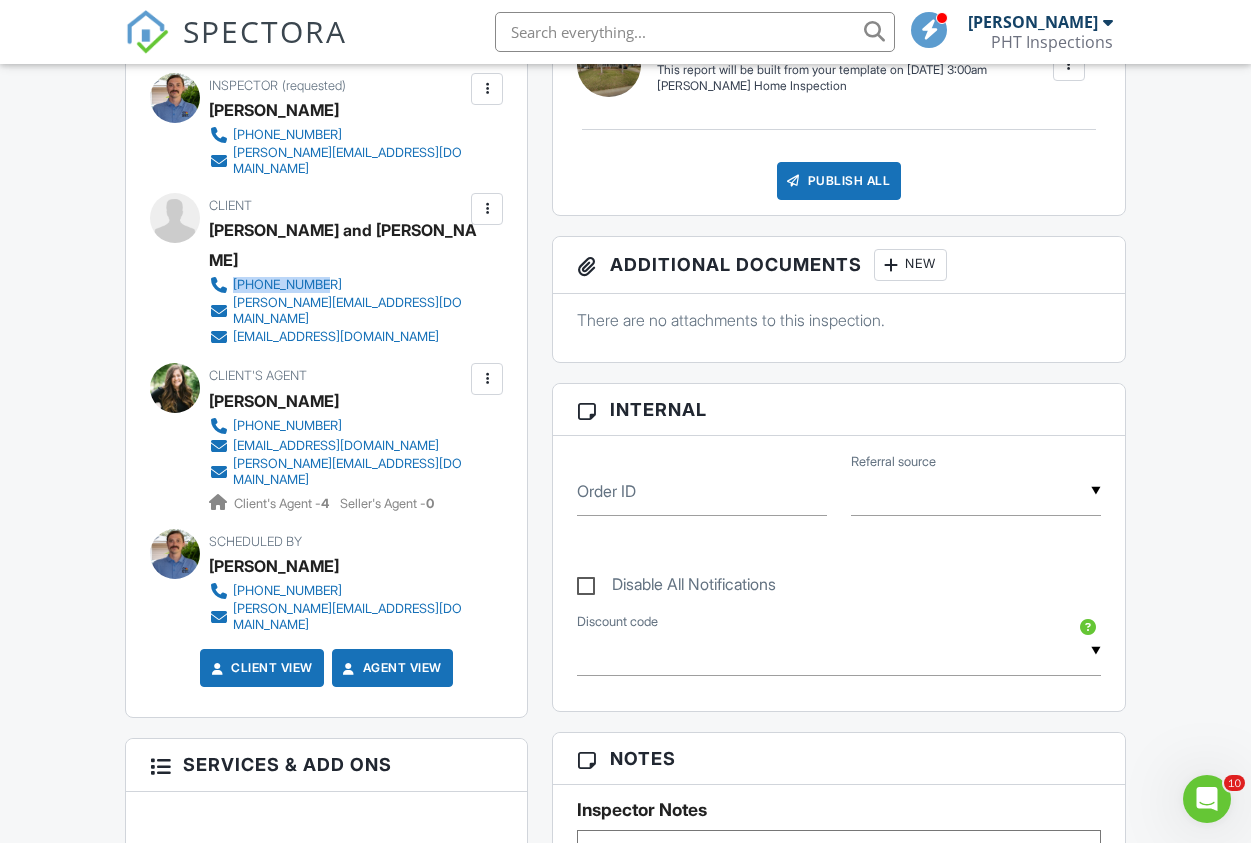 drag, startPoint x: 401, startPoint y: 241, endPoint x: 234, endPoint y: 248, distance: 167.14664 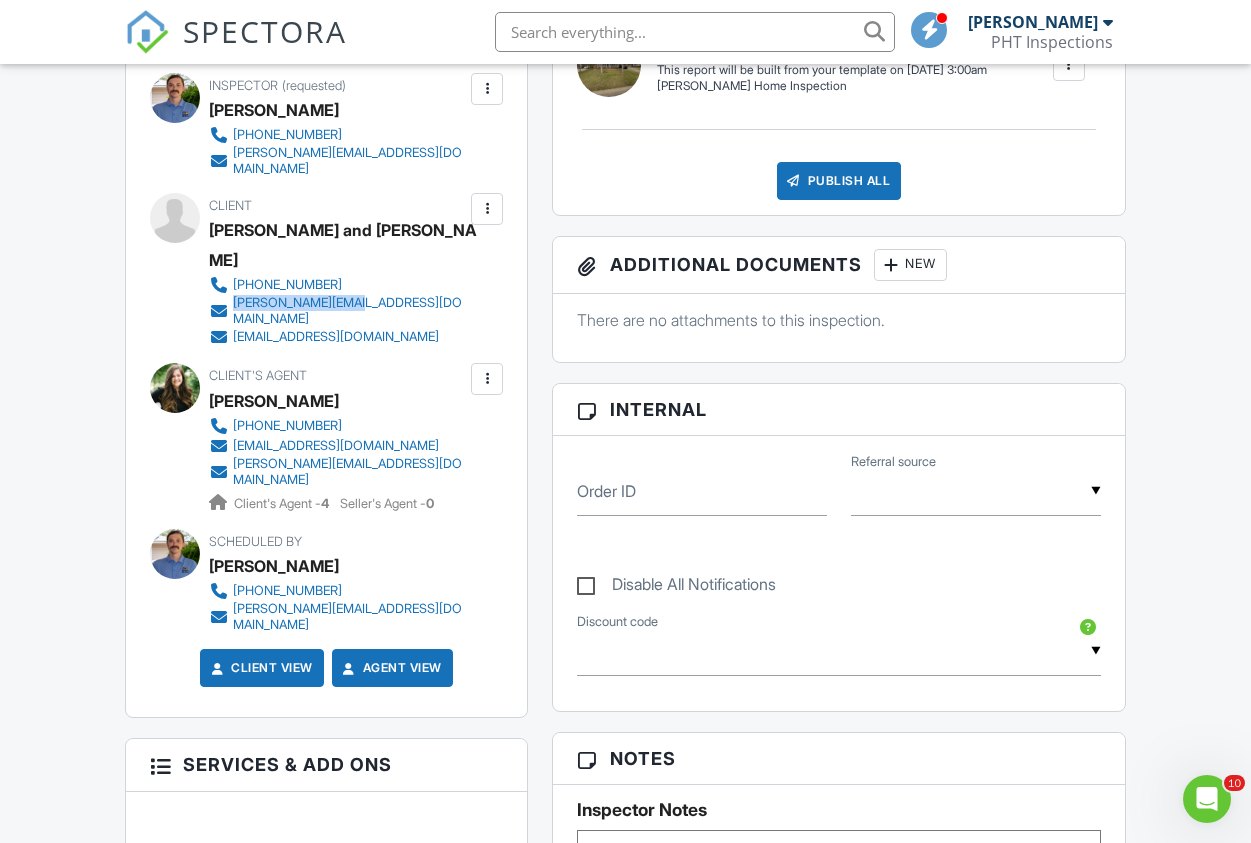drag, startPoint x: 457, startPoint y: 267, endPoint x: 235, endPoint y: 267, distance: 222 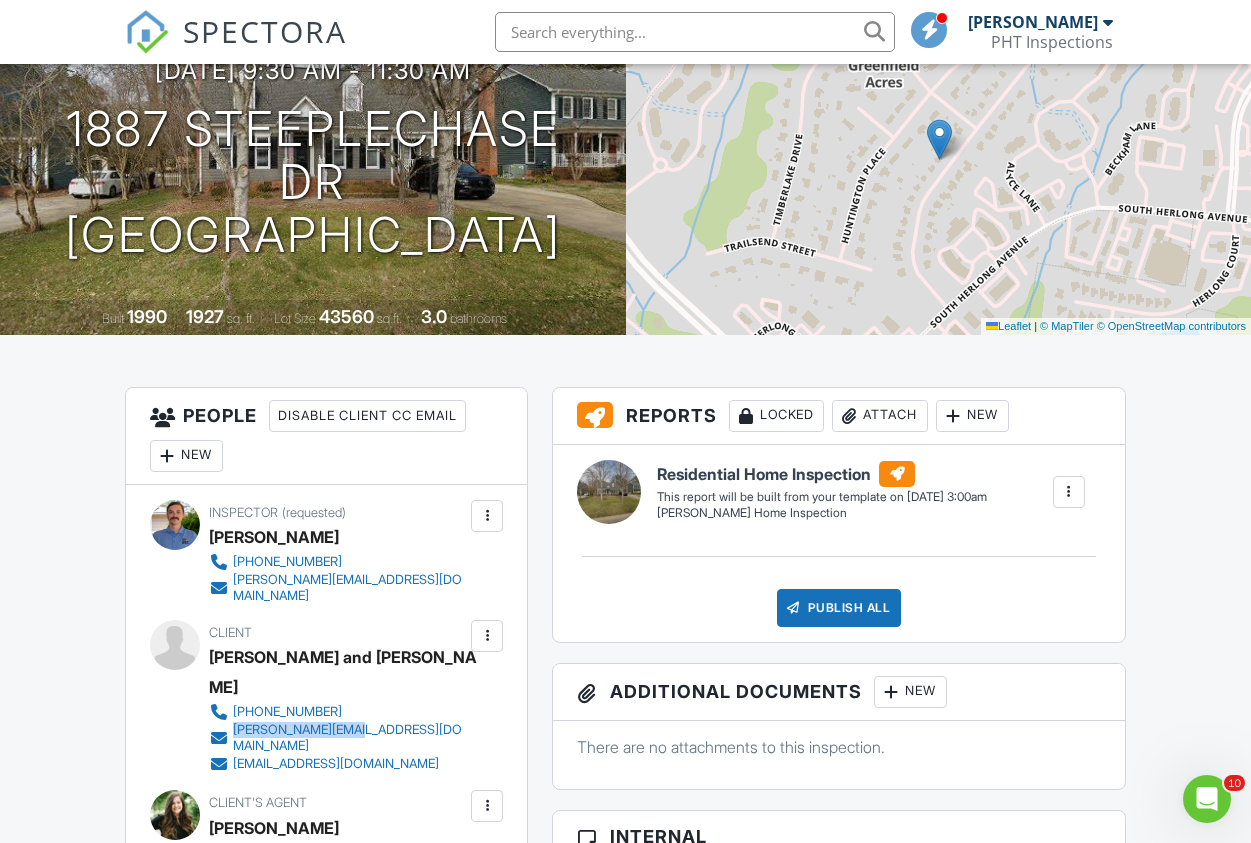 scroll, scrollTop: 0, scrollLeft: 0, axis: both 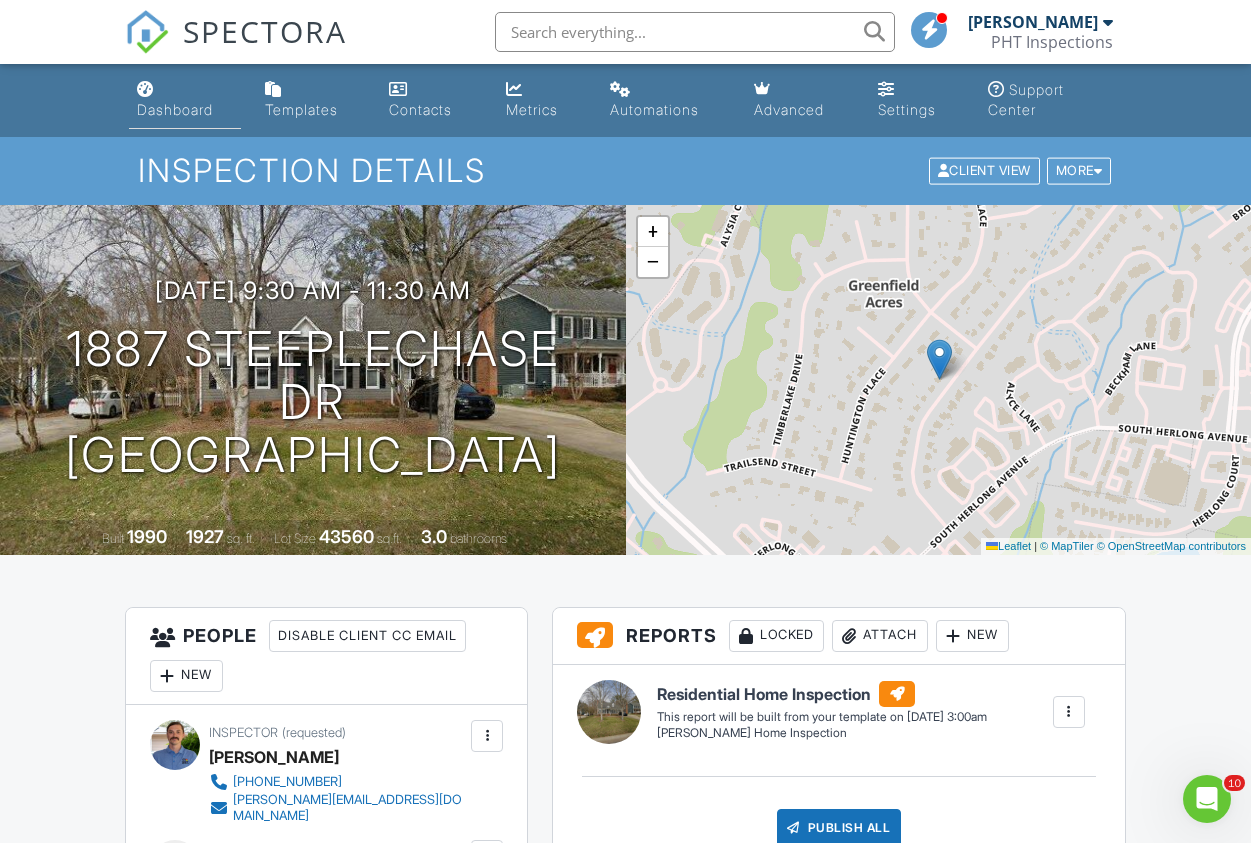 click on "Dashboard" at bounding box center [185, 100] 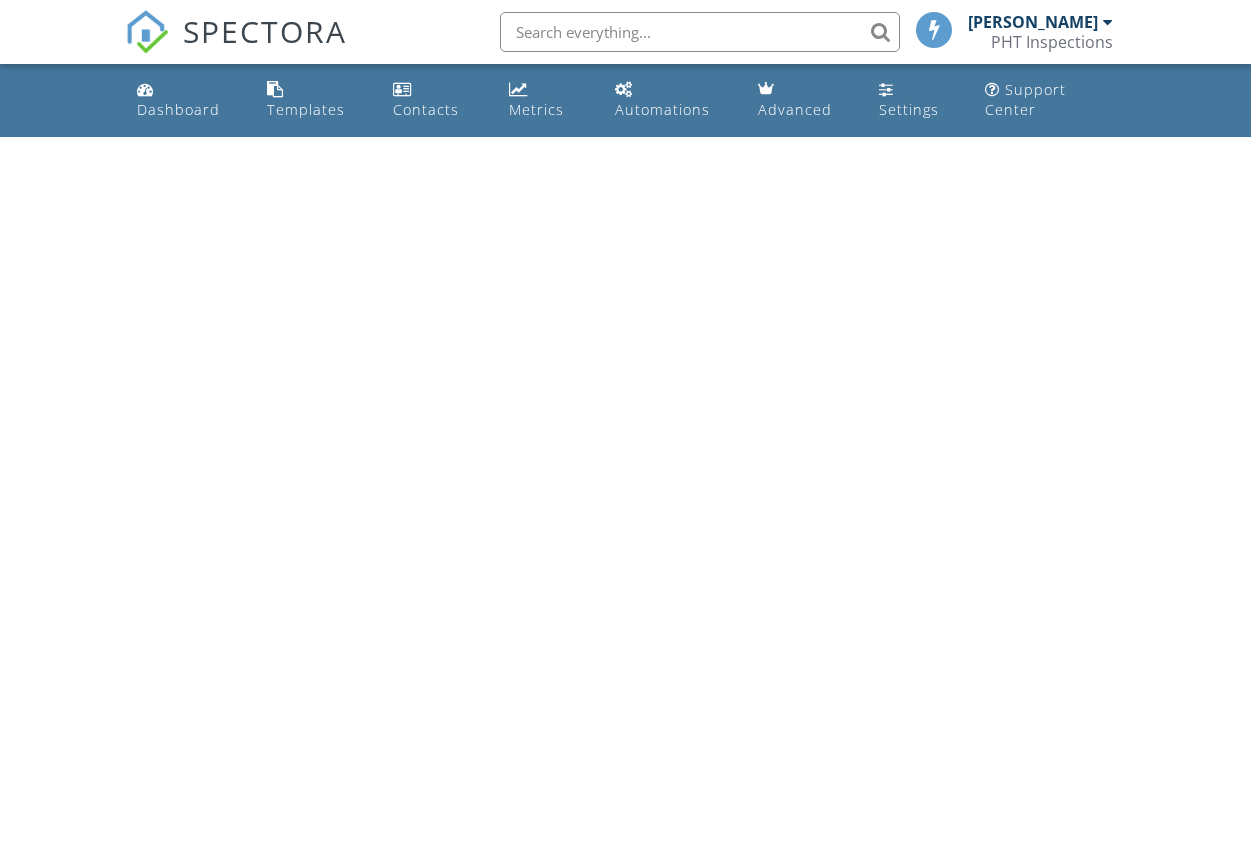scroll, scrollTop: 0, scrollLeft: 0, axis: both 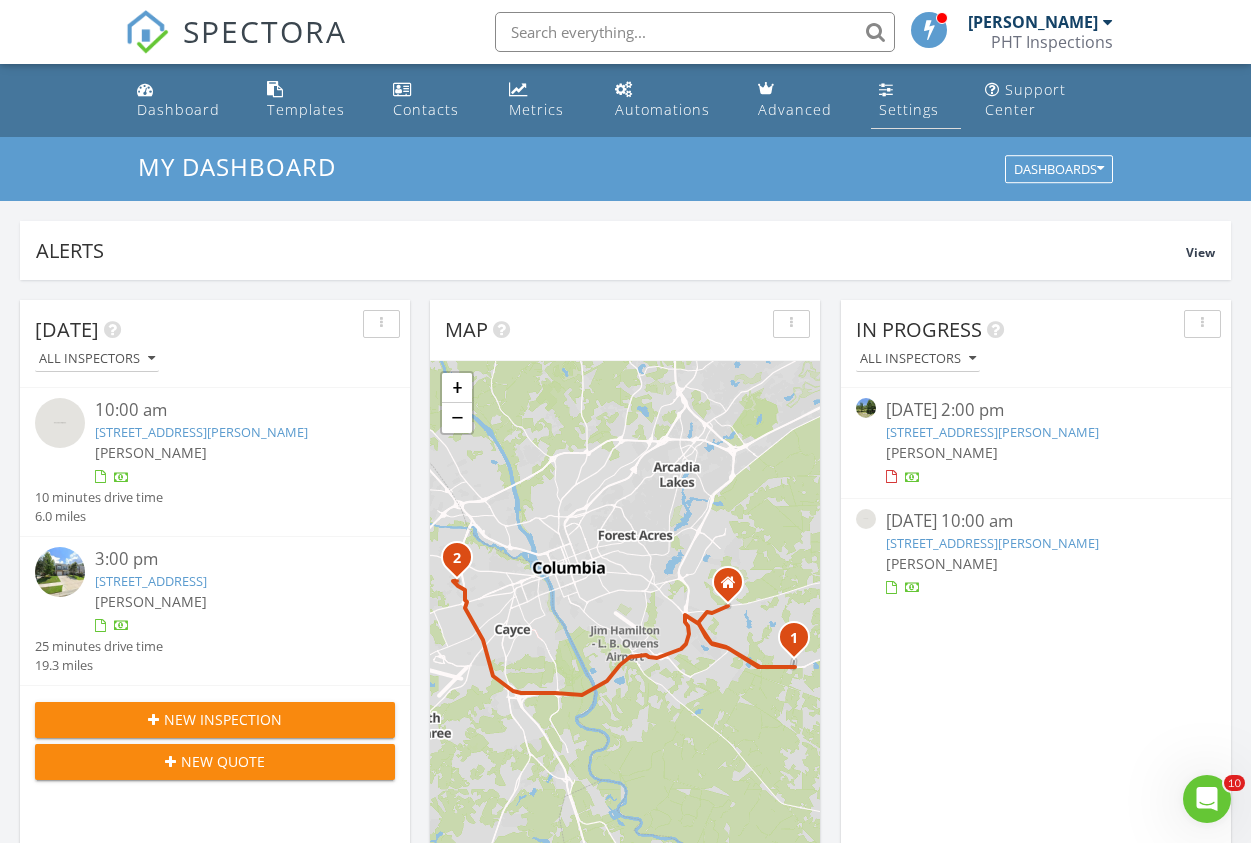 click on "Settings" at bounding box center (909, 109) 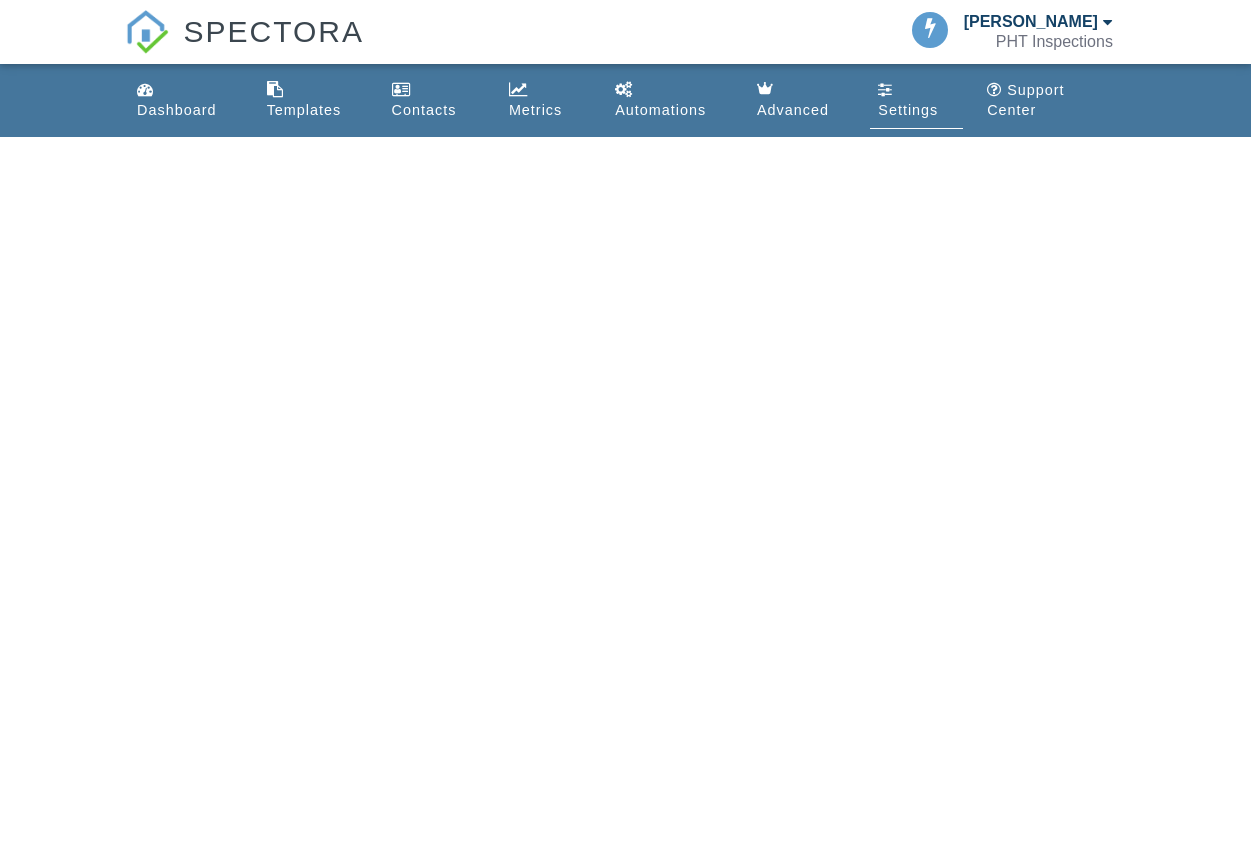 scroll, scrollTop: 0, scrollLeft: 0, axis: both 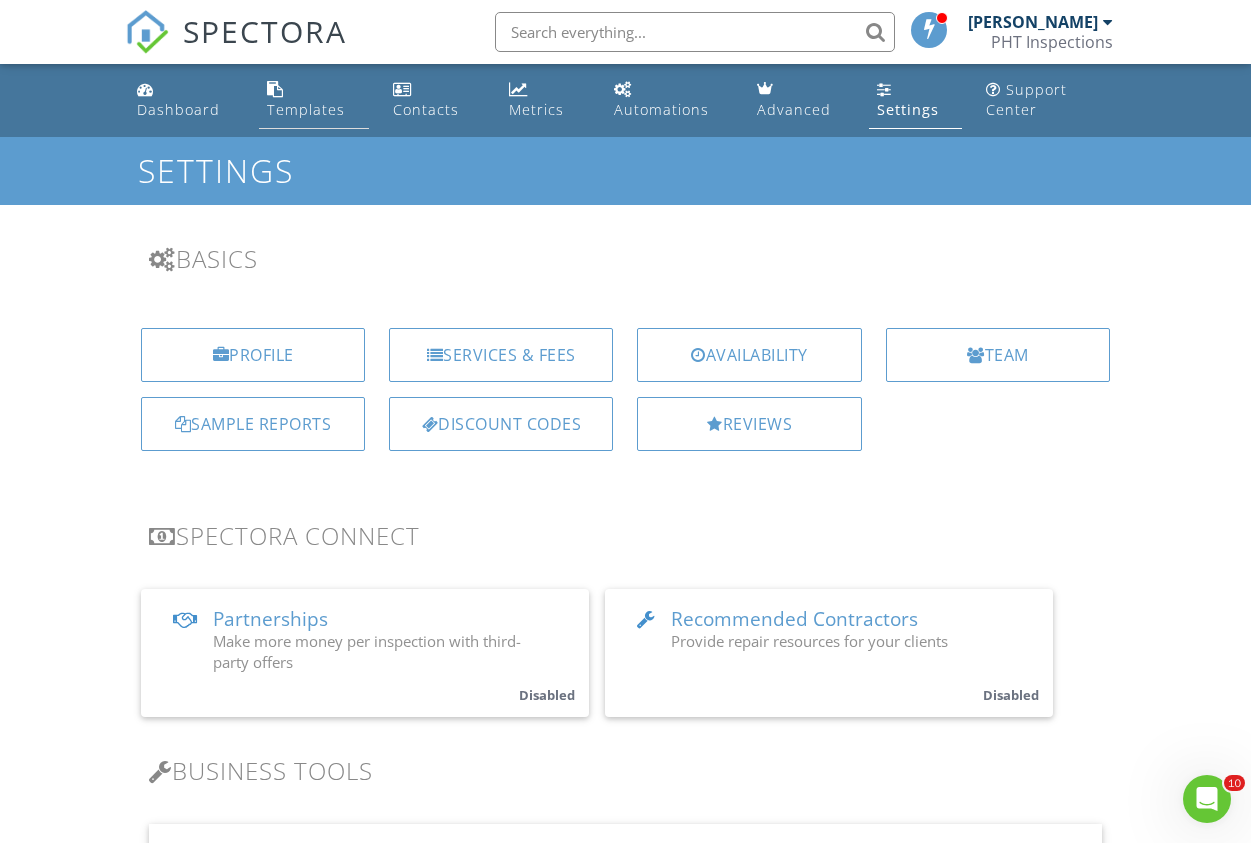 click on "Templates" at bounding box center (306, 109) 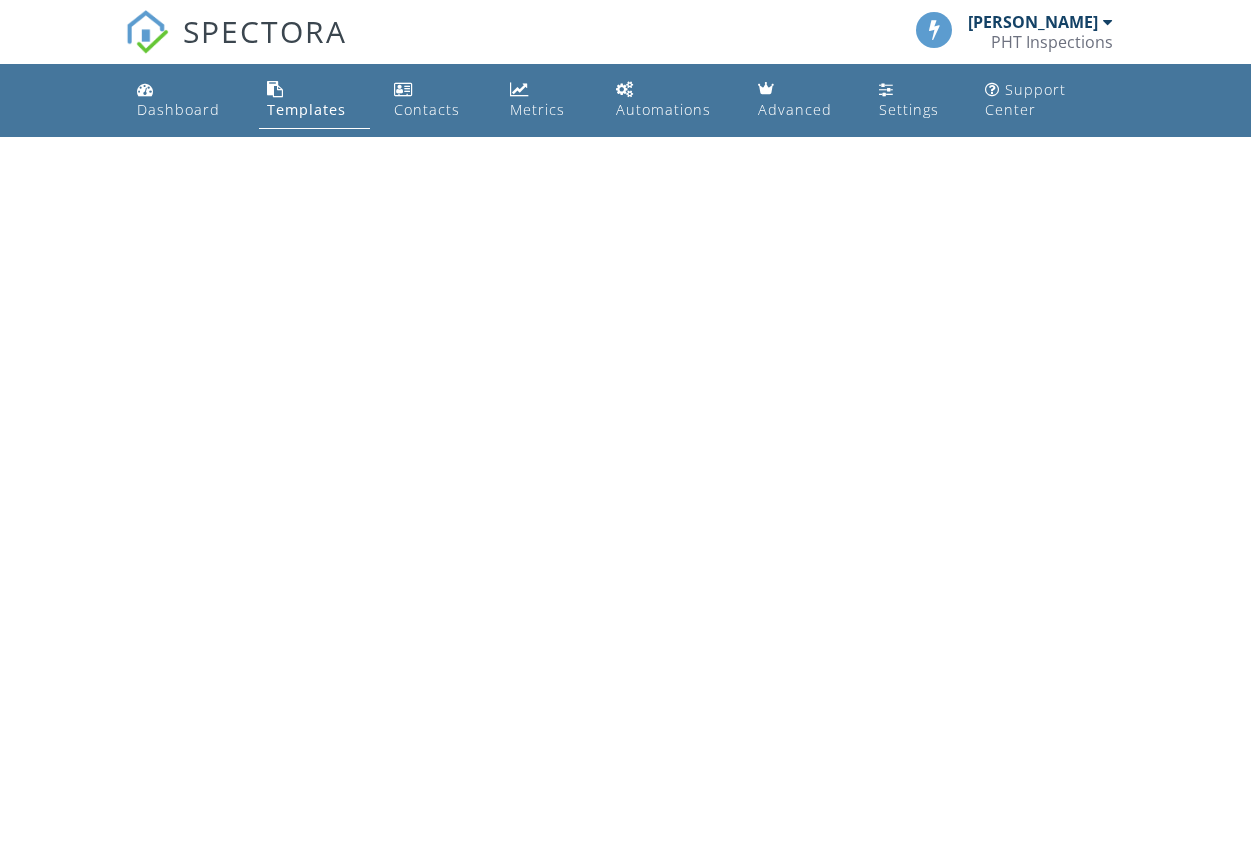 scroll, scrollTop: 0, scrollLeft: 0, axis: both 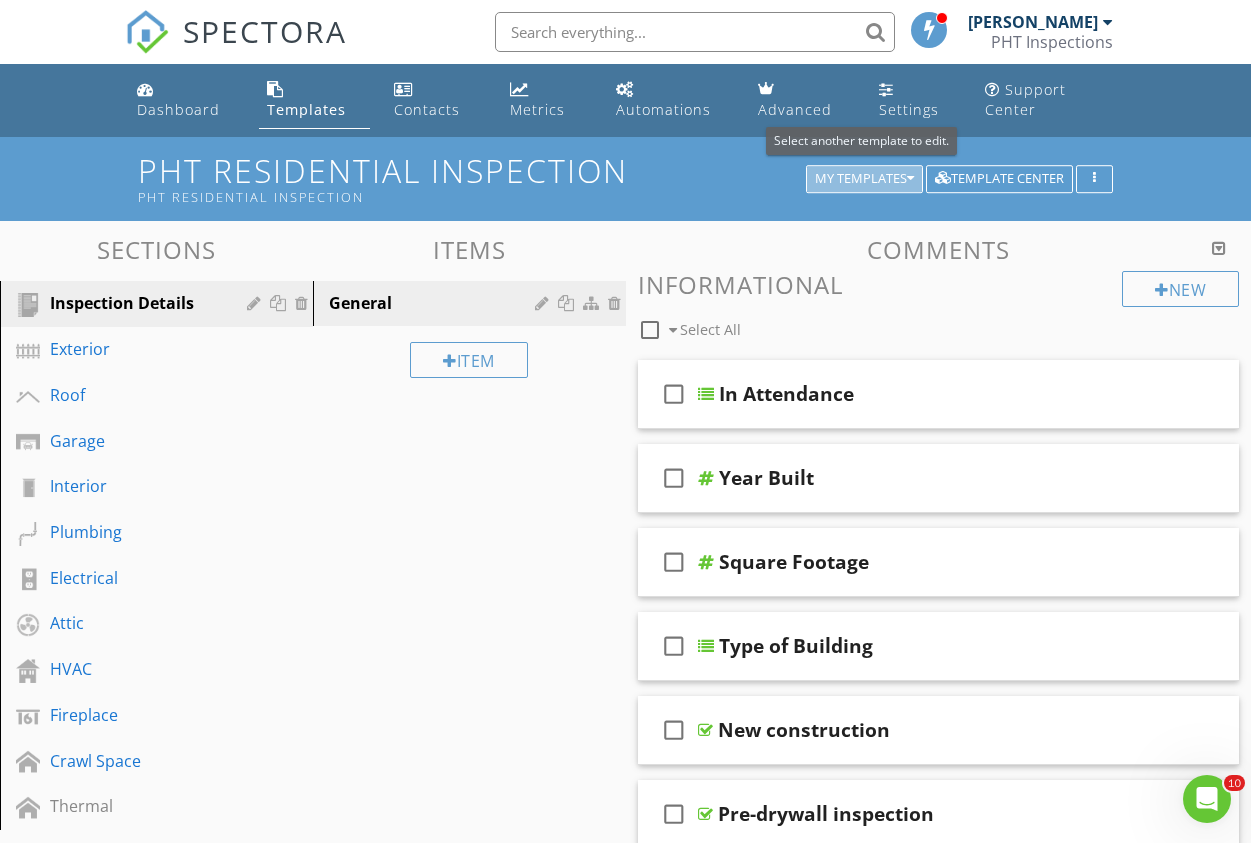 click at bounding box center (910, 179) 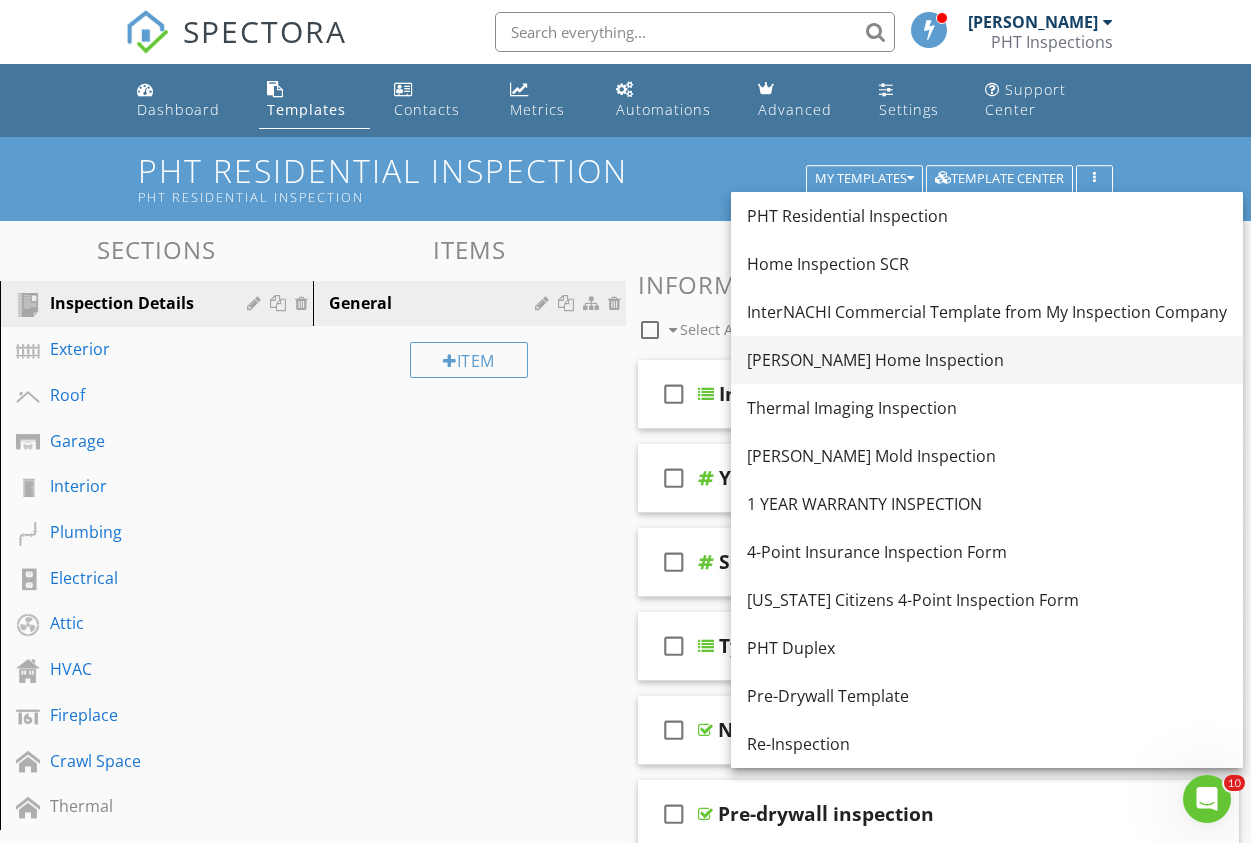 click on "[PERSON_NAME] Home Inspection" at bounding box center (987, 360) 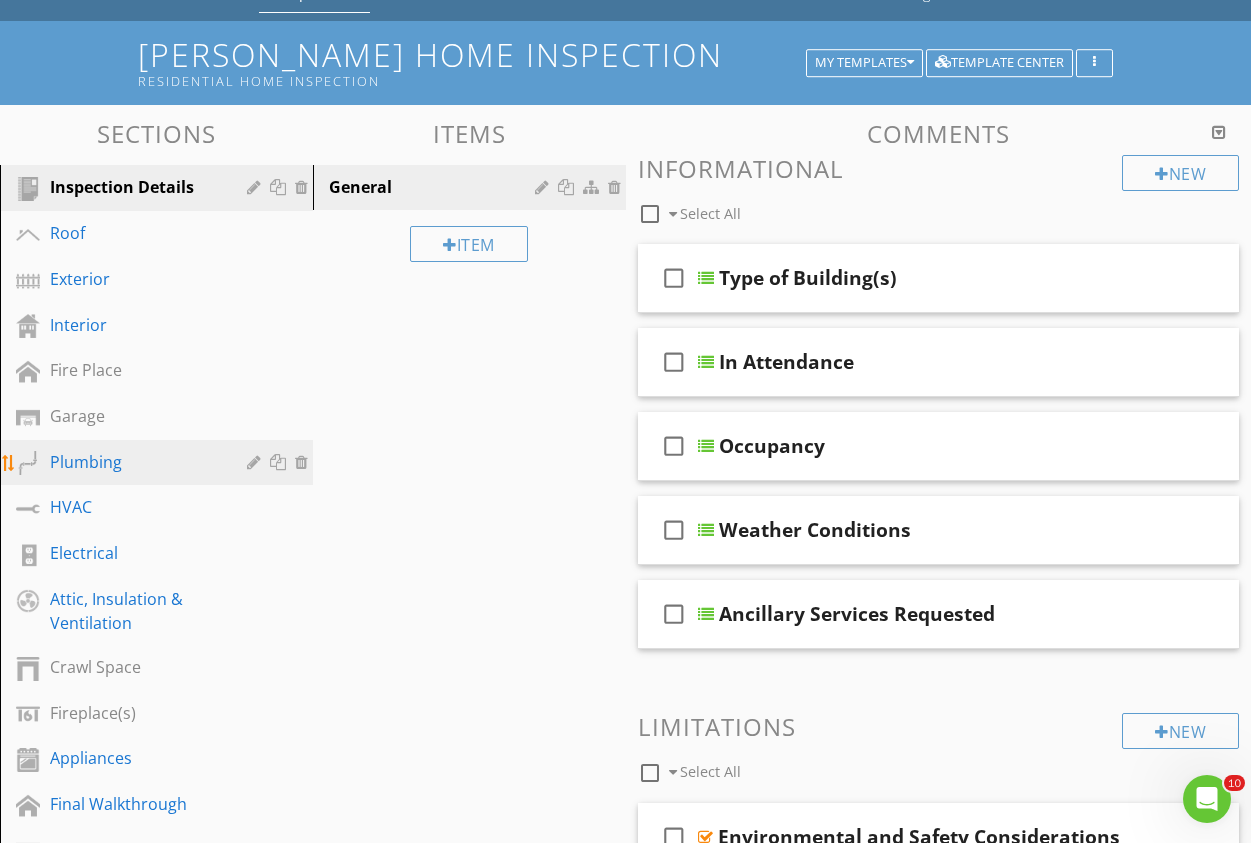 scroll, scrollTop: 128, scrollLeft: 0, axis: vertical 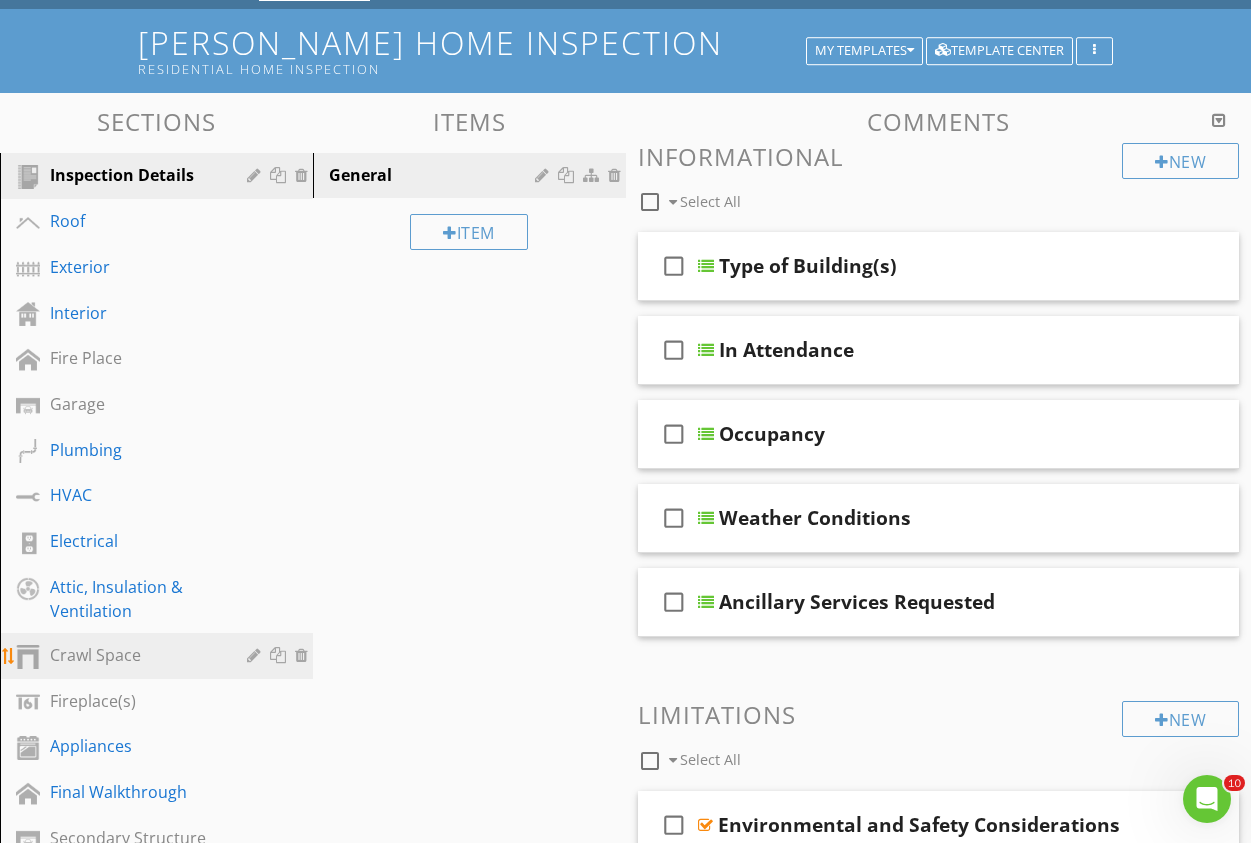 click on "Crawl Space" at bounding box center (134, 655) 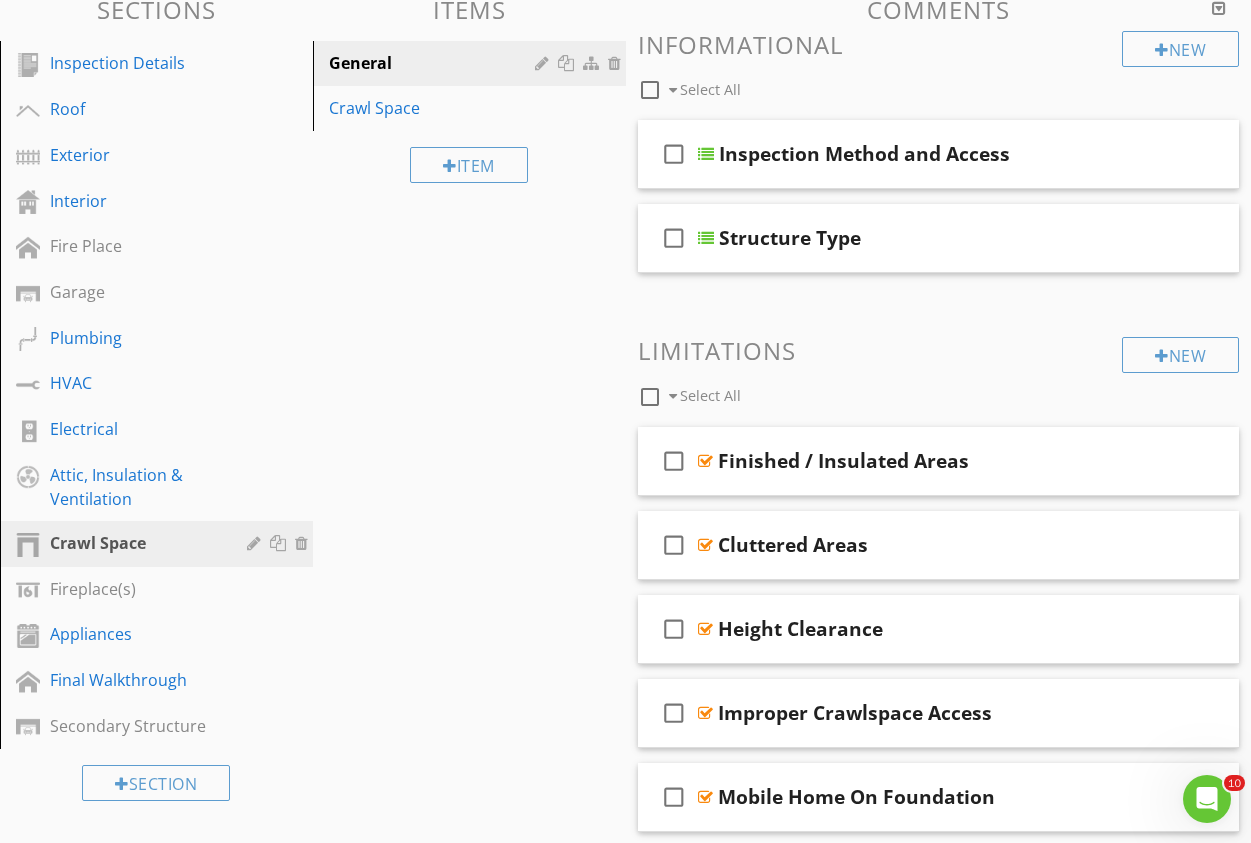 scroll, scrollTop: 0, scrollLeft: 0, axis: both 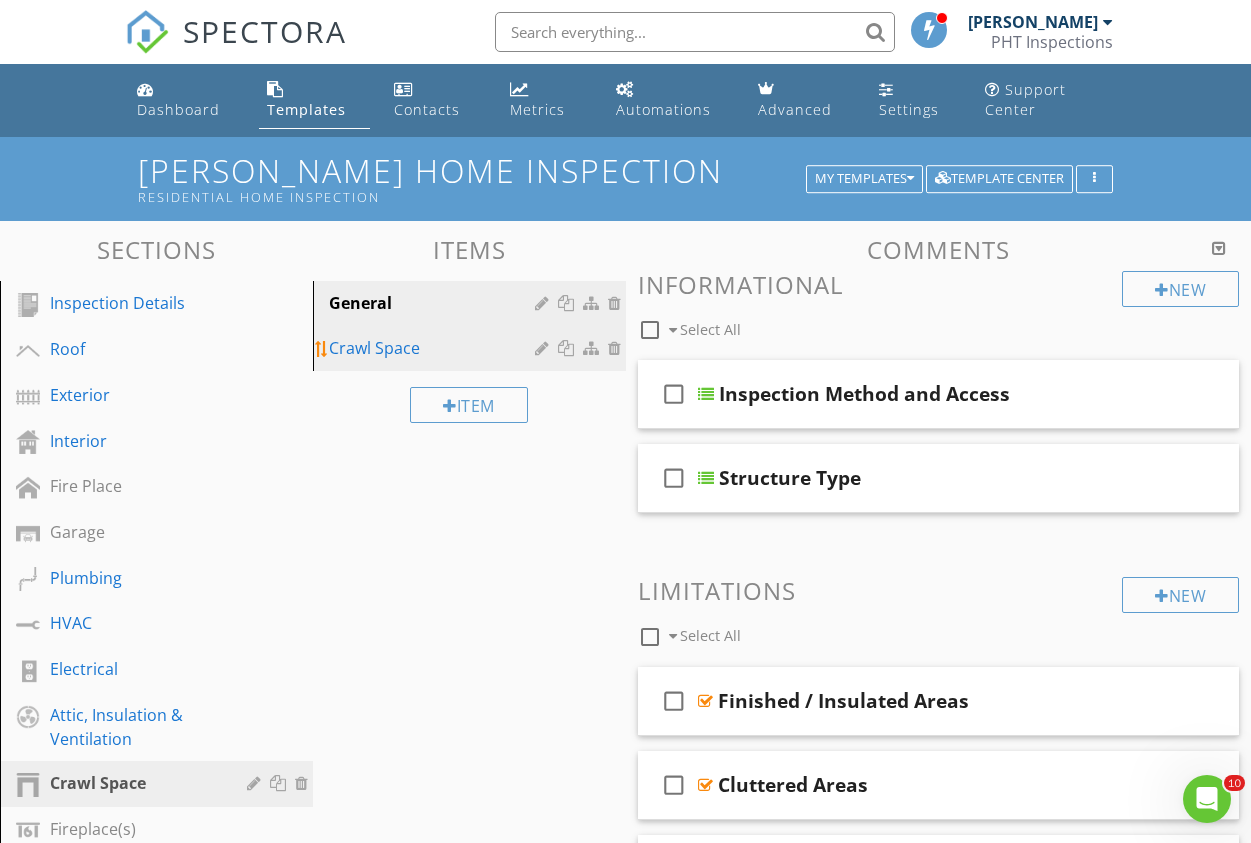 click on "Crawl Space" at bounding box center (435, 348) 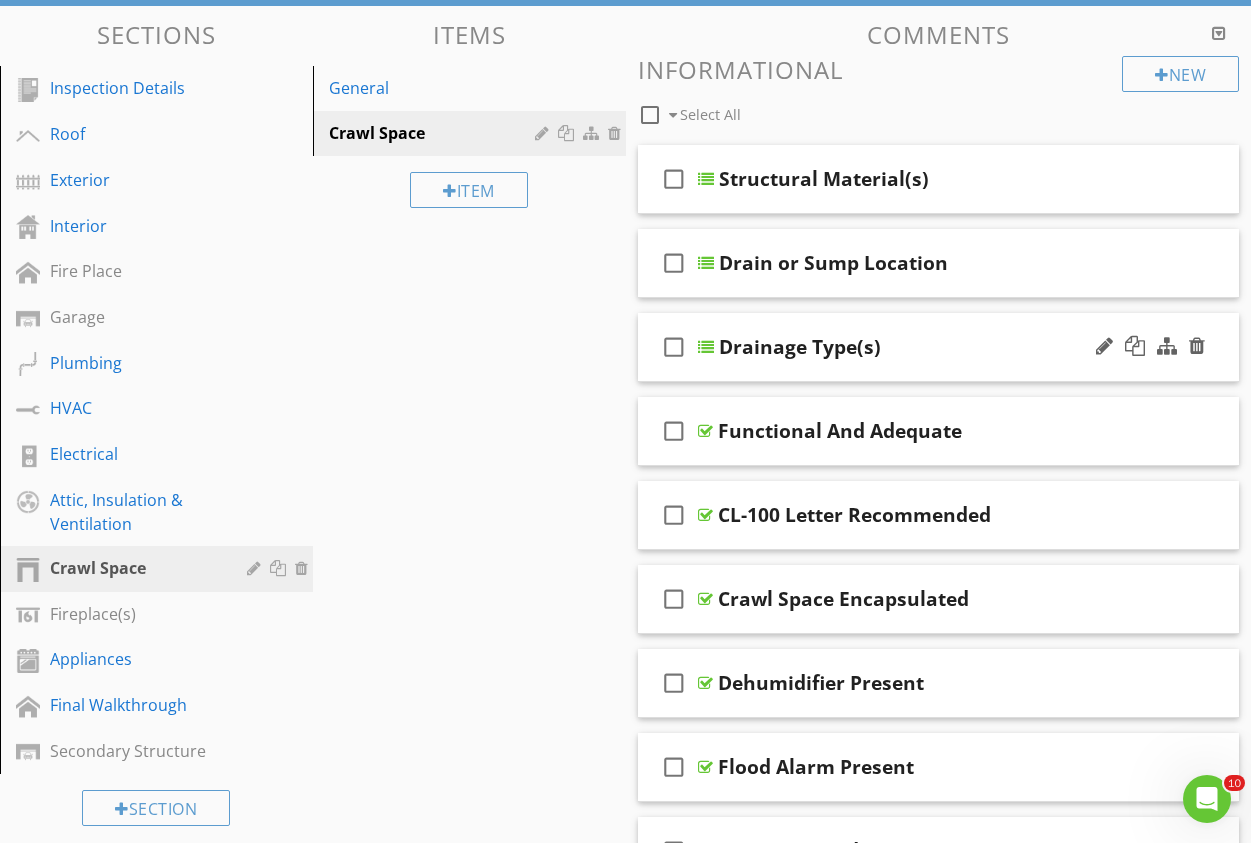 scroll, scrollTop: 244, scrollLeft: 0, axis: vertical 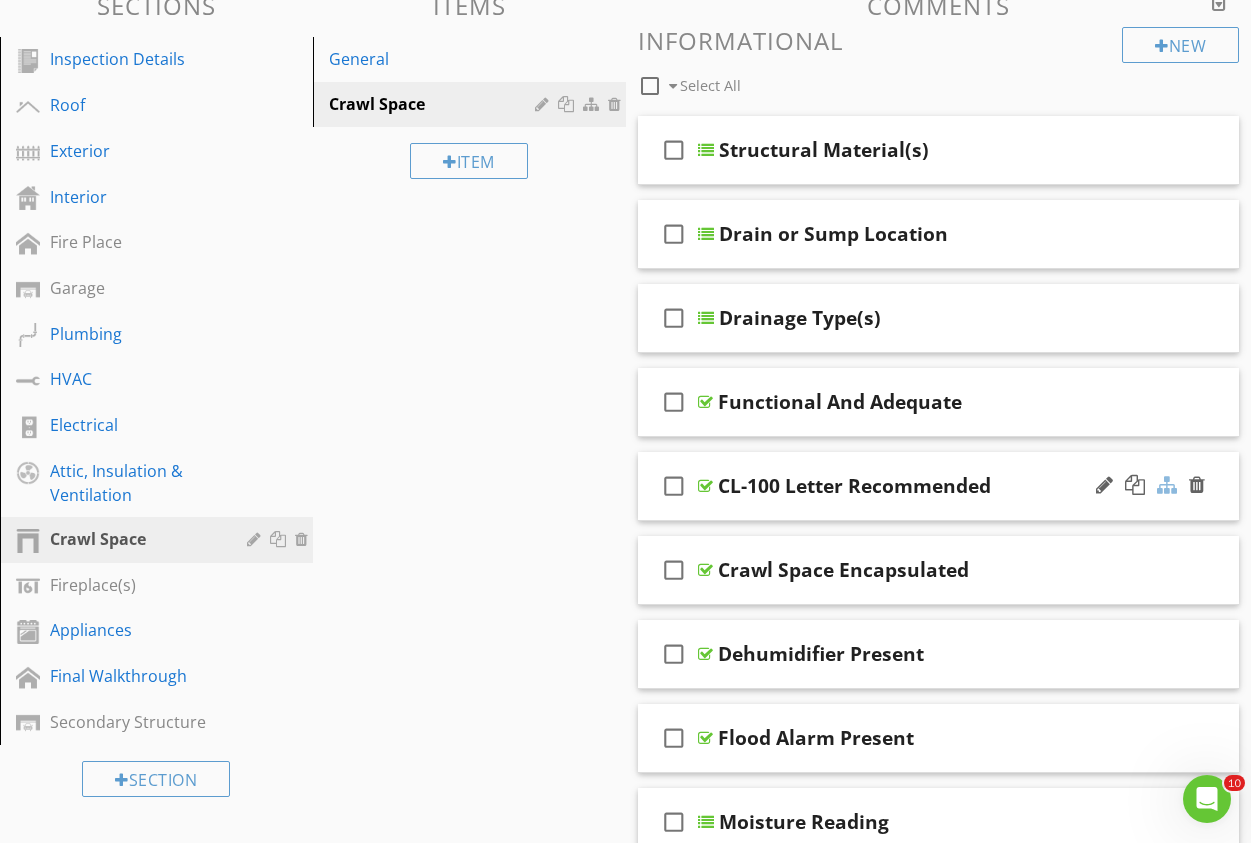 click at bounding box center [1167, 485] 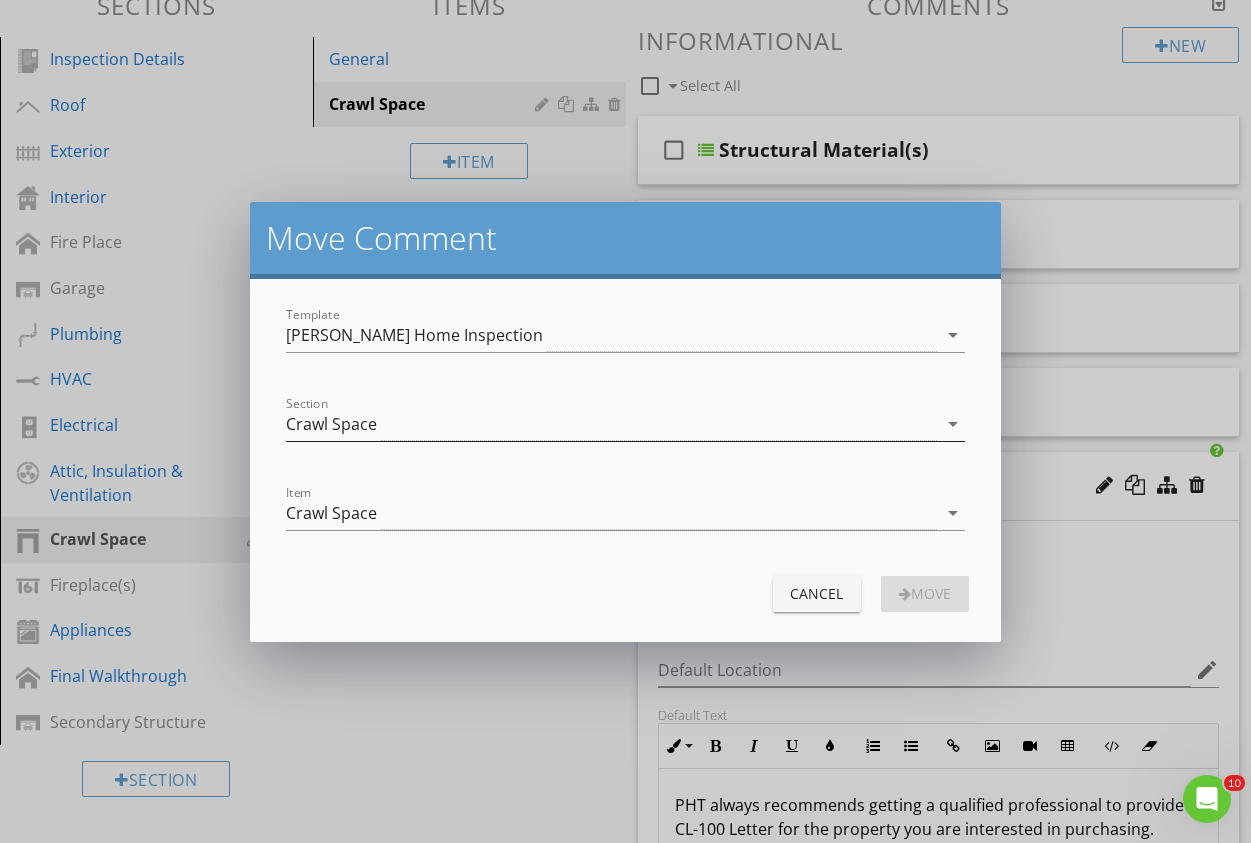 click on "Crawl Space" at bounding box center [611, 424] 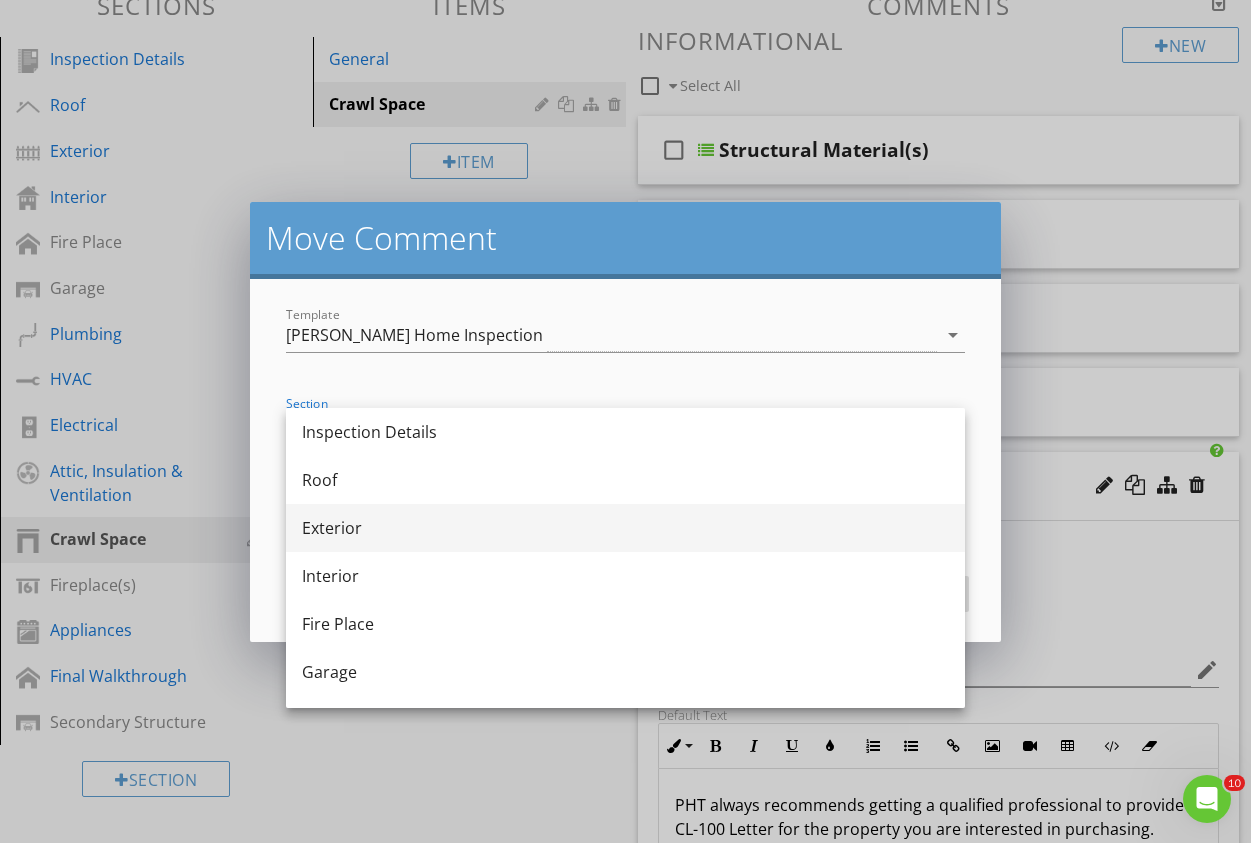 click on "Exterior" at bounding box center (625, 528) 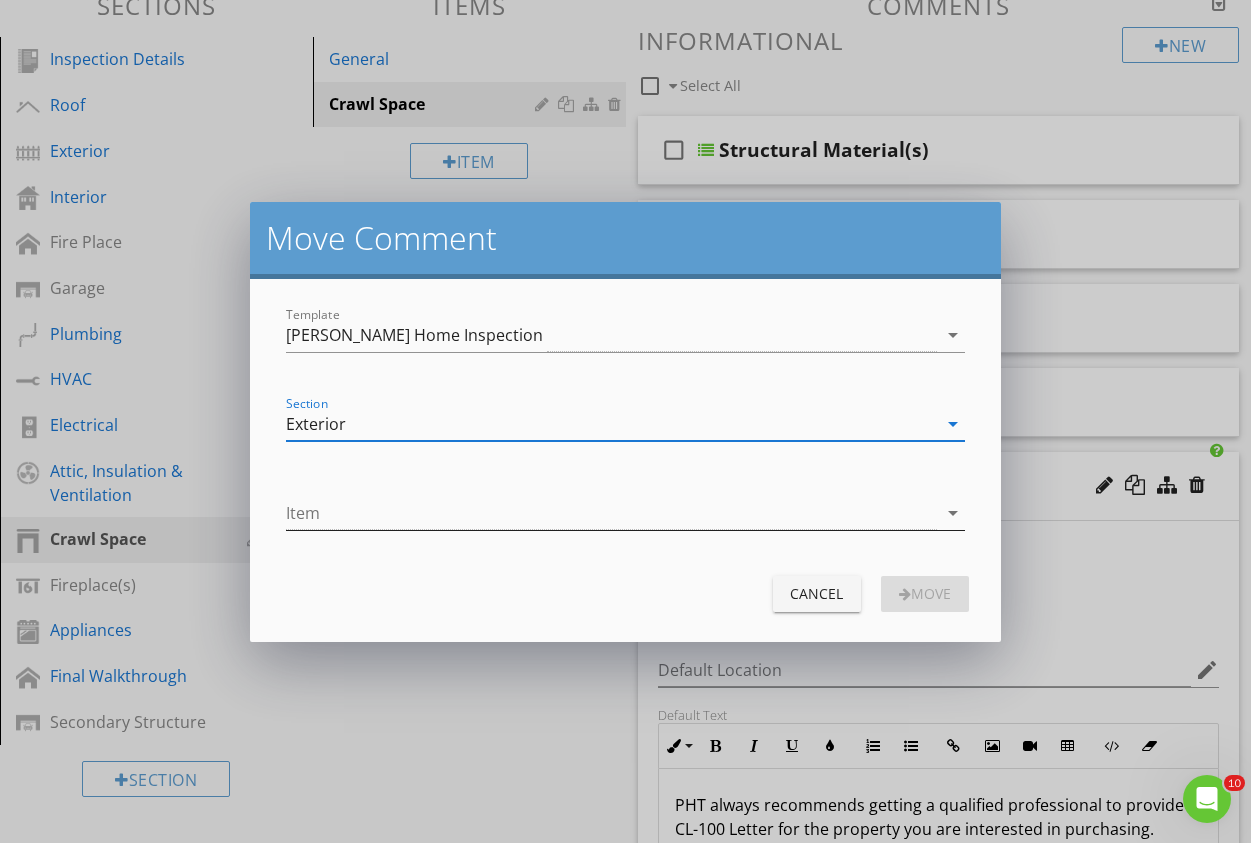 click at bounding box center [611, 513] 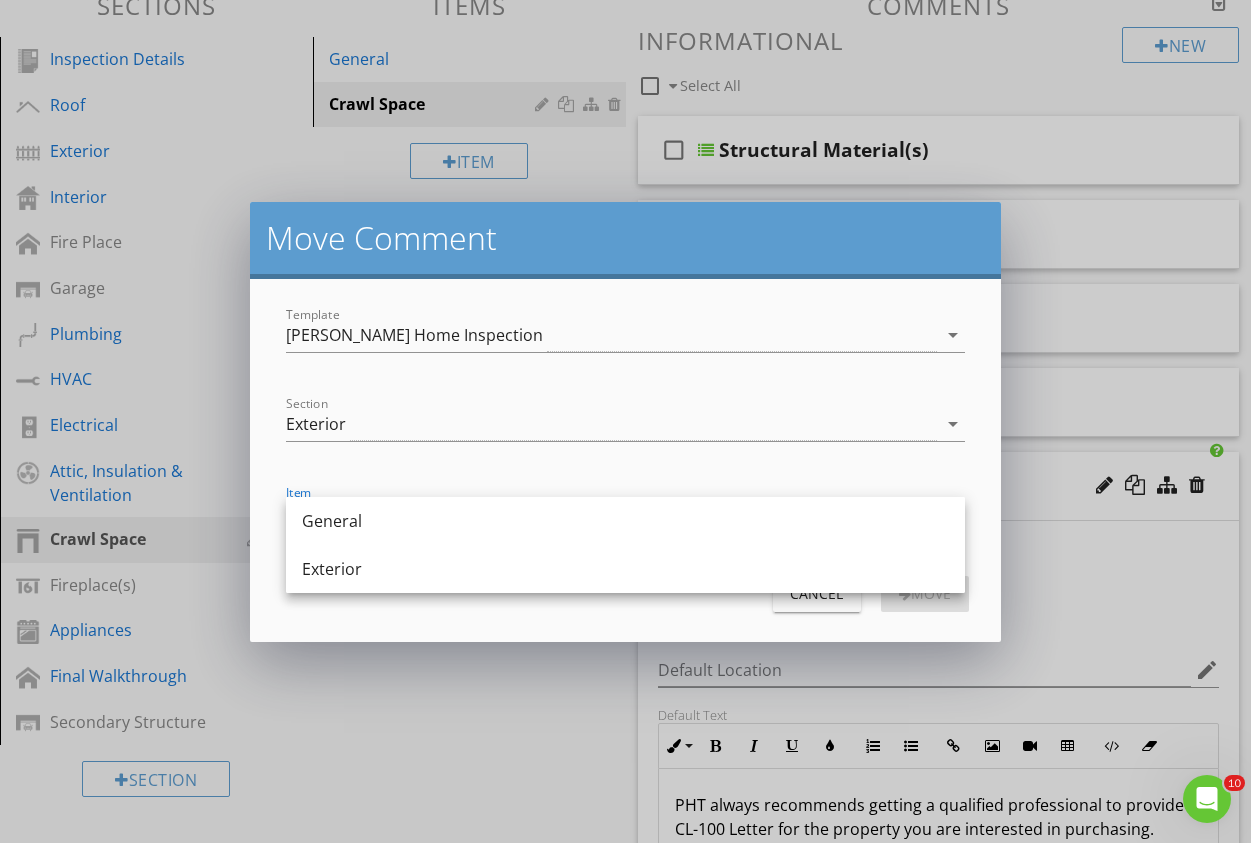 click on "General" at bounding box center [625, 521] 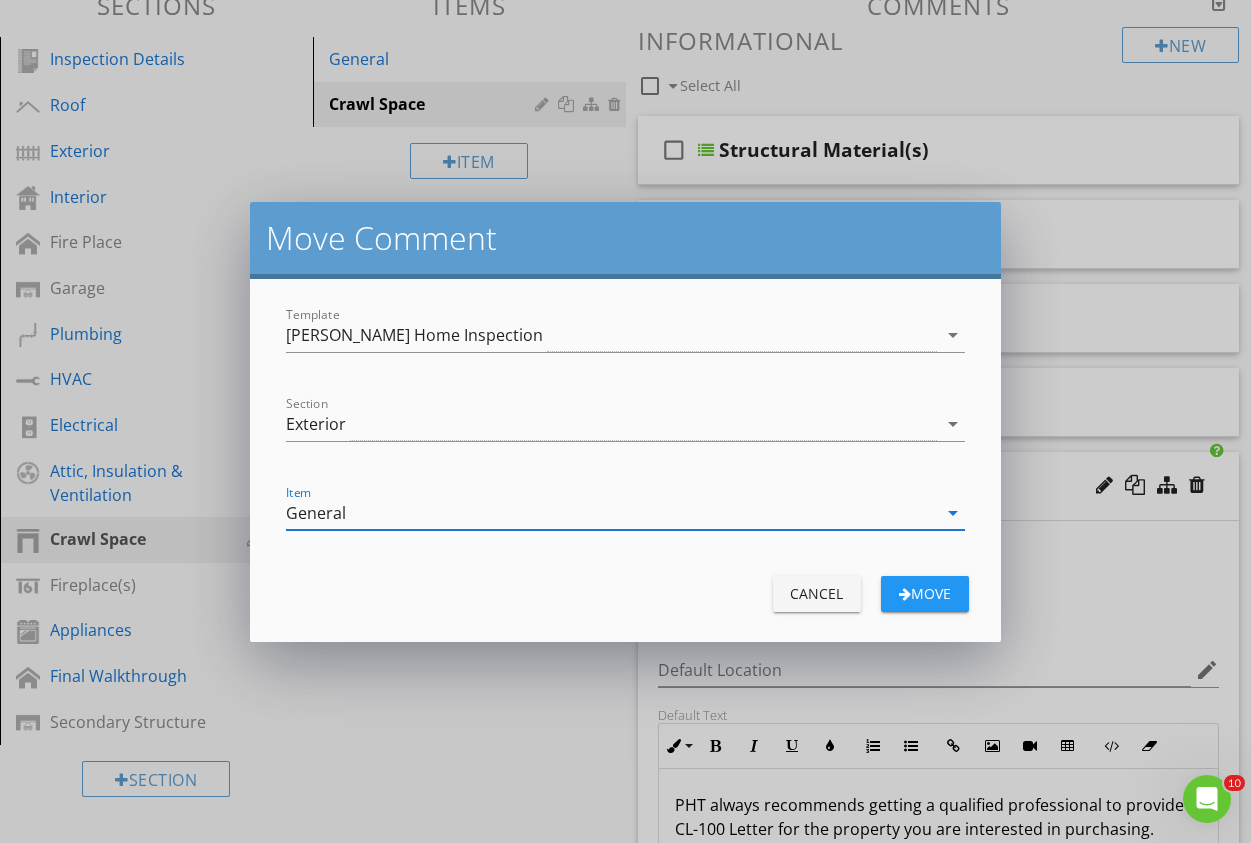 click on "Move" at bounding box center [925, 593] 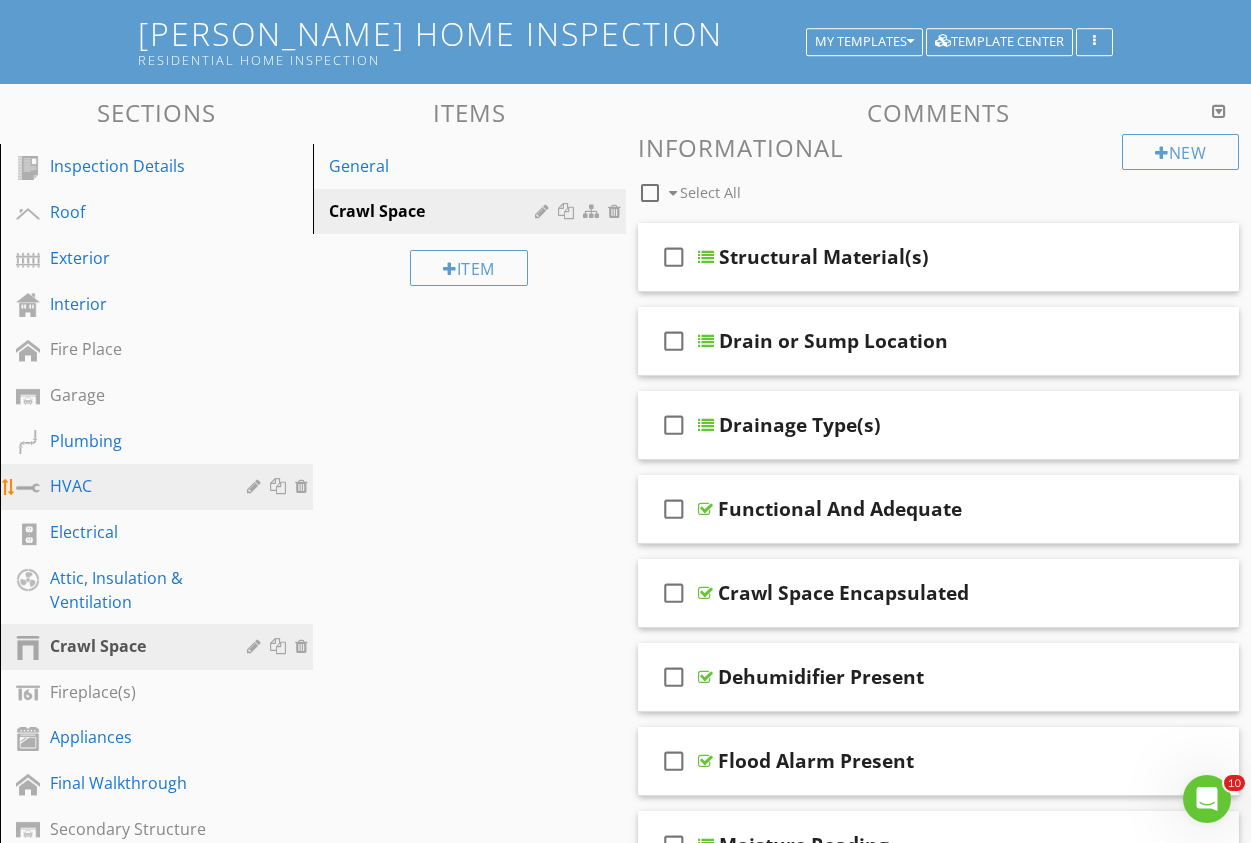 scroll, scrollTop: 47, scrollLeft: 0, axis: vertical 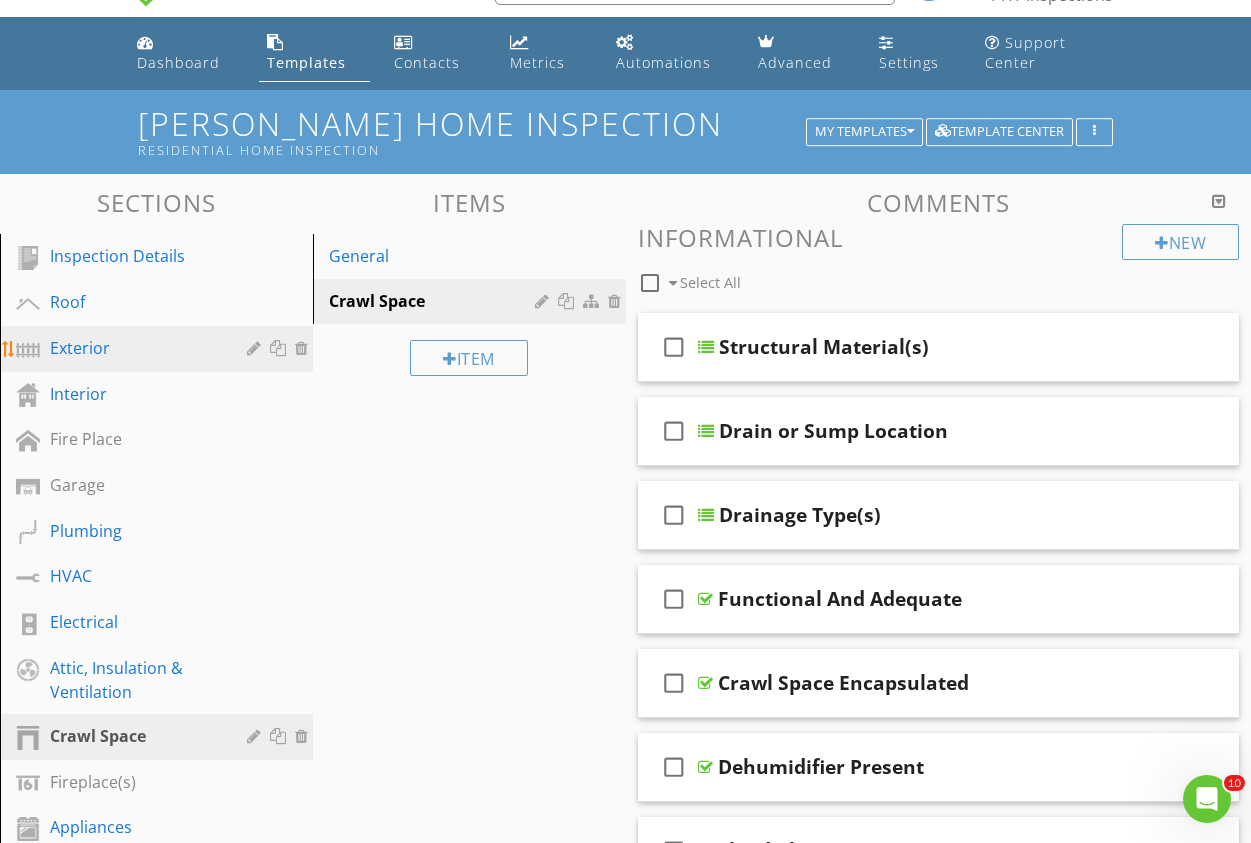 click on "Exterior" at bounding box center [134, 348] 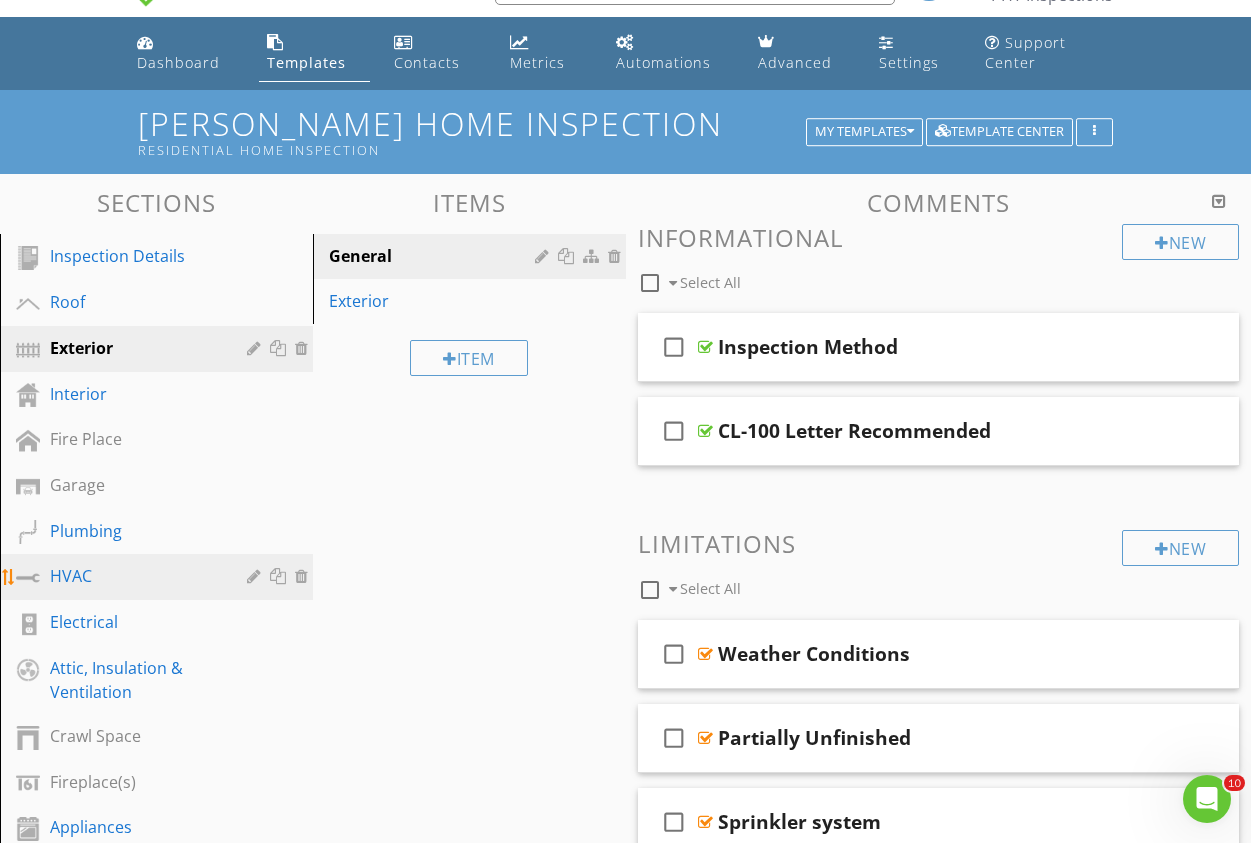 click on "HVAC" at bounding box center (134, 576) 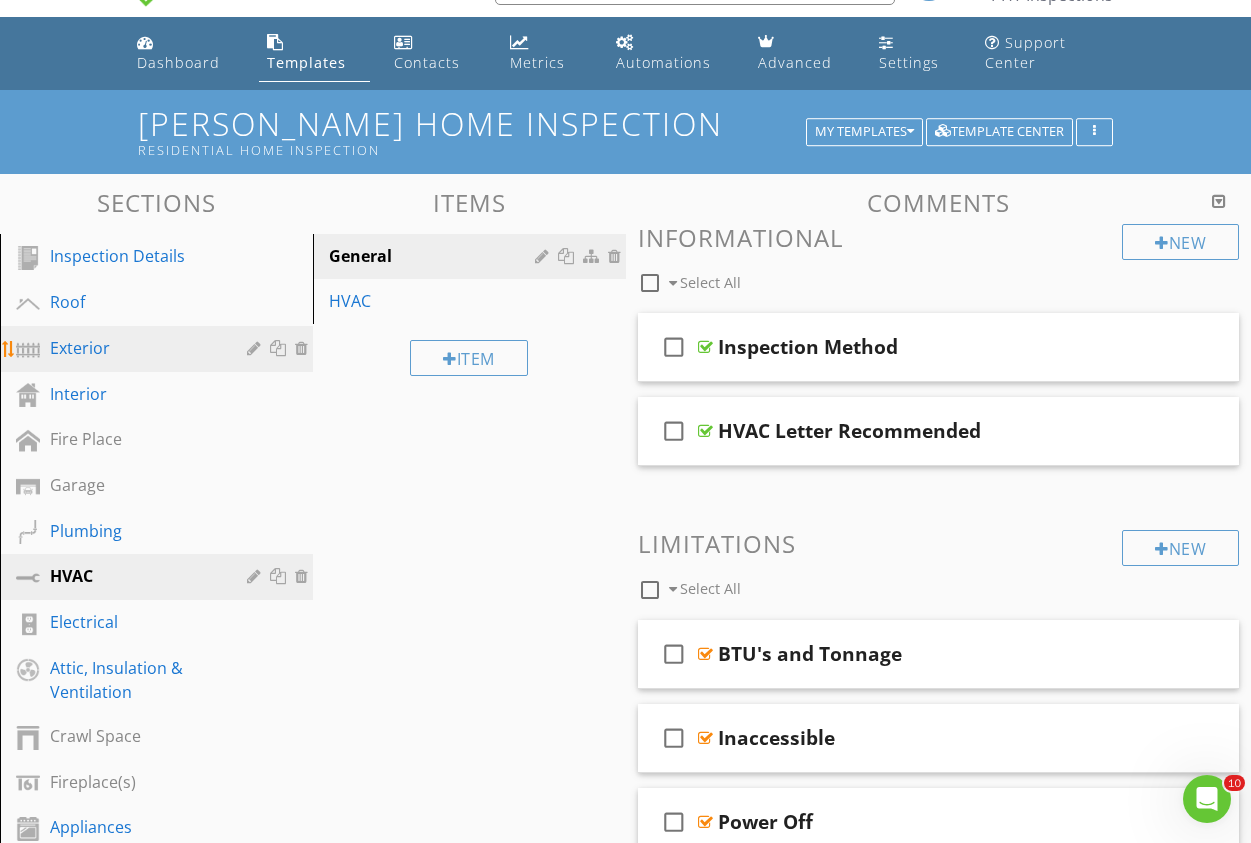 click on "Exterior" at bounding box center [134, 348] 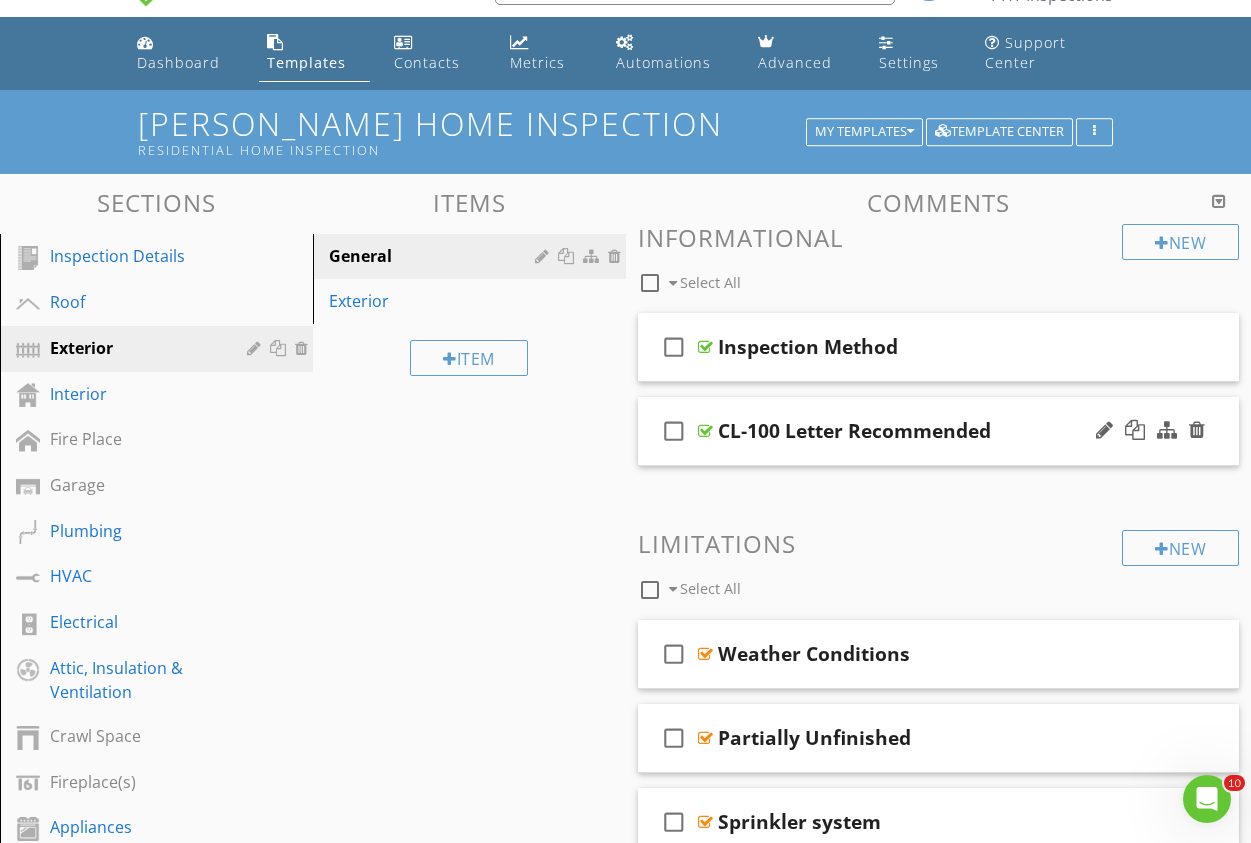 click on "check_box_outline_blank
CL-100 Letter Recommended" at bounding box center (939, 431) 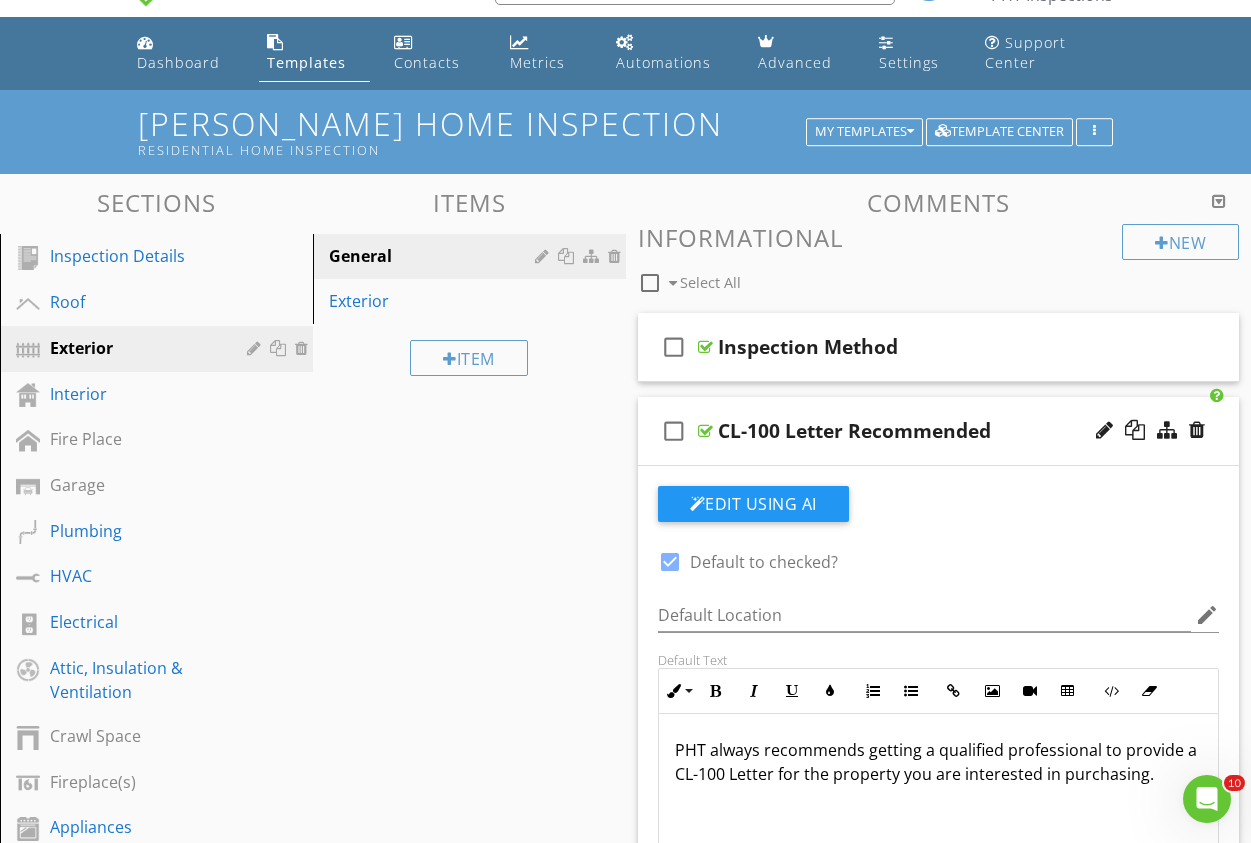 click on "CL-100 Letter Recommended" at bounding box center [928, 431] 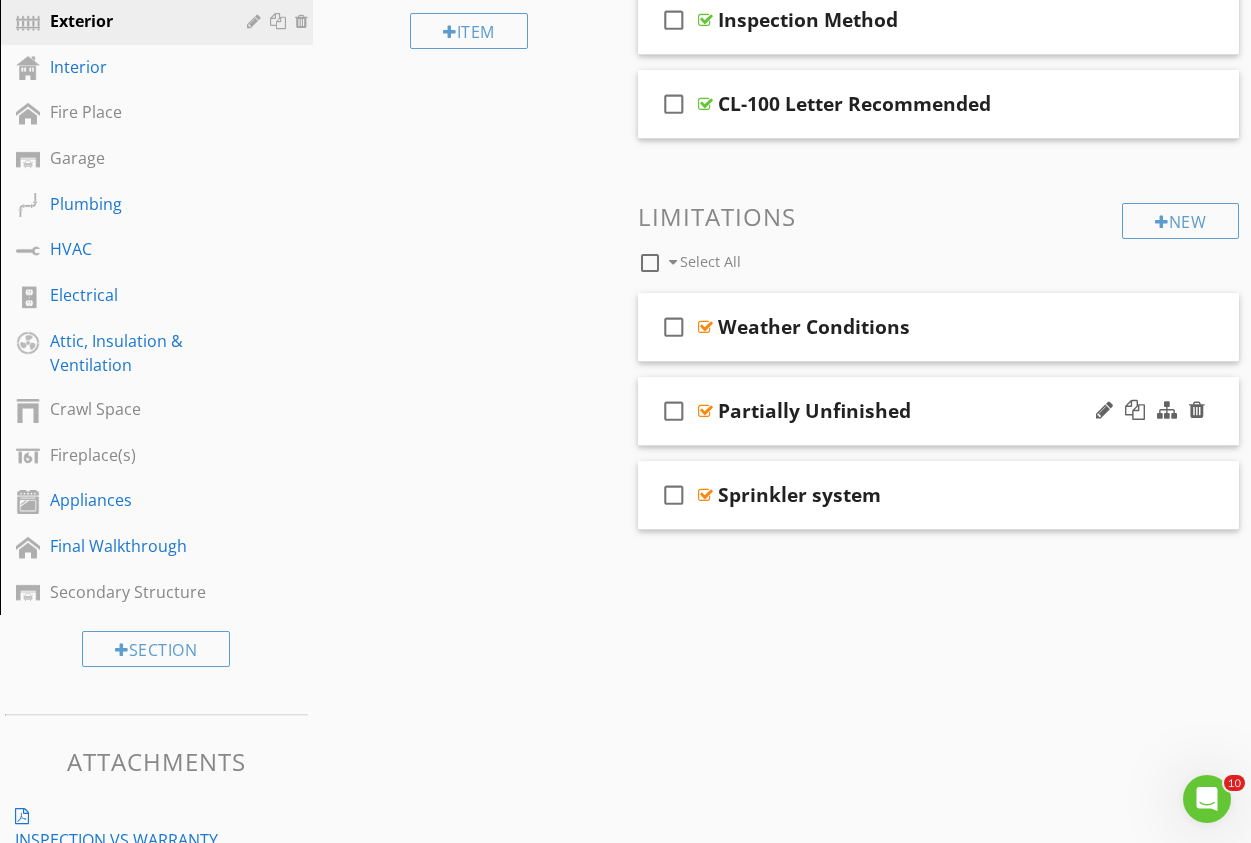 scroll, scrollTop: 412, scrollLeft: 0, axis: vertical 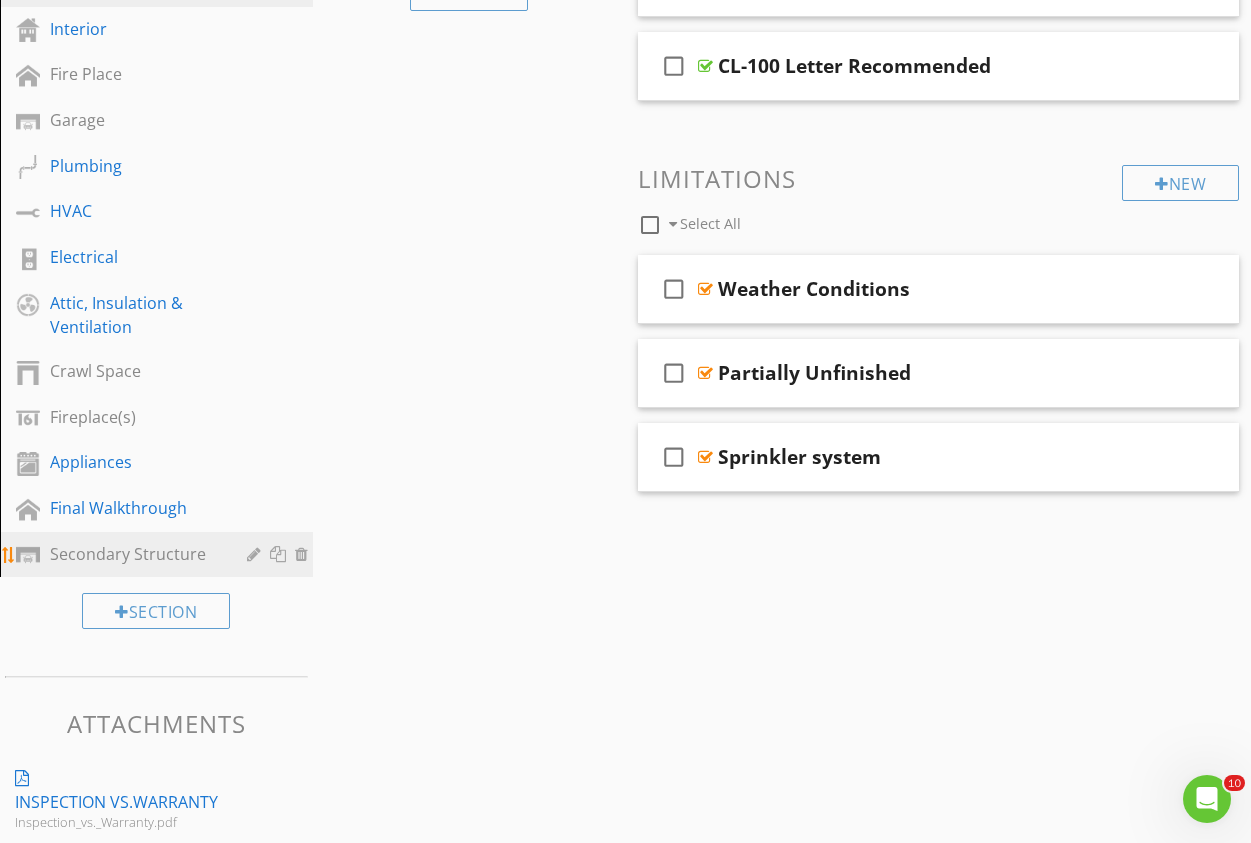 click on "Secondary Structure" at bounding box center [134, 554] 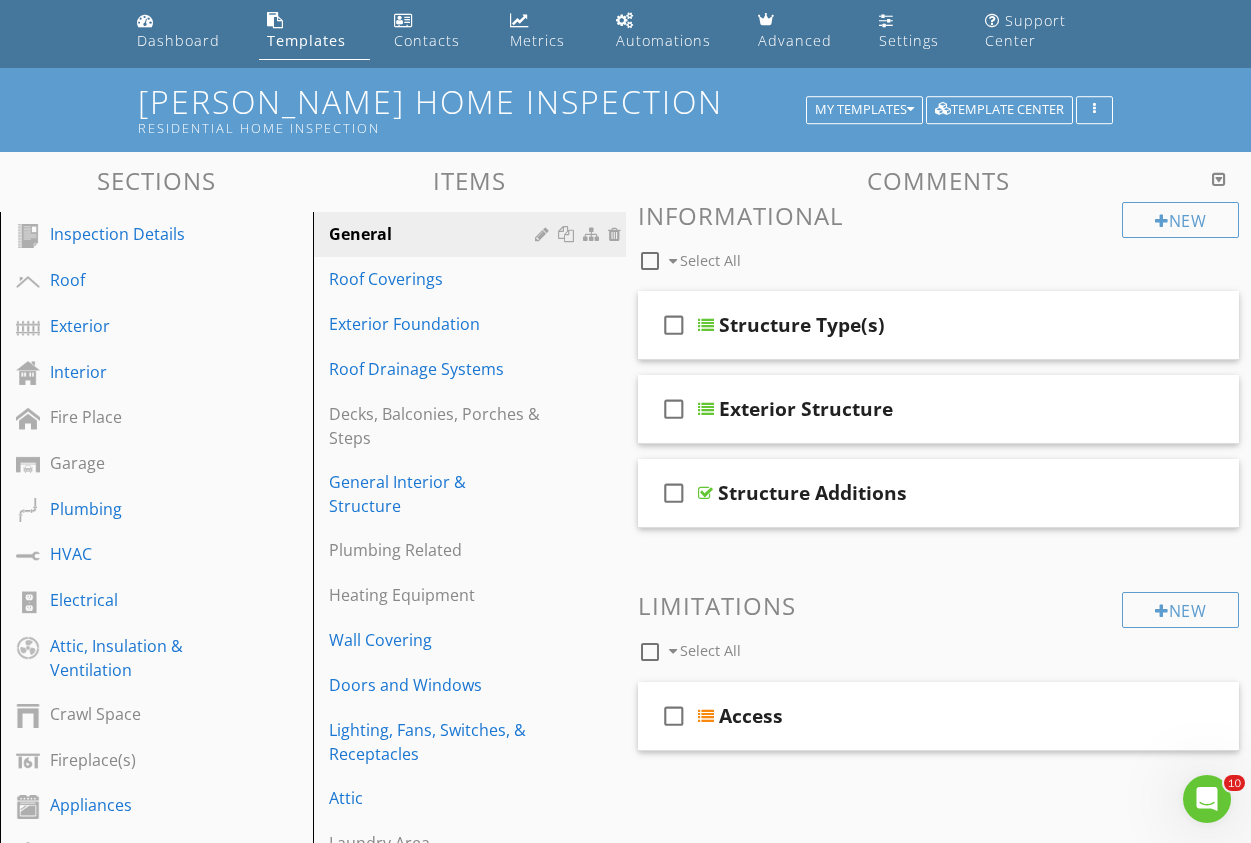 scroll, scrollTop: 36, scrollLeft: 0, axis: vertical 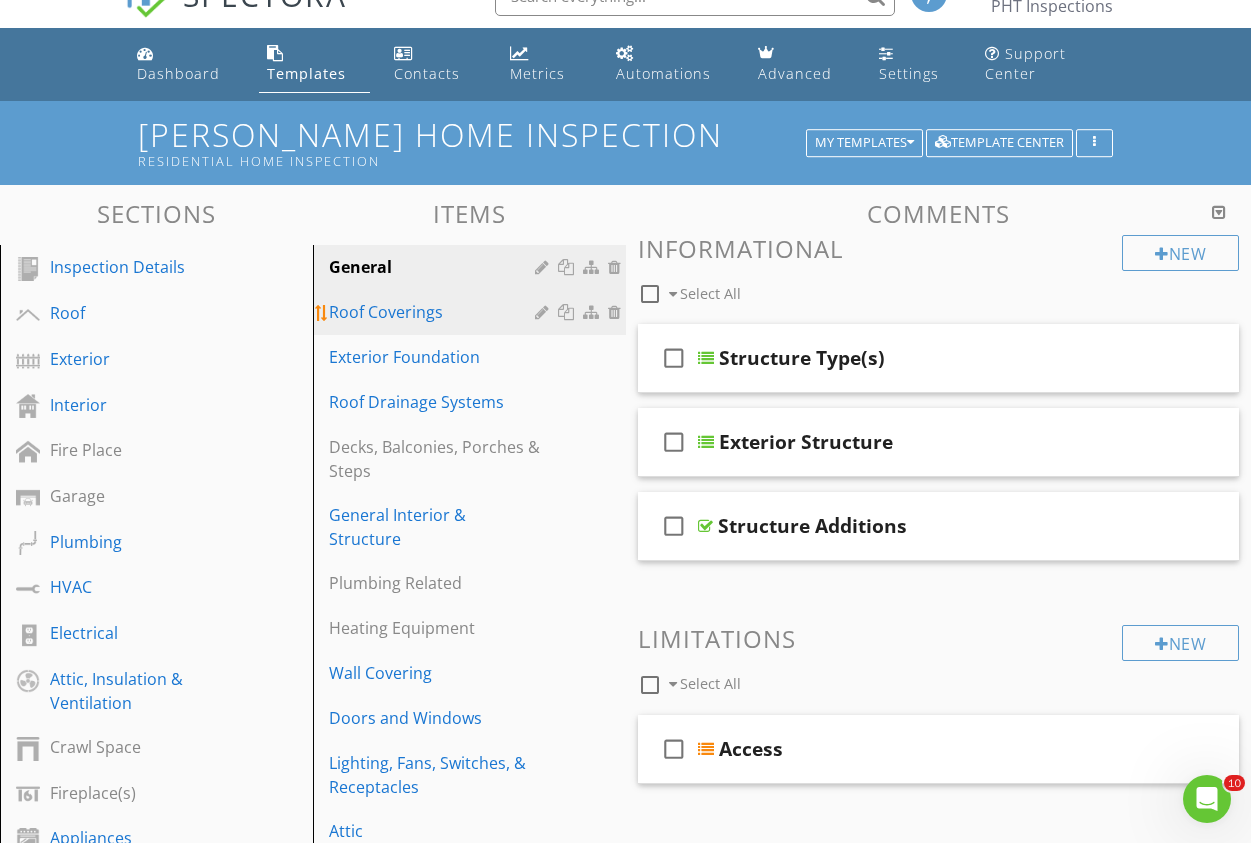 click on "Roof Coverings" at bounding box center (435, 312) 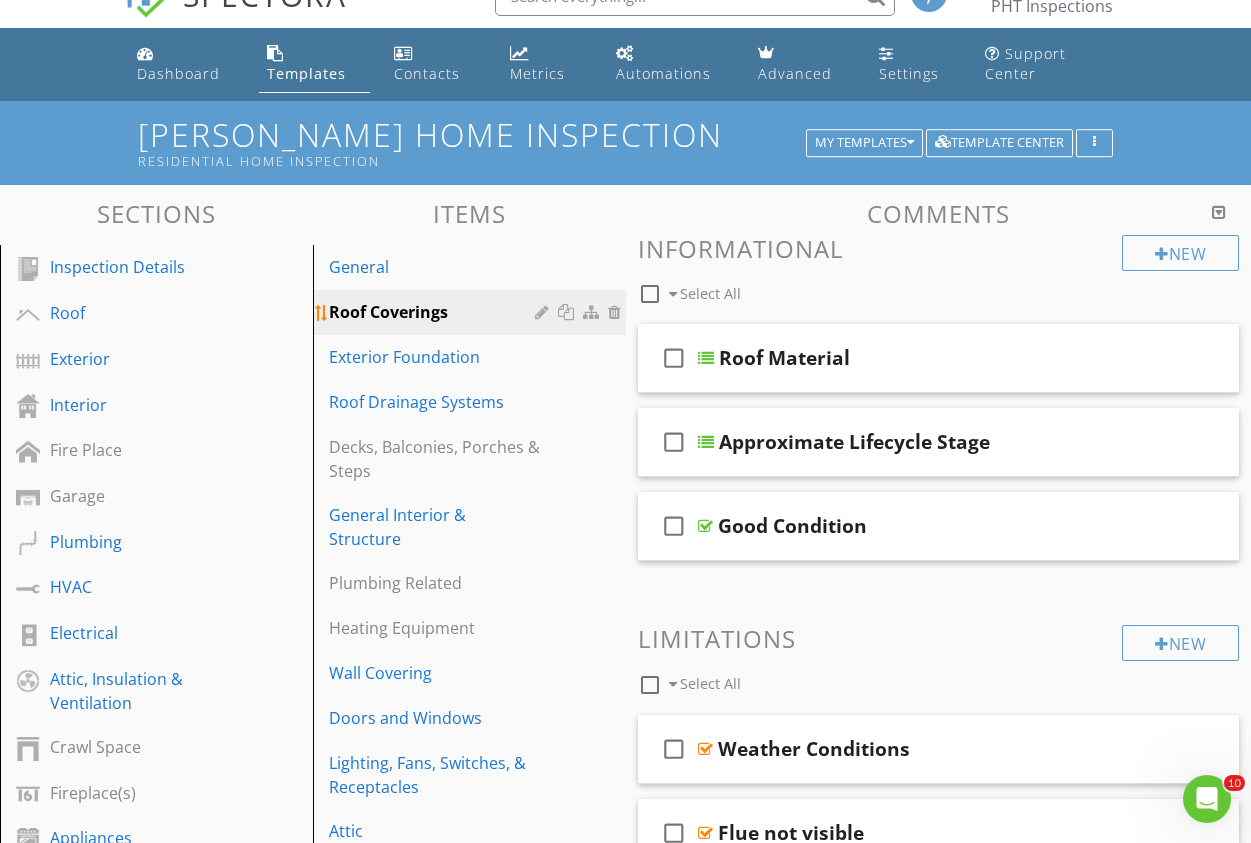 click at bounding box center [544, 312] 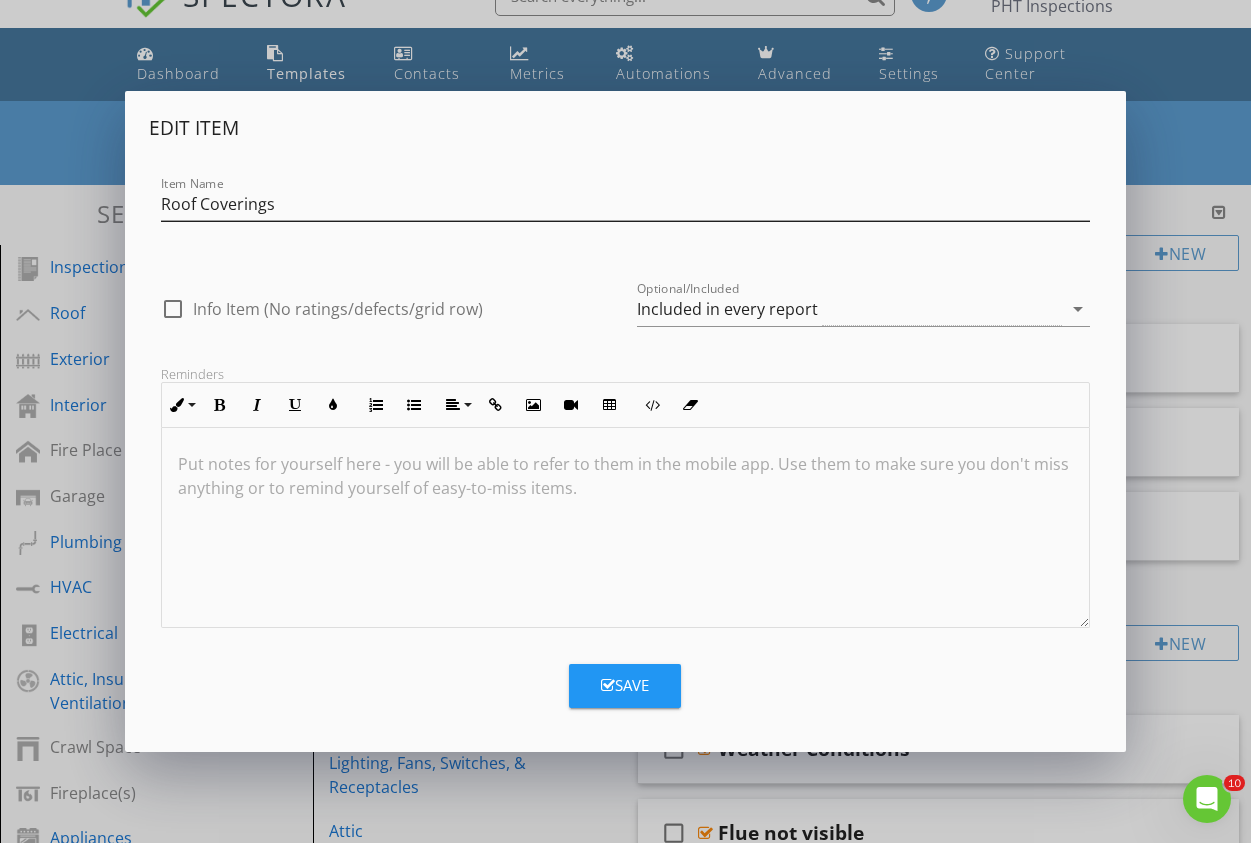 drag, startPoint x: 427, startPoint y: 179, endPoint x: 211, endPoint y: 213, distance: 218.65955 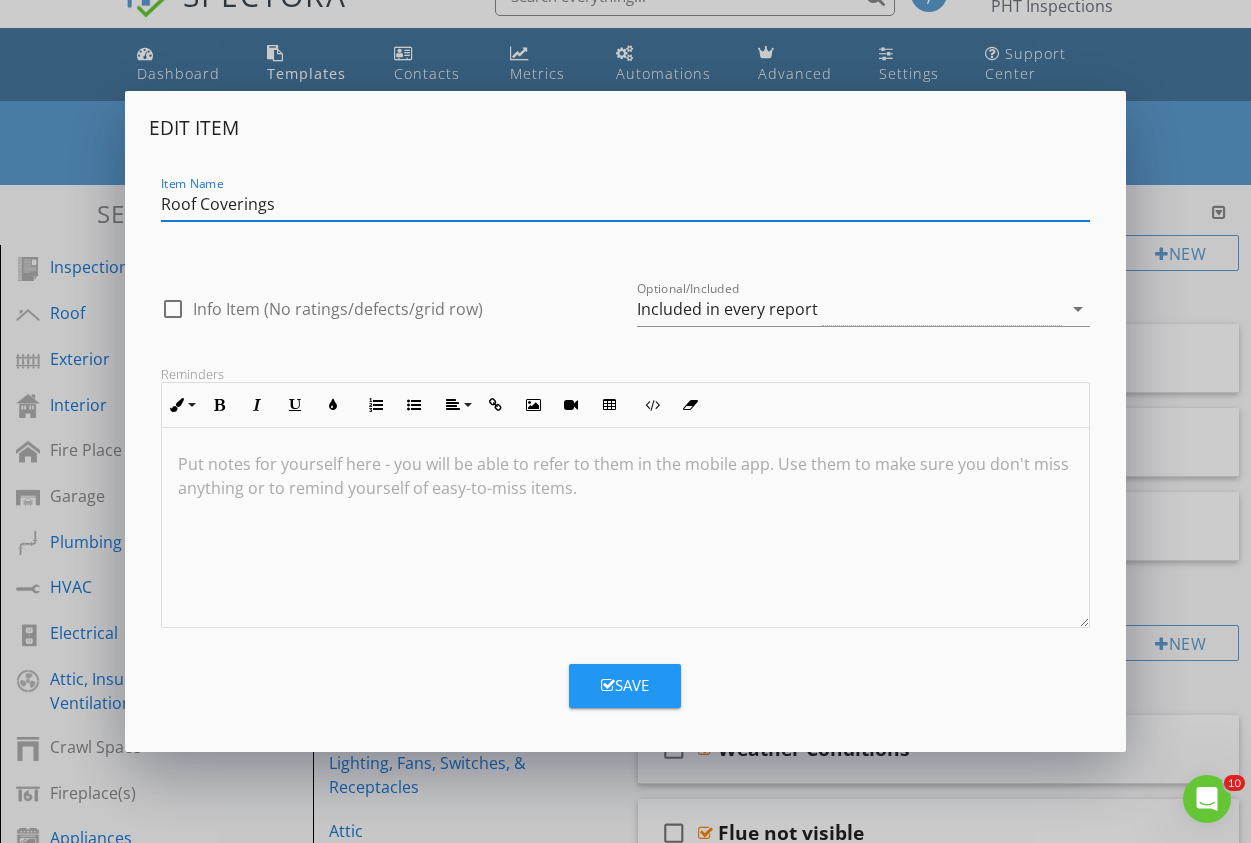 click on "Roof Coverings" at bounding box center [625, 204] 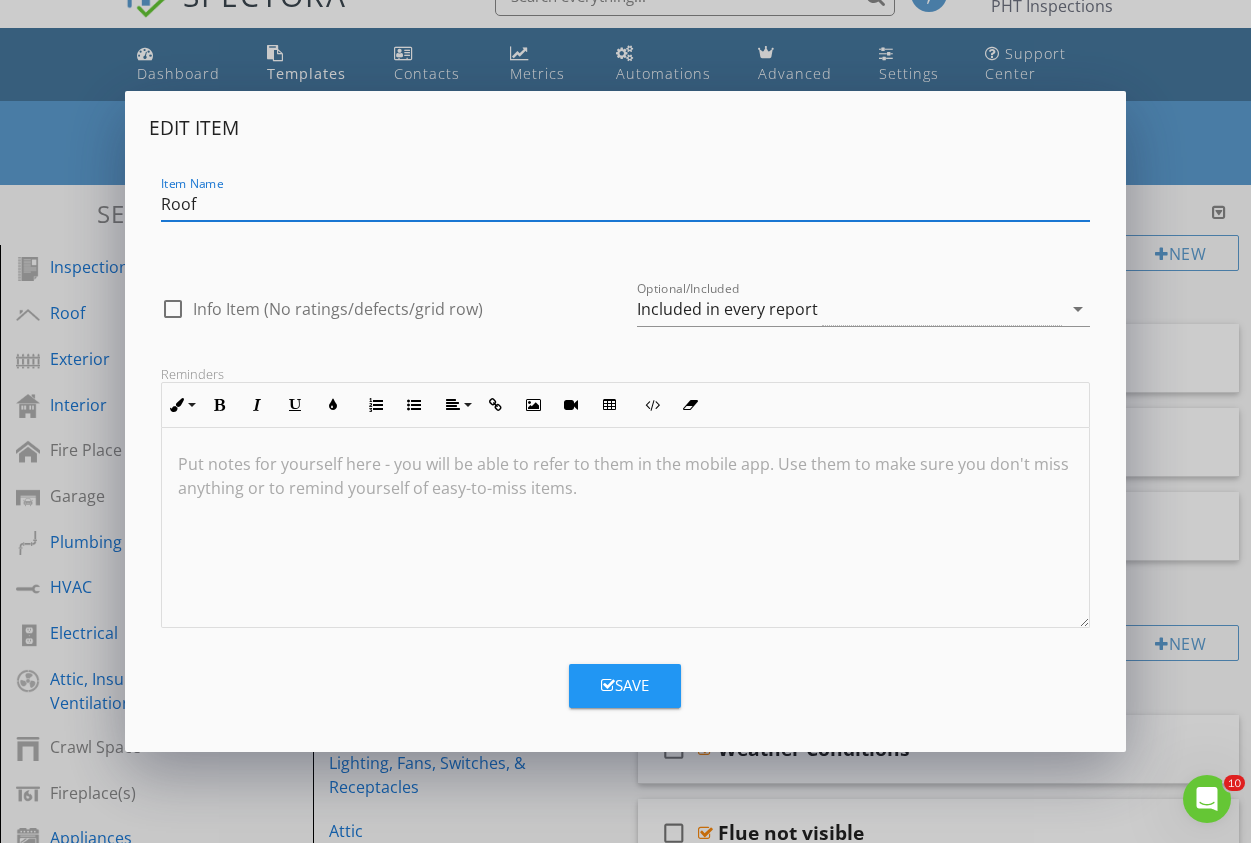 type on "Roof" 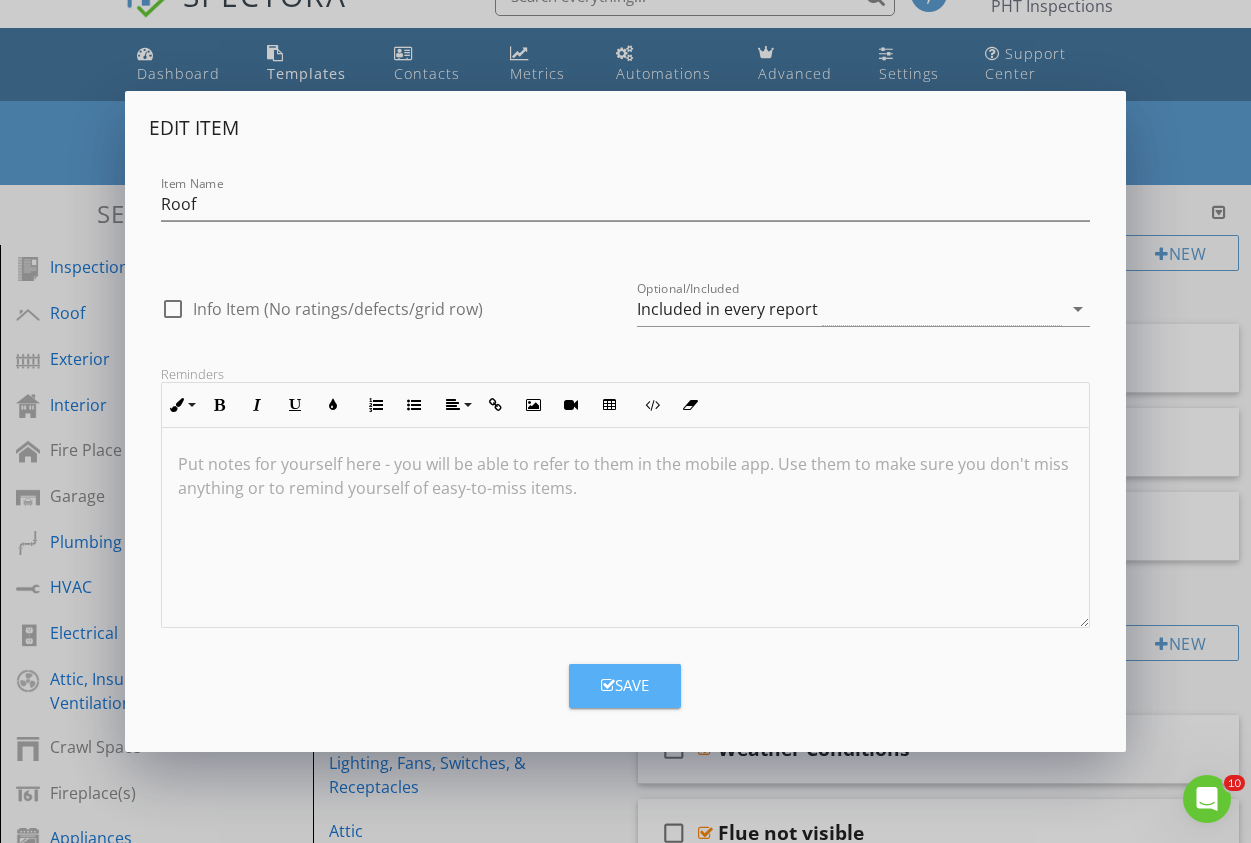 click on "Save" at bounding box center [625, 685] 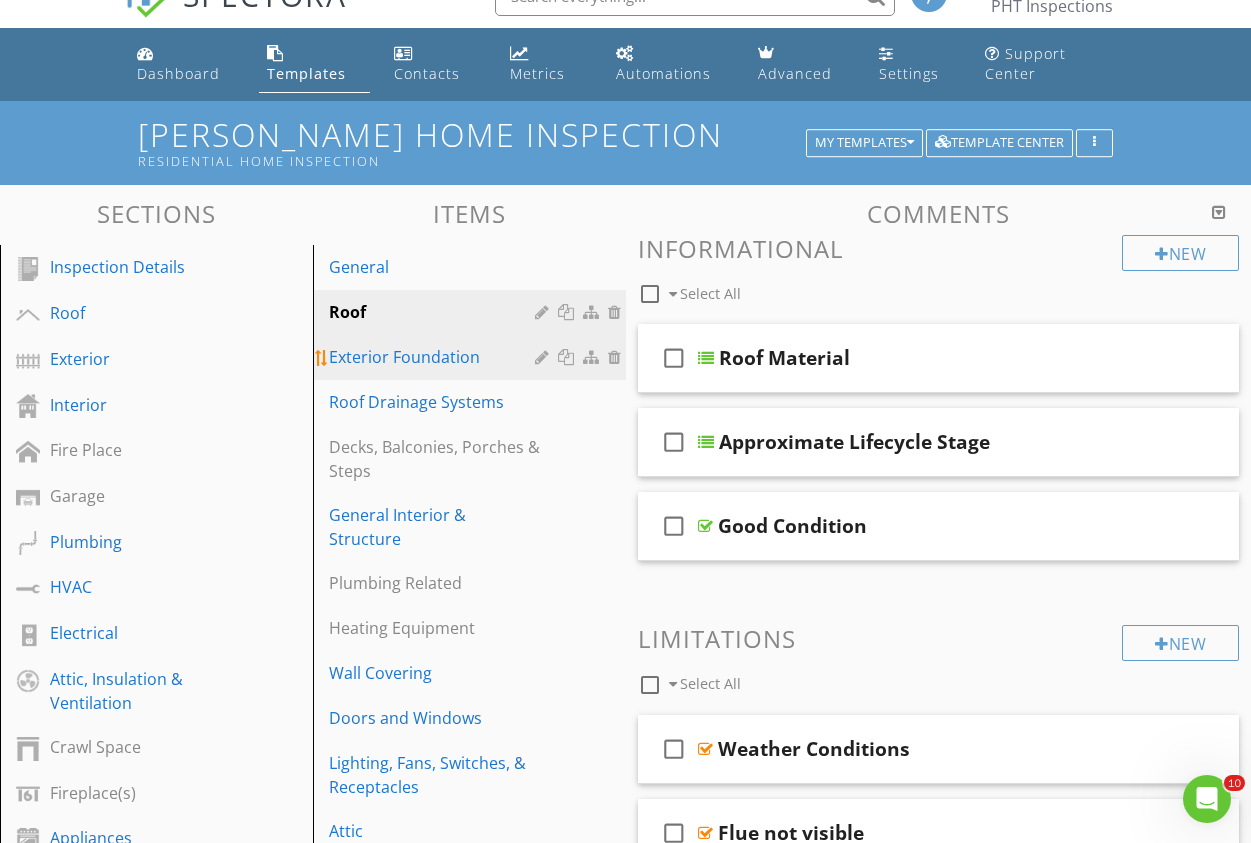 click on "Exterior Foundation" at bounding box center [435, 357] 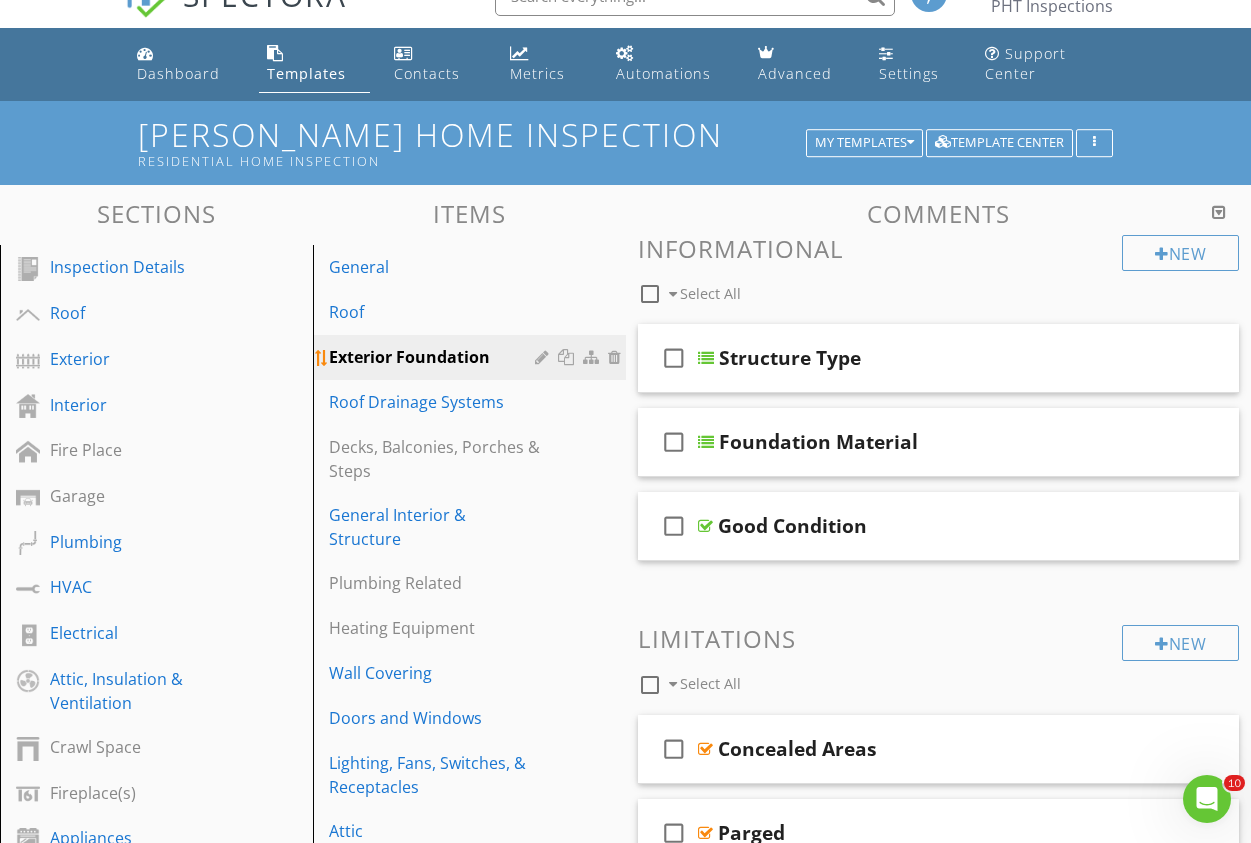 click at bounding box center [544, 357] 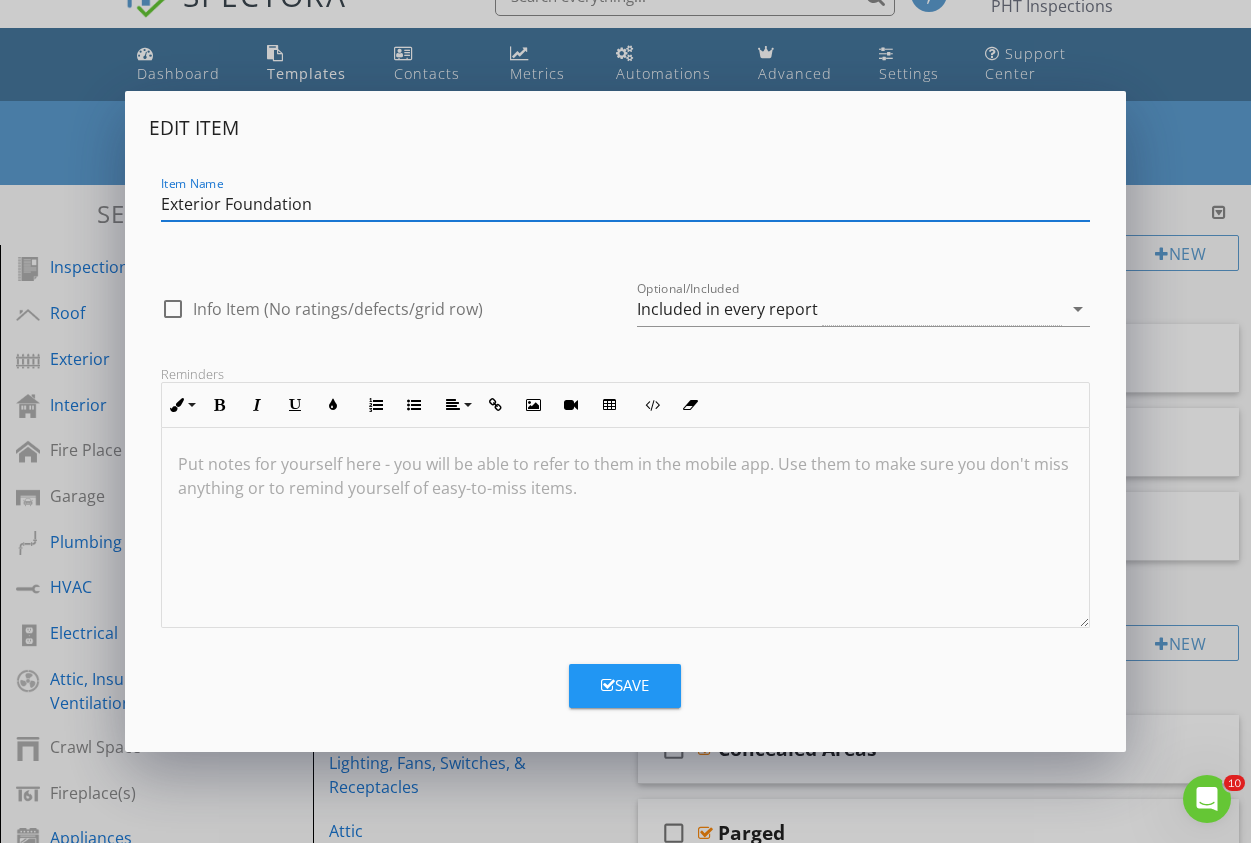 drag, startPoint x: 417, startPoint y: 214, endPoint x: 226, endPoint y: 207, distance: 191.12823 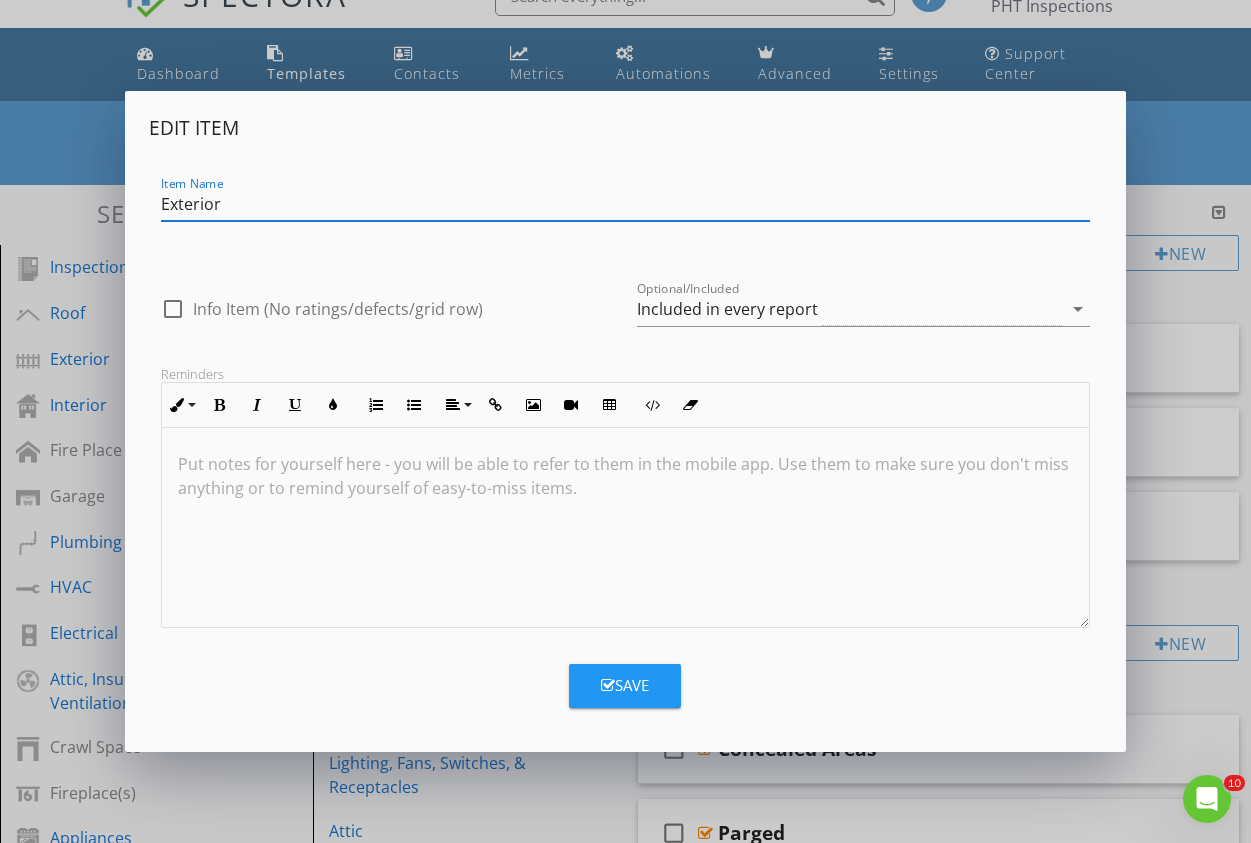 type on "Exterior" 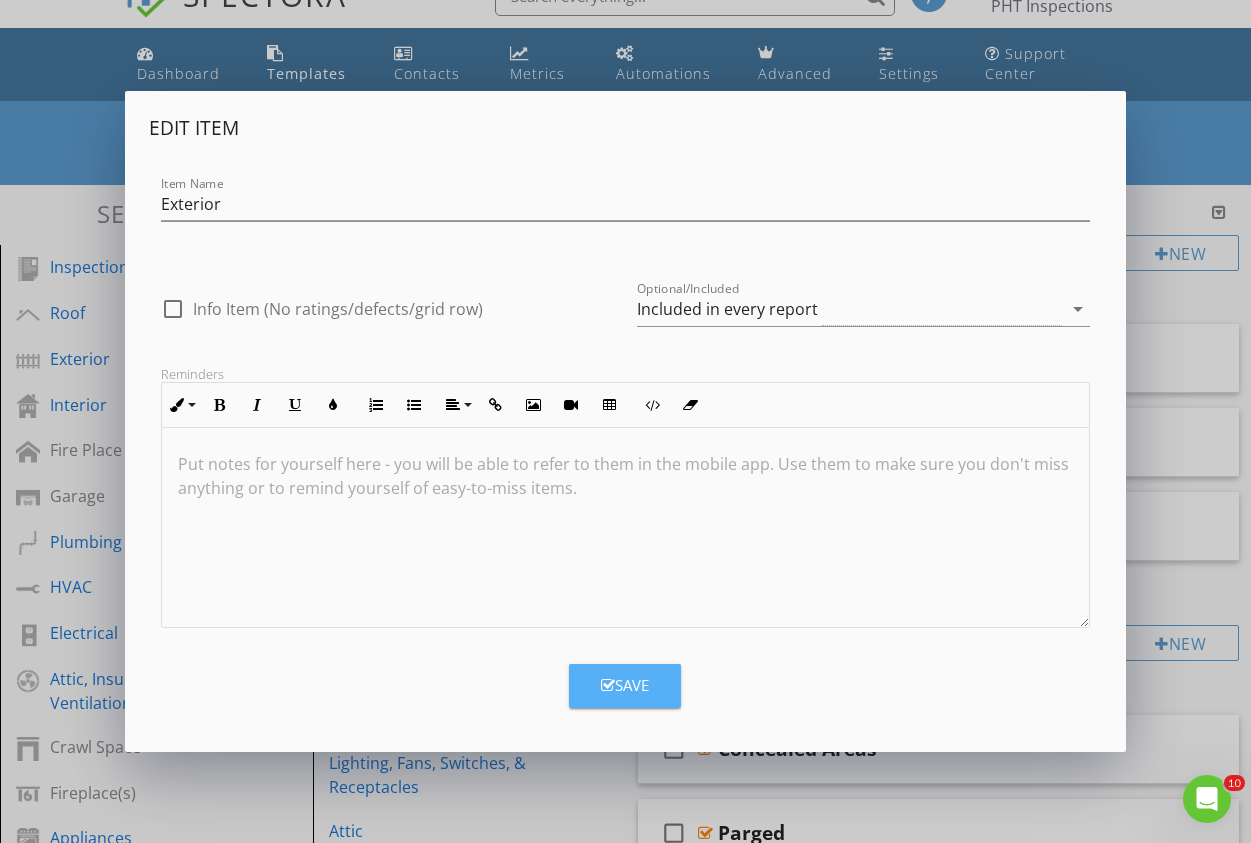 click on "Save" at bounding box center (625, 685) 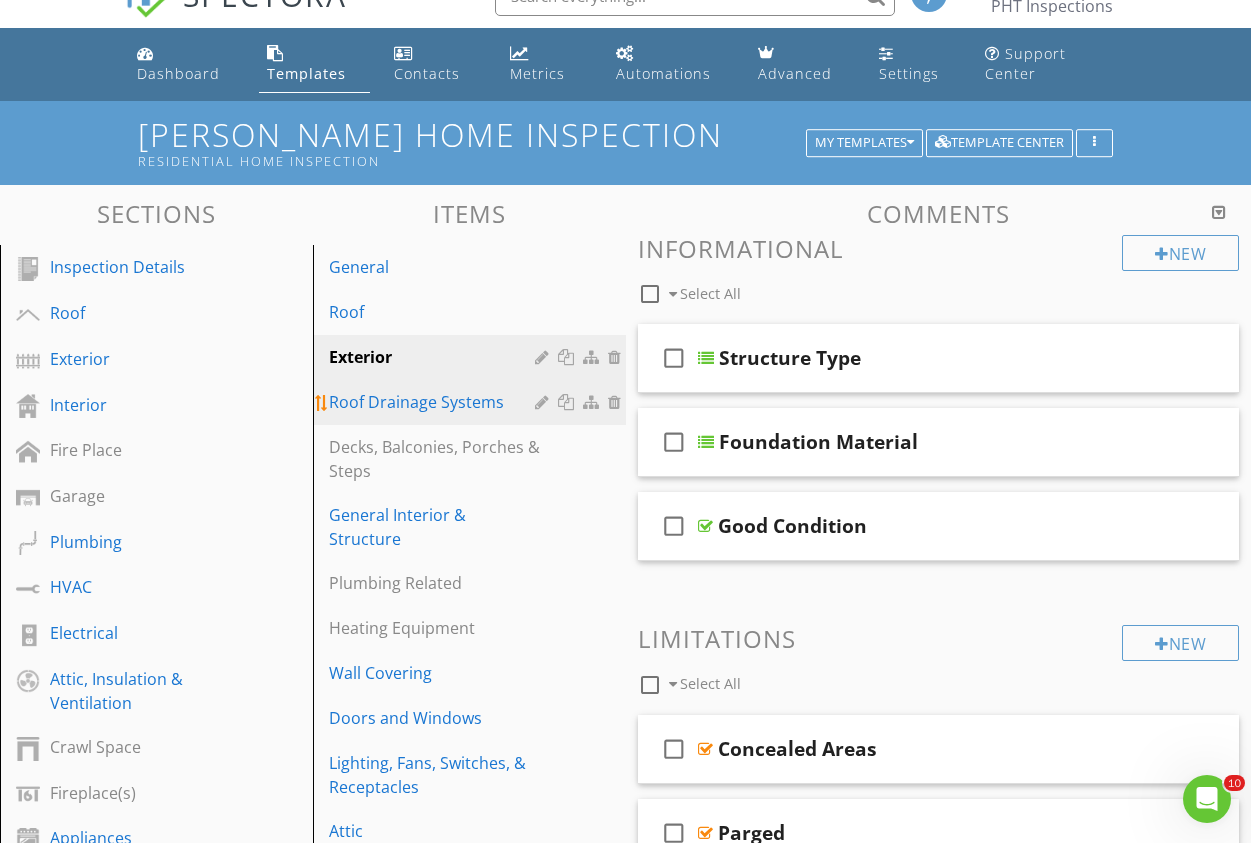 click at bounding box center [593, 402] 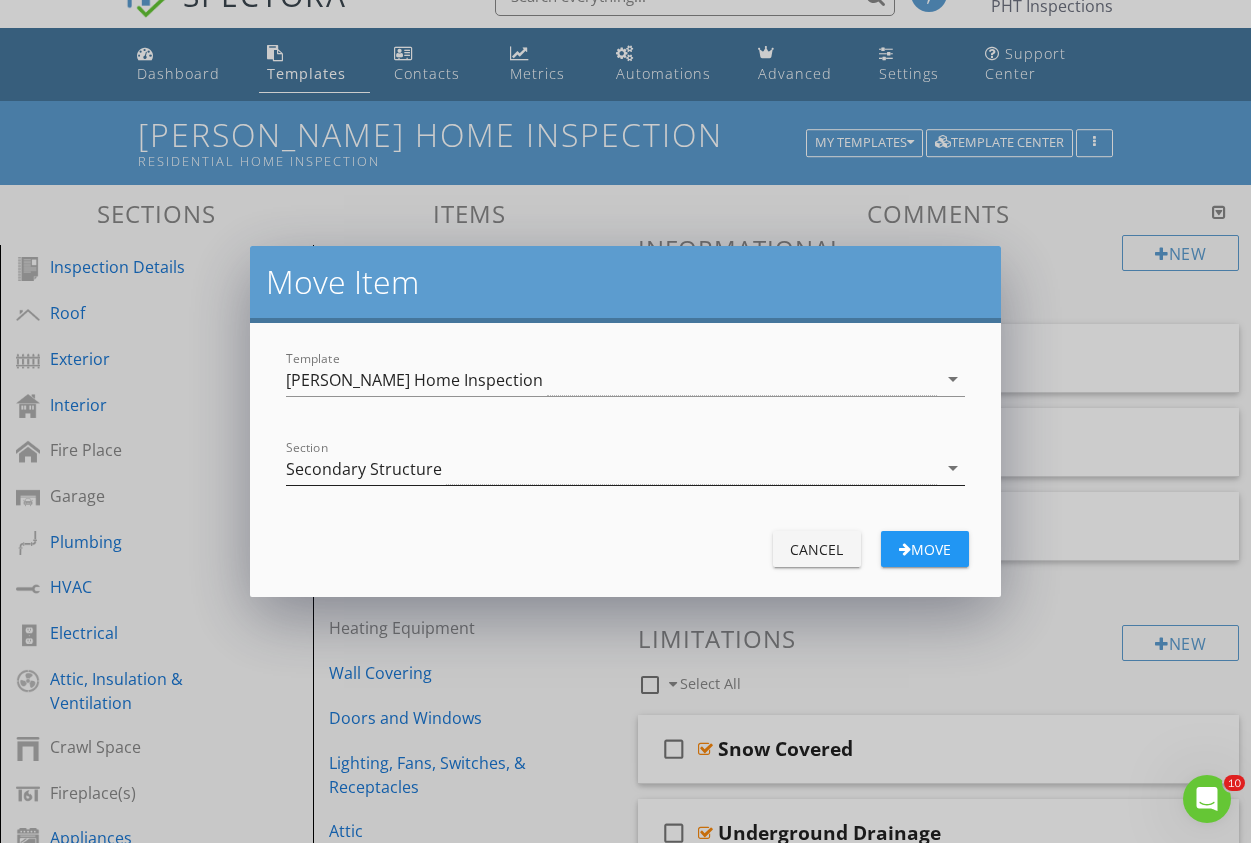 click on "Secondary Structure" at bounding box center [611, 468] 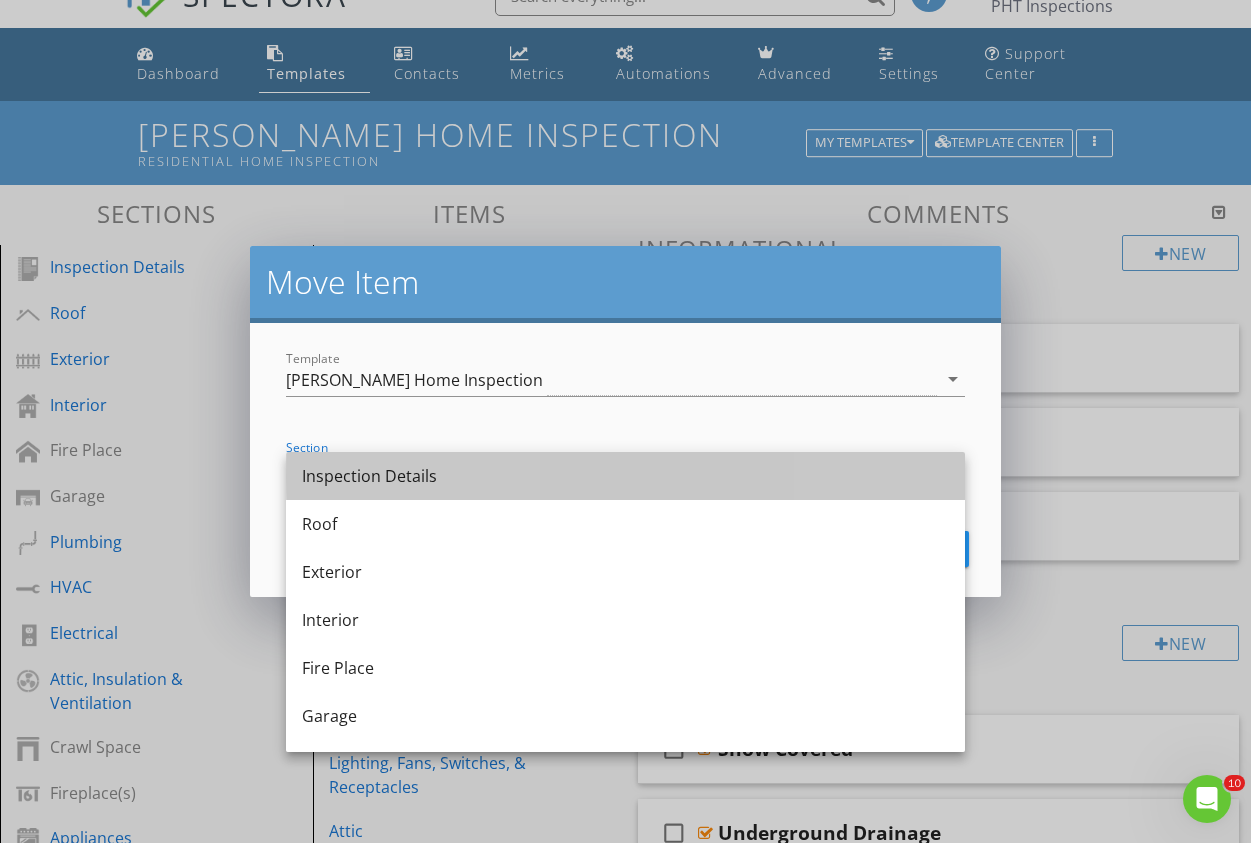 click on "Inspection Details" at bounding box center (625, 476) 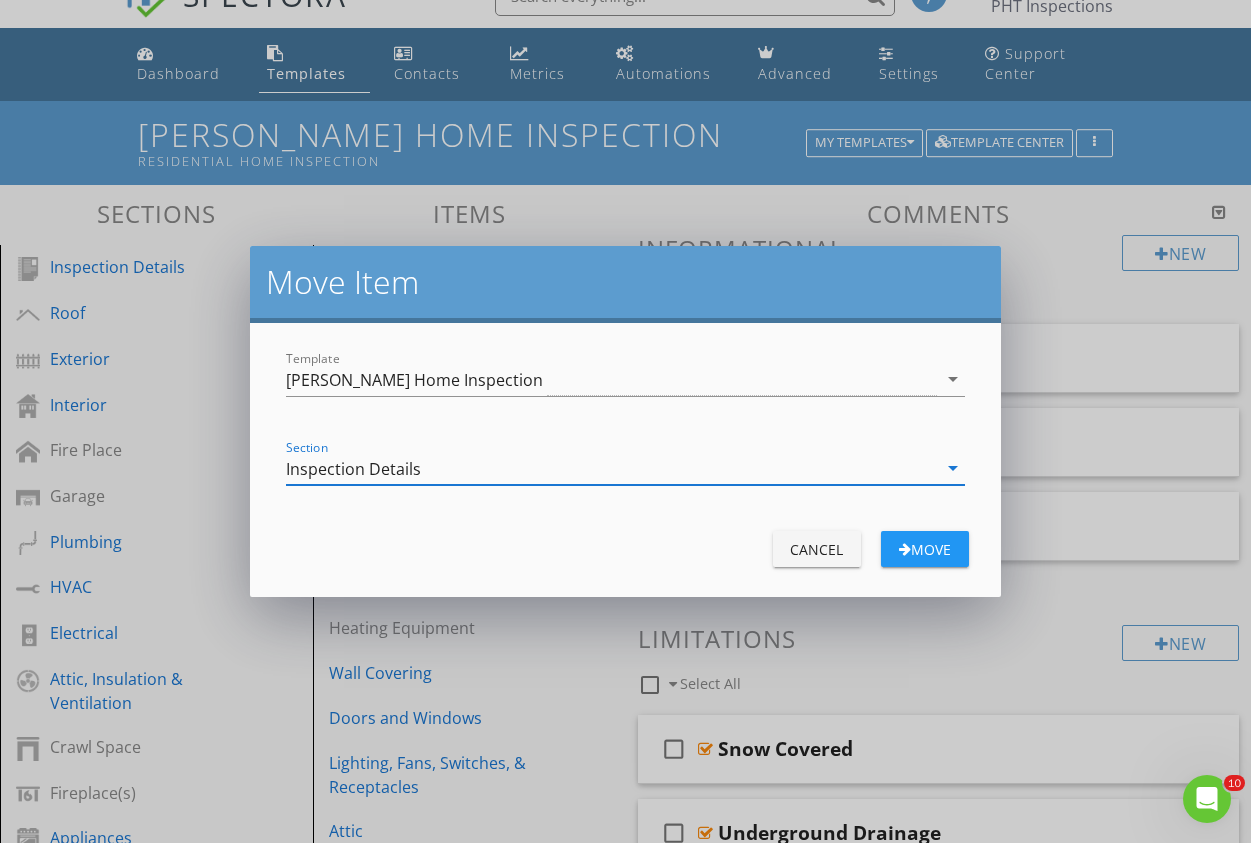 click on "Cancel" at bounding box center (817, 549) 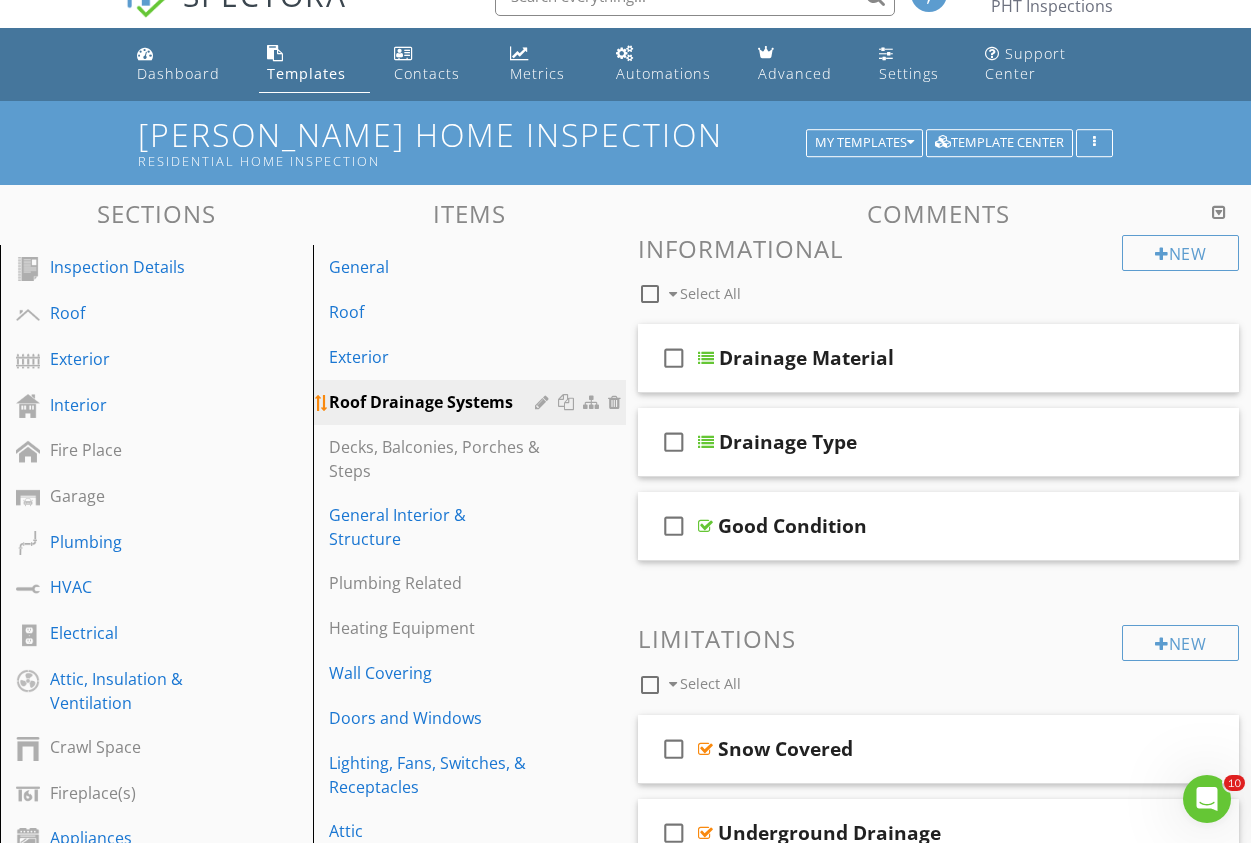click on "Roof Drainage Systems" at bounding box center (435, 402) 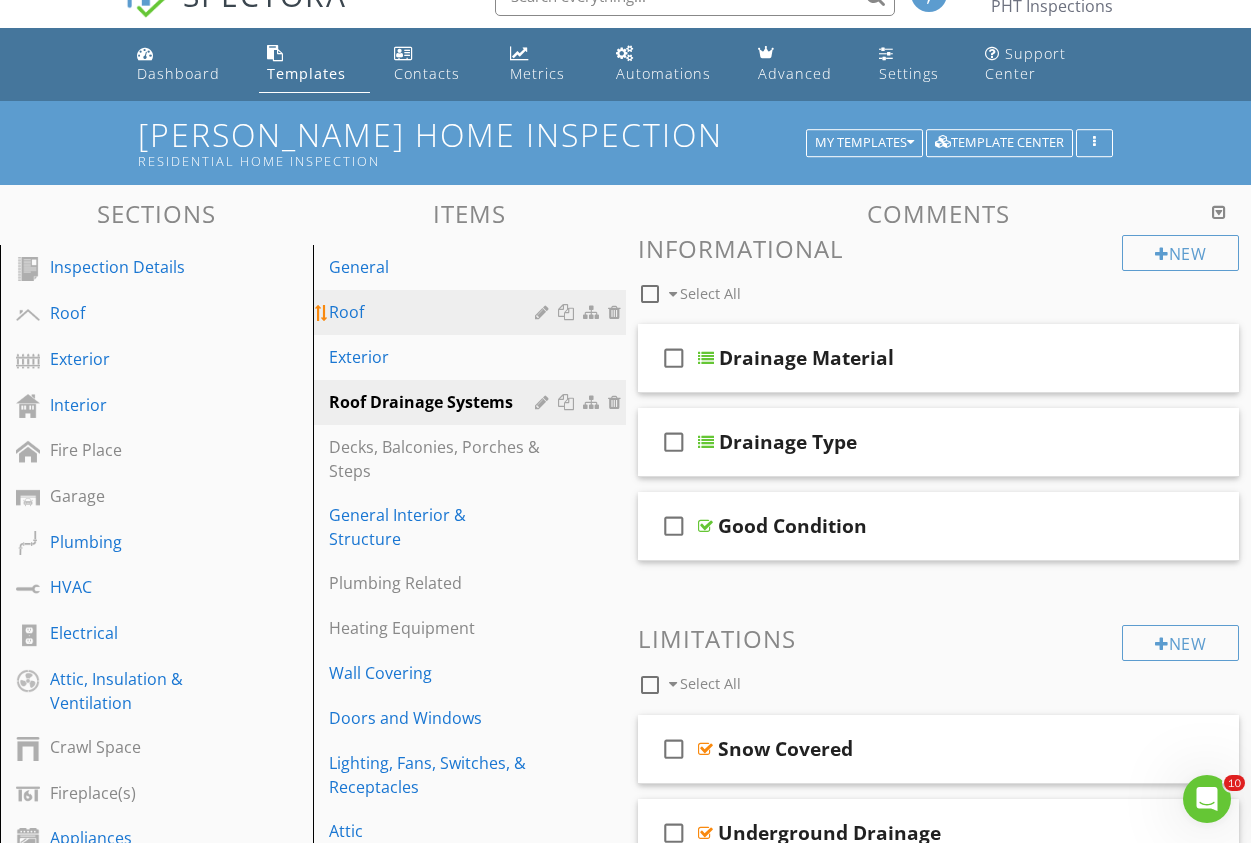 click on "Roof" at bounding box center [435, 312] 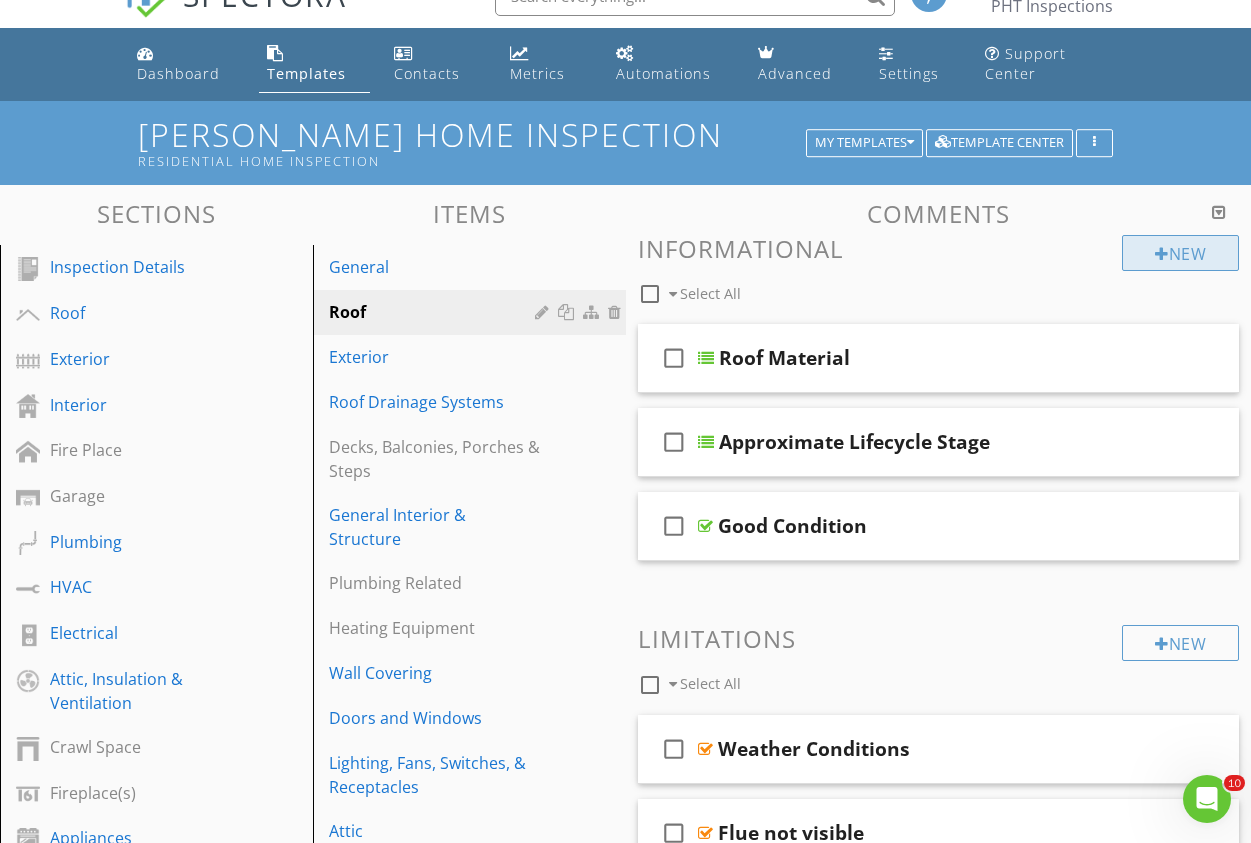 click at bounding box center (1162, 254) 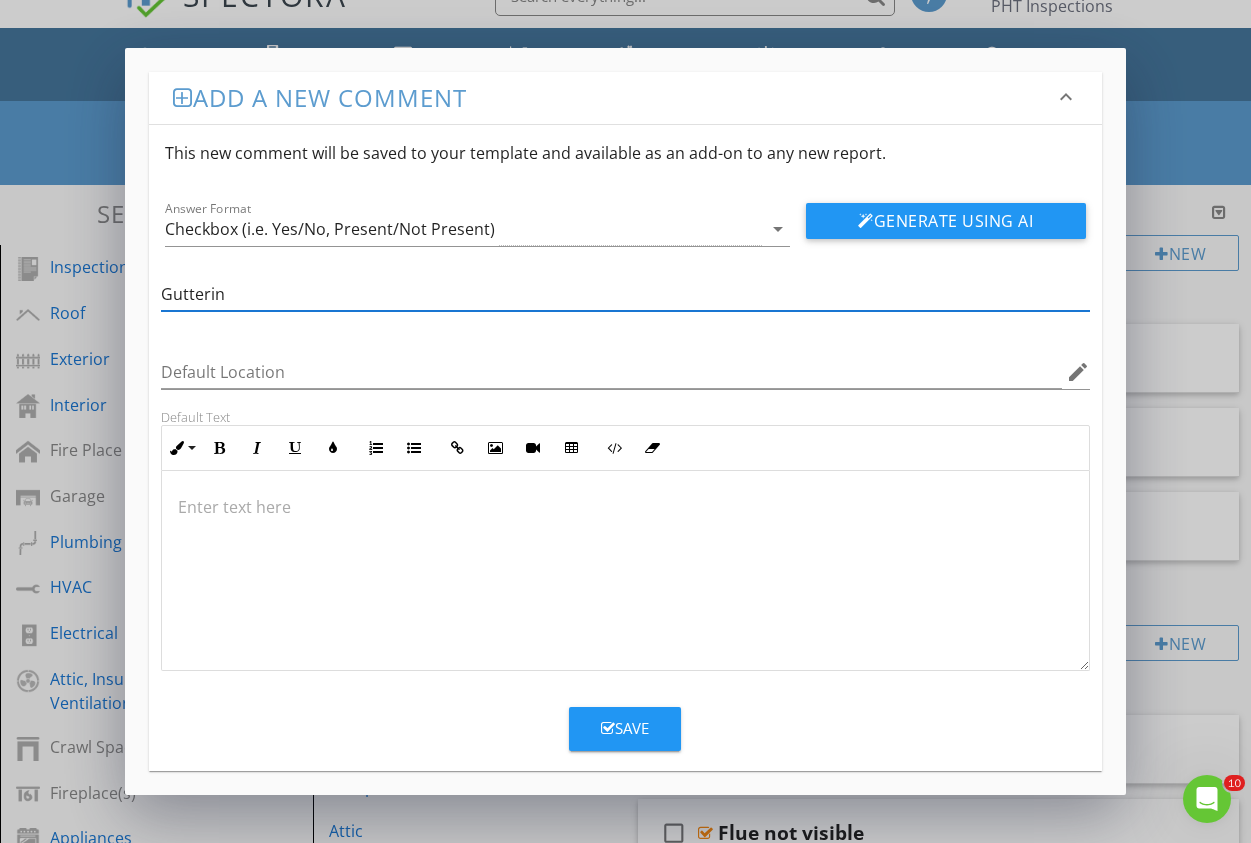 type on "Guttering System" 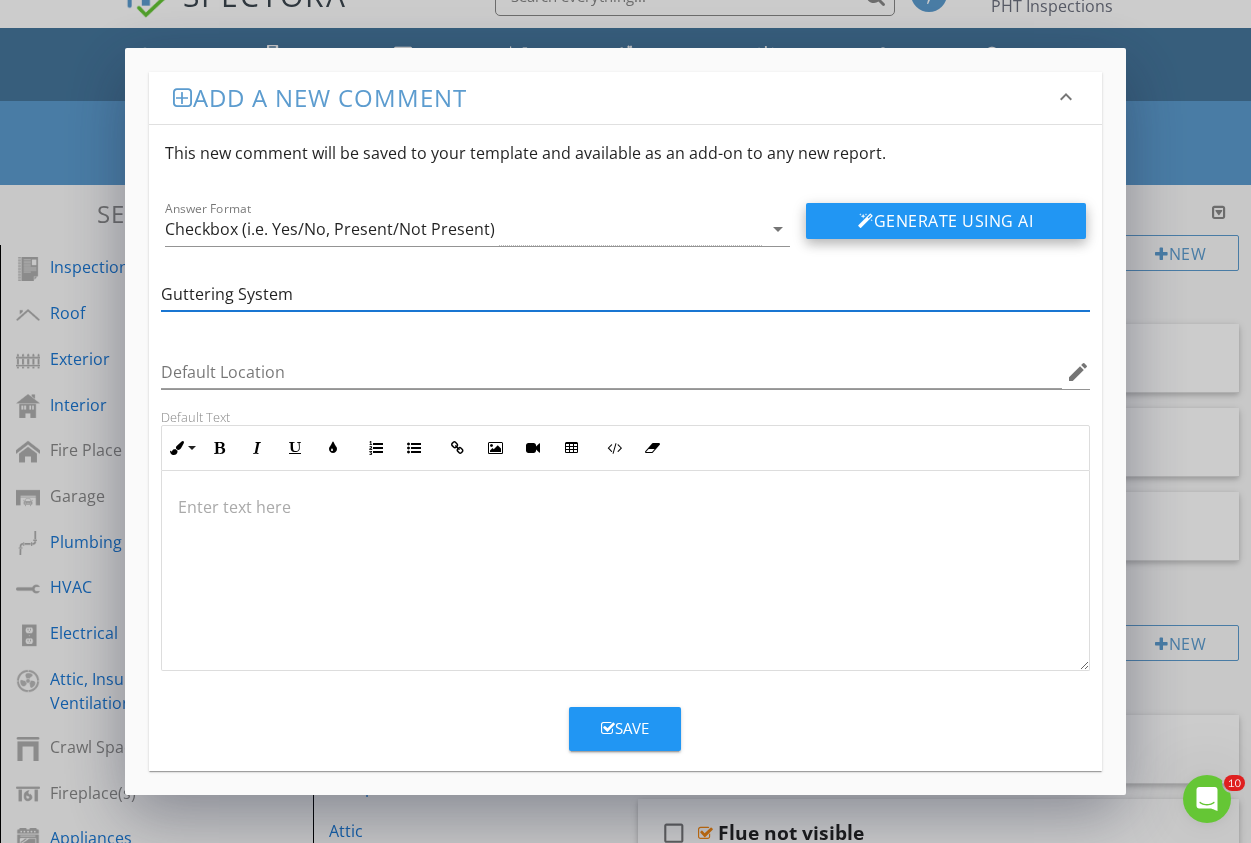 click on "Generate Using AI" at bounding box center (946, 221) 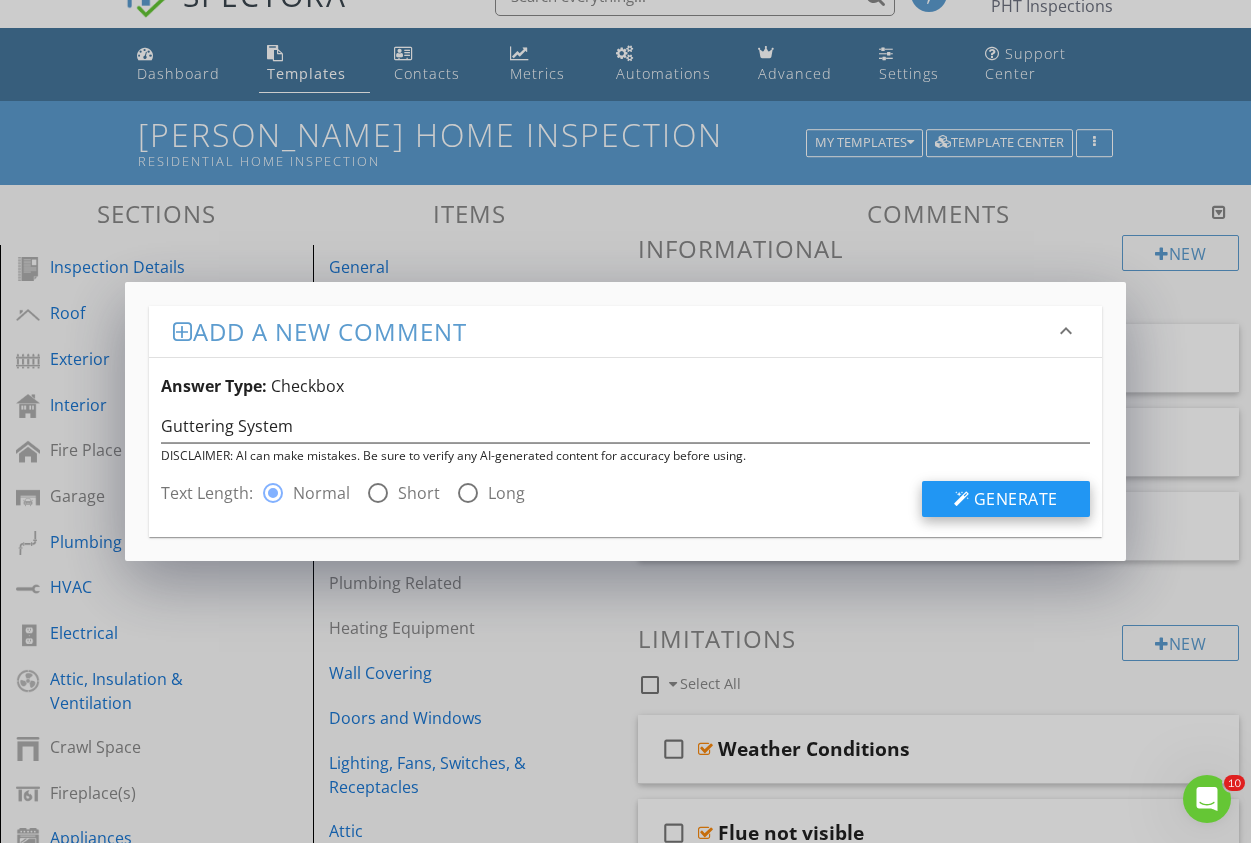 click on "Generate" at bounding box center [1016, 499] 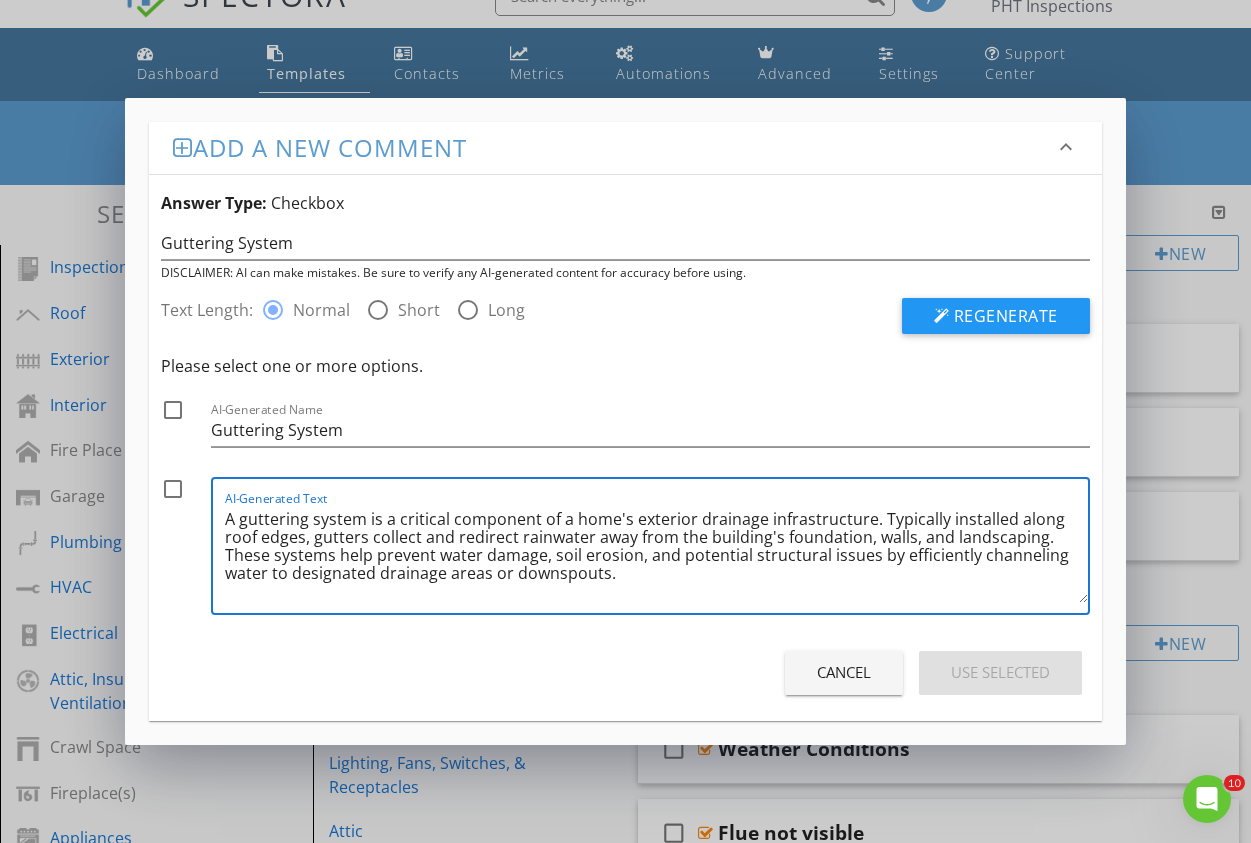 drag, startPoint x: 226, startPoint y: 523, endPoint x: 602, endPoint y: 609, distance: 385.70975 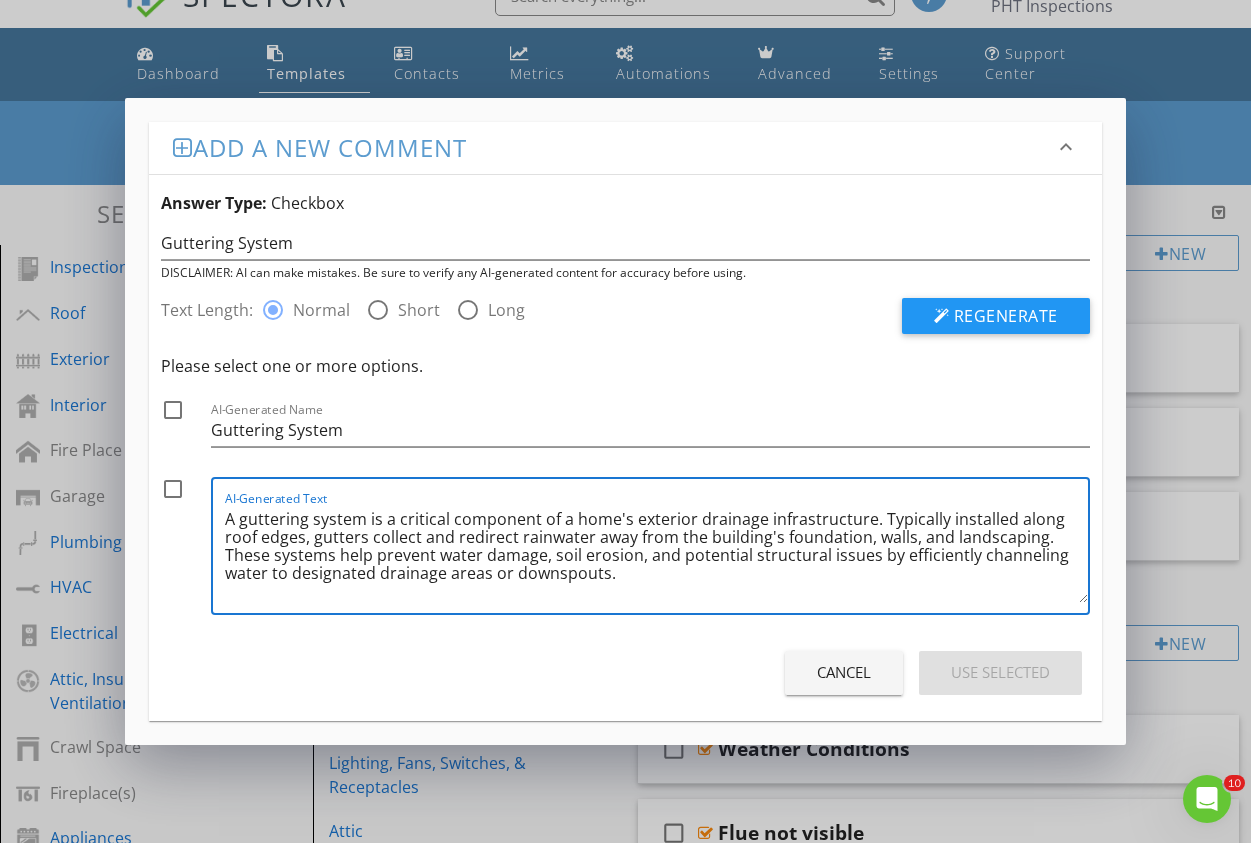 click on "AI-Generated Text A guttering system is a critical component of a home's exterior drainage infrastructure. Typically installed along roof edges, gutters collect and redirect rainwater away from the building's foundation, walls, and landscaping. These systems help prevent water damage, soil erosion, and potential structural issues by efficiently channeling water to designated drainage areas or downspouts." at bounding box center [656, 546] 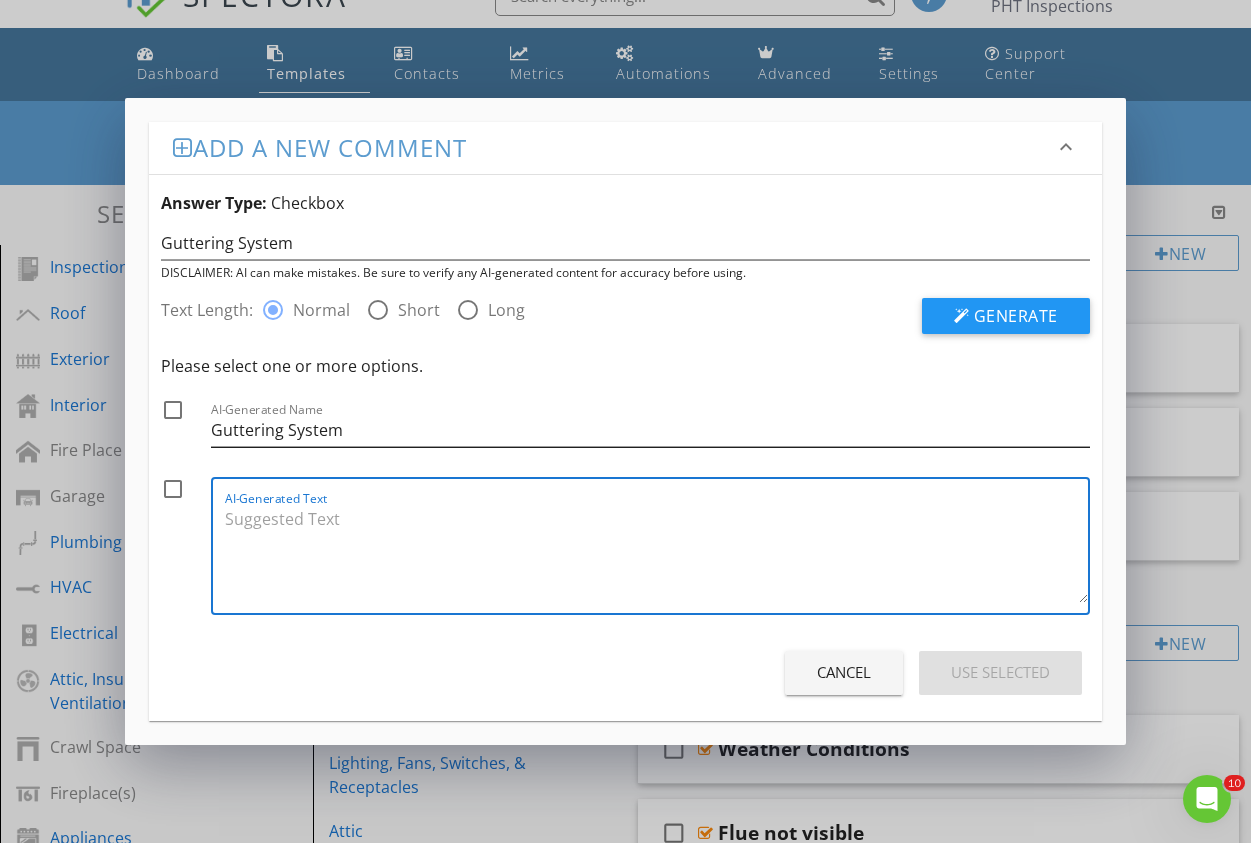 type 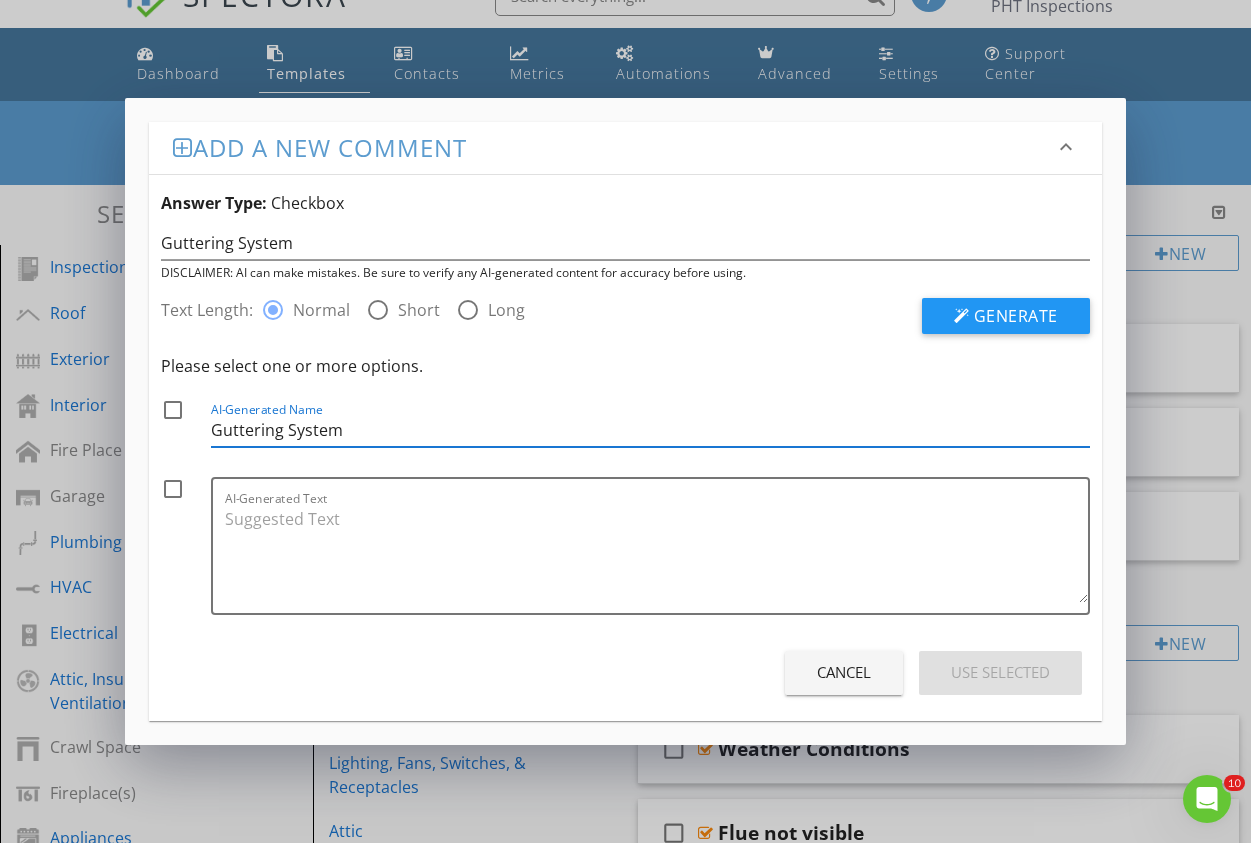 drag, startPoint x: 365, startPoint y: 431, endPoint x: 134, endPoint y: 432, distance: 231.00217 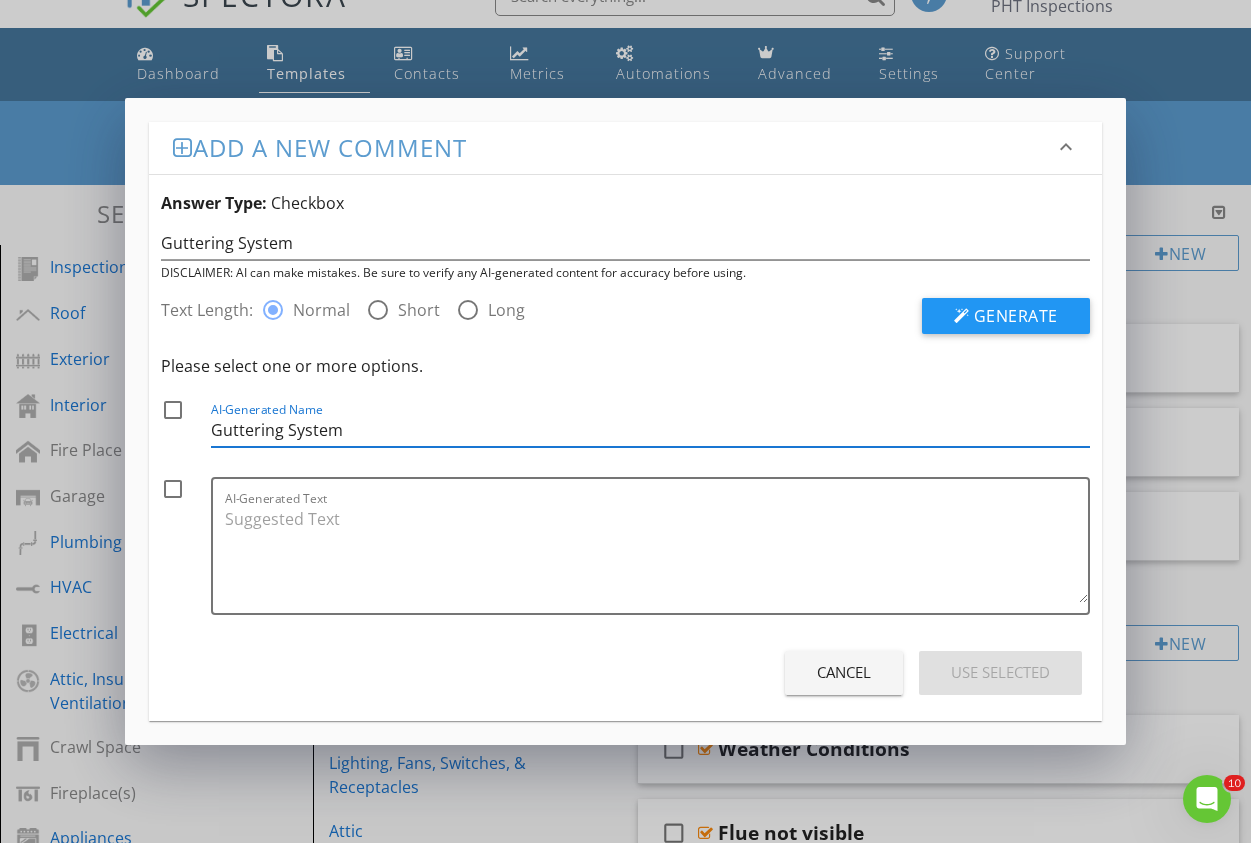 click on "Add a new comment
keyboard_arrow_down           Answer Type:
Checkbox
Guttering System   DISCLAIMER: AI can make mistakes. Be sure to verify any AI-generated
content for accuracy before using.   Text Length: radio_button_checked Normal   radio_button_unchecked Short   radio_button_unchecked Long     Generate
Please select one or more options.
check_box_outline_blank   AI-Generated Name Guttering System           check_box_outline_blank   AI-Generated Text
Cancel
Use Selected" at bounding box center (625, 421) 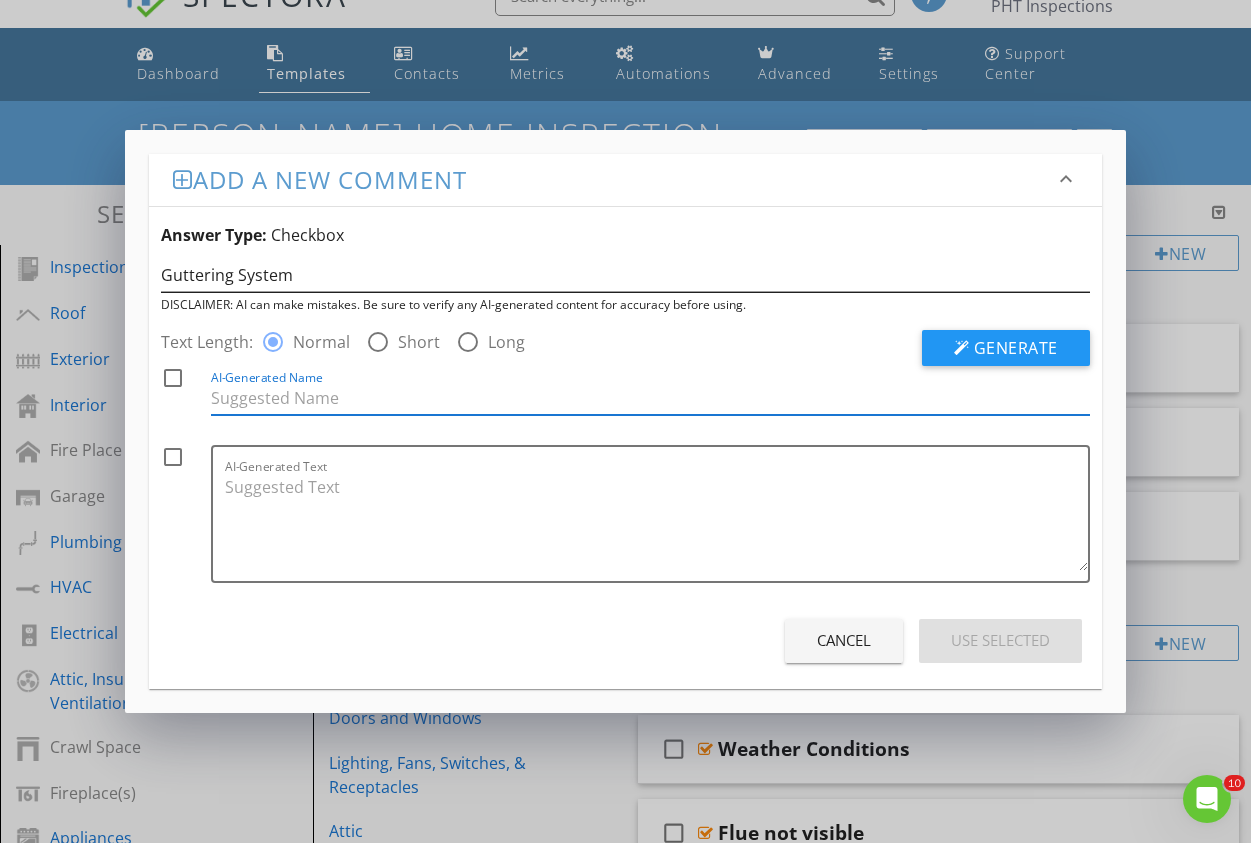 type 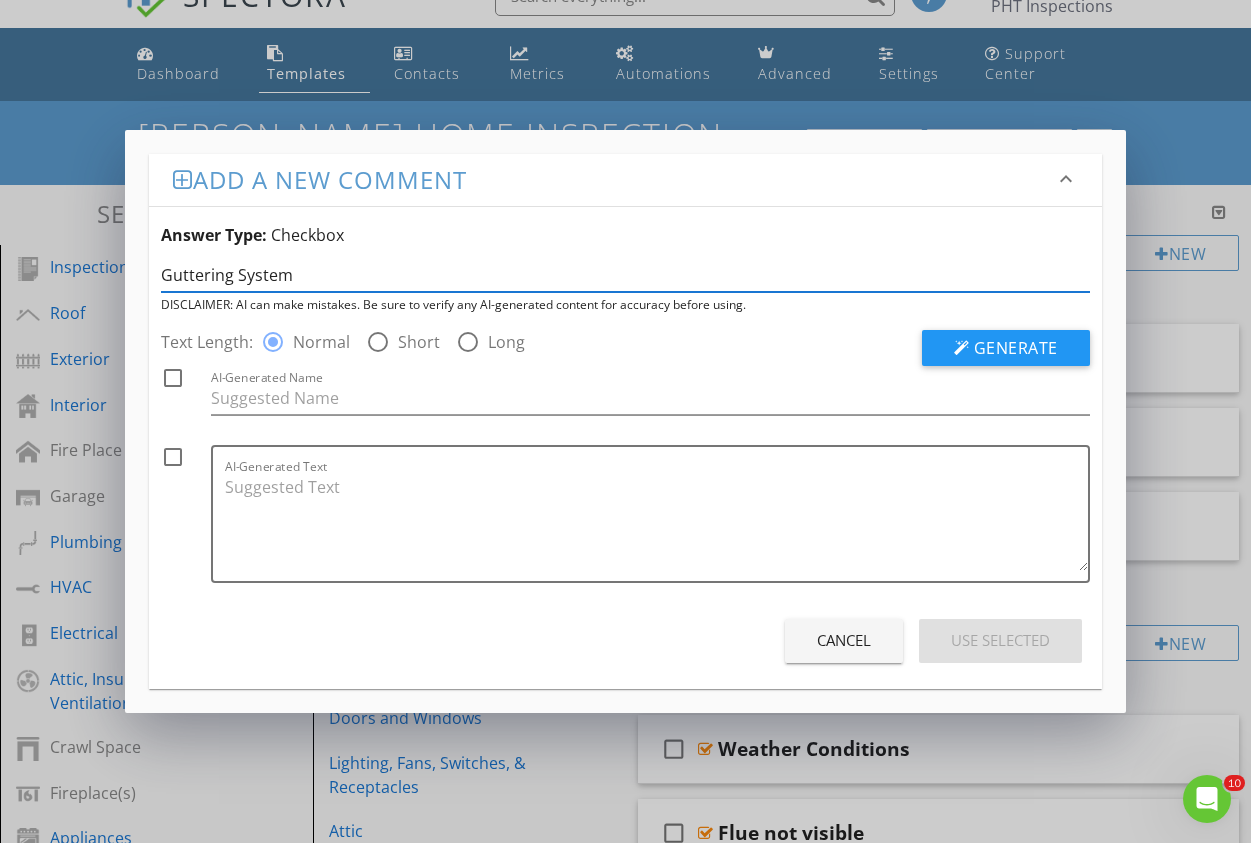 click on "Guttering System" at bounding box center [625, 275] 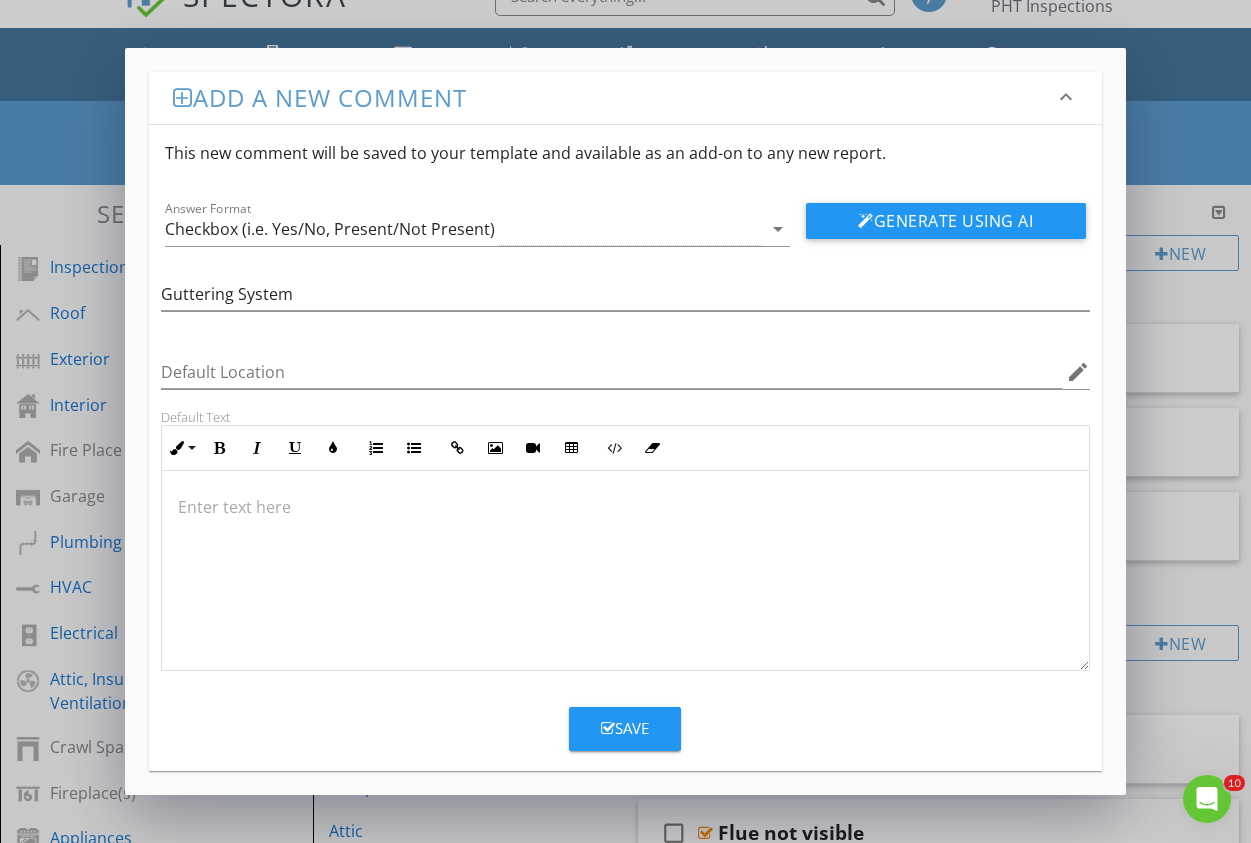 click on "Save" at bounding box center [625, 728] 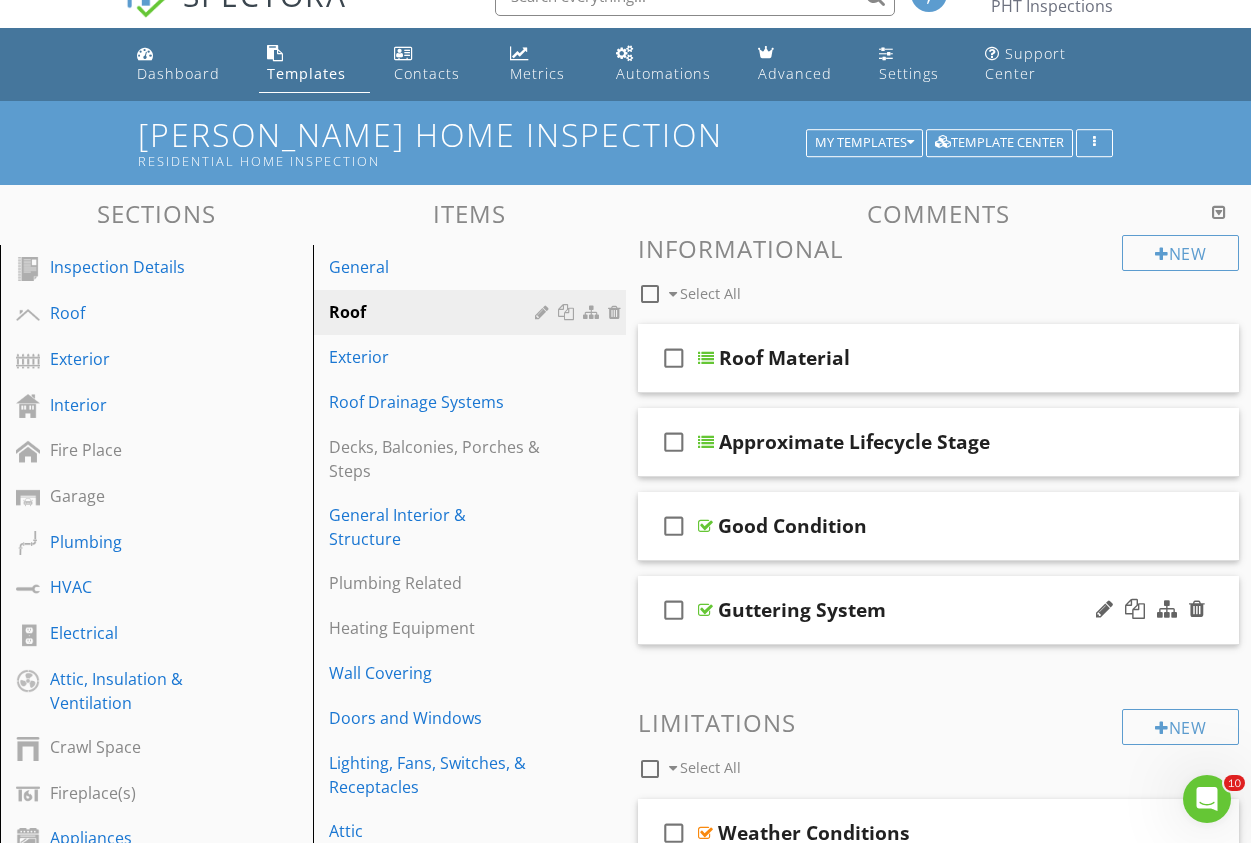 click on "Guttering System" at bounding box center (928, 610) 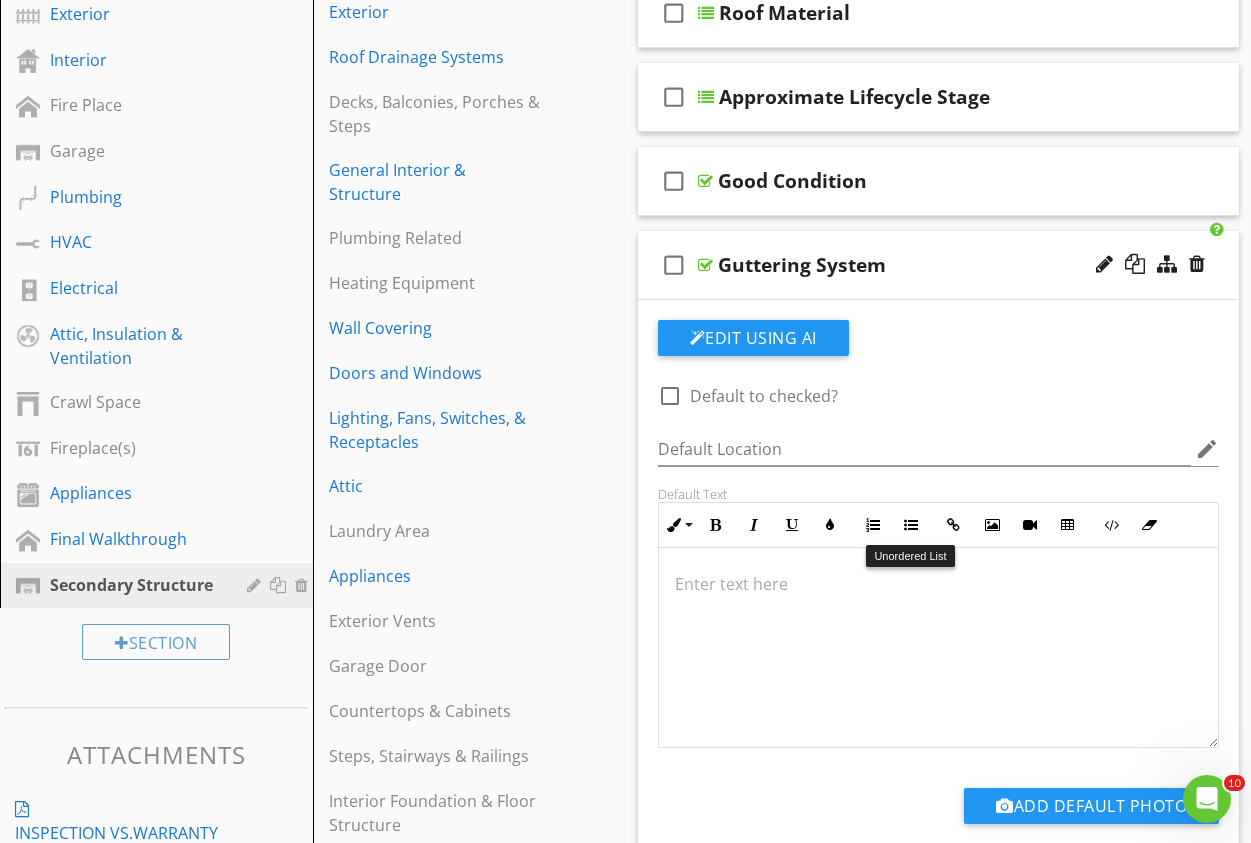 scroll, scrollTop: 382, scrollLeft: 0, axis: vertical 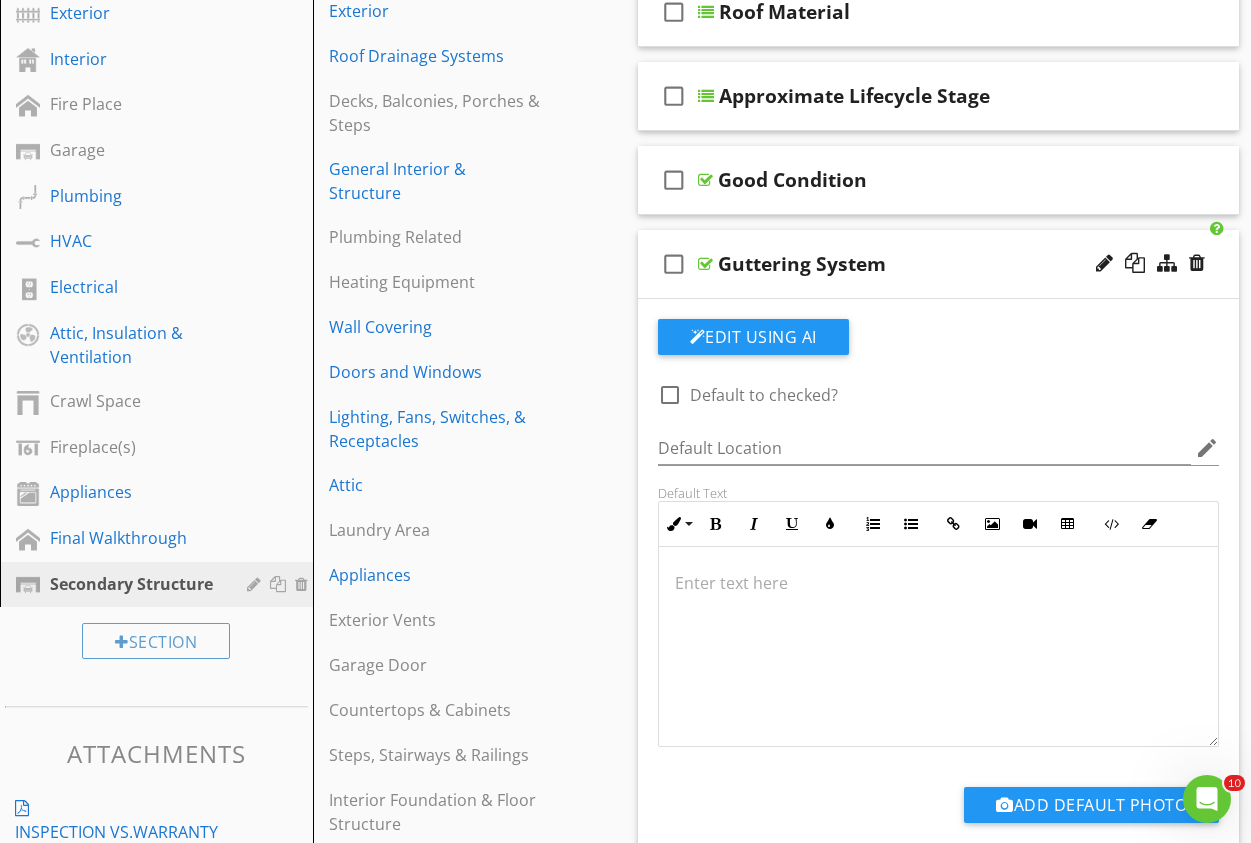 click on "Guttering System" at bounding box center [928, 264] 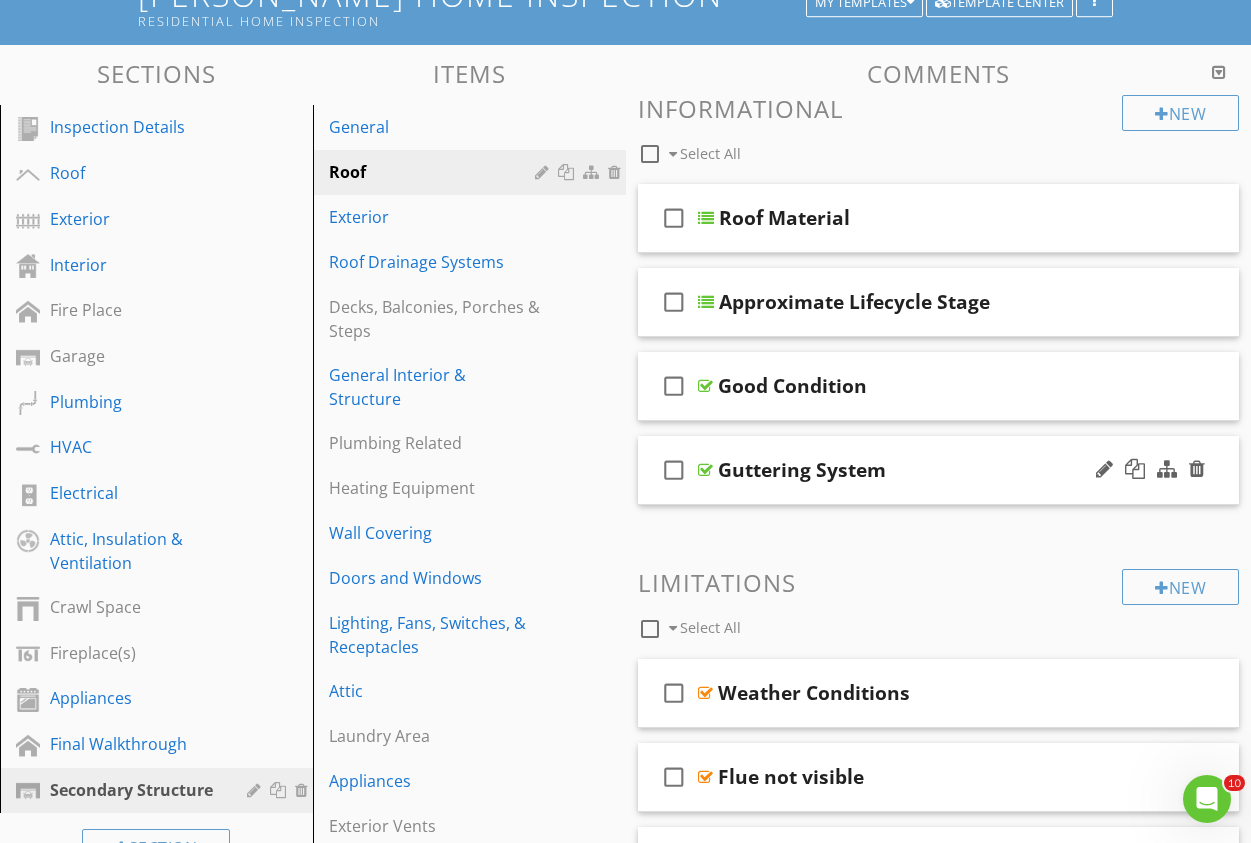 scroll, scrollTop: 172, scrollLeft: 0, axis: vertical 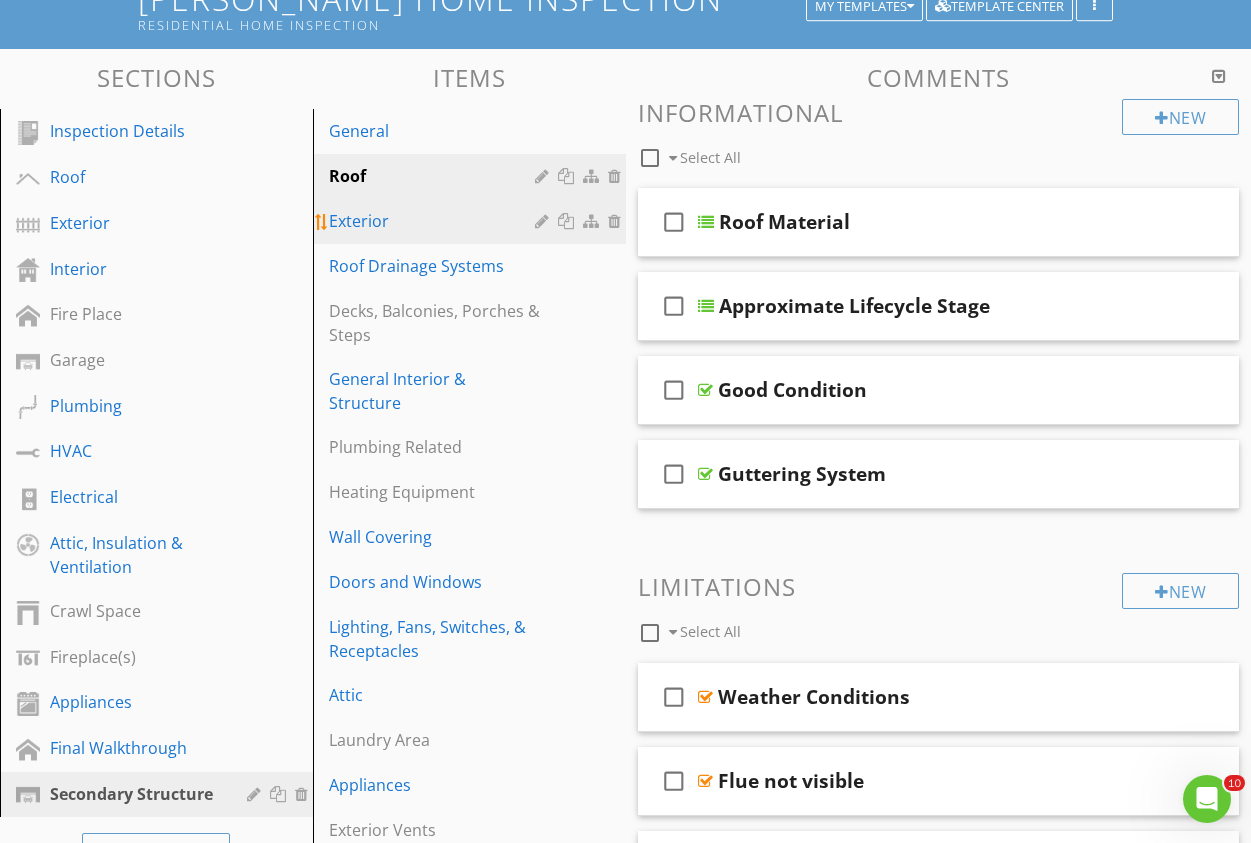 click on "Exterior" at bounding box center [435, 221] 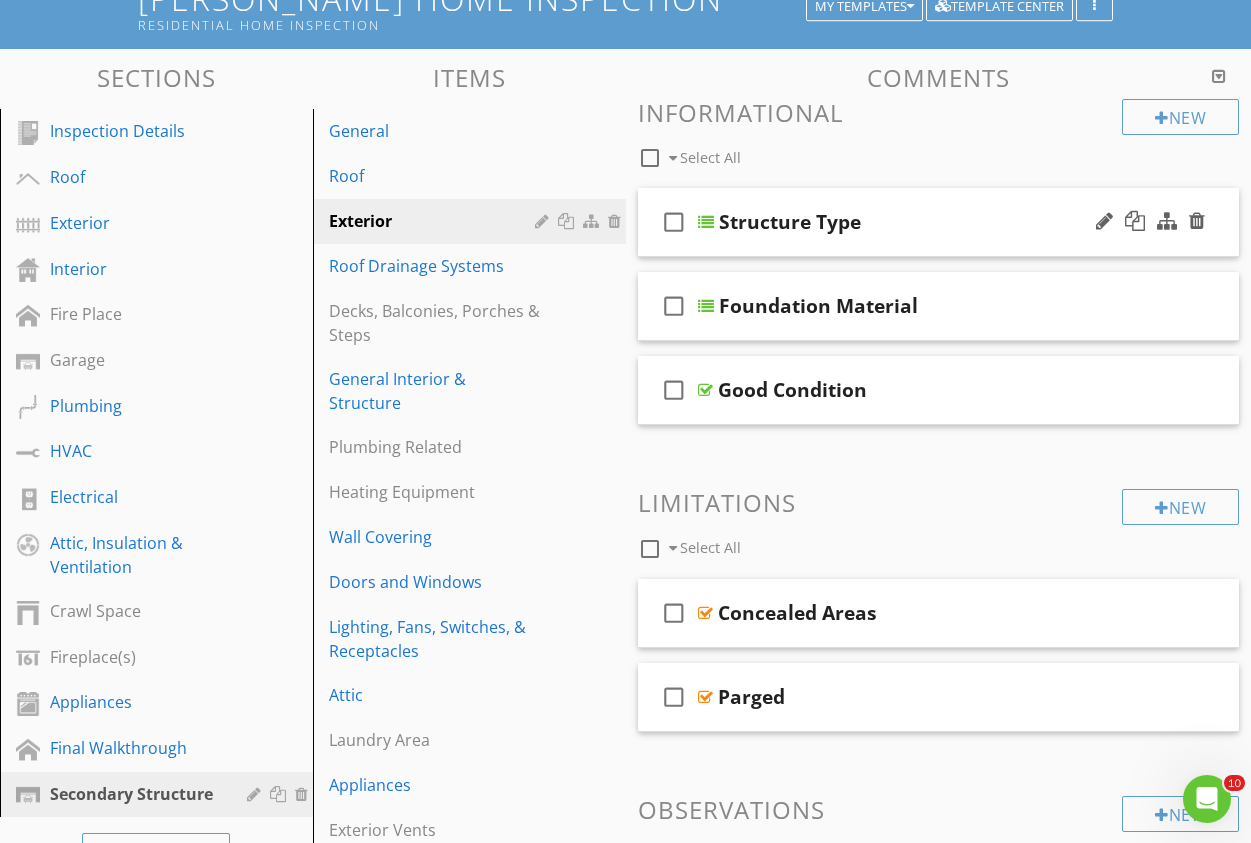click on "check_box_outline_blank
Structure Type" at bounding box center (939, 222) 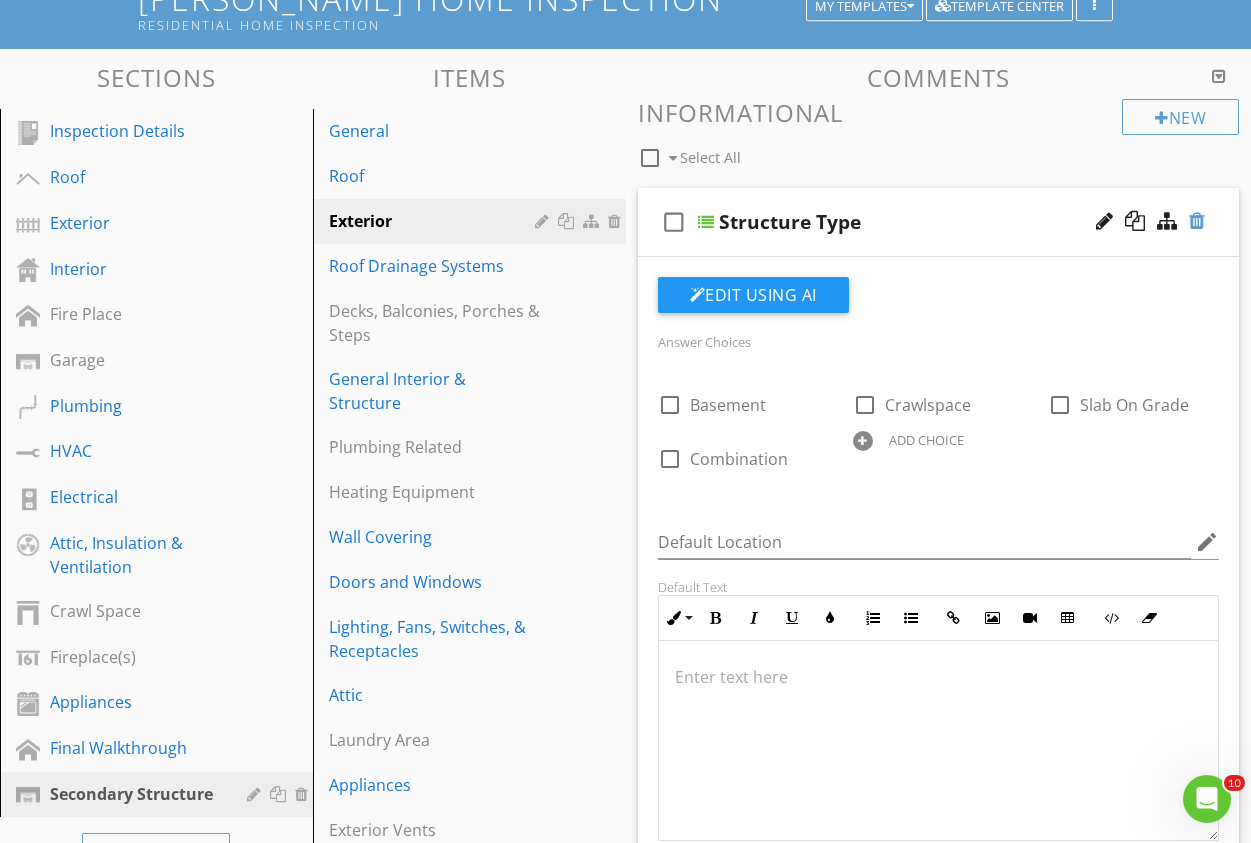 click at bounding box center (1197, 221) 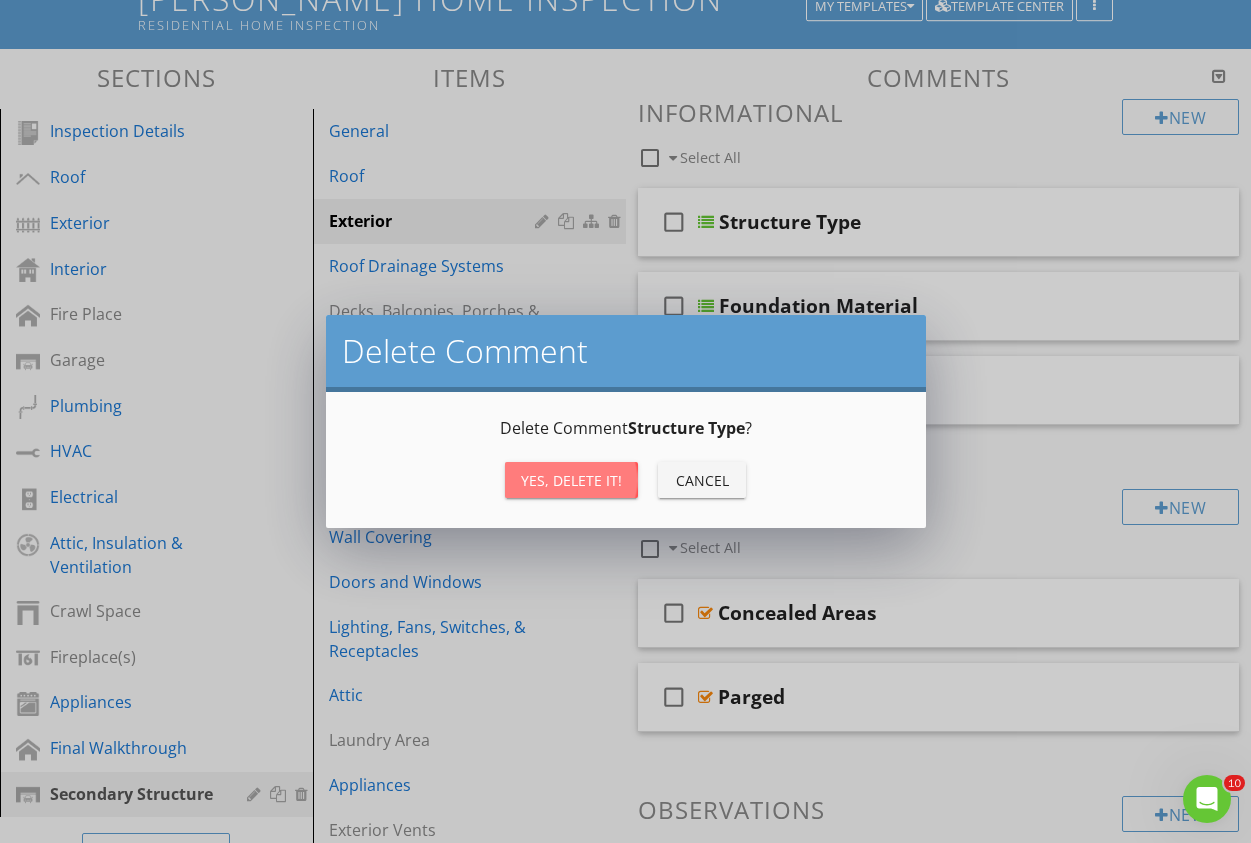 click on "Yes, Delete it!" at bounding box center (571, 480) 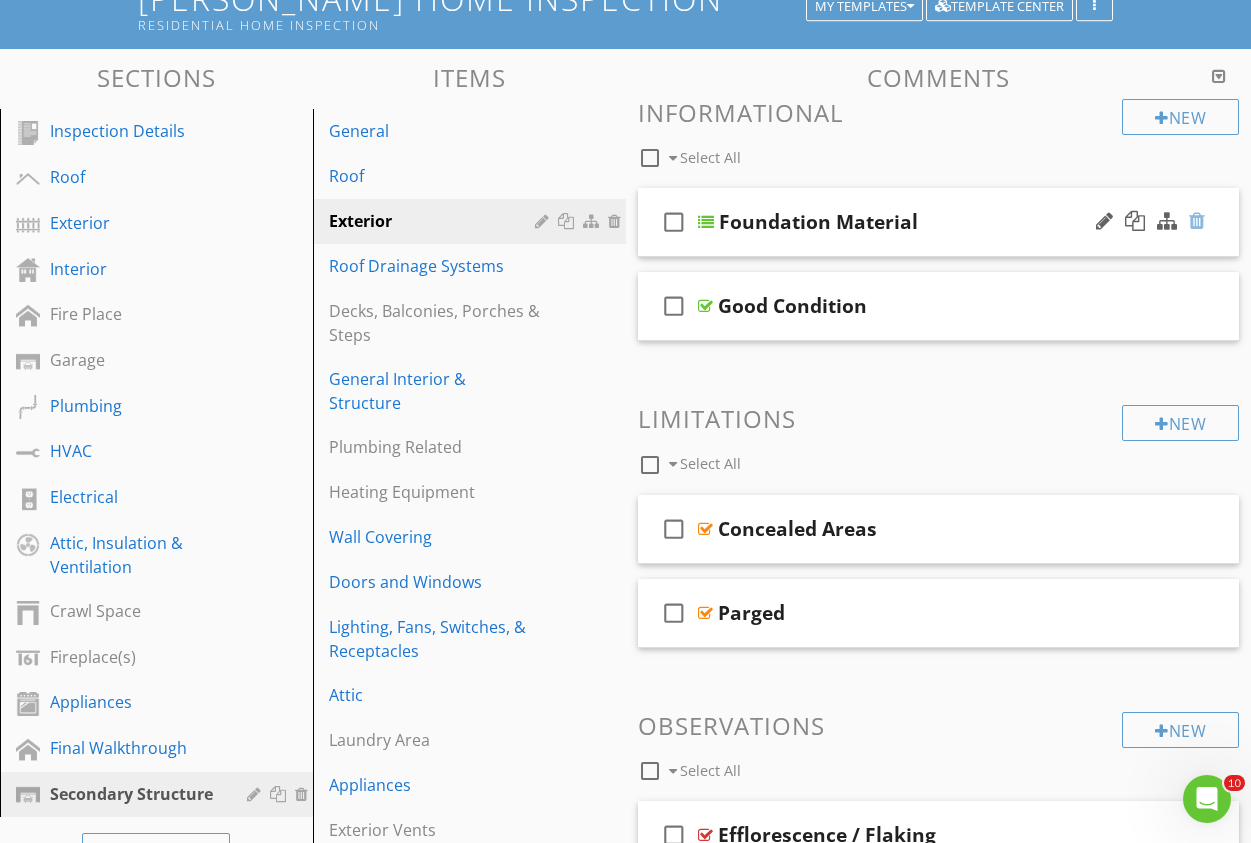 click at bounding box center [1197, 221] 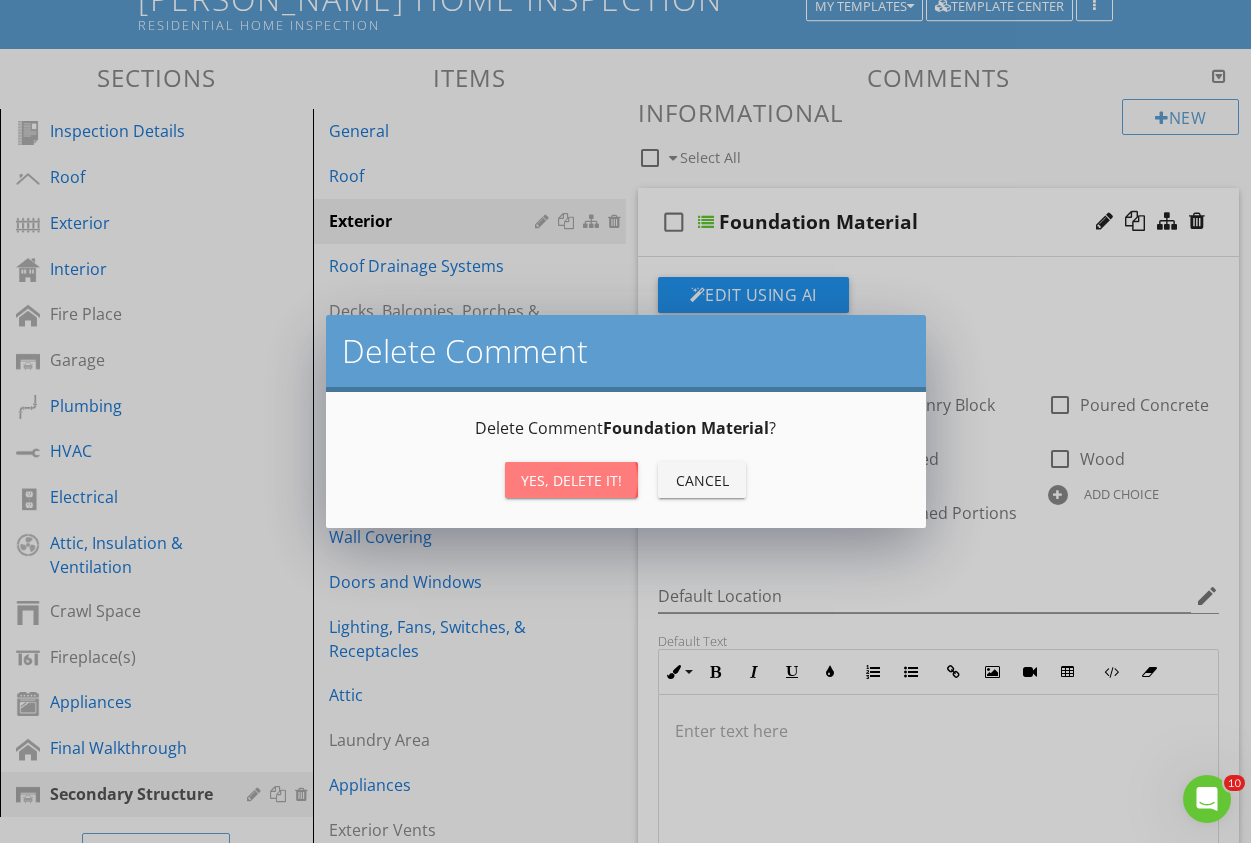 click on "Yes, Delete it!" at bounding box center [571, 480] 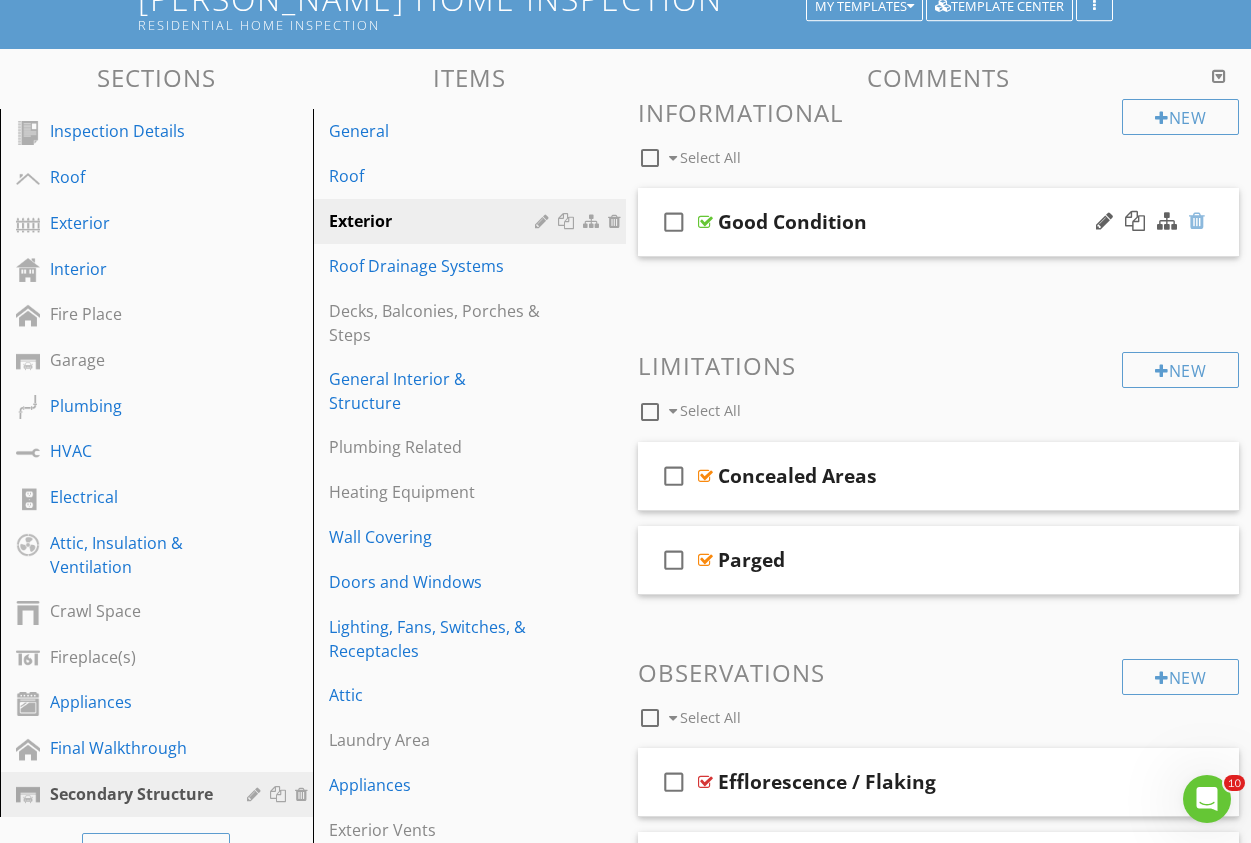 click at bounding box center (1197, 221) 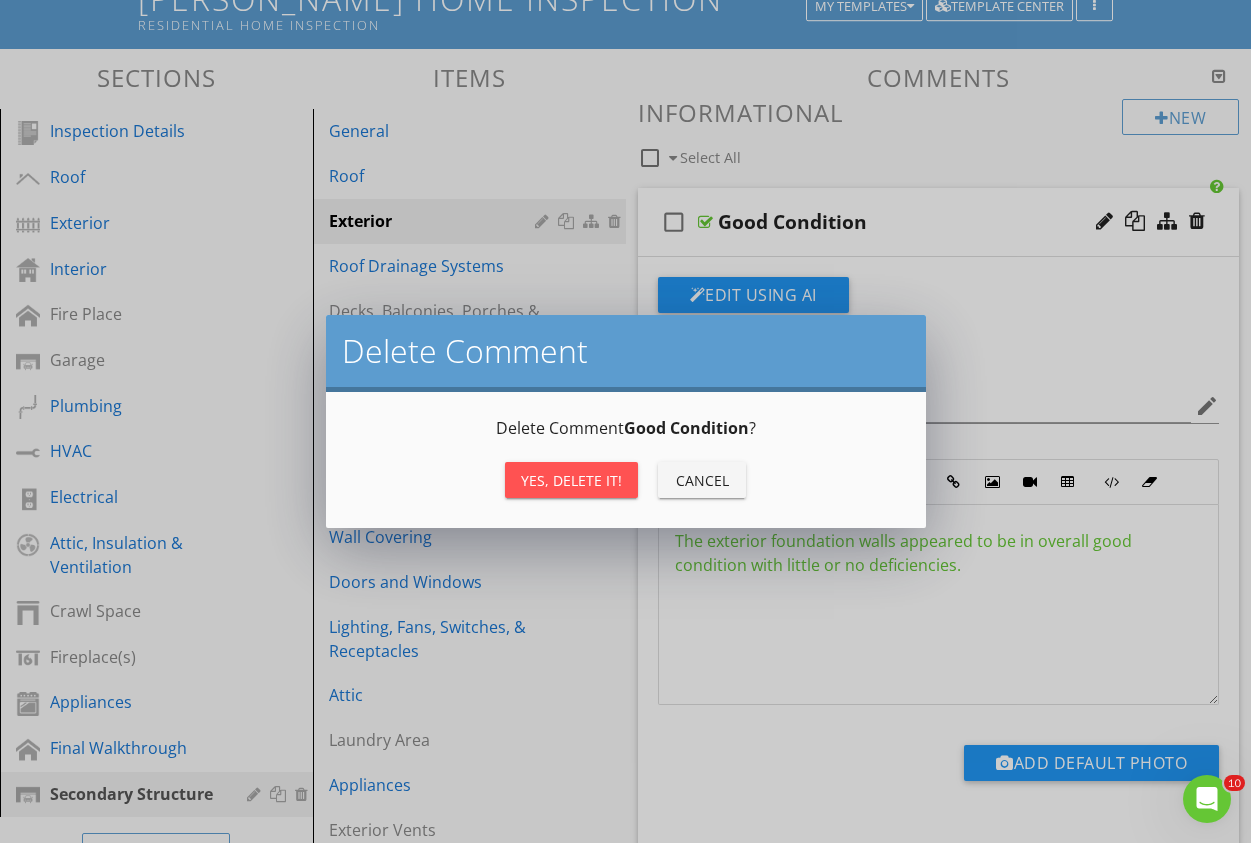 click on "Yes, Delete it!" at bounding box center (571, 480) 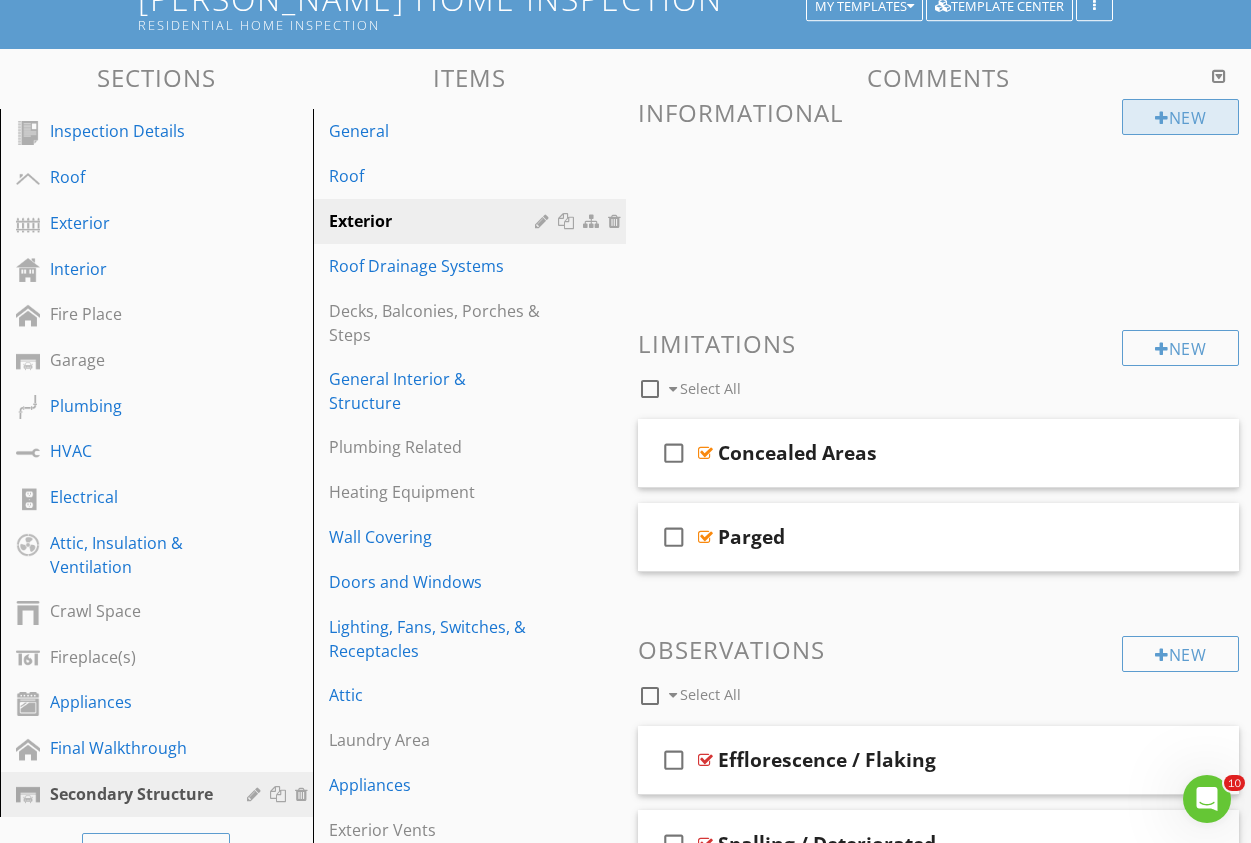 click on "New" at bounding box center (1180, 117) 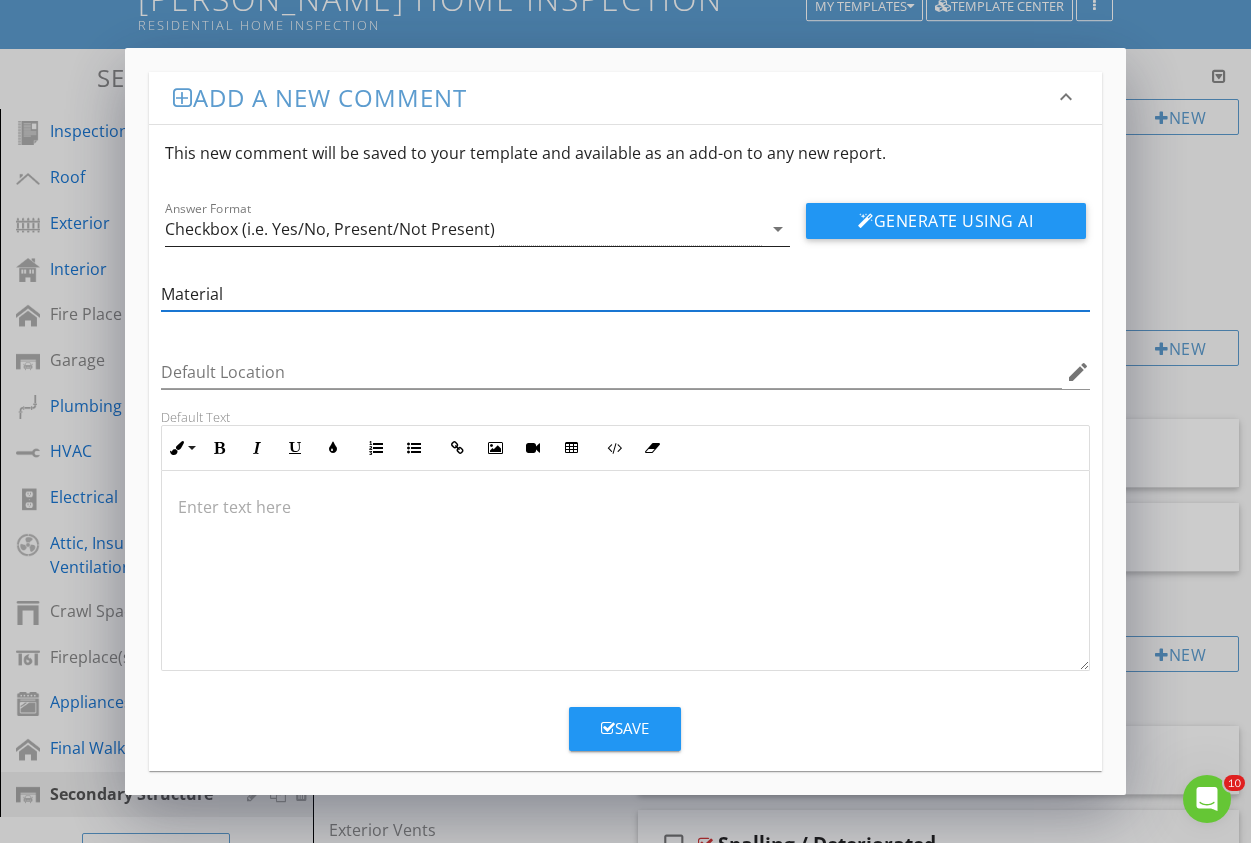 type on "Material" 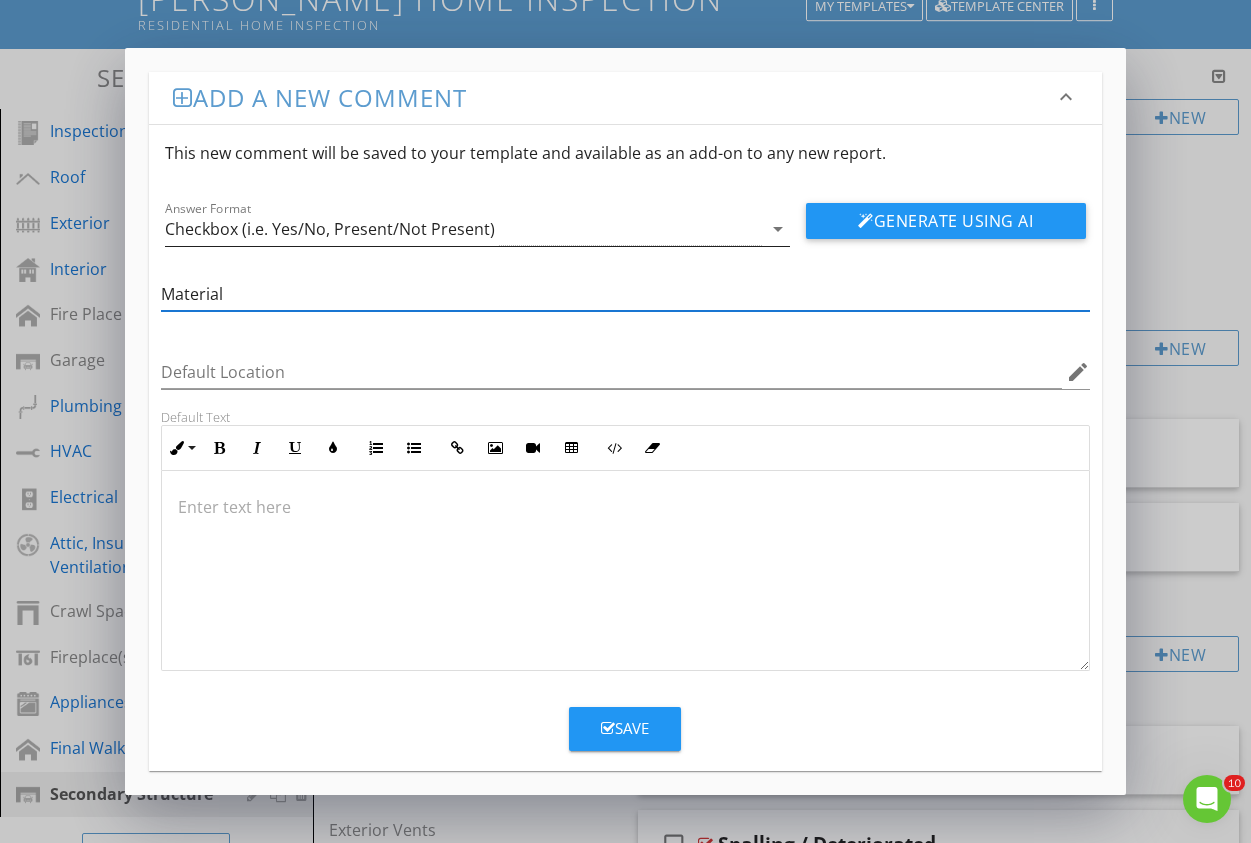 click on "arrow_drop_down" at bounding box center [778, 229] 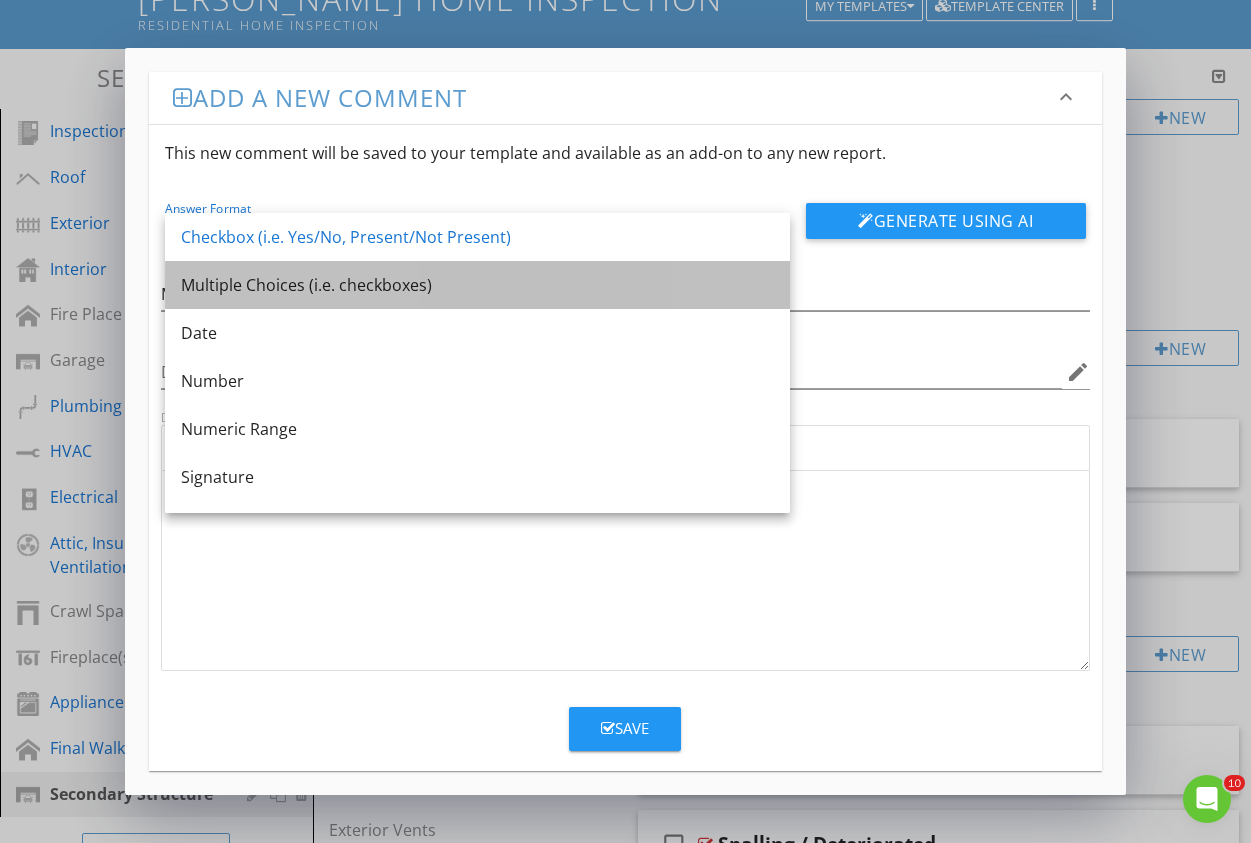 click on "Multiple Choices (i.e. checkboxes)" at bounding box center [477, 285] 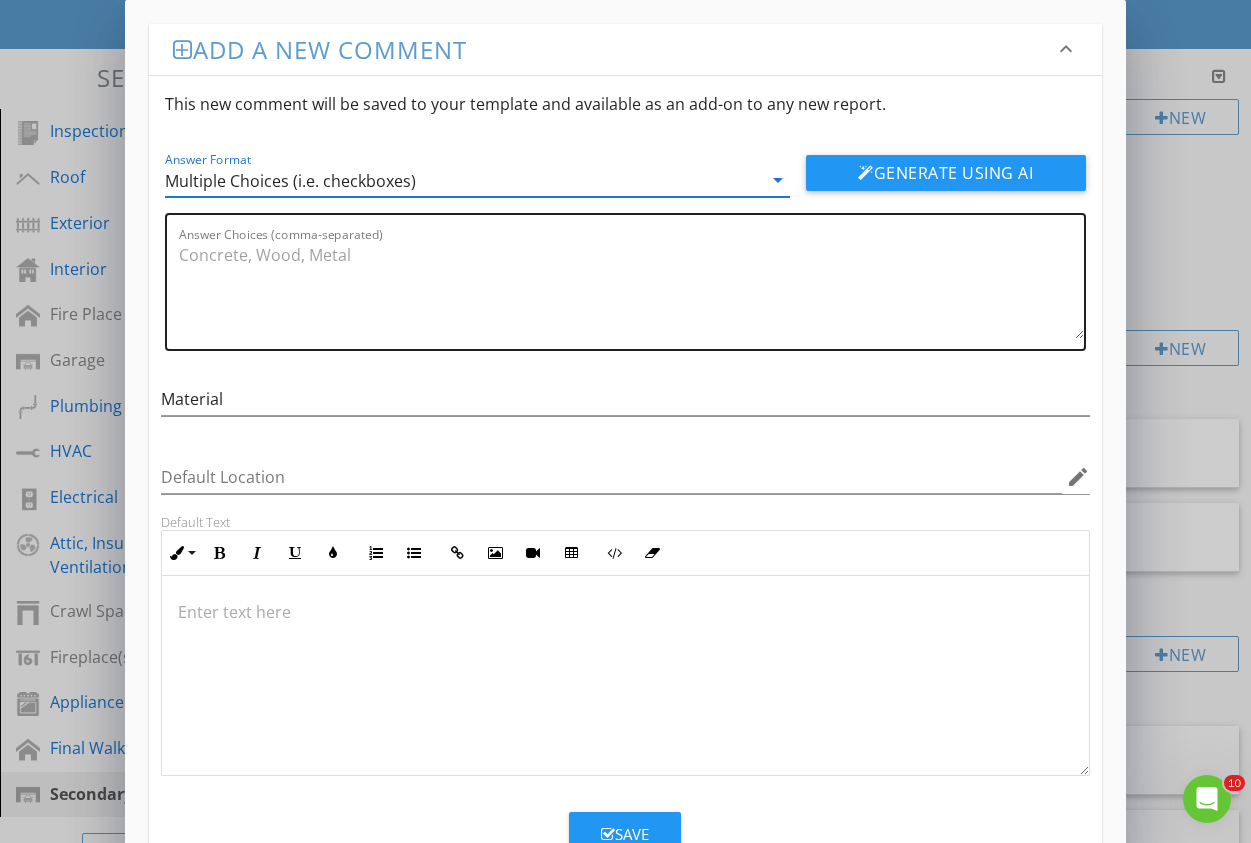 click on "Answer Choices (comma-separated)" at bounding box center (631, 289) 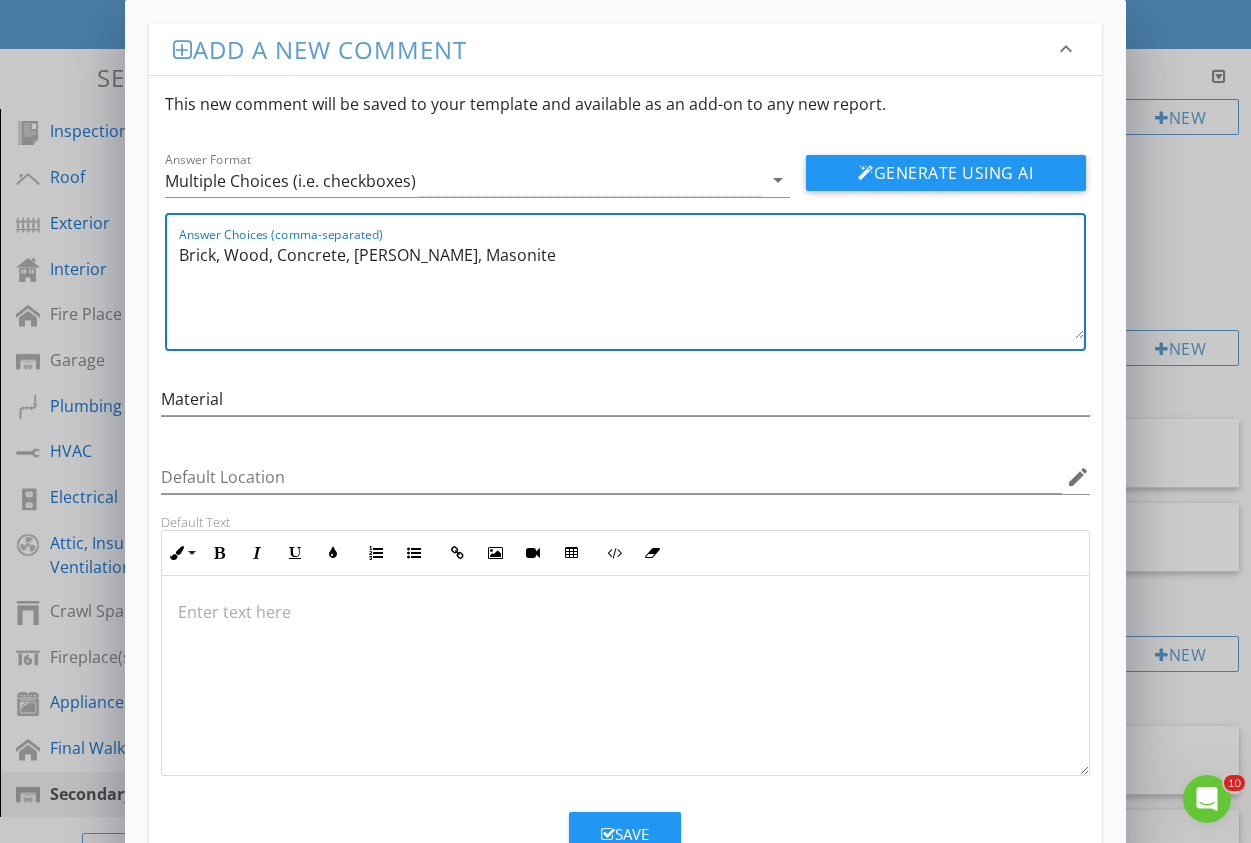 type on "Brick, Wood, Concrete, Hardie, Masonite" 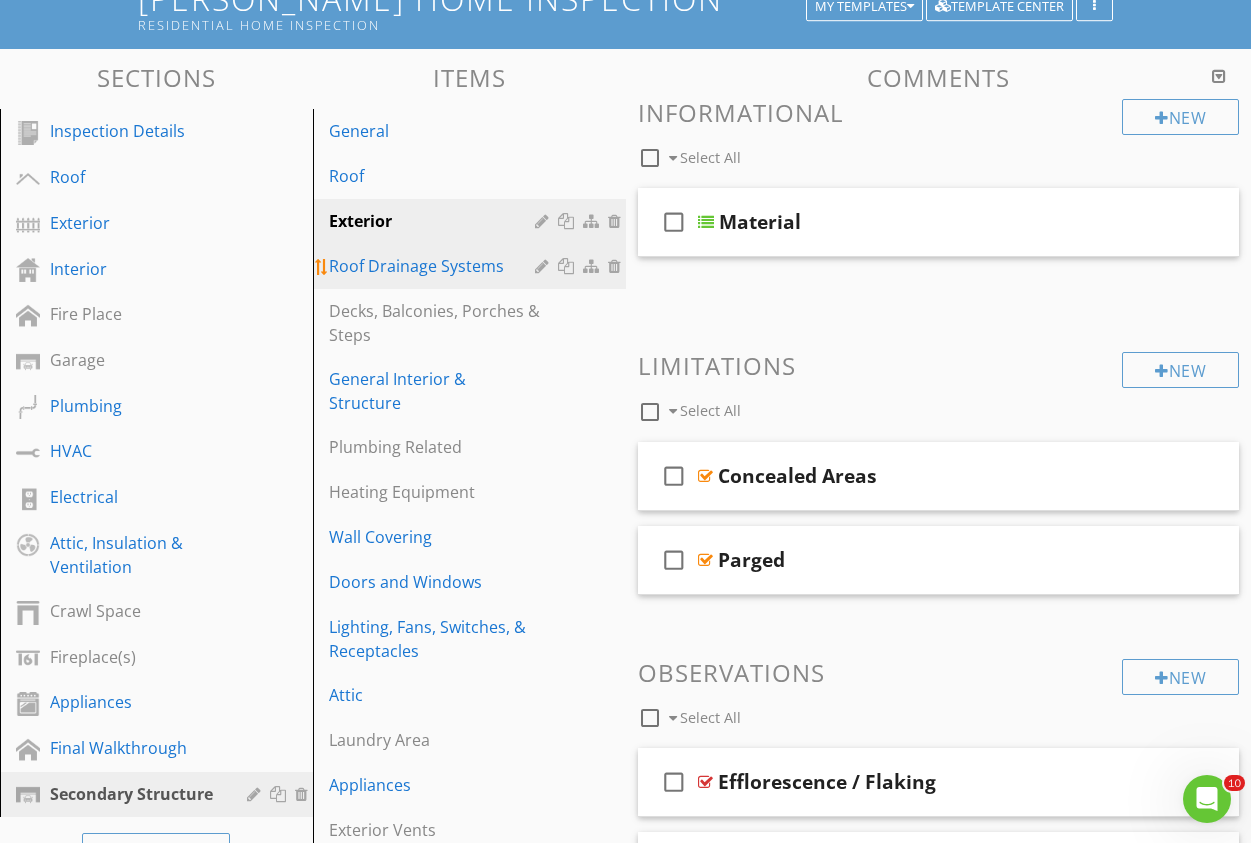click at bounding box center [617, 266] 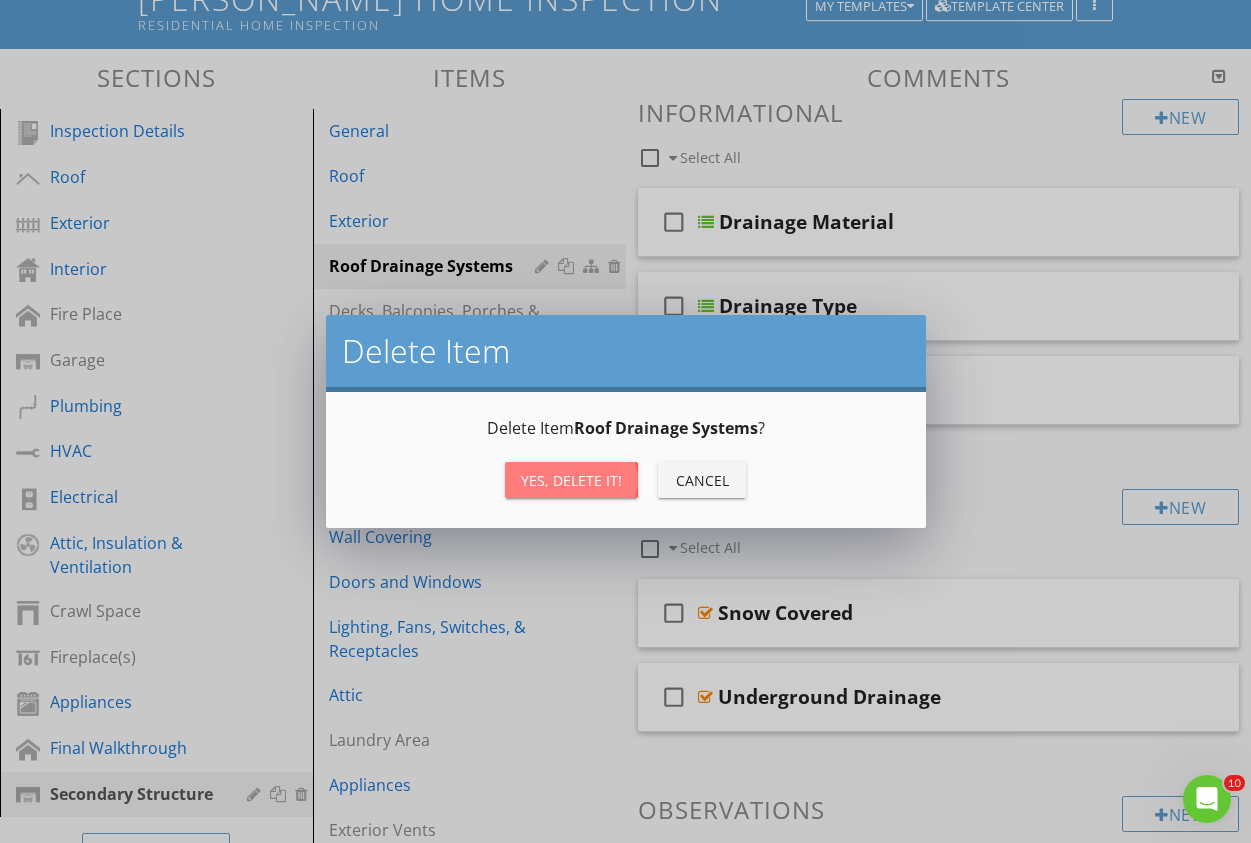 click on "Yes, Delete it!" at bounding box center [571, 480] 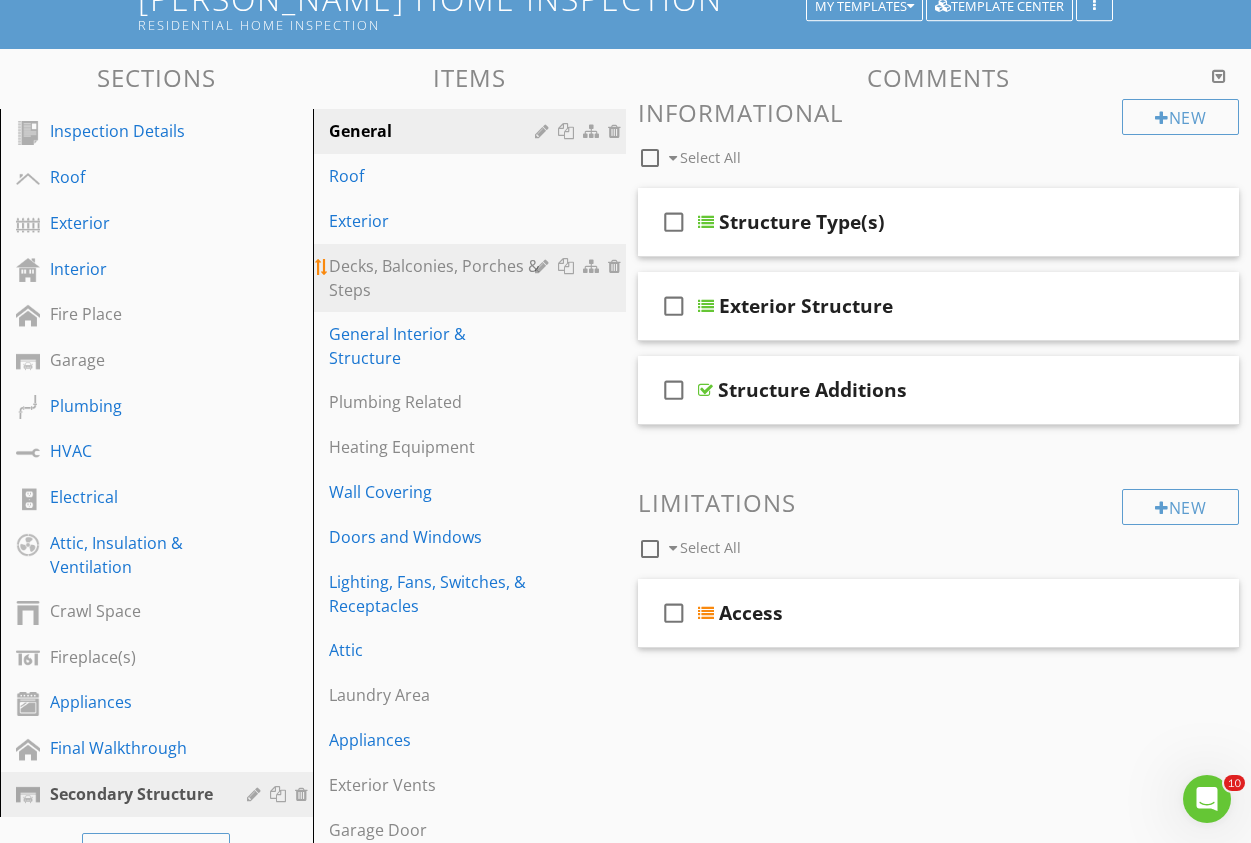 click at bounding box center [617, 266] 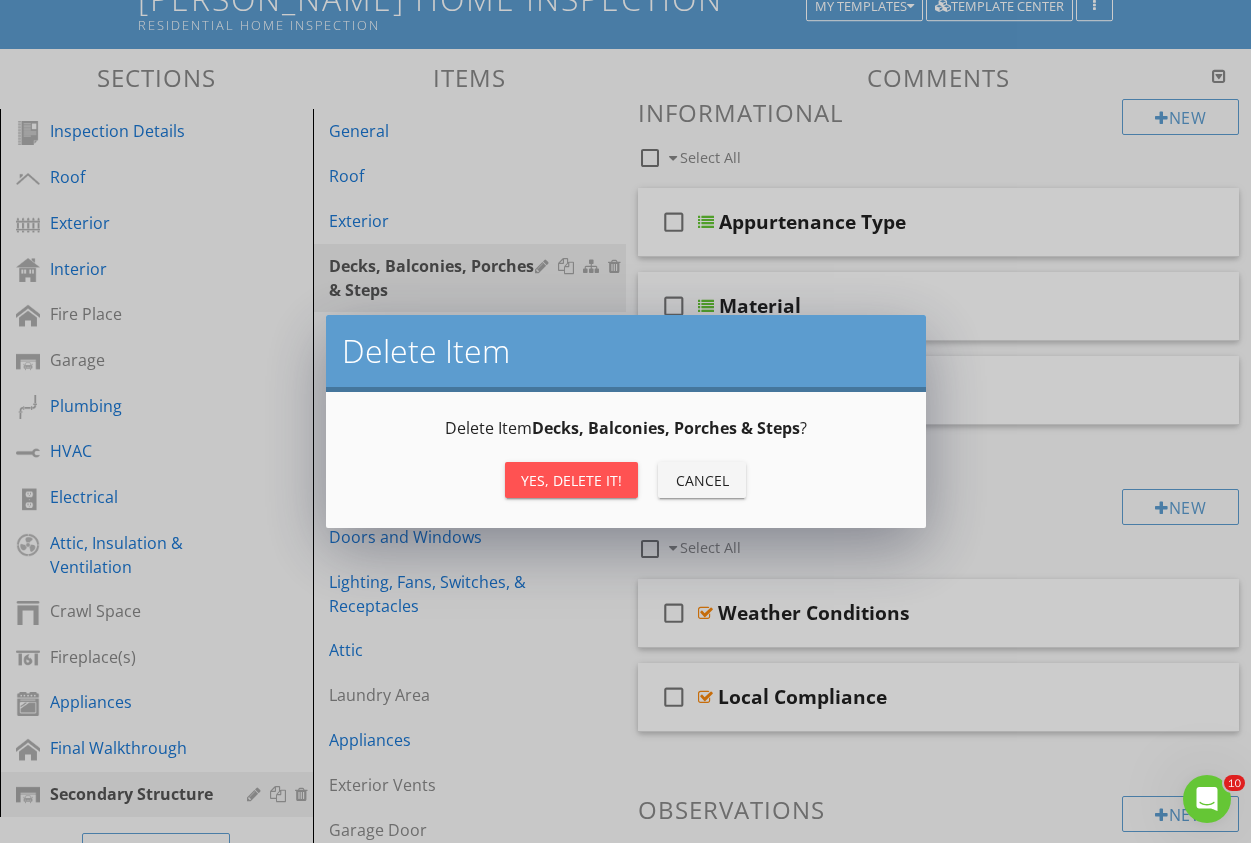 click on "Yes, Delete it!" at bounding box center (571, 480) 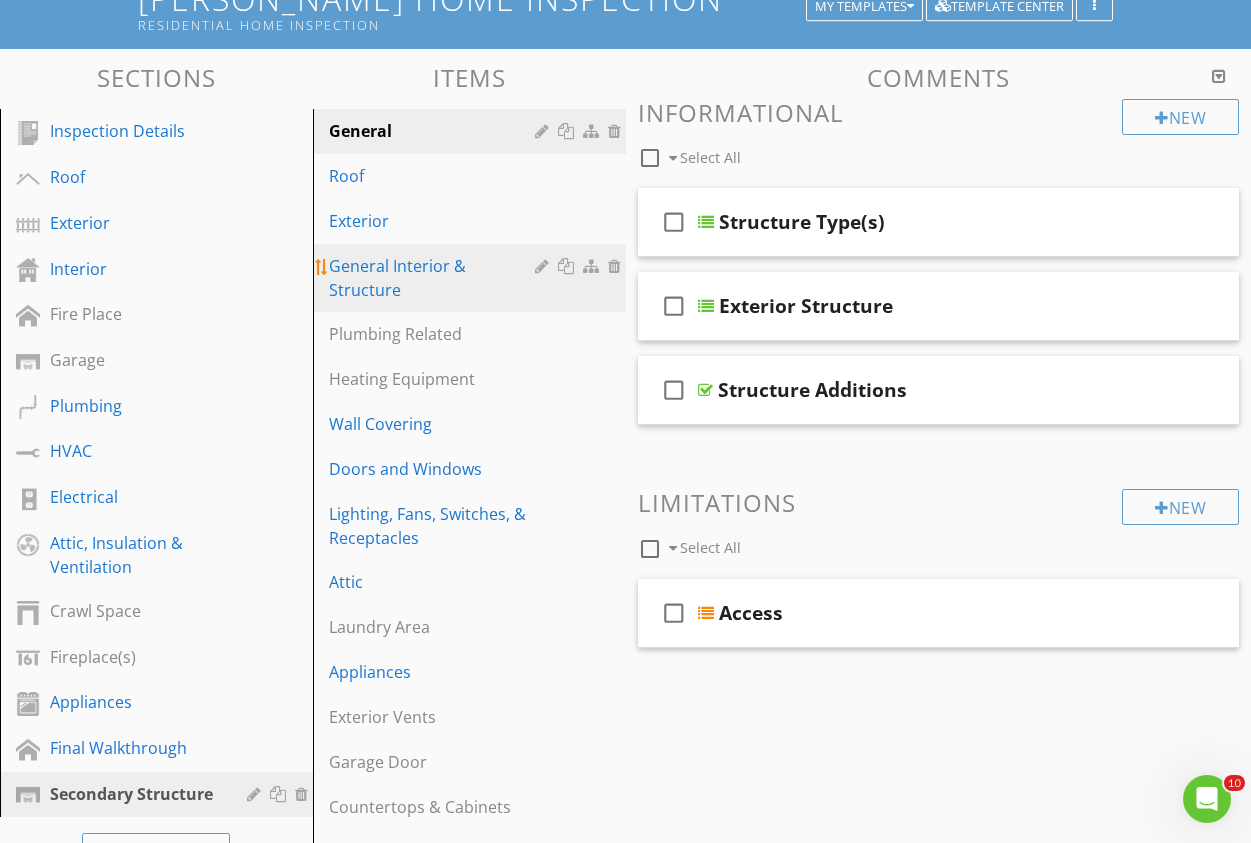 click on "General Interior & Structure" at bounding box center (435, 278) 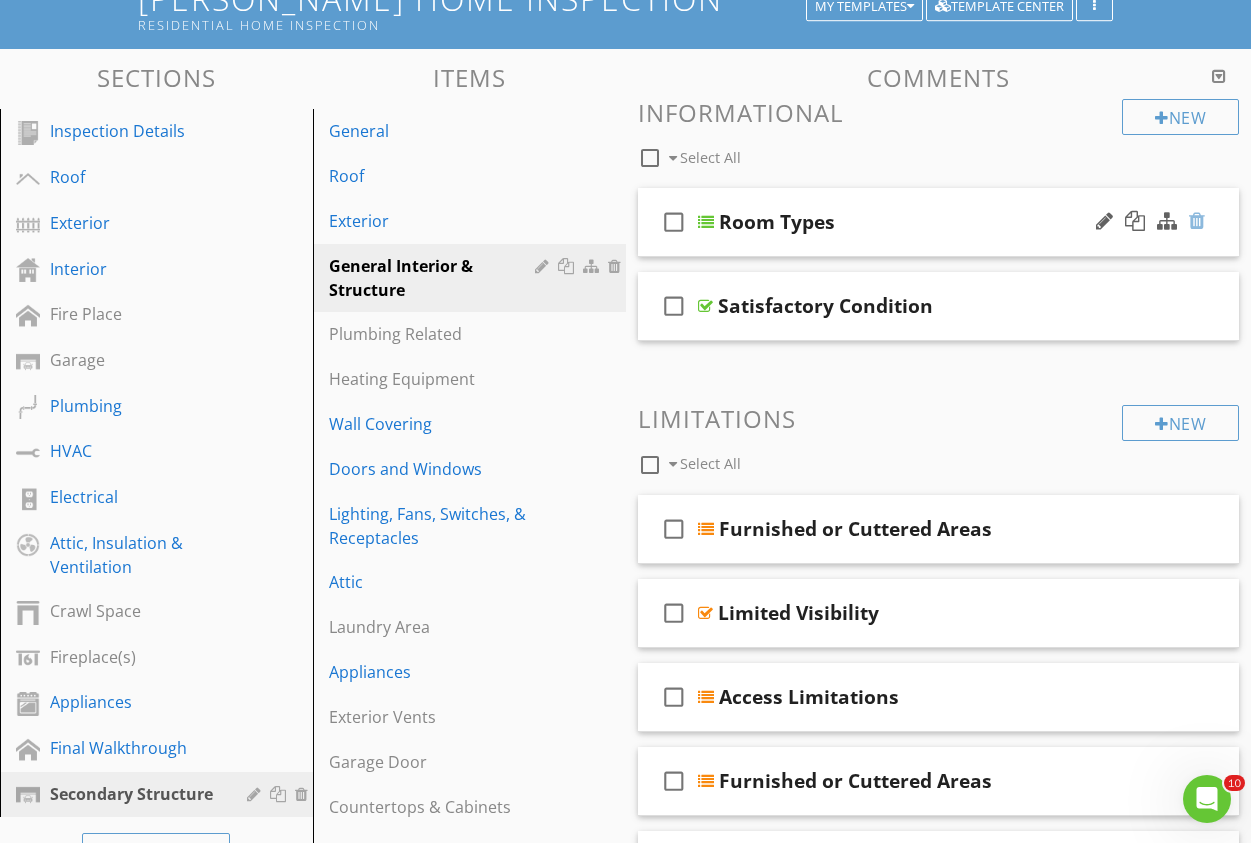 click at bounding box center (1197, 221) 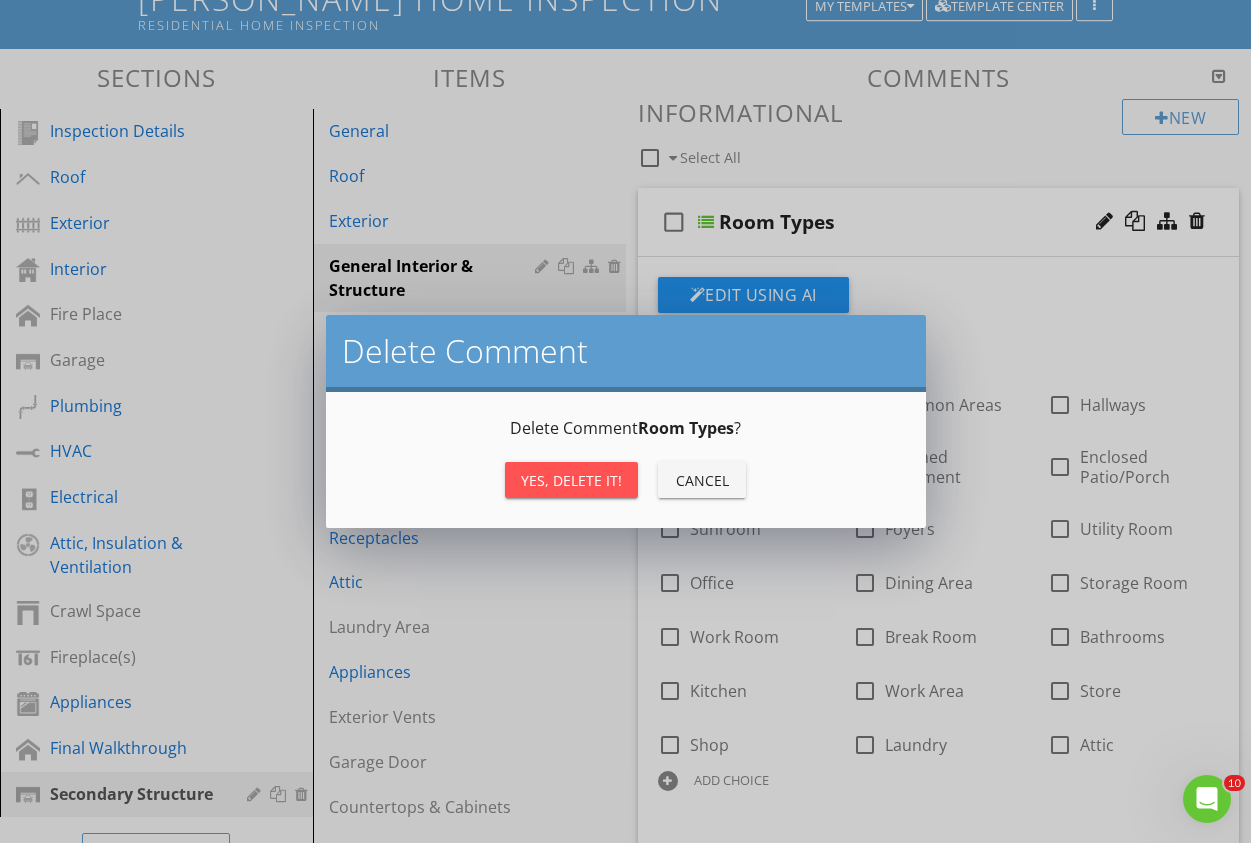 click on "Yes, Delete it!" at bounding box center [571, 480] 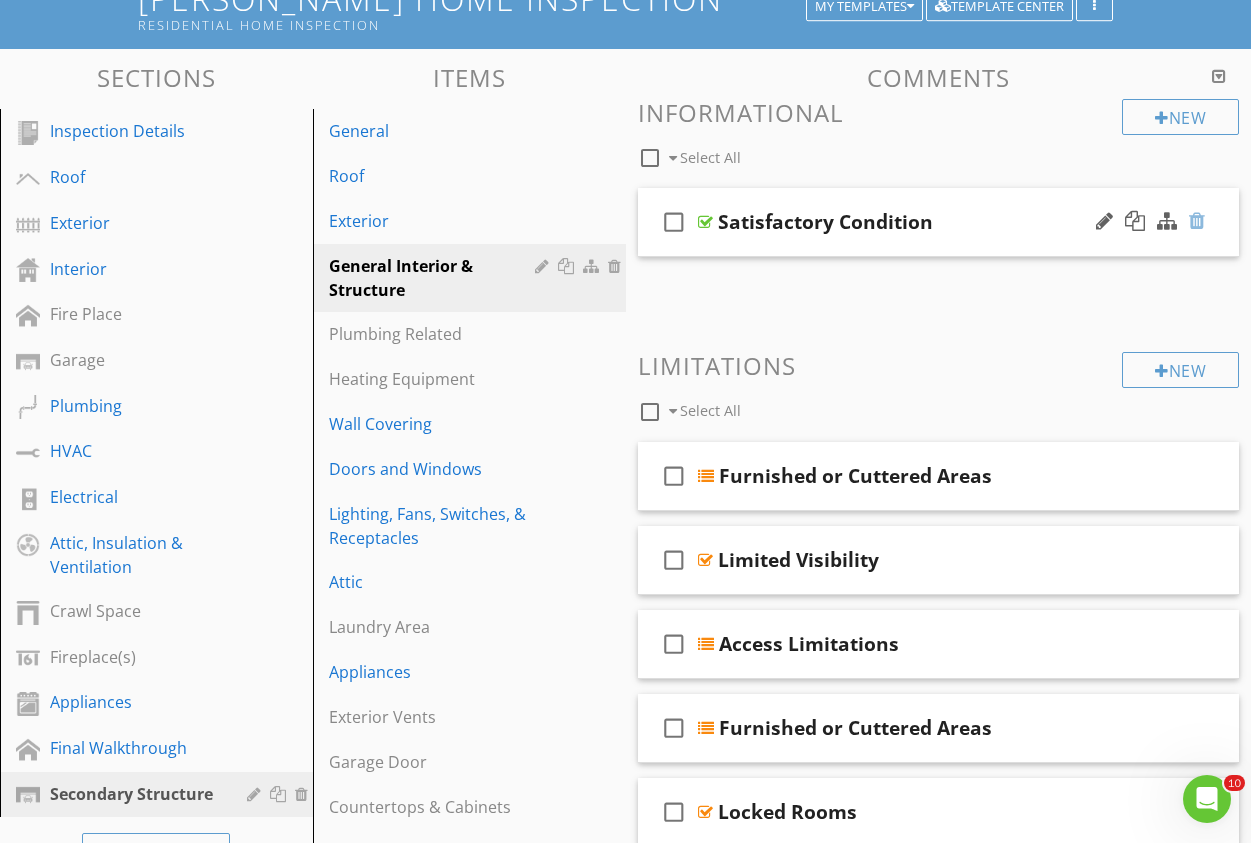 click at bounding box center [1197, 221] 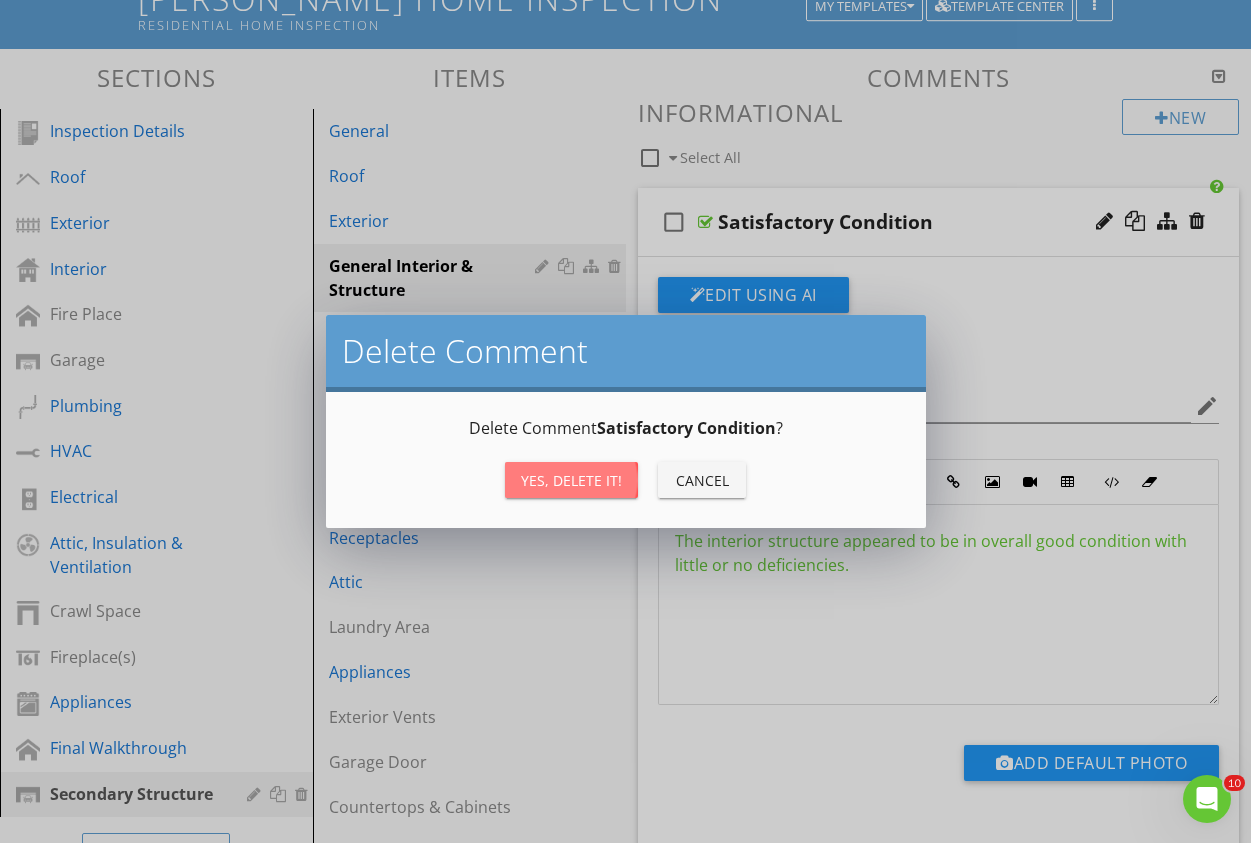 click on "Yes, Delete it!" at bounding box center (571, 480) 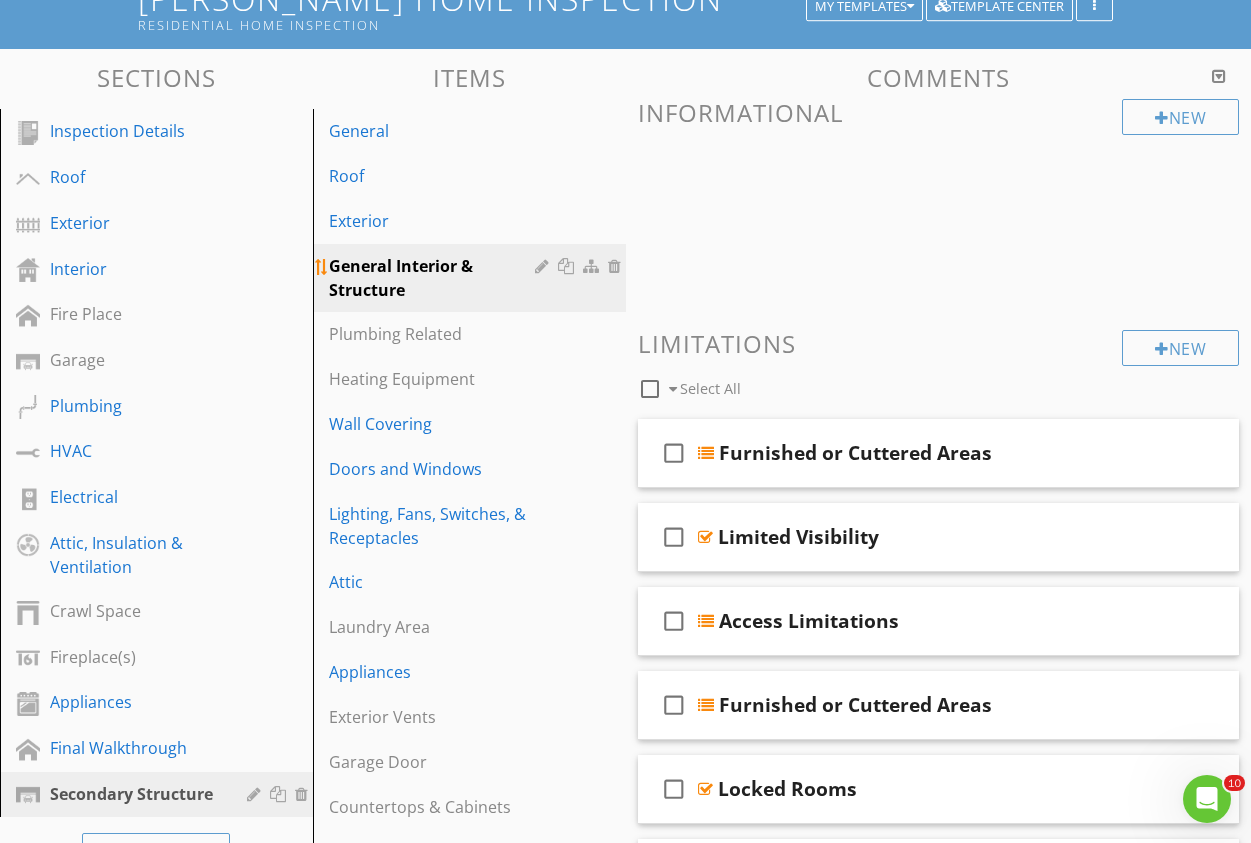 click at bounding box center [544, 266] 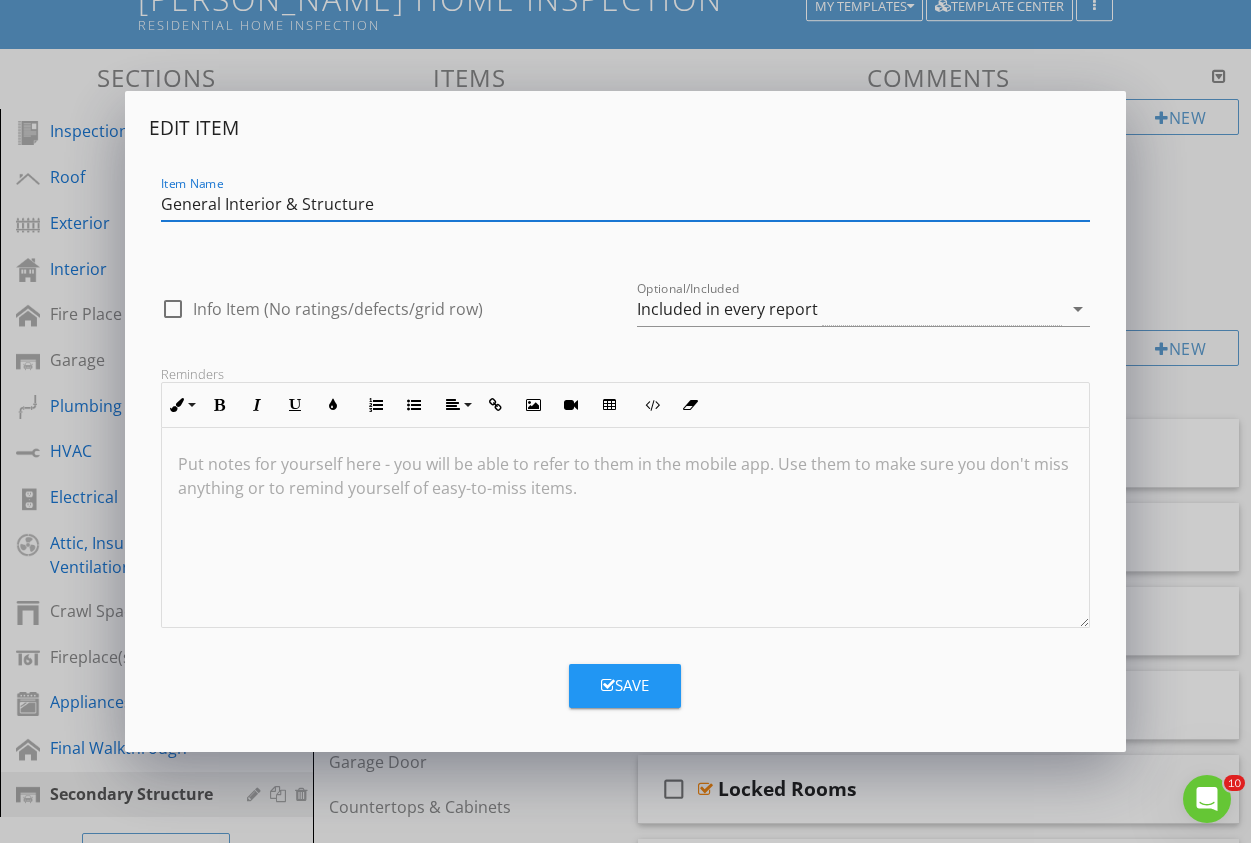 drag, startPoint x: 418, startPoint y: 217, endPoint x: 282, endPoint y: 203, distance: 136.71869 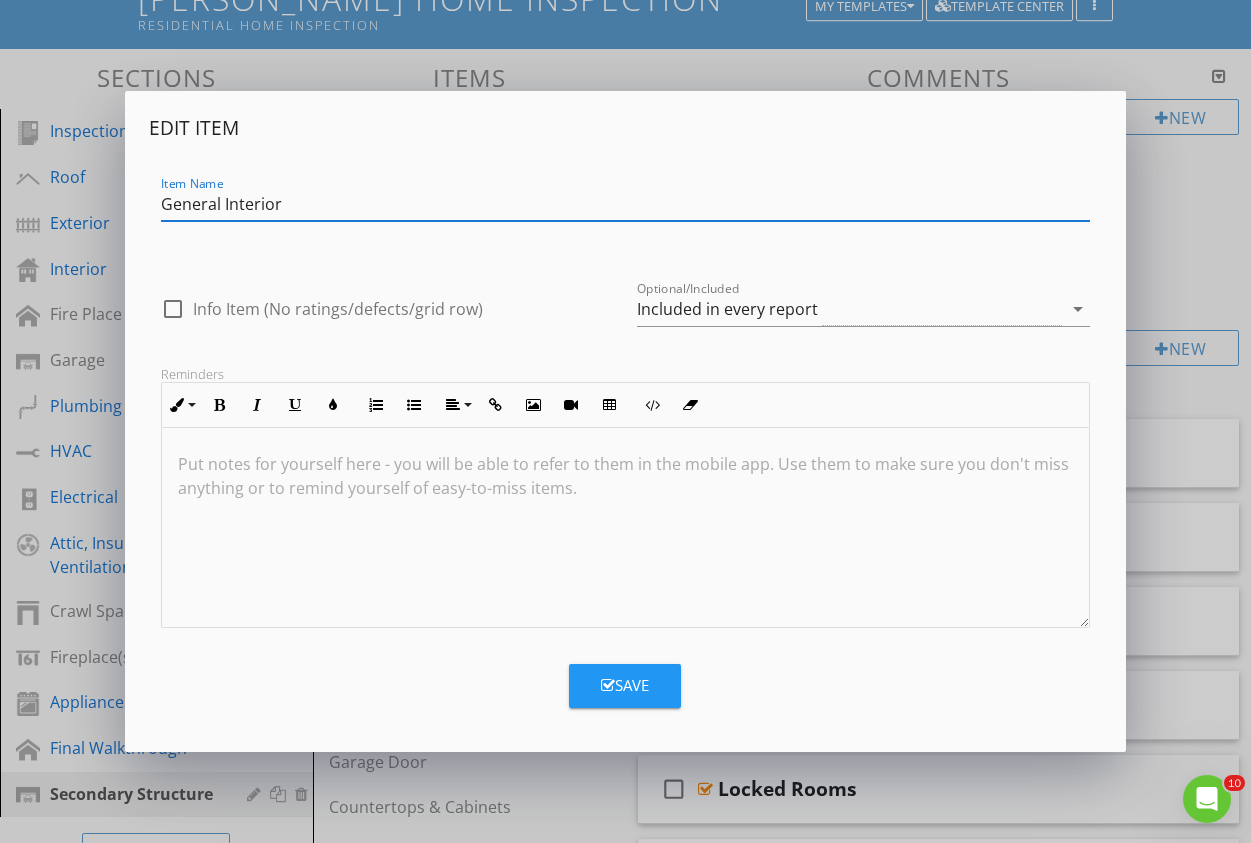 click on "General Interior" at bounding box center (625, 204) 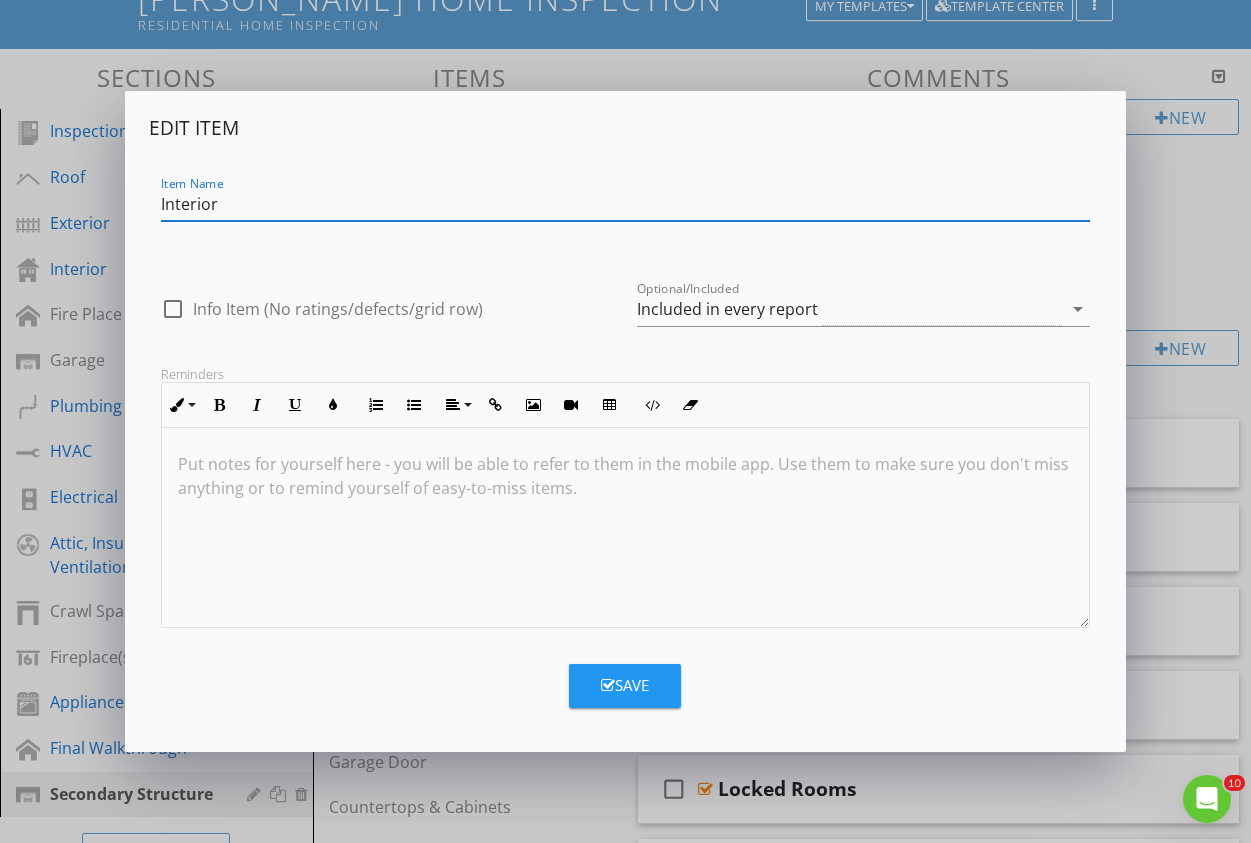 type on "Interior" 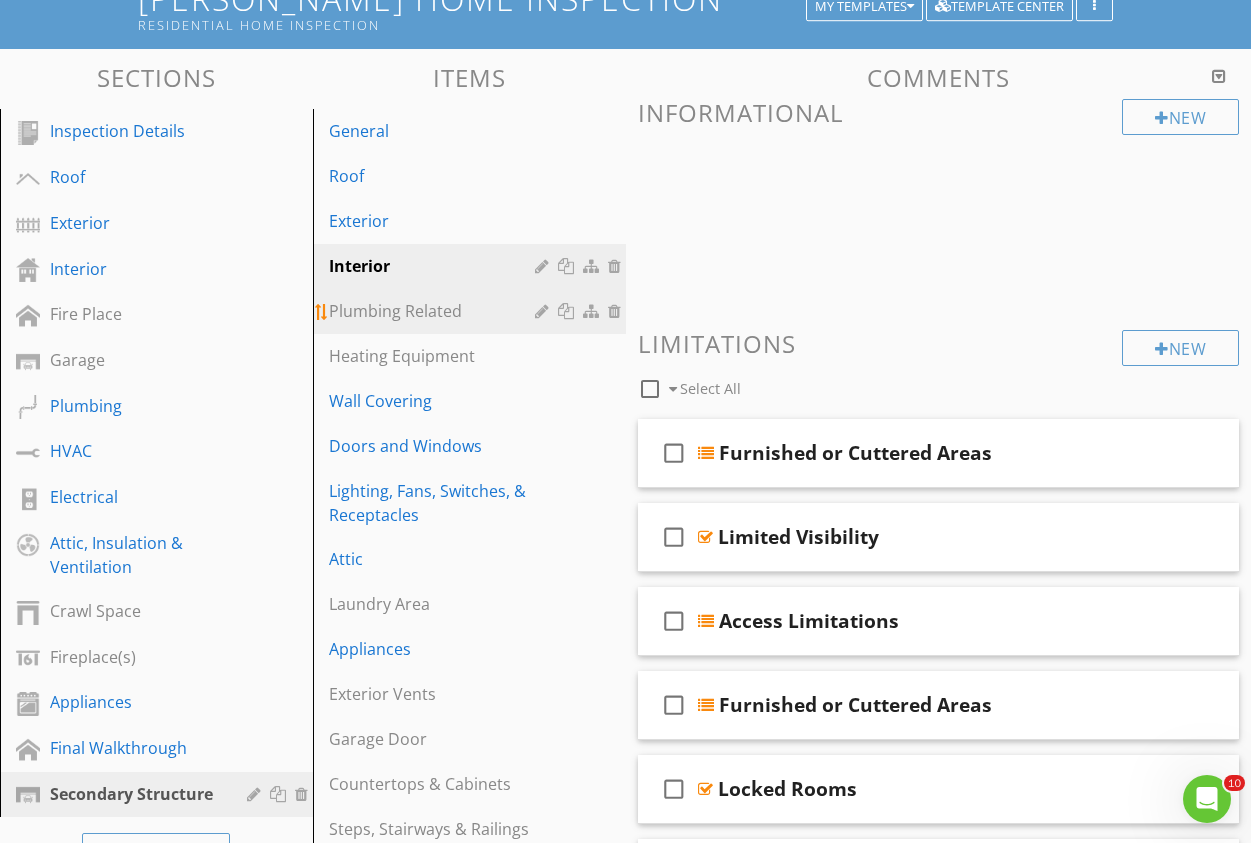 click on "Plumbing Related" at bounding box center [435, 311] 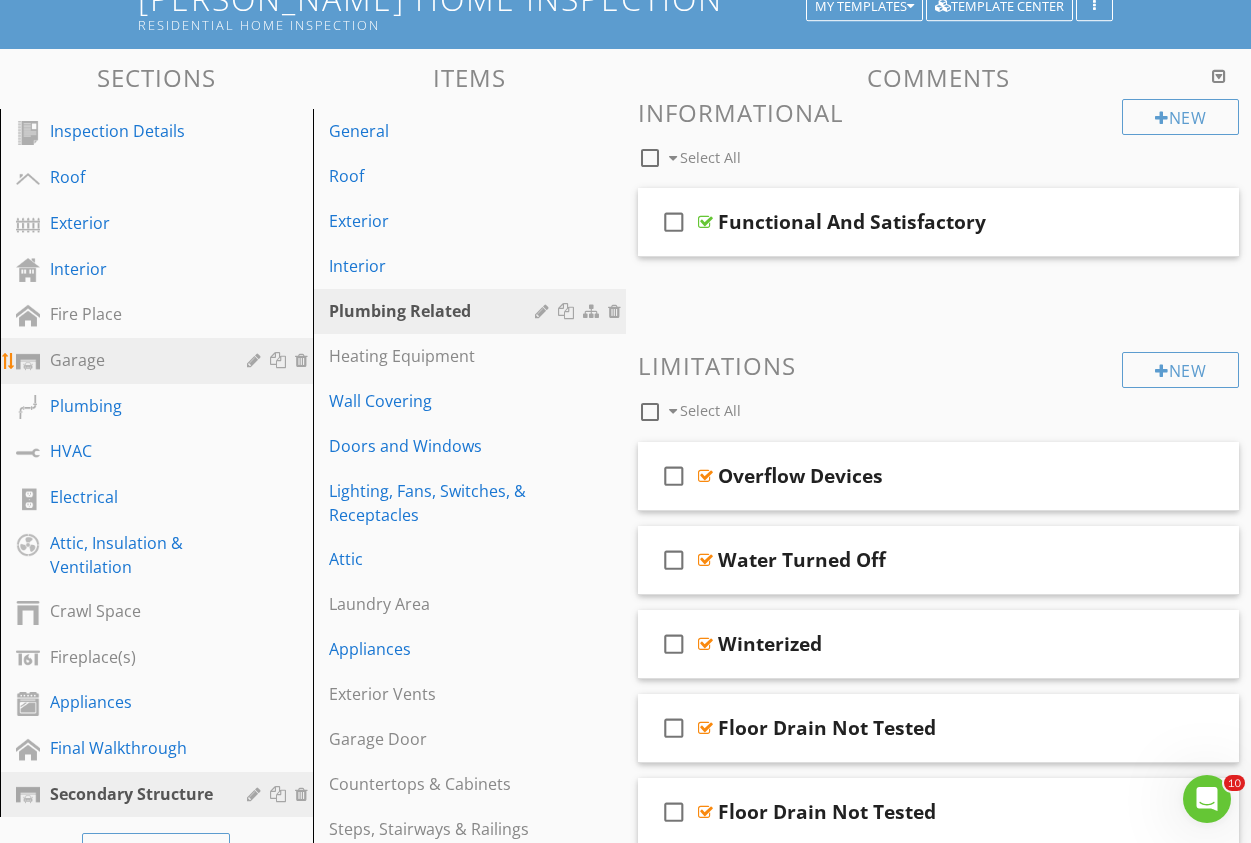 click at bounding box center [280, 360] 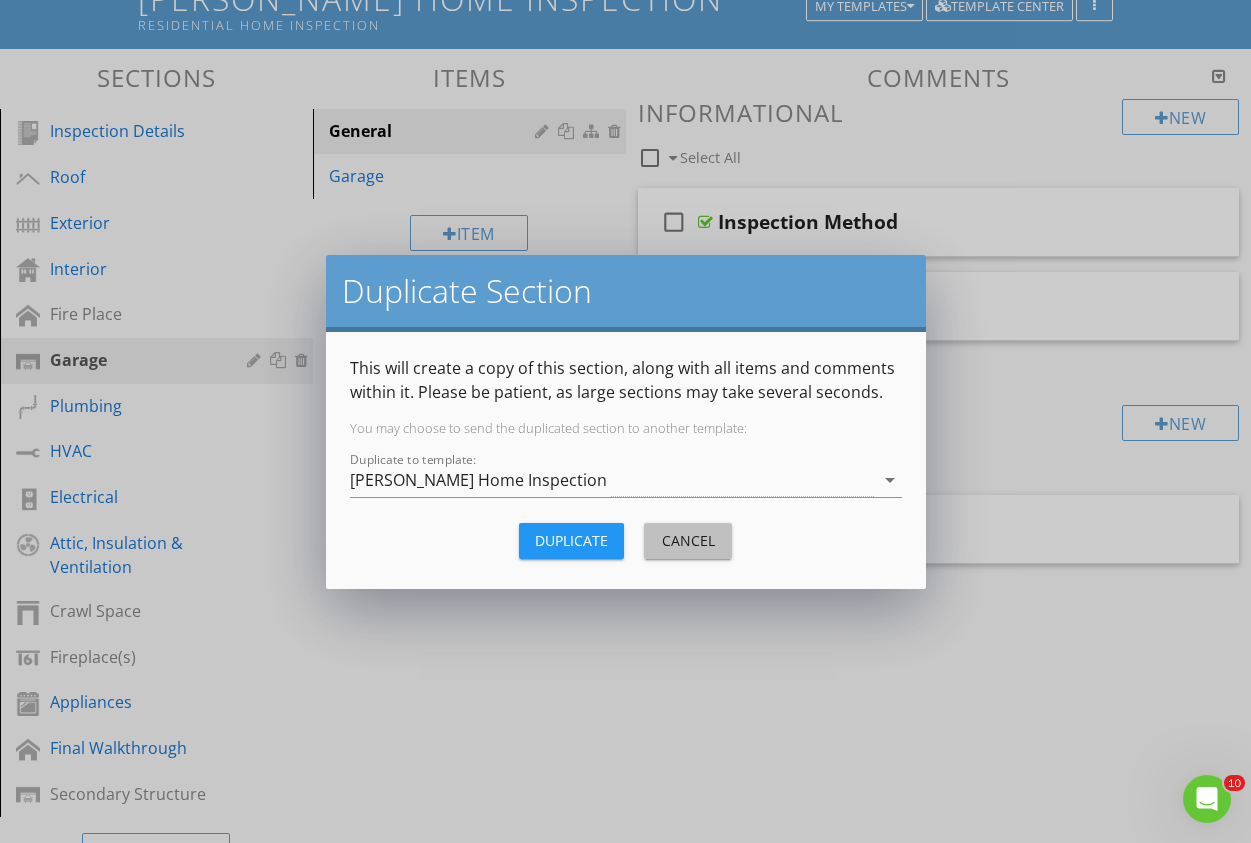 click on "Cancel" at bounding box center (688, 540) 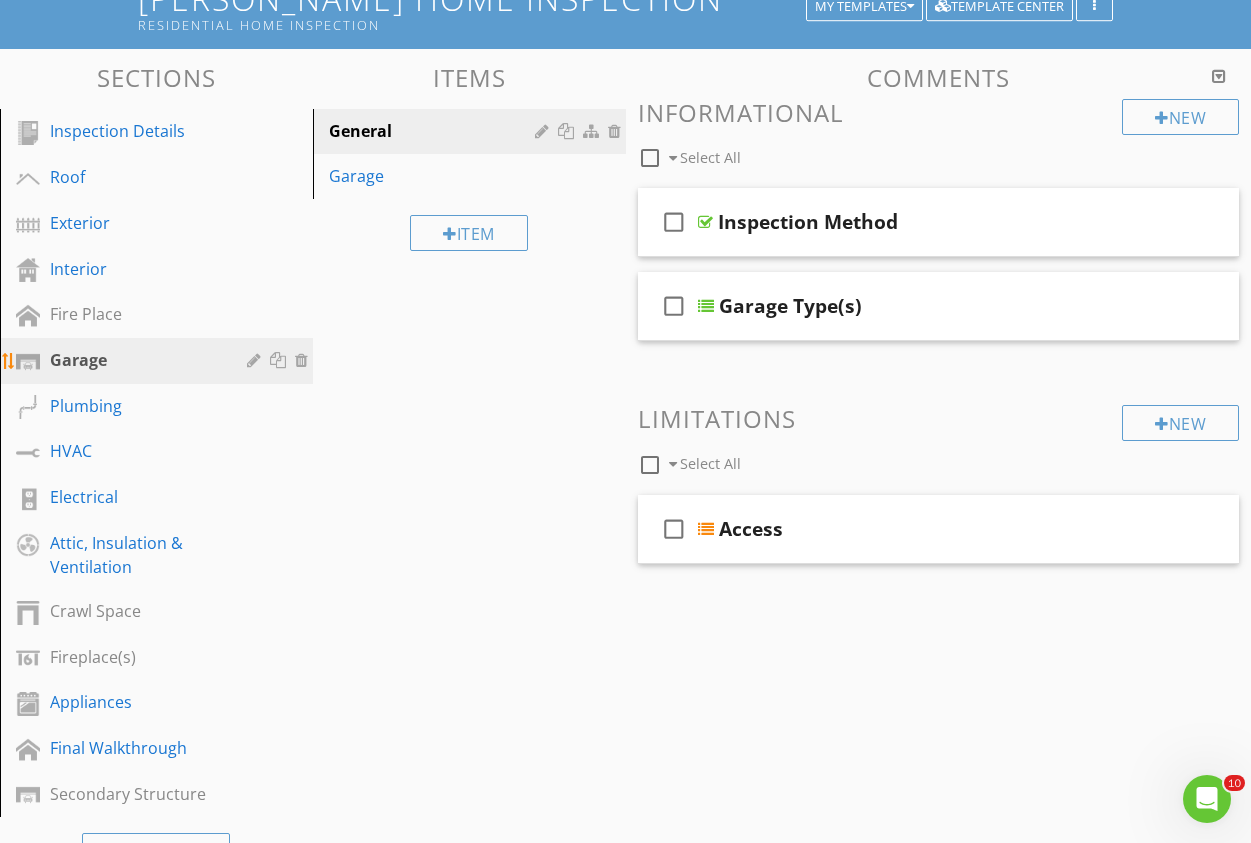 type 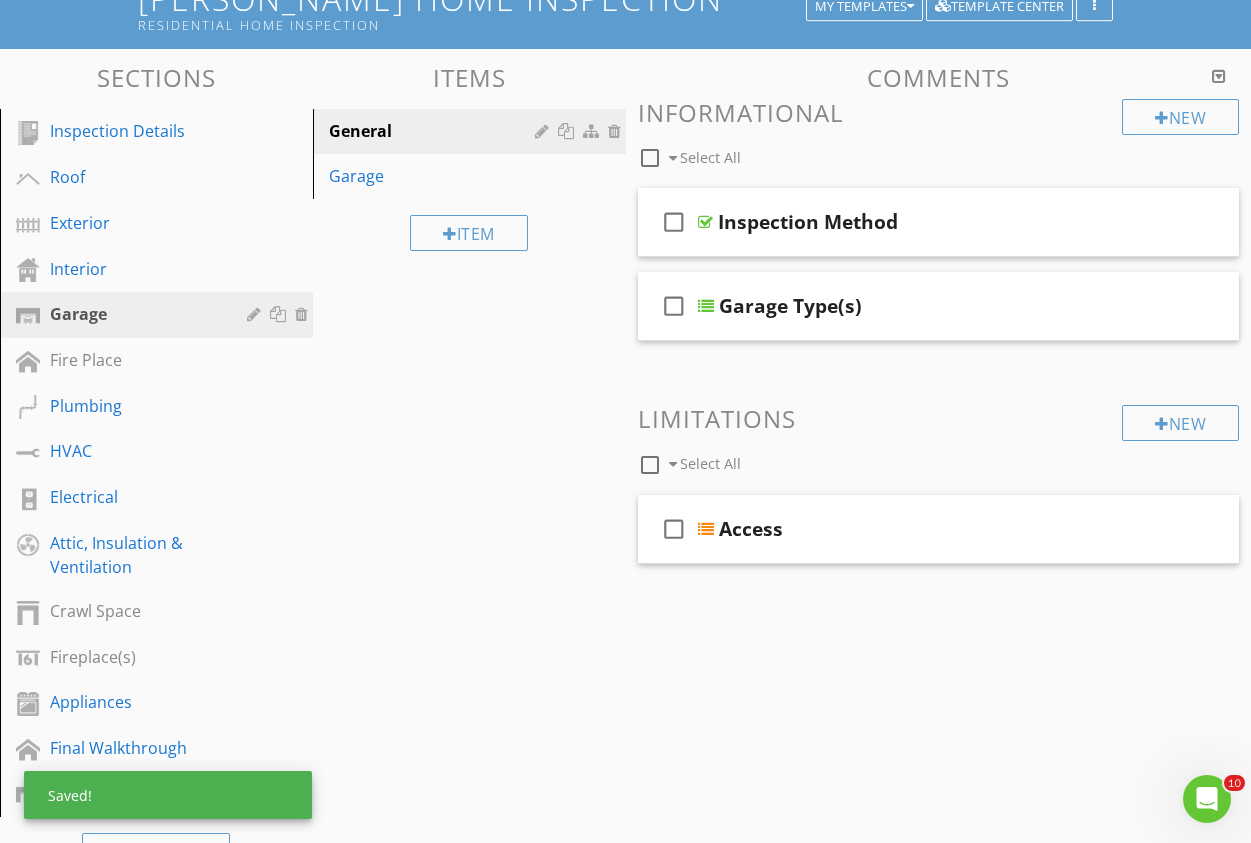 click on "Sections
Inspection Details           Roof           Exterior           Interior           Garage           Fire Place           Plumbing           HVAC           Electrical           Attic, Insulation & Ventilation           Crawl Space           Fireplace(s)            Appliances           Final Walkthrough           Secondary Structure
Section
Attachments     Inspection vs.Warranty   Inspection_vs._Warranty.pdf     Property Ownership Tips & Remarks   Property_Ownership_Tips___Remarks.pdf     Average Life Expectancy List   Life_Expectancy_Chart.pdf     S.C. Standards of Practice   S.C._Standards_of_Practice.pdf
Attachment
Items
General           Garage
Item
Comments
New
Informational   check_box_outline_blank     Select All       check_box_outline_blank" at bounding box center (625, 760) 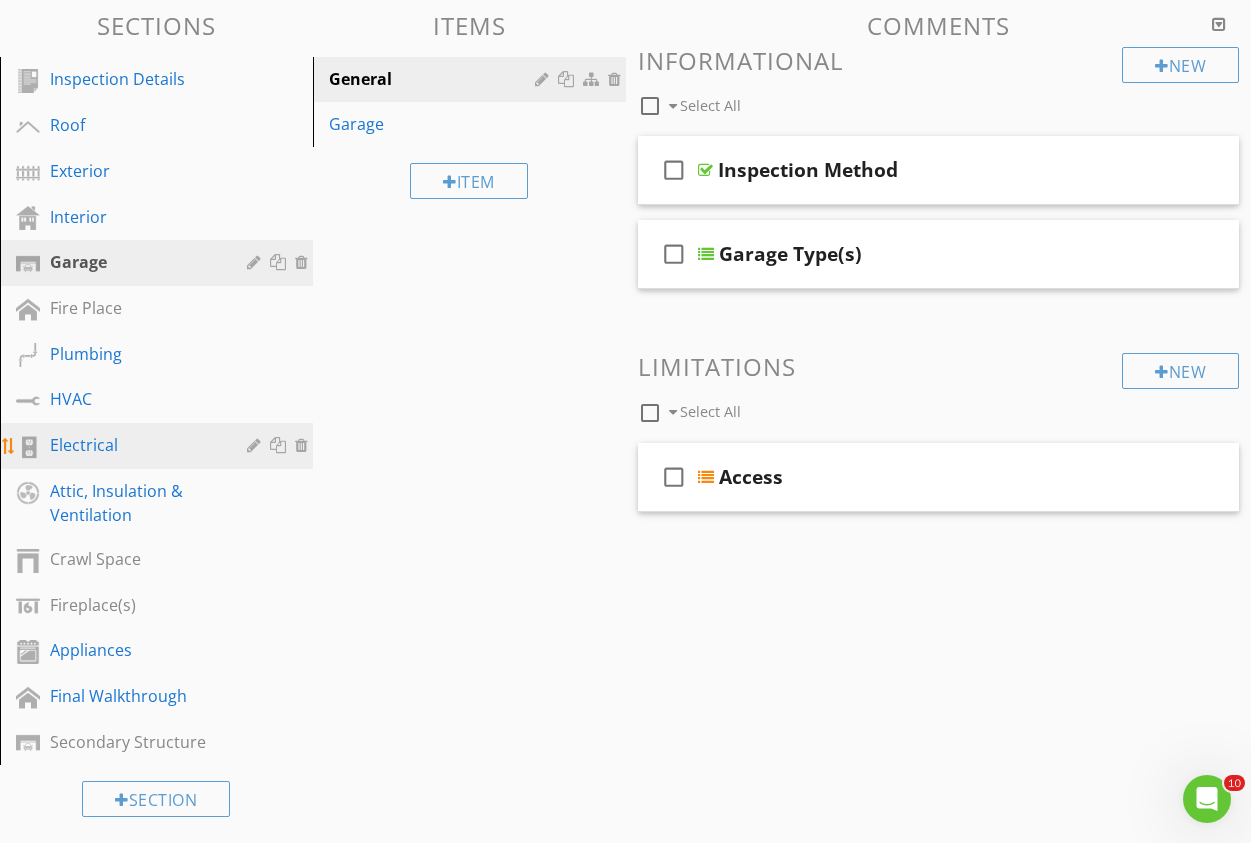 scroll, scrollTop: 346, scrollLeft: 0, axis: vertical 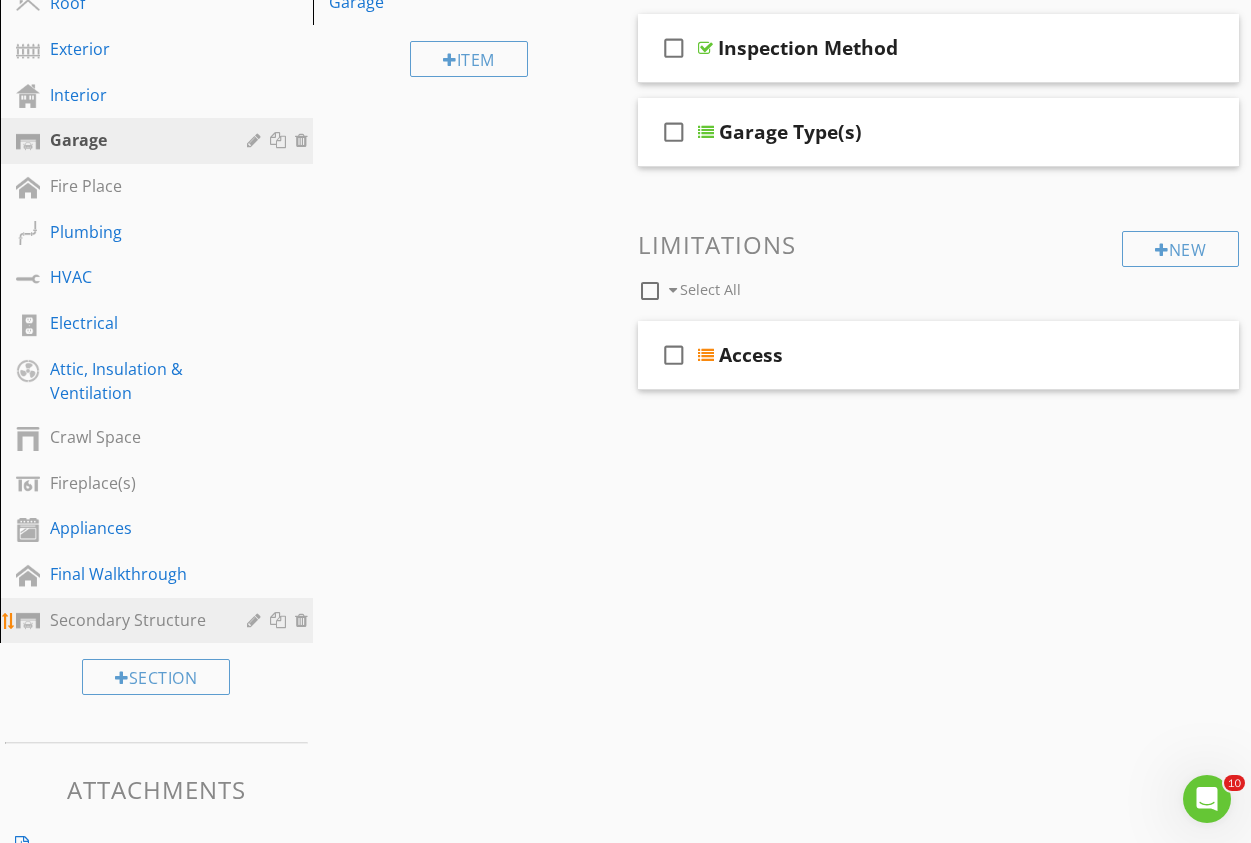 click on "Secondary Structure" at bounding box center (134, 620) 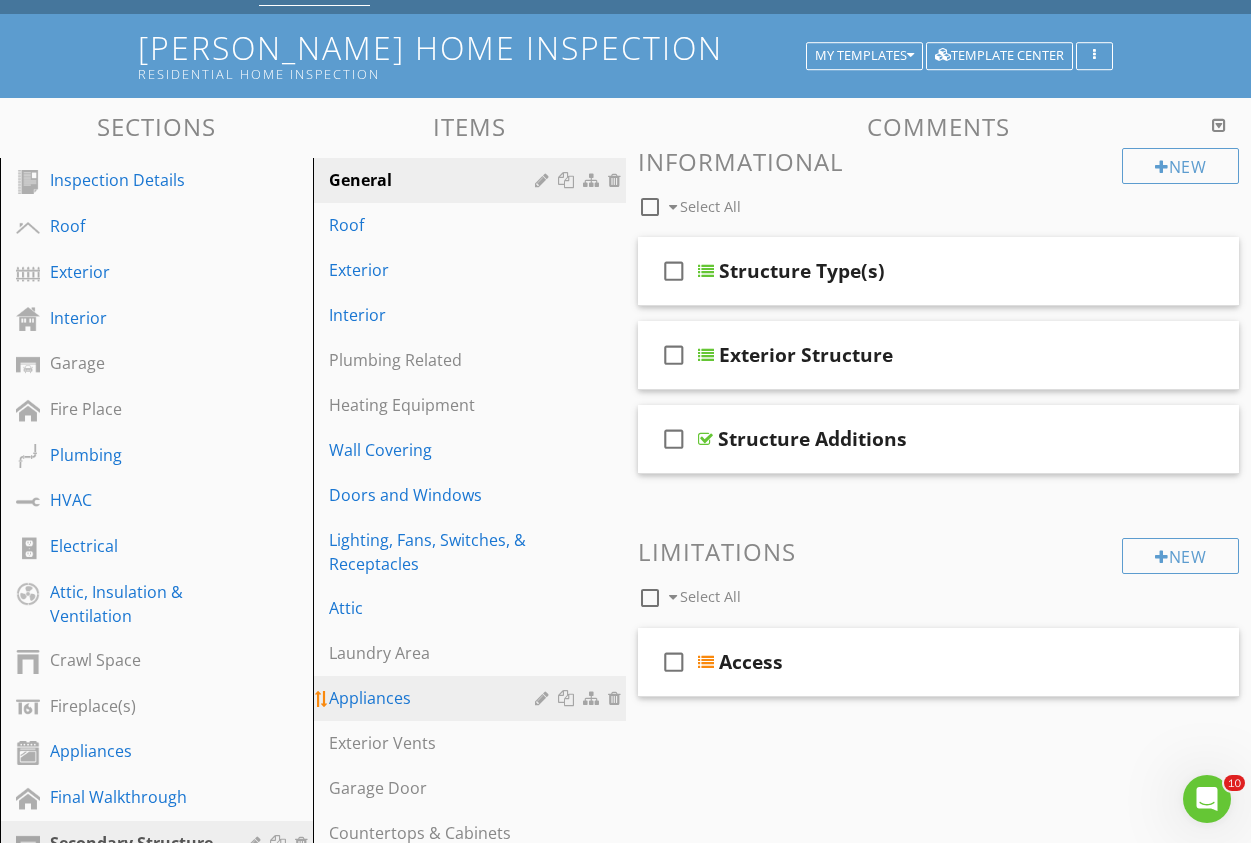 scroll, scrollTop: 134, scrollLeft: 0, axis: vertical 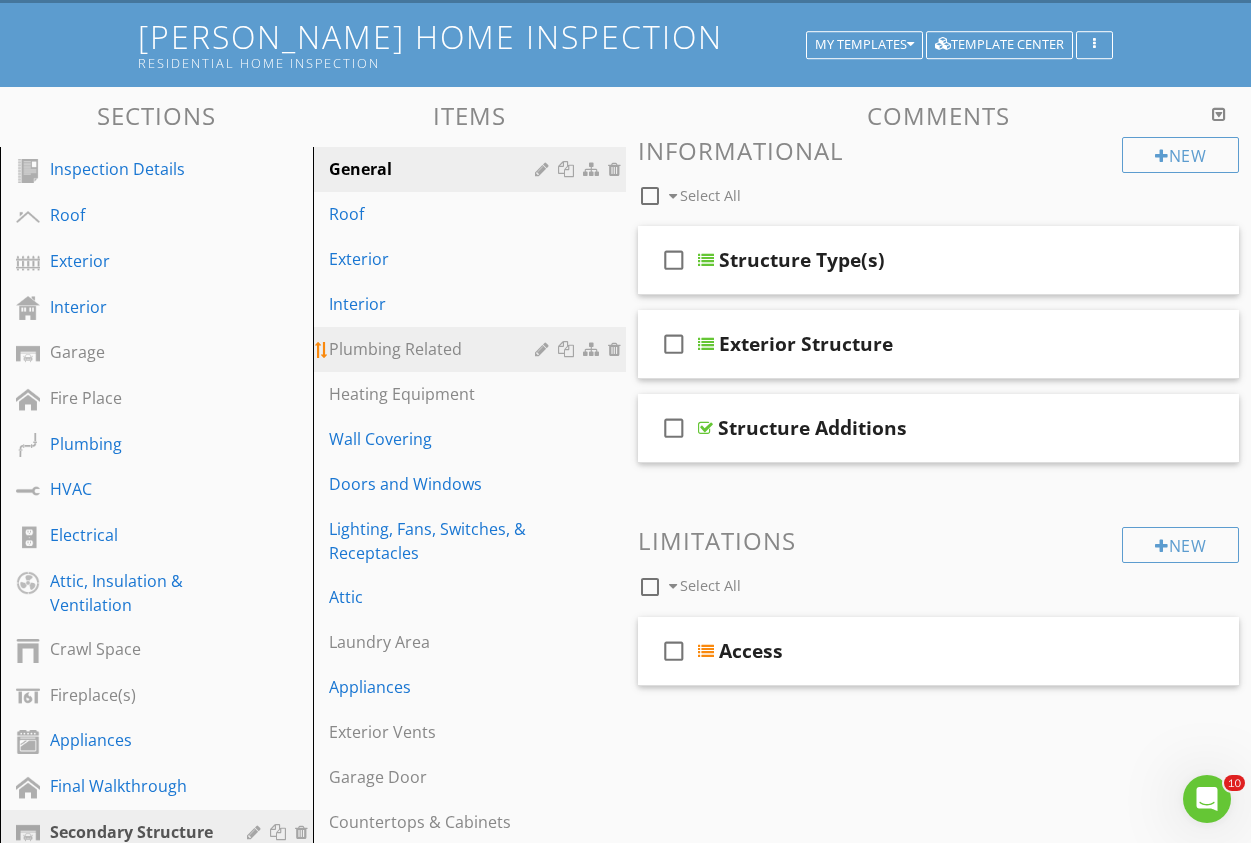 click at bounding box center [544, 349] 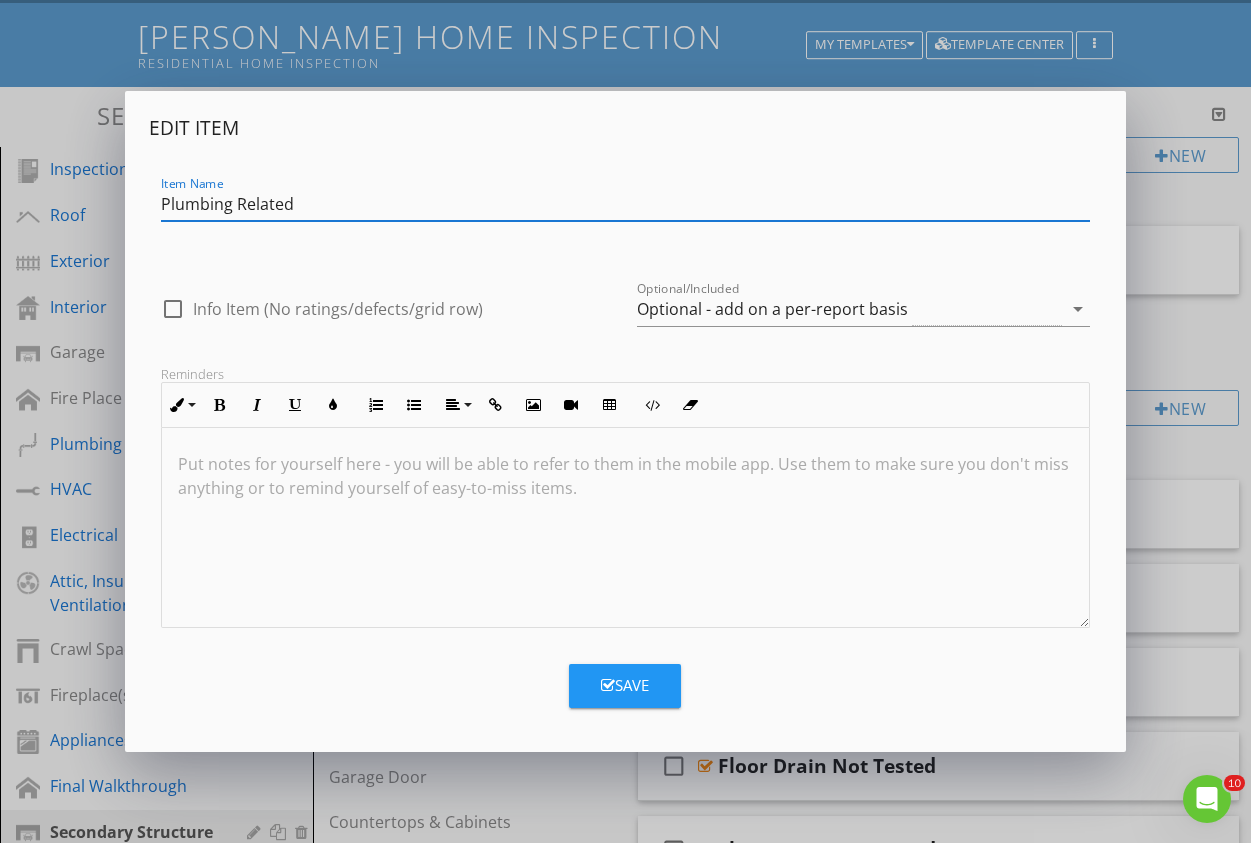 drag, startPoint x: 365, startPoint y: 204, endPoint x: 233, endPoint y: 204, distance: 132 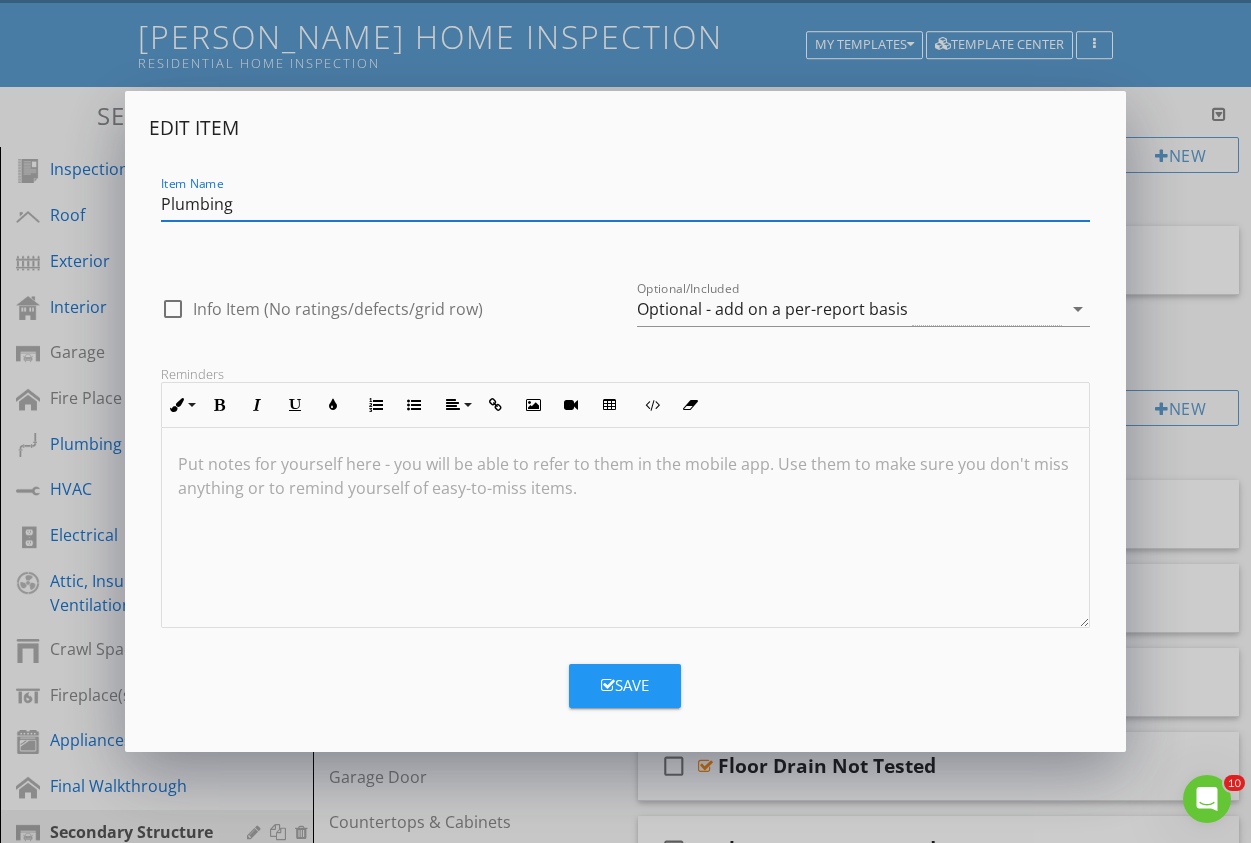 type on "Plumbing" 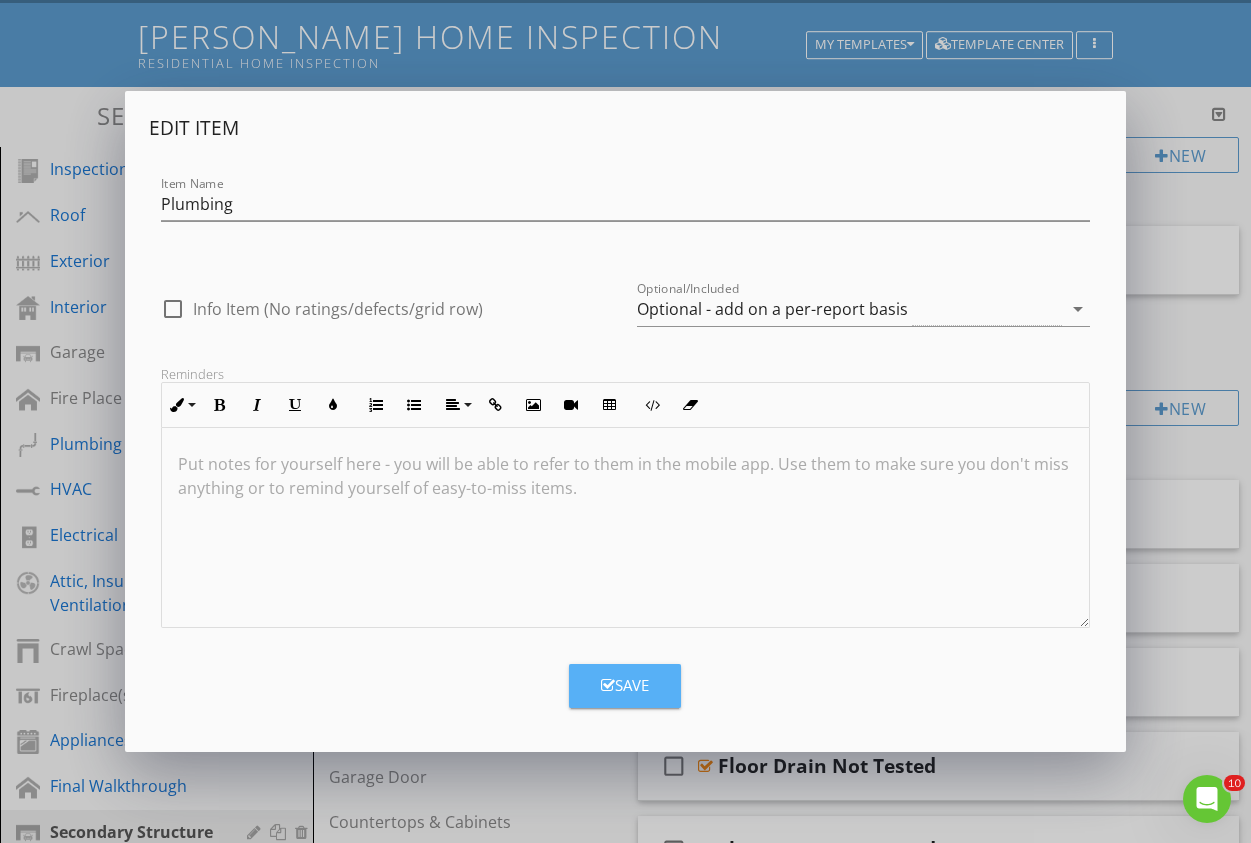 click on "Save" at bounding box center [625, 685] 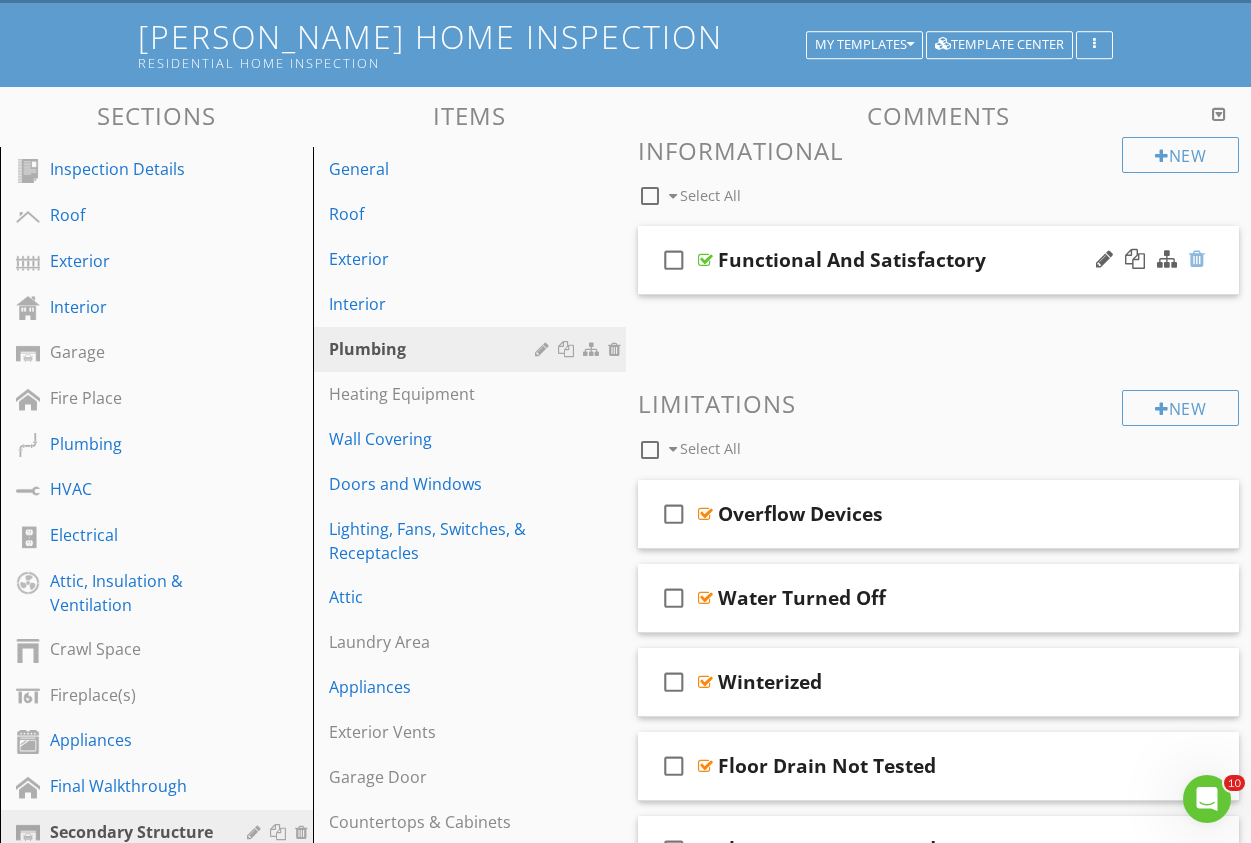 click at bounding box center [1197, 259] 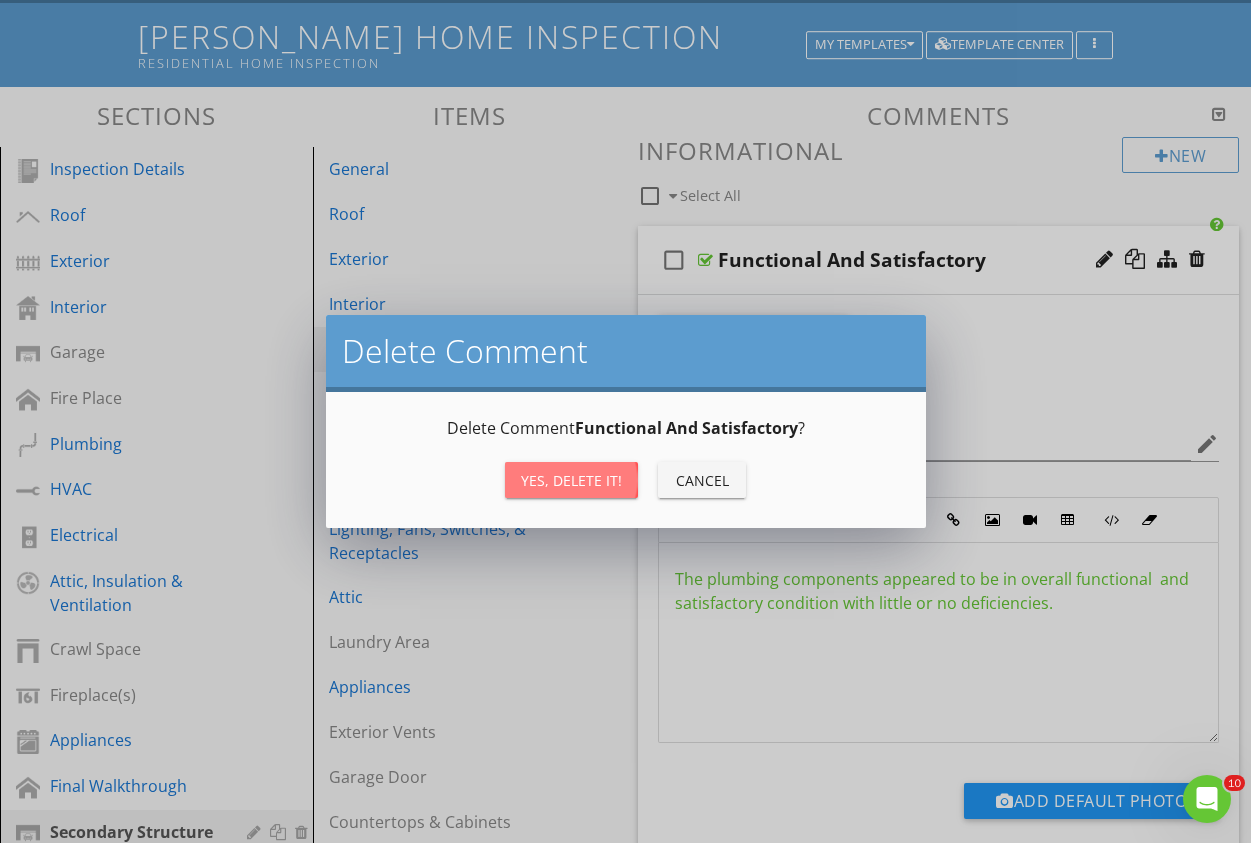 click on "Yes, Delete it!" at bounding box center (571, 480) 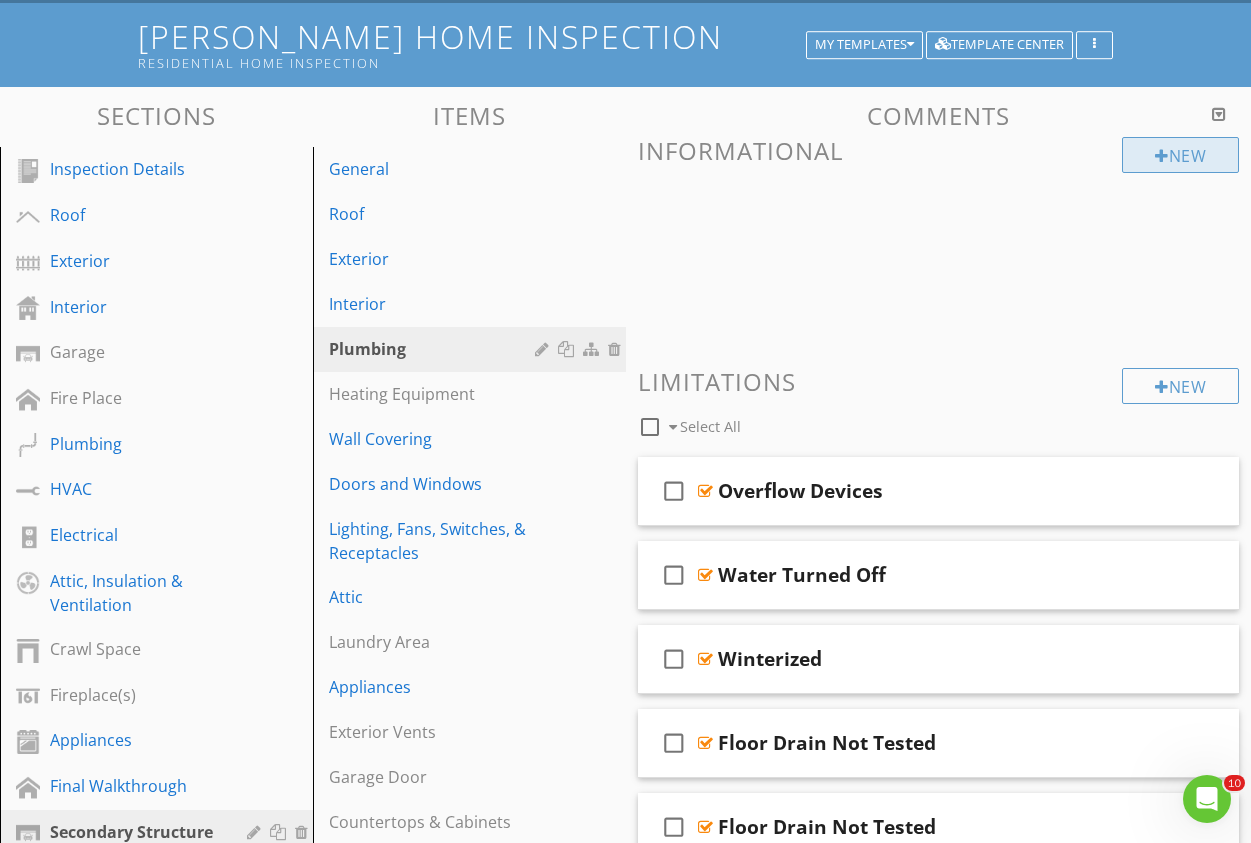 click at bounding box center [1162, 156] 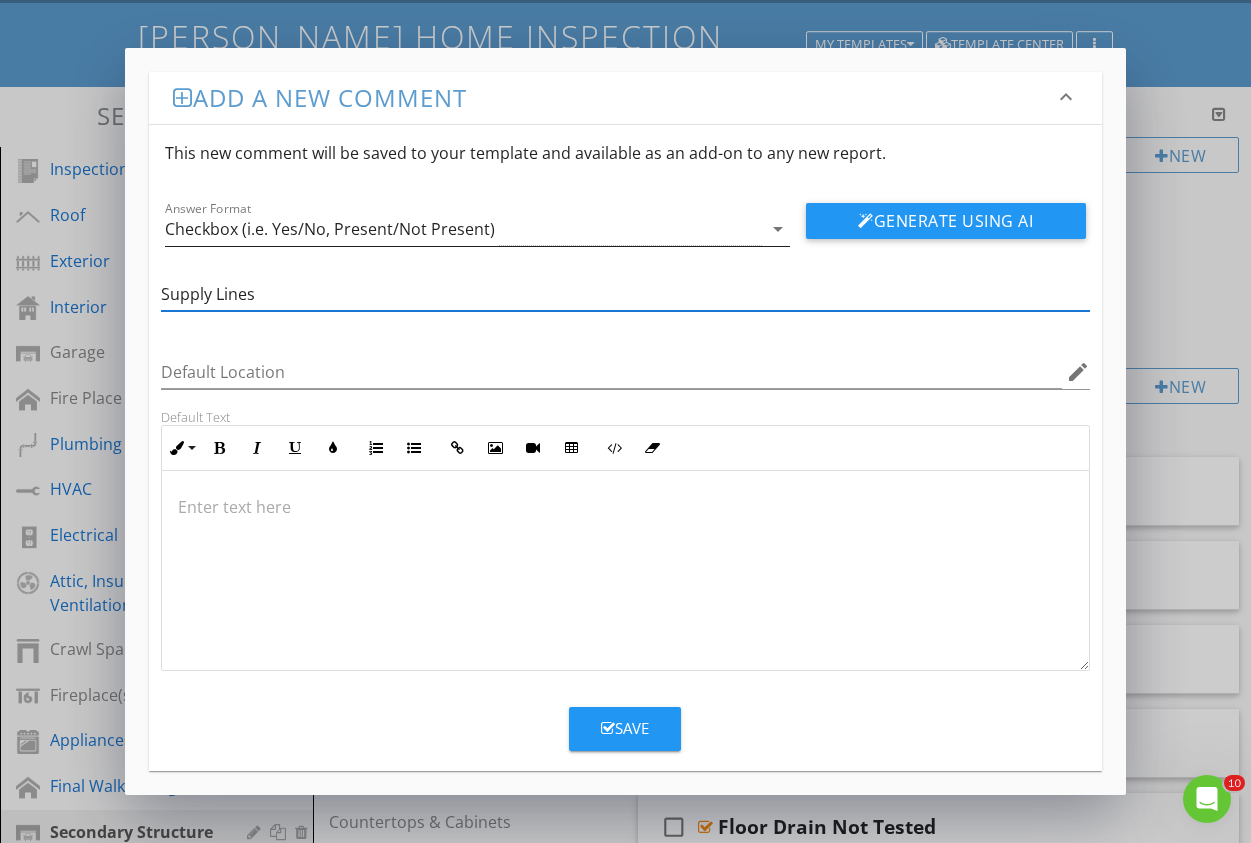 type on "Supply Lines" 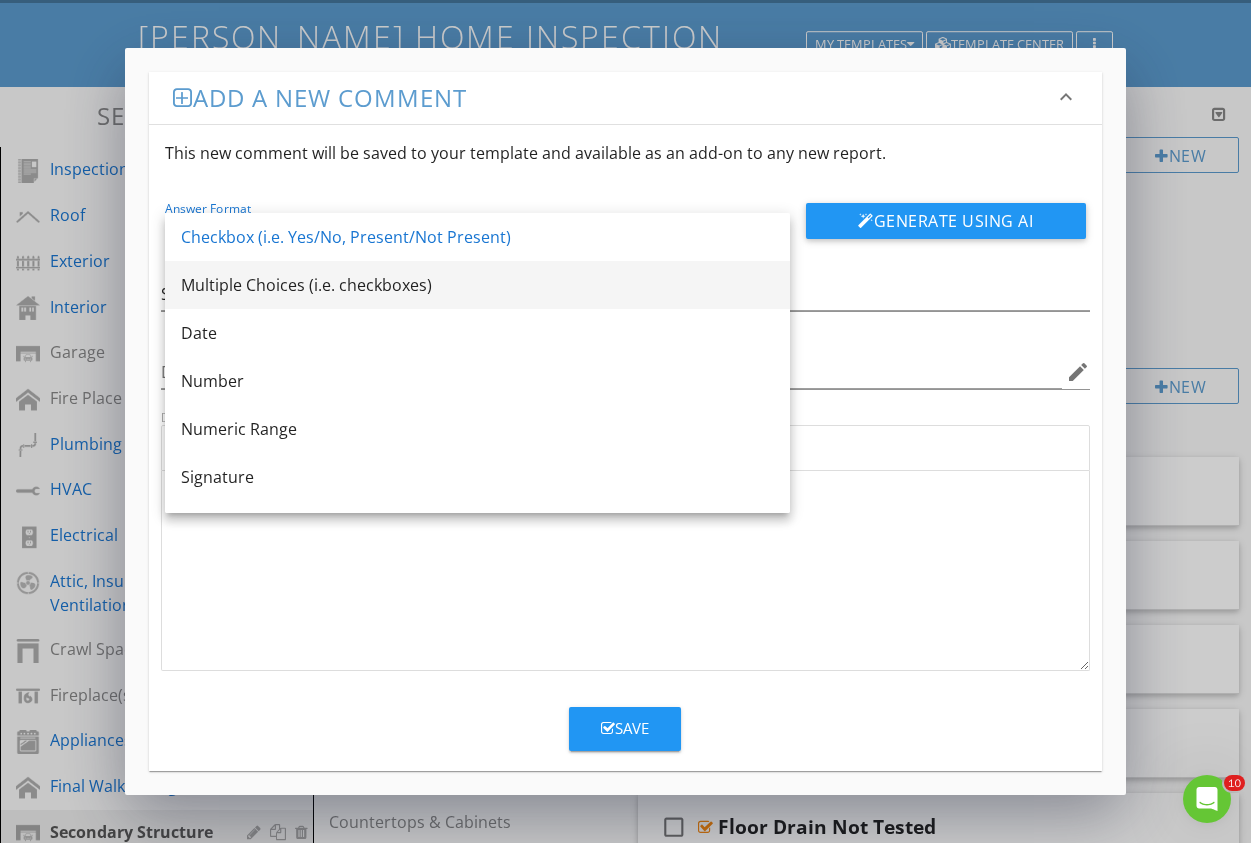 click on "Multiple Choices (i.e. checkboxes)" at bounding box center [477, 285] 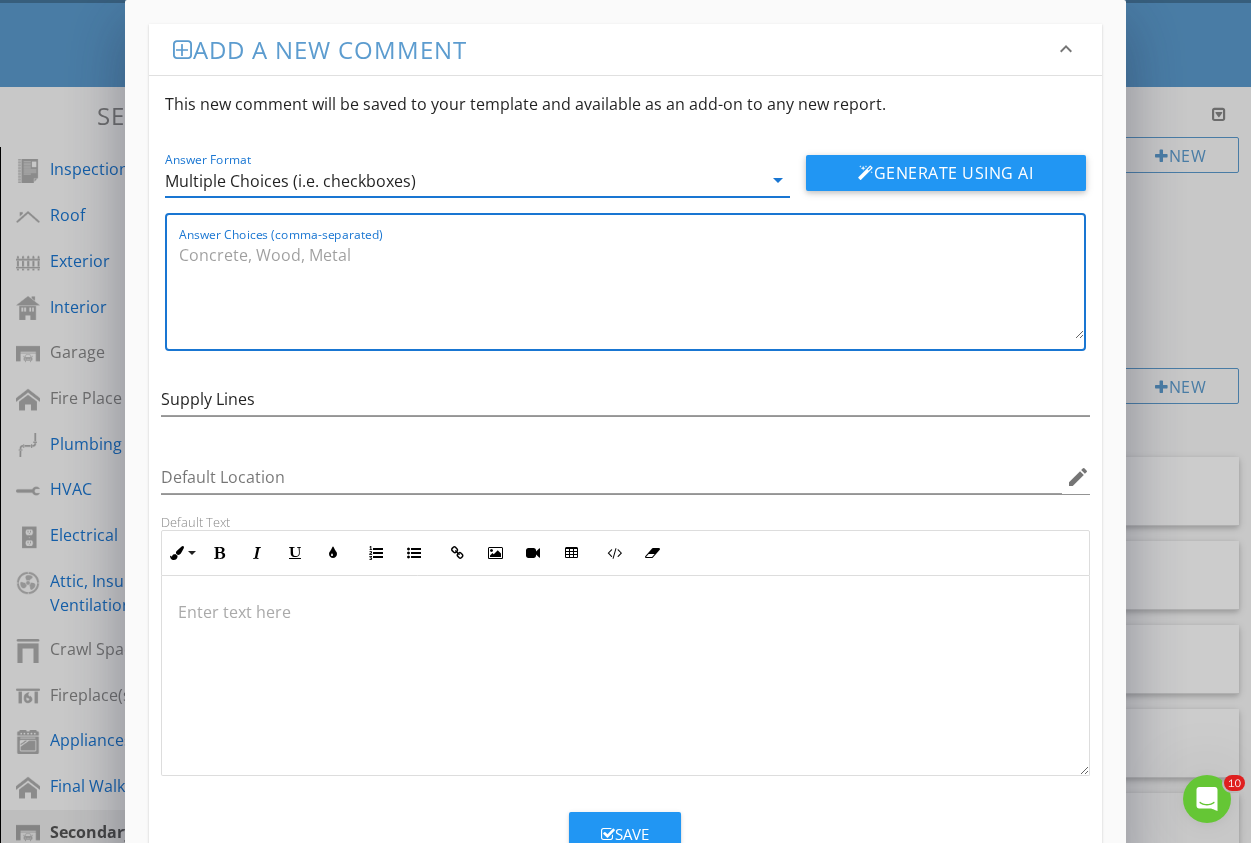 click on "Answer Choices (comma-separated)" at bounding box center [631, 289] 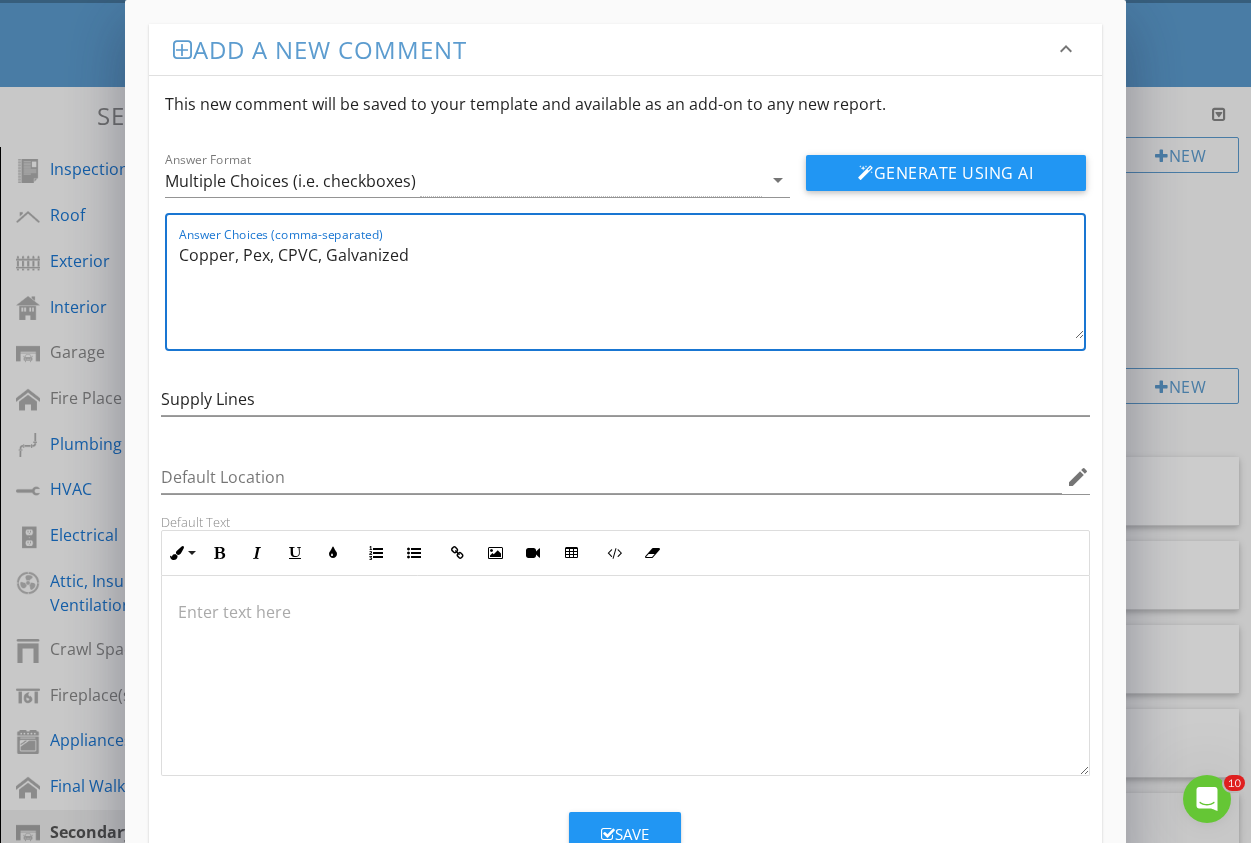 type on "Copper, Pex, CPVC, Galvanized" 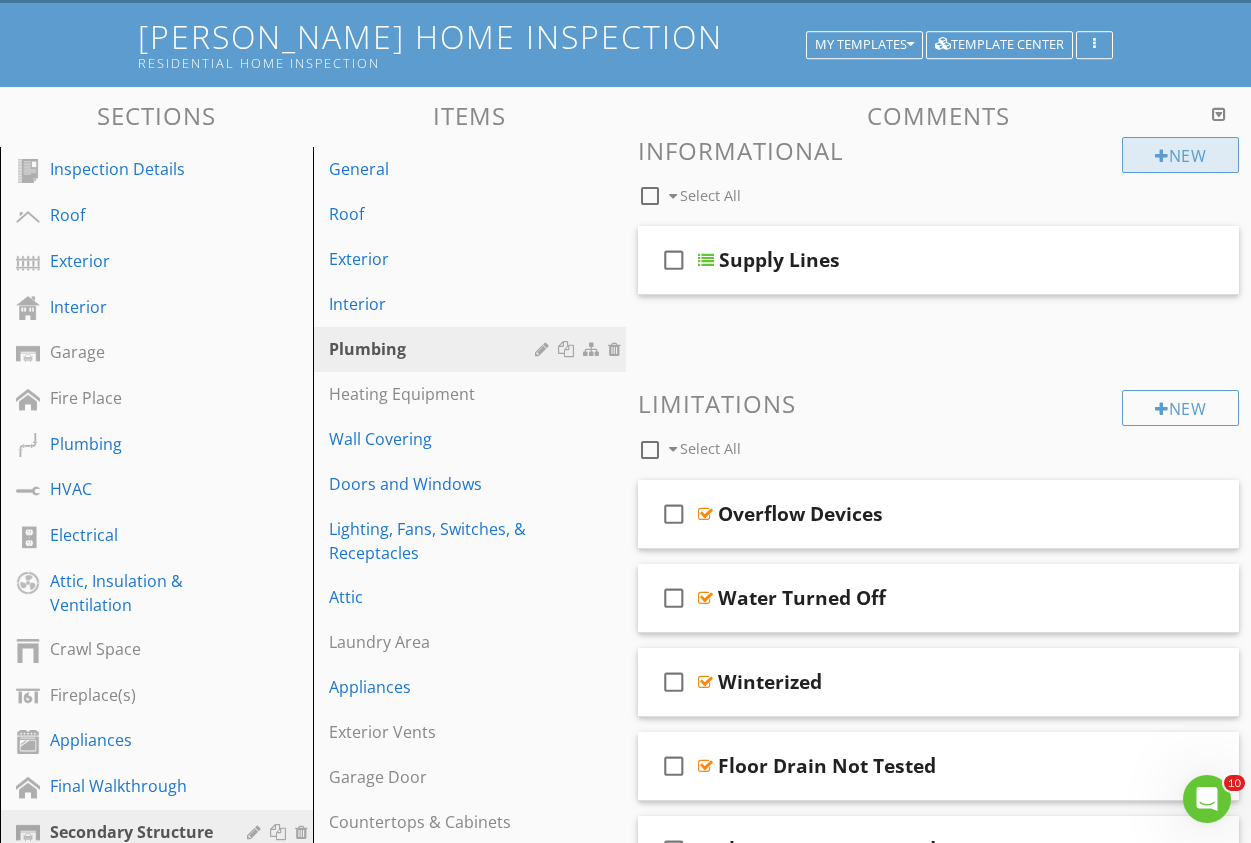 click on "New" at bounding box center [1180, 155] 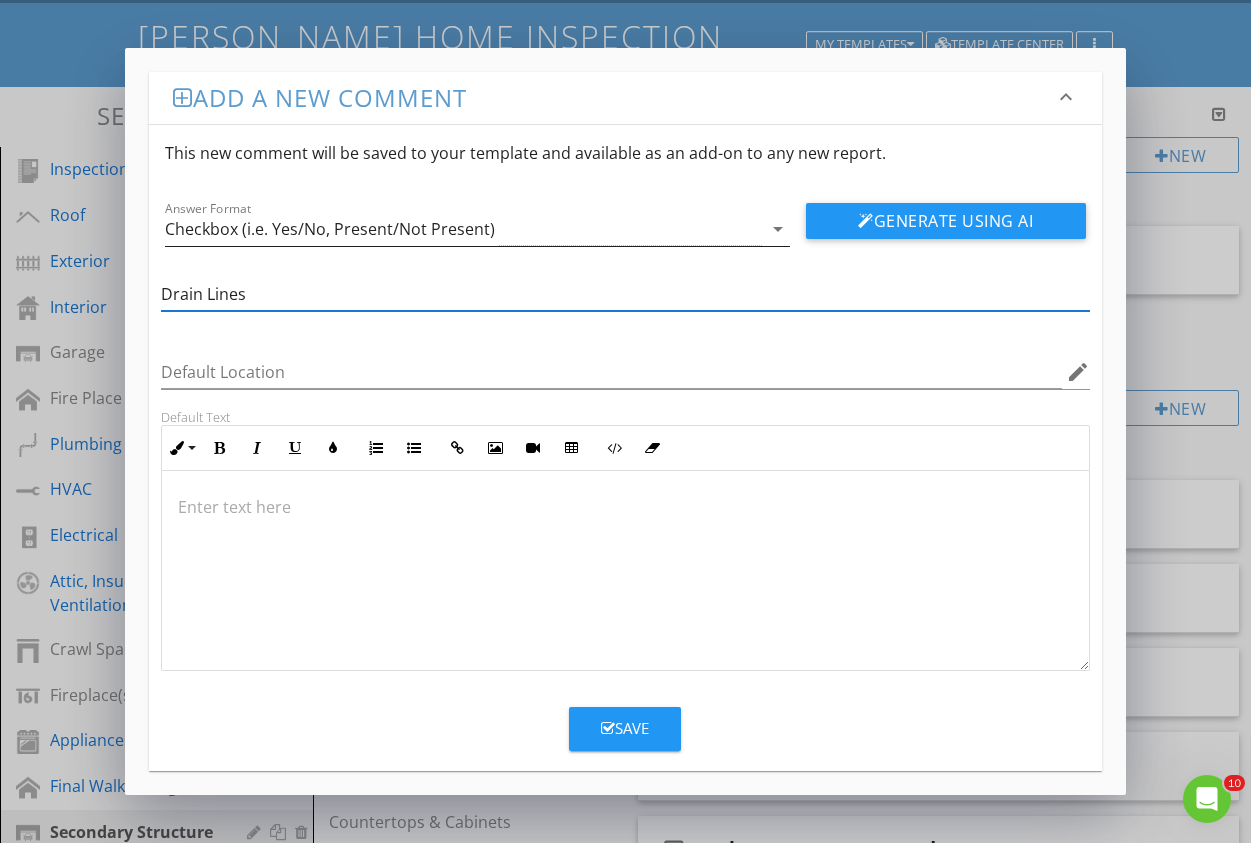 type on "Drain Lines" 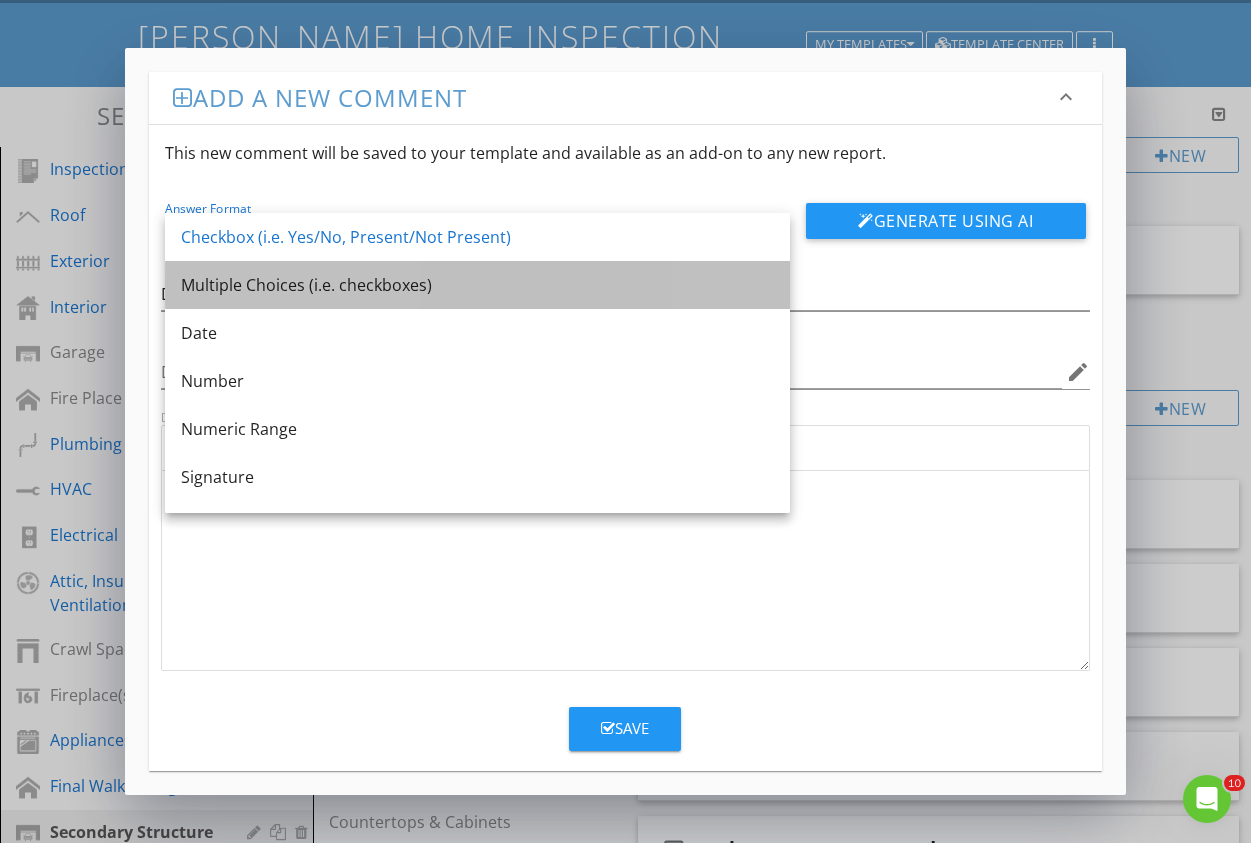click on "Multiple Choices (i.e. checkboxes)" at bounding box center [477, 285] 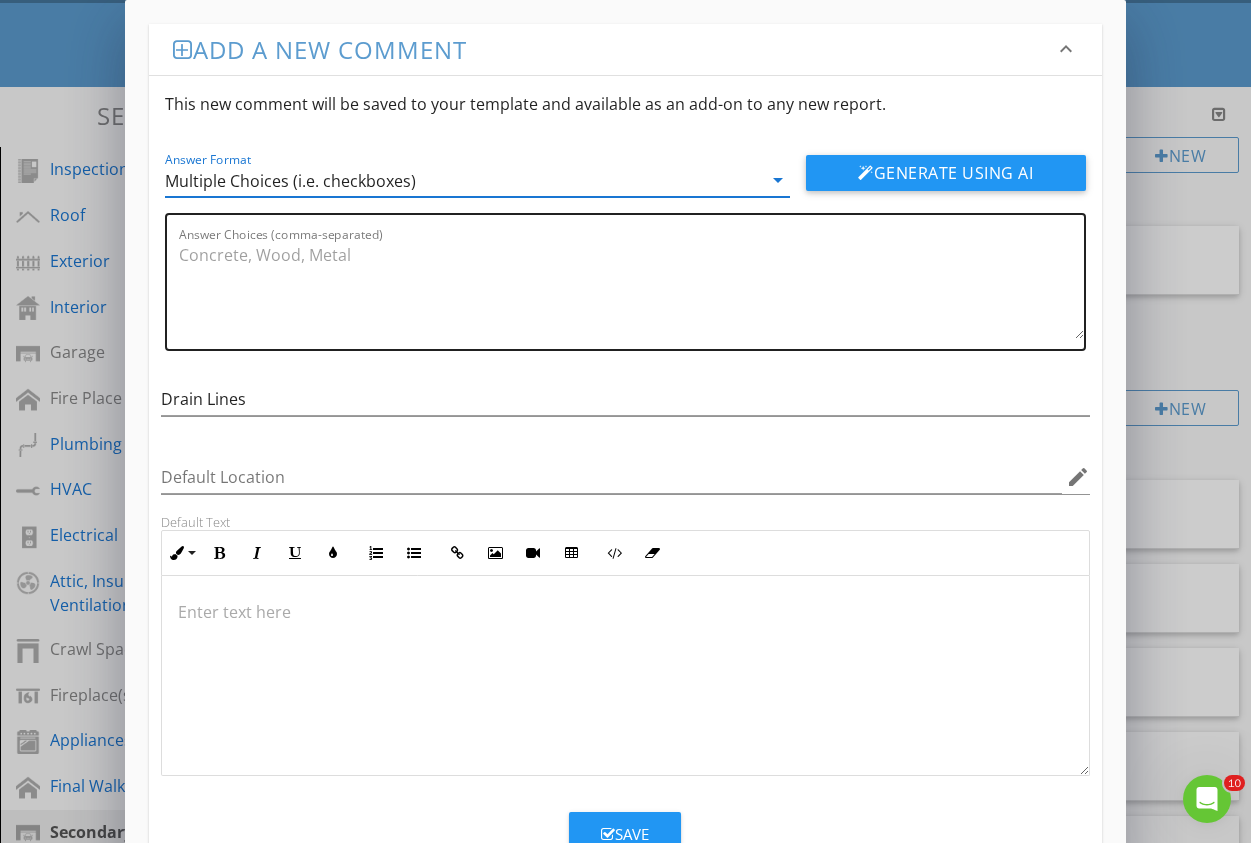 click on "Answer Choices (comma-separated)" at bounding box center [631, 289] 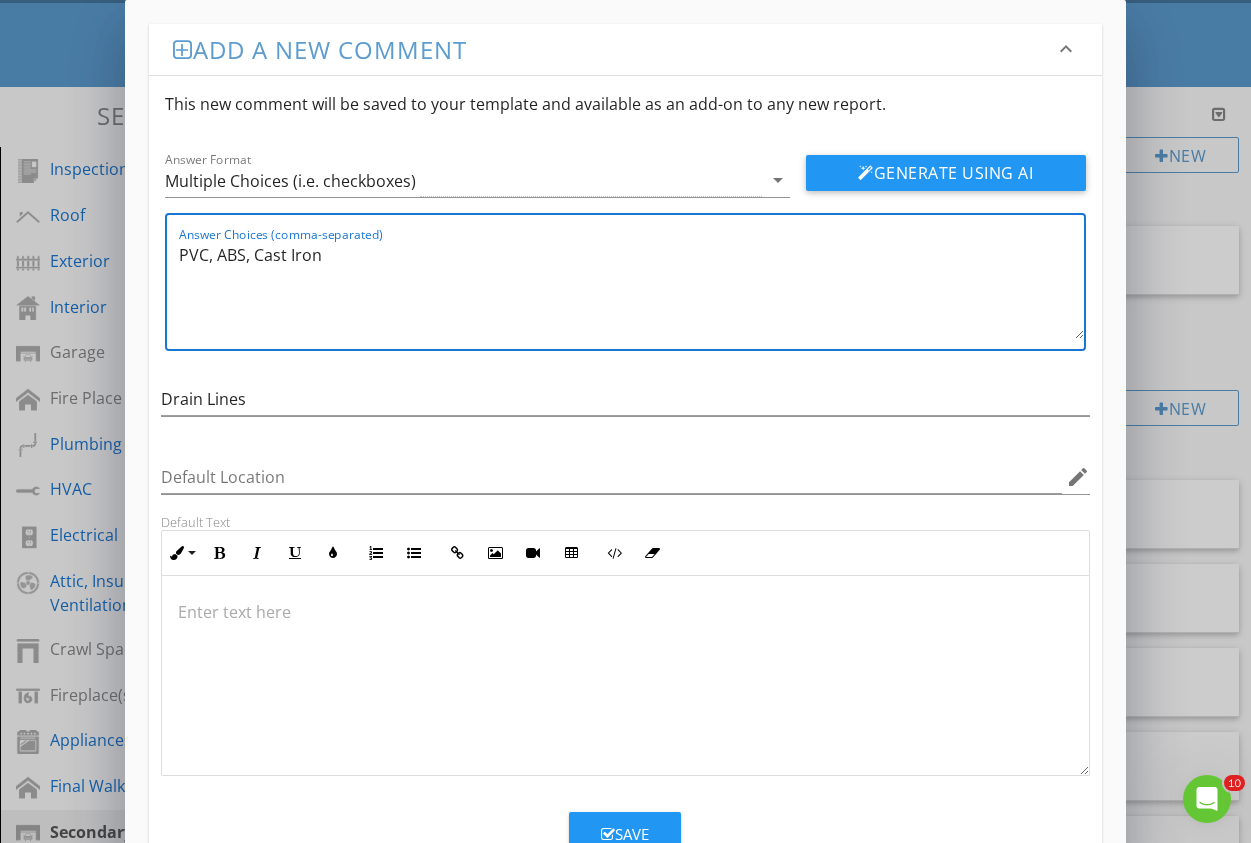 type on "PVC, ABS, Cast Iron" 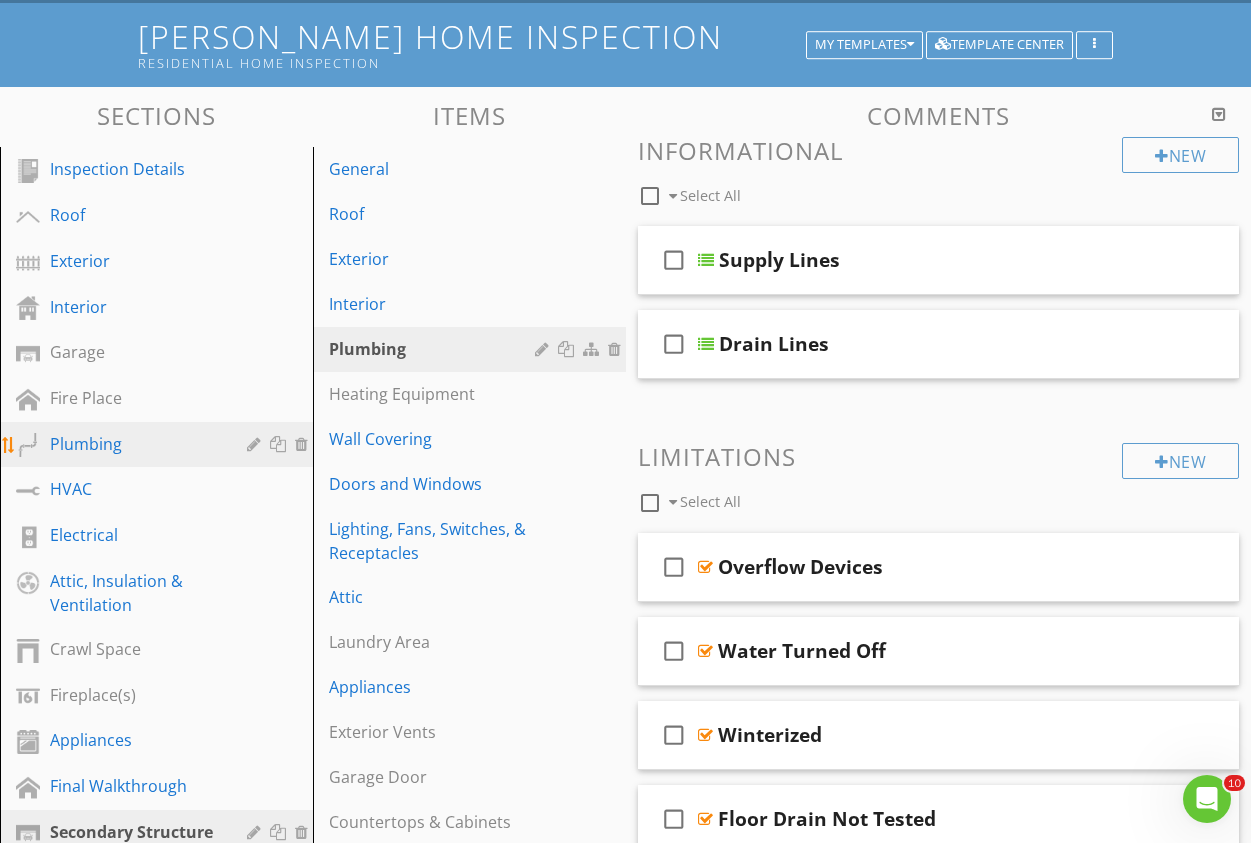 click on "Plumbing" at bounding box center (134, 444) 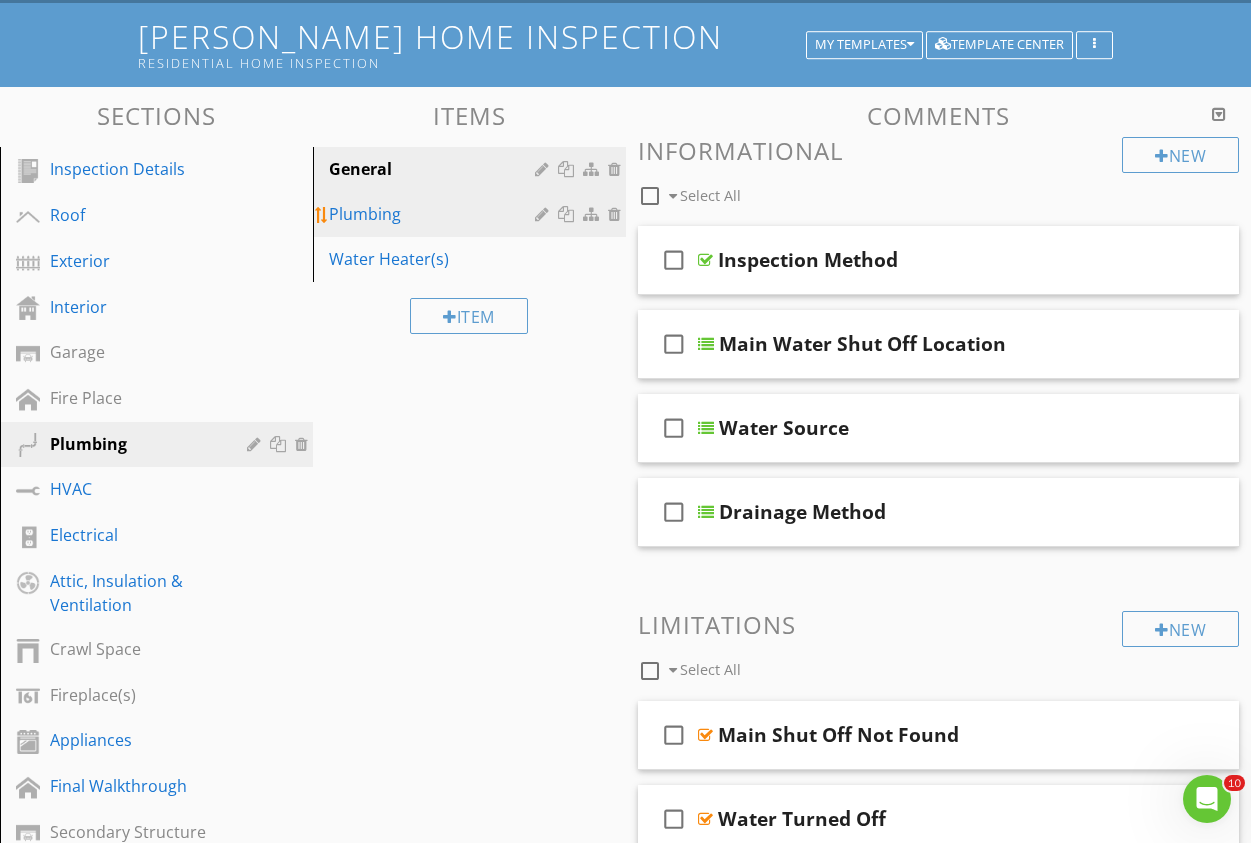 click on "Plumbing" at bounding box center [472, 214] 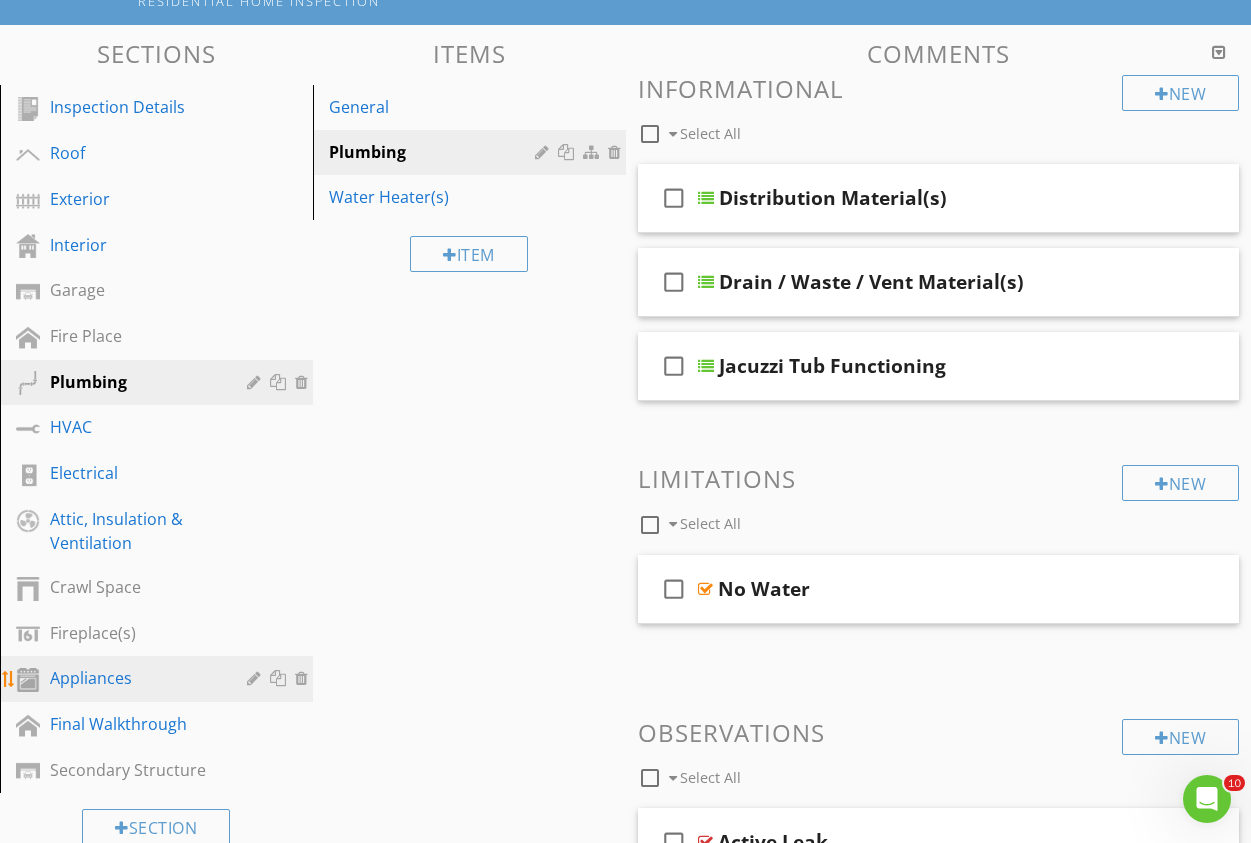 scroll, scrollTop: 207, scrollLeft: 0, axis: vertical 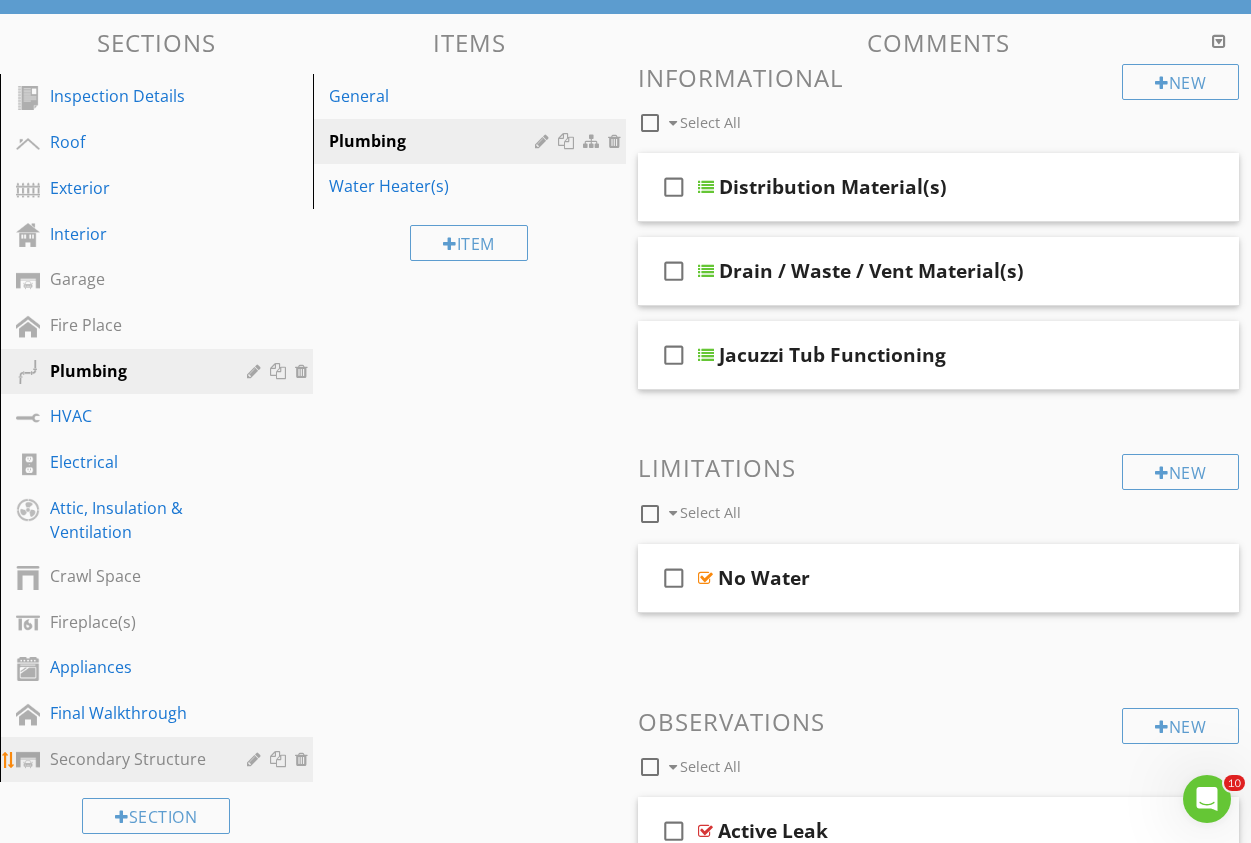 click on "Secondary Structure" at bounding box center (134, 759) 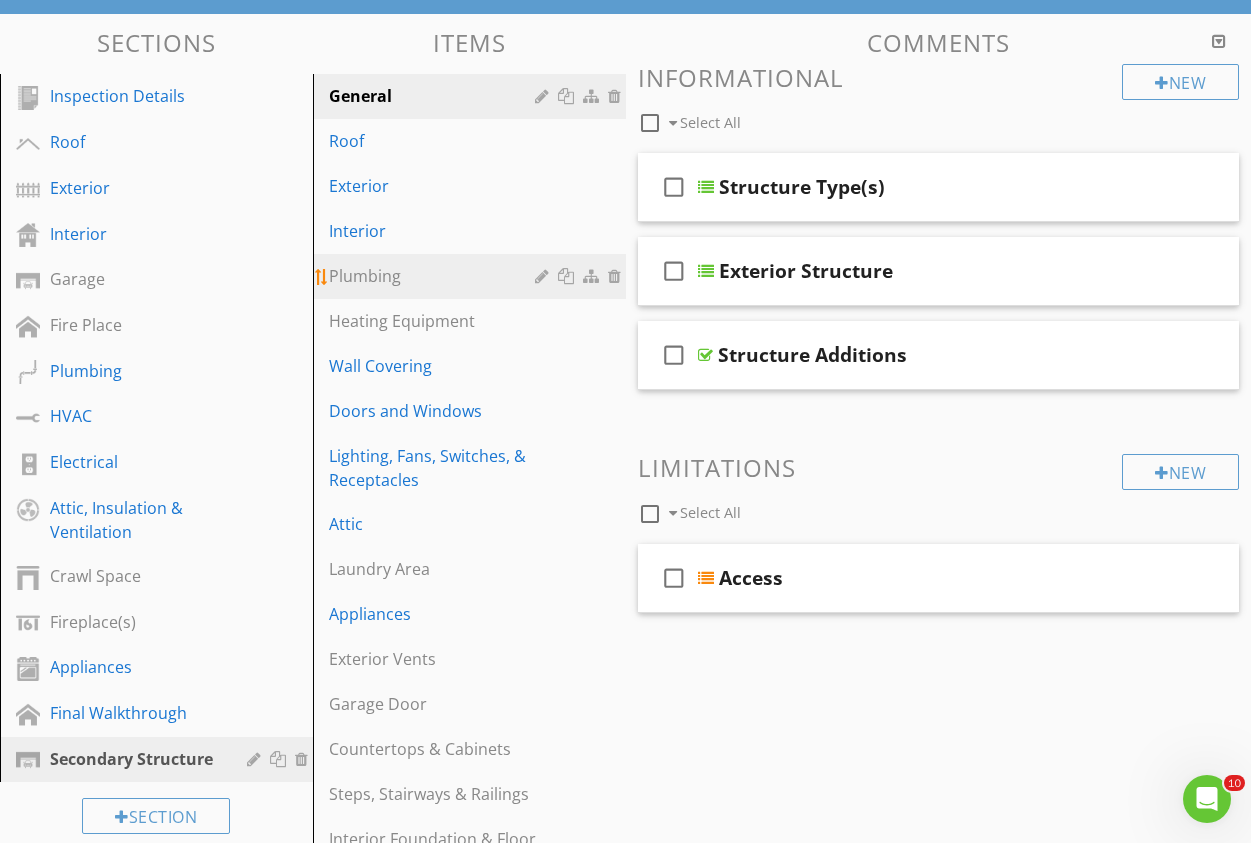 click on "Plumbing" at bounding box center [435, 276] 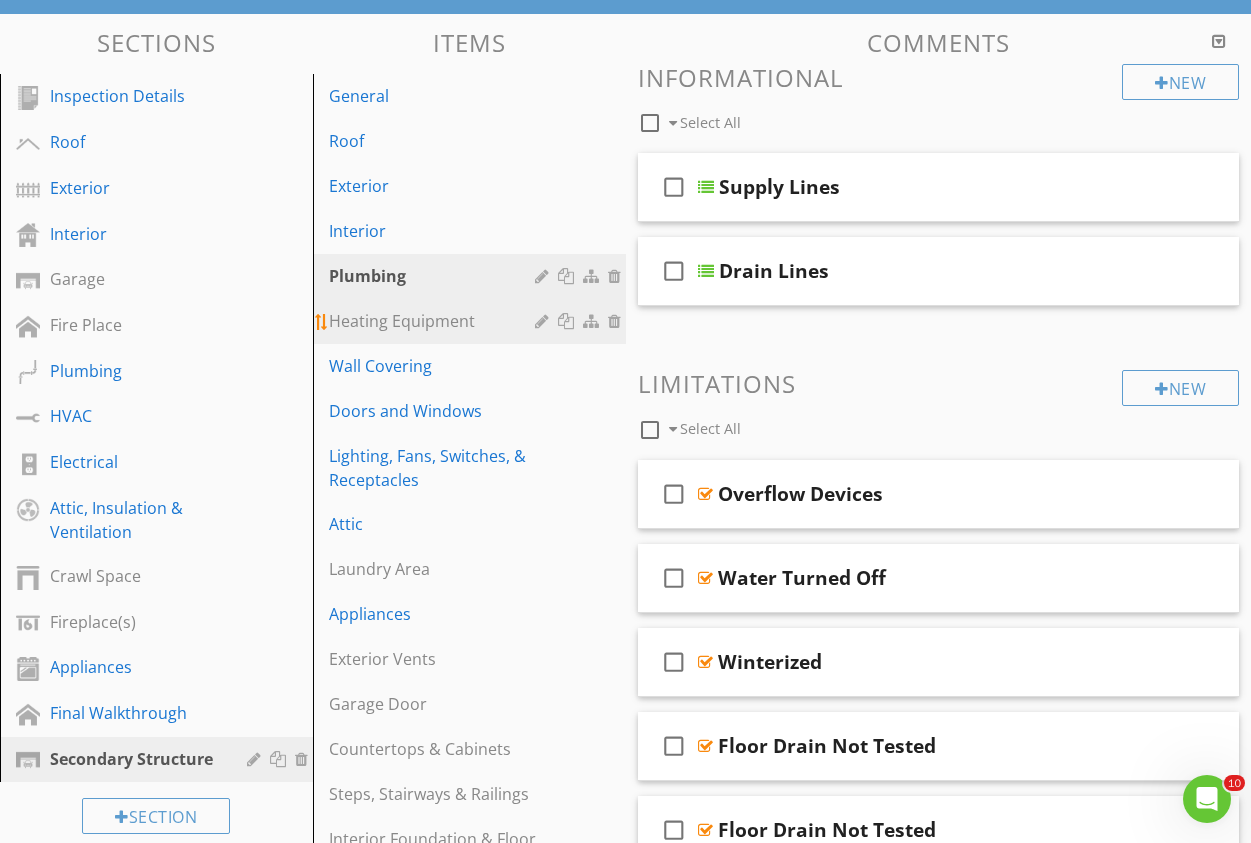 click on "Heating Equipment" at bounding box center [435, 321] 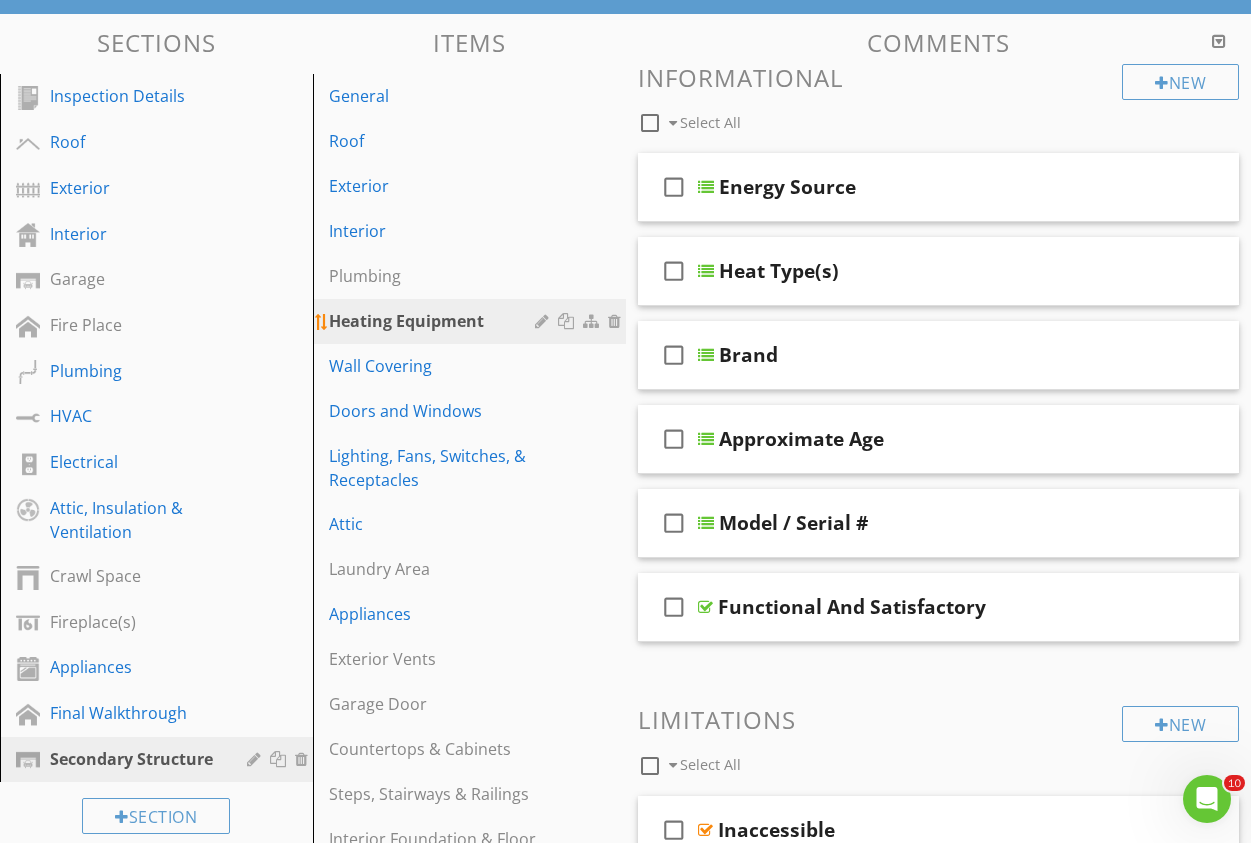 click at bounding box center [544, 321] 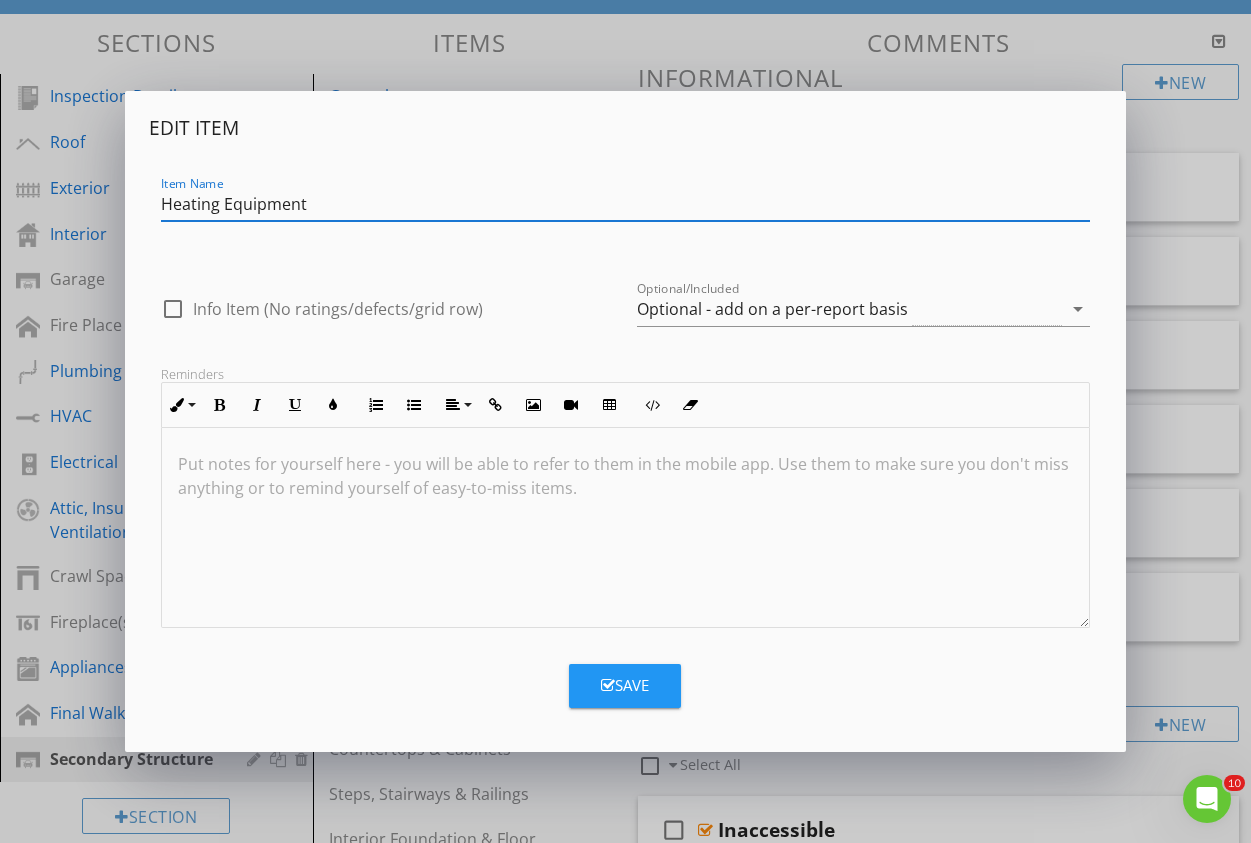 drag, startPoint x: 331, startPoint y: 206, endPoint x: 153, endPoint y: 210, distance: 178.04494 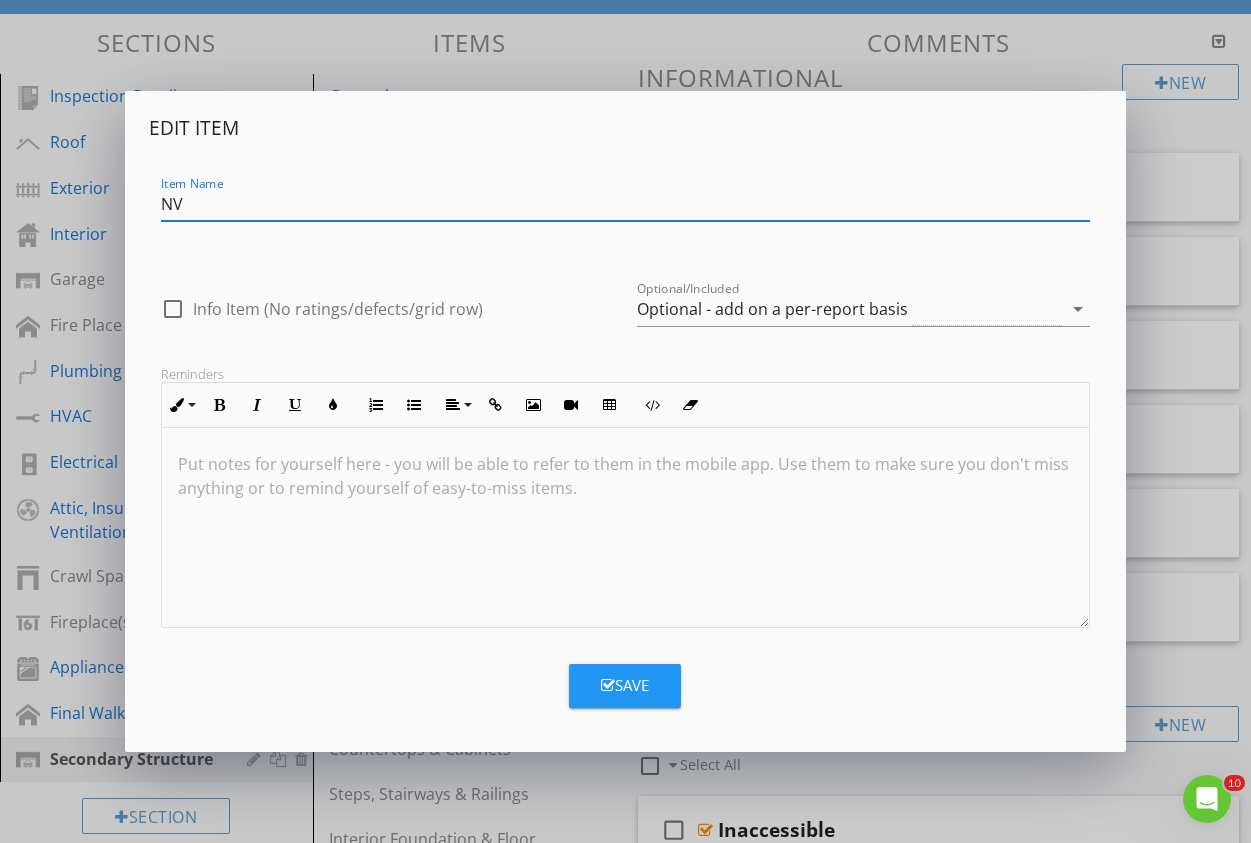 type on "N" 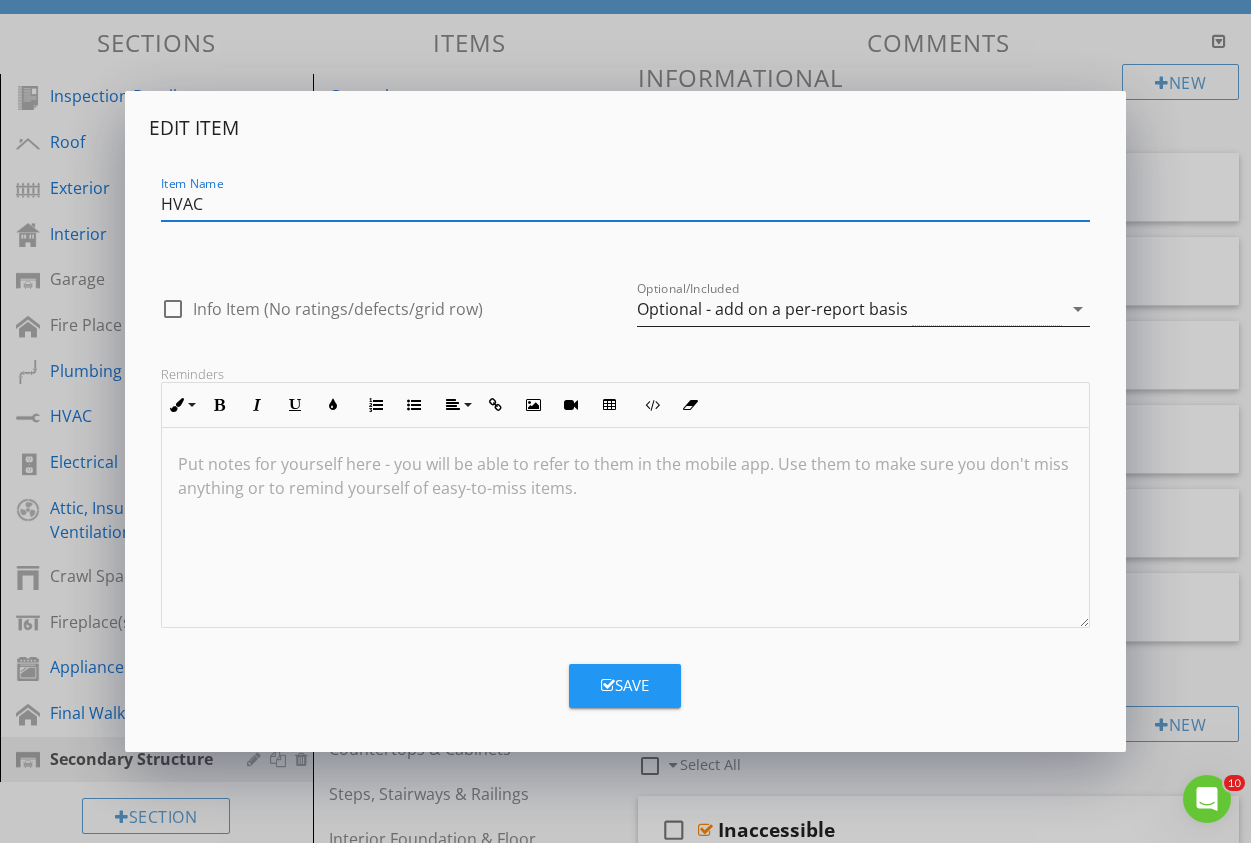 type on "HVAC" 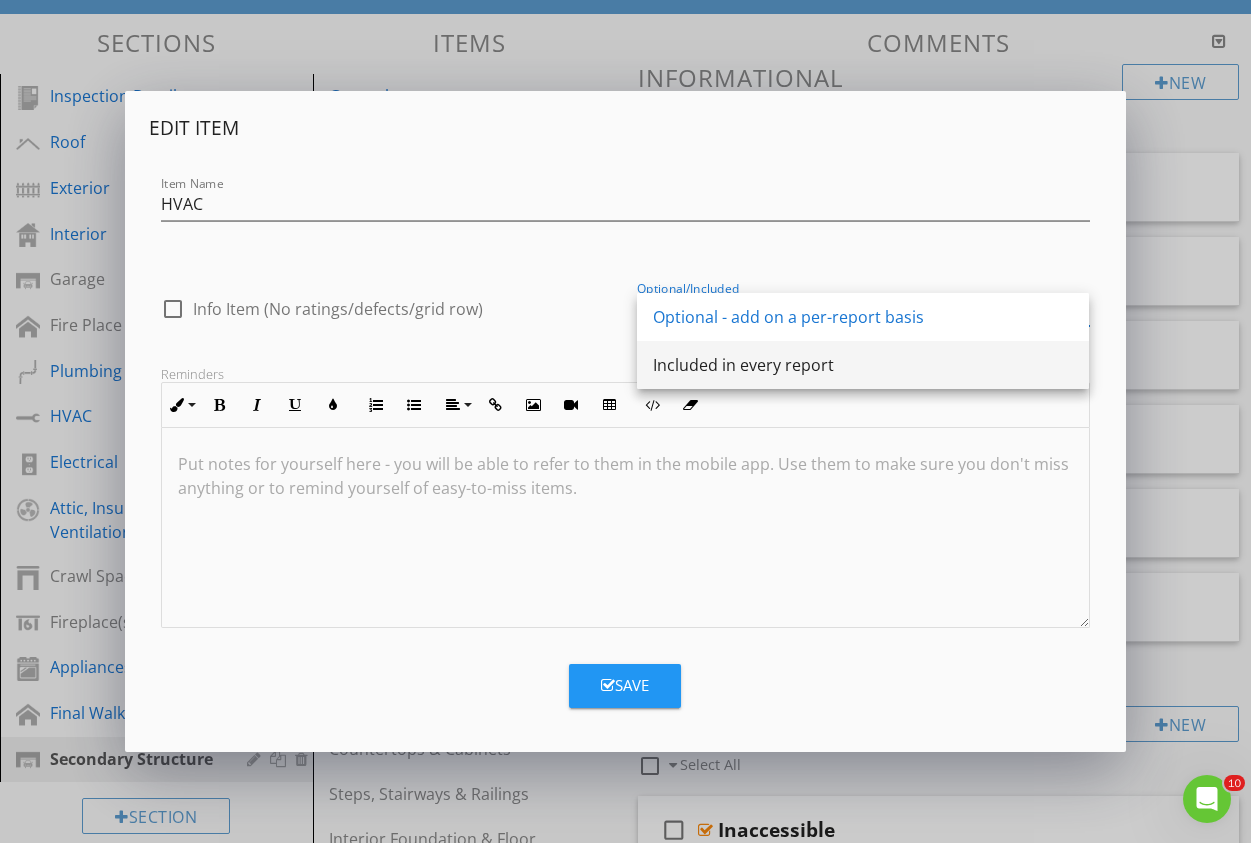 click on "Included in every report" at bounding box center (863, 365) 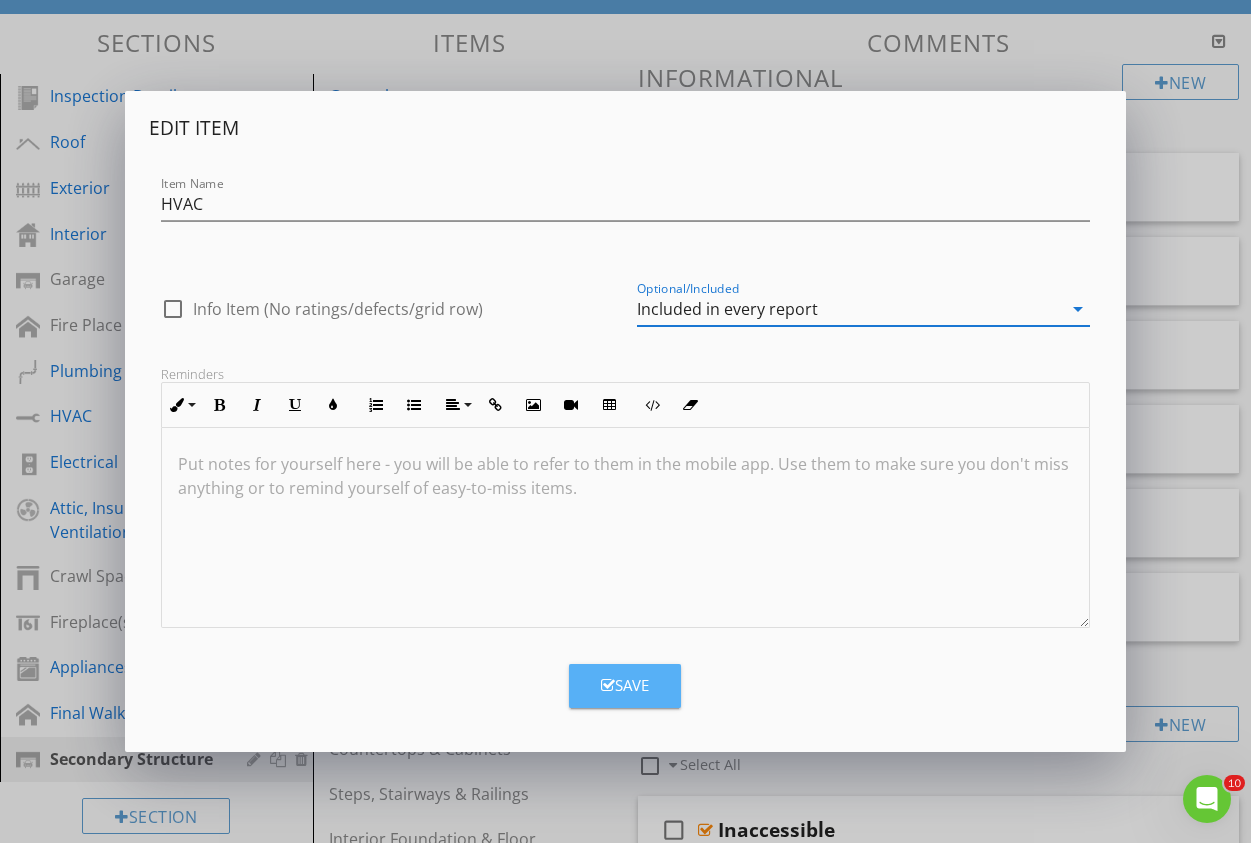 click on "Save" at bounding box center (625, 685) 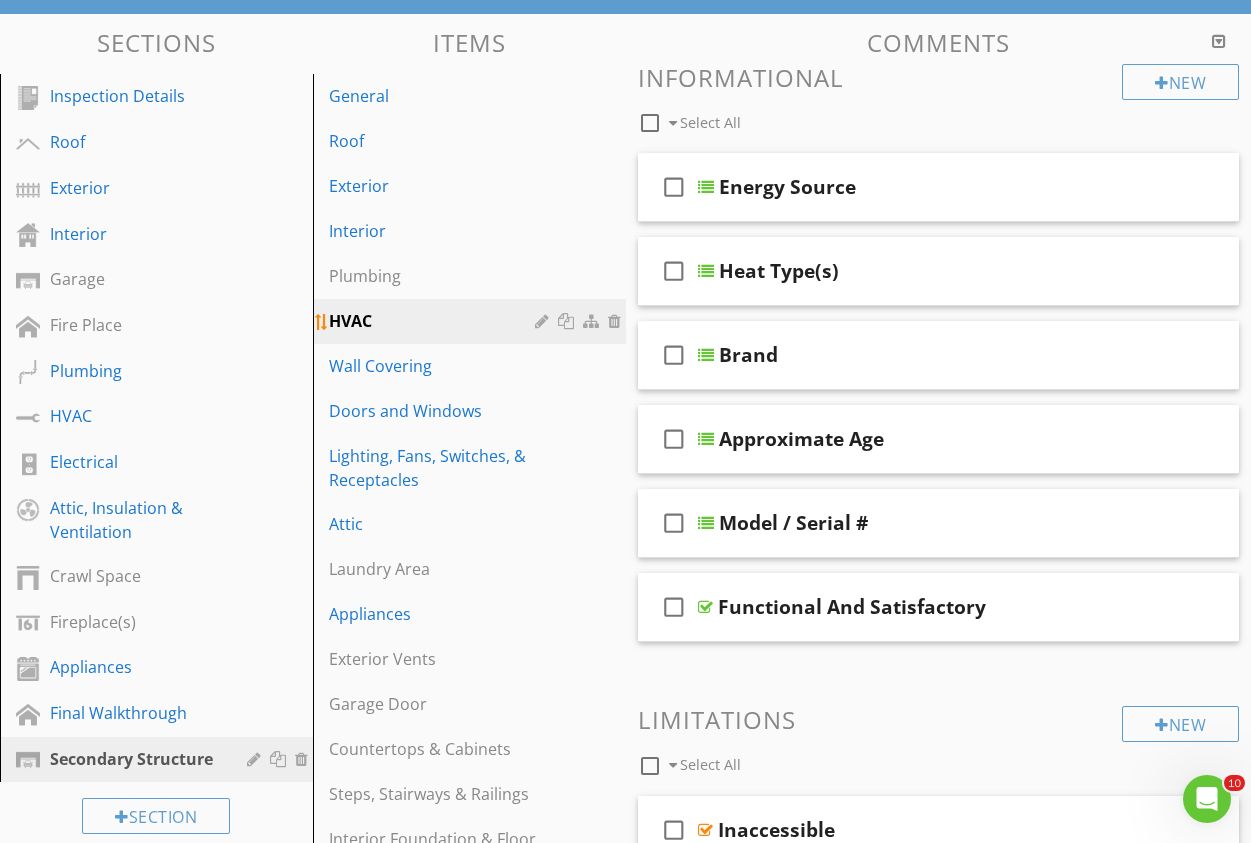 click at bounding box center (544, 321) 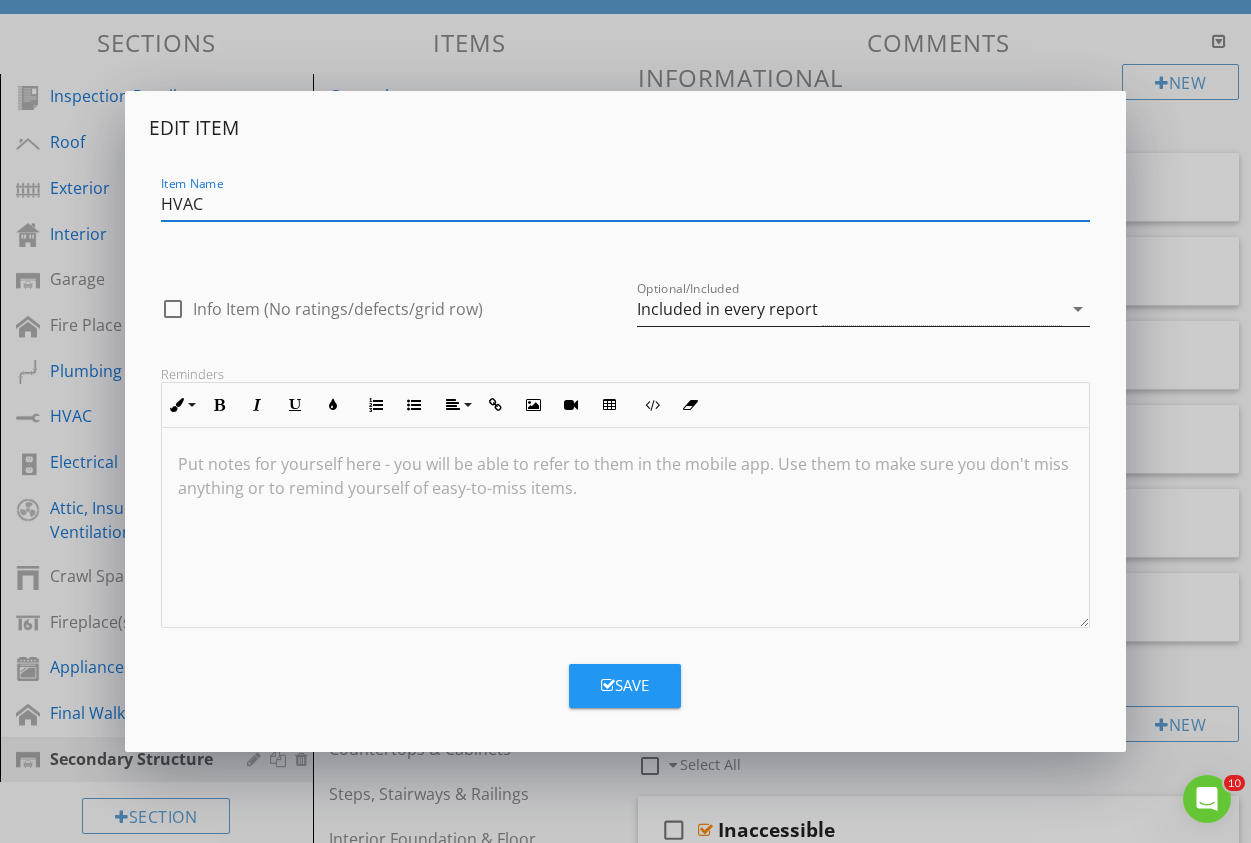 click on "Included in every report" at bounding box center (727, 309) 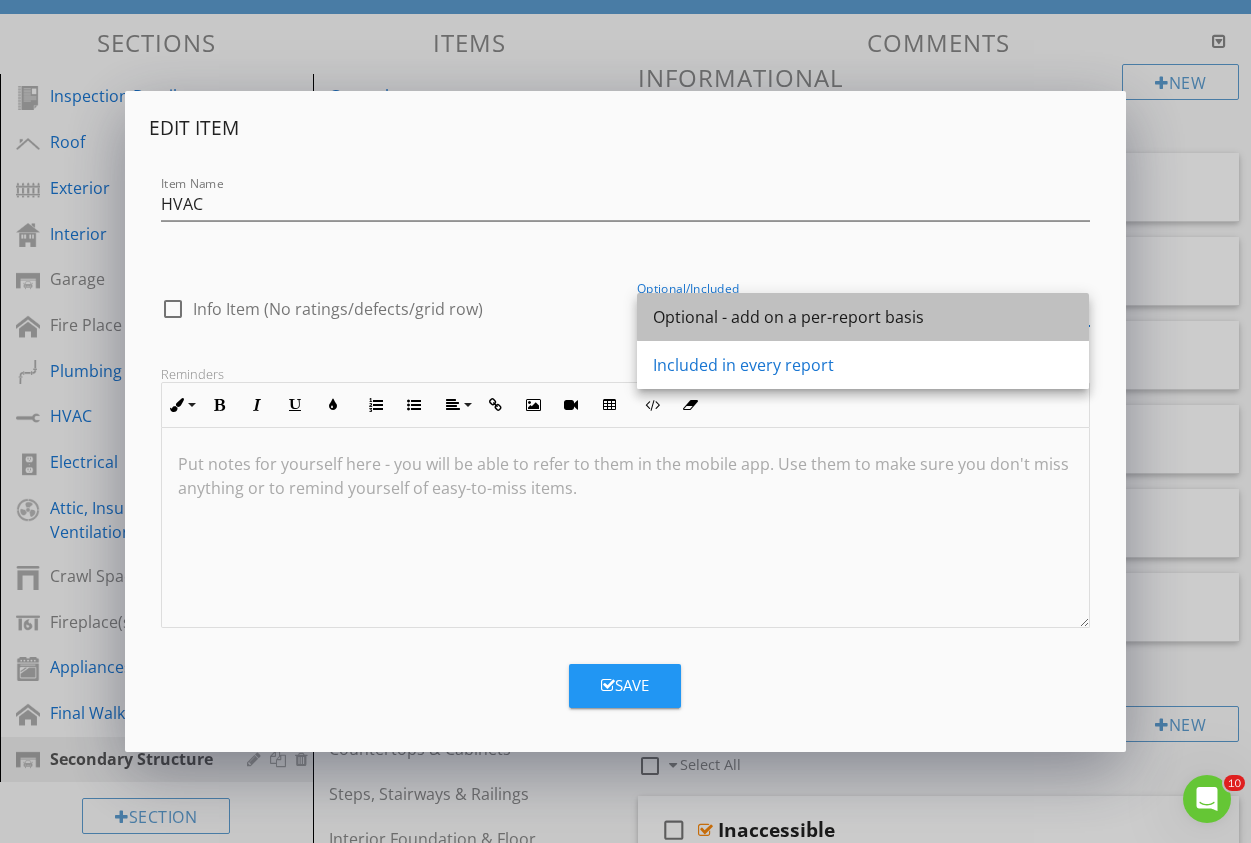 click on "Optional - add on a per-report basis" at bounding box center (863, 317) 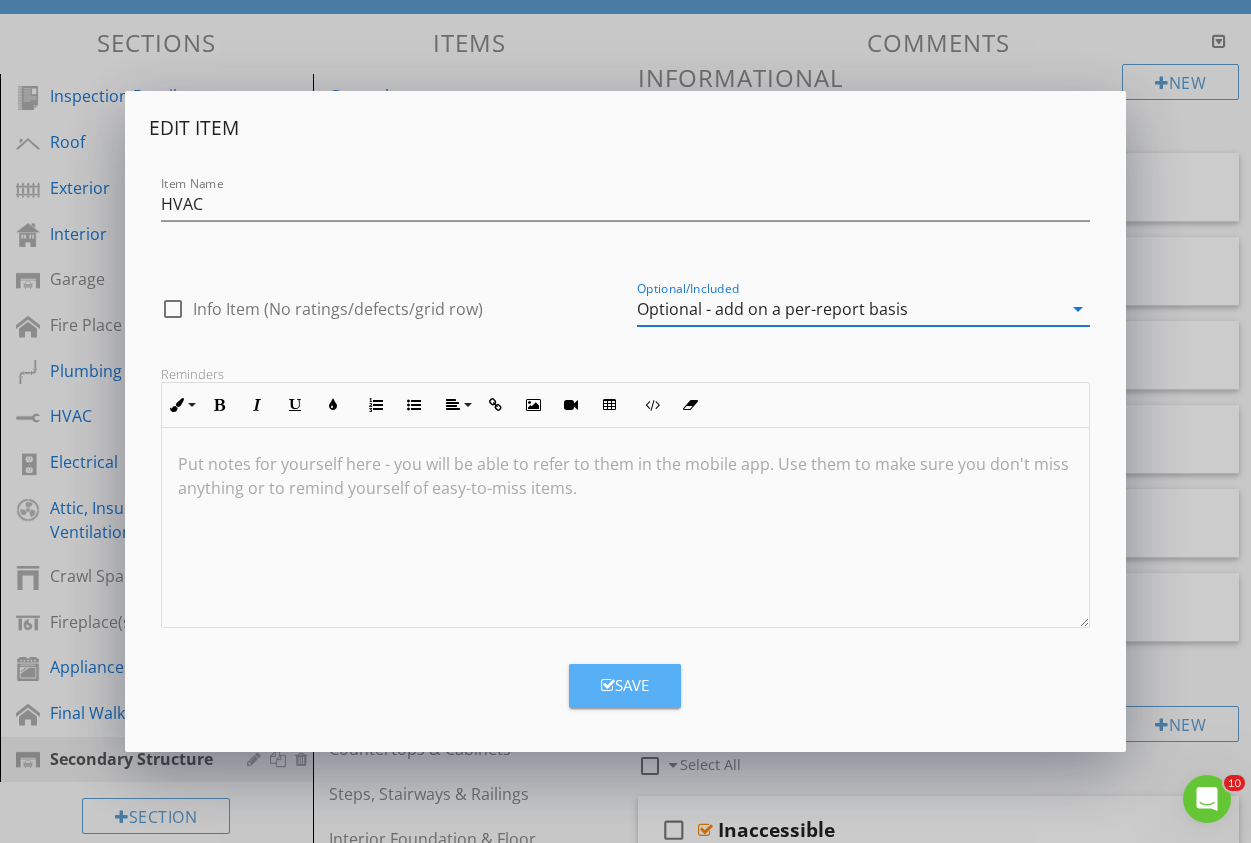 click on "Save" at bounding box center (625, 685) 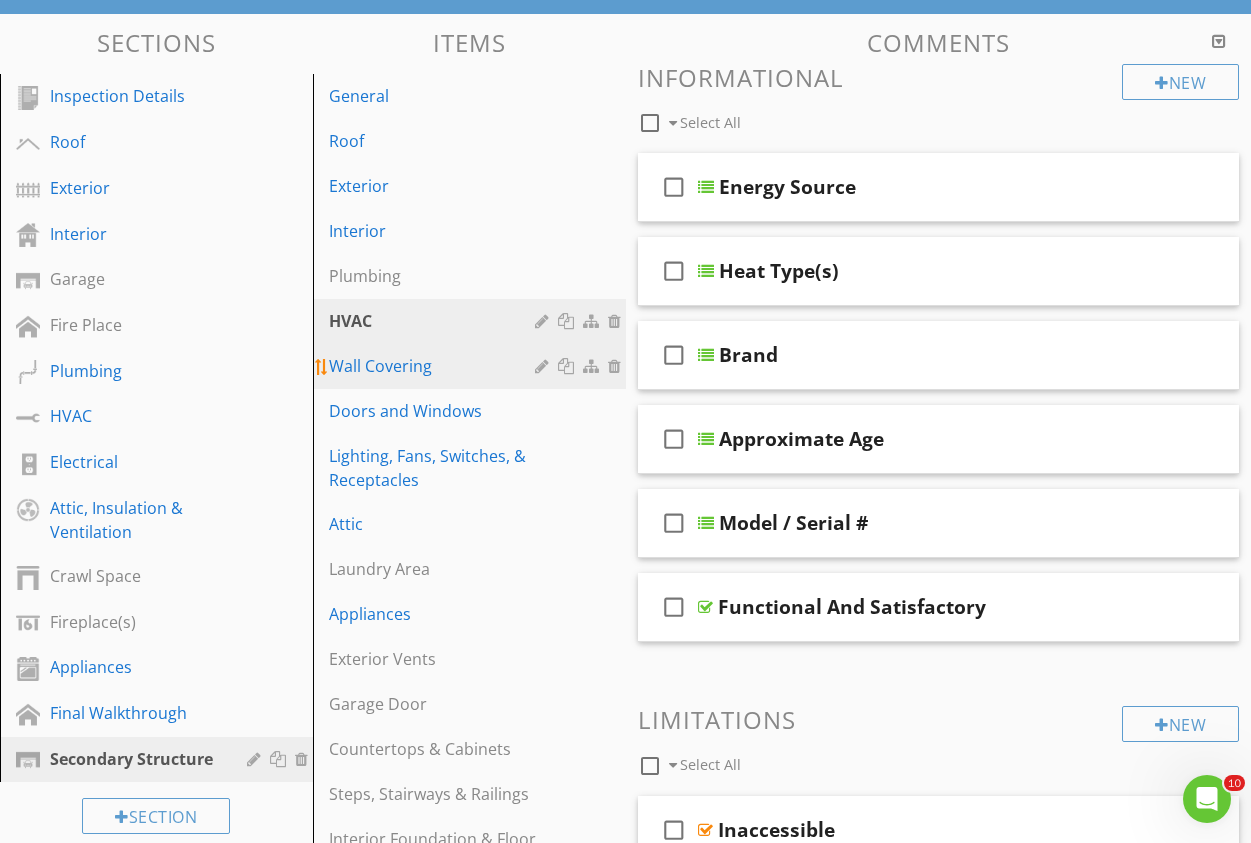 click on "Wall Covering" at bounding box center (435, 366) 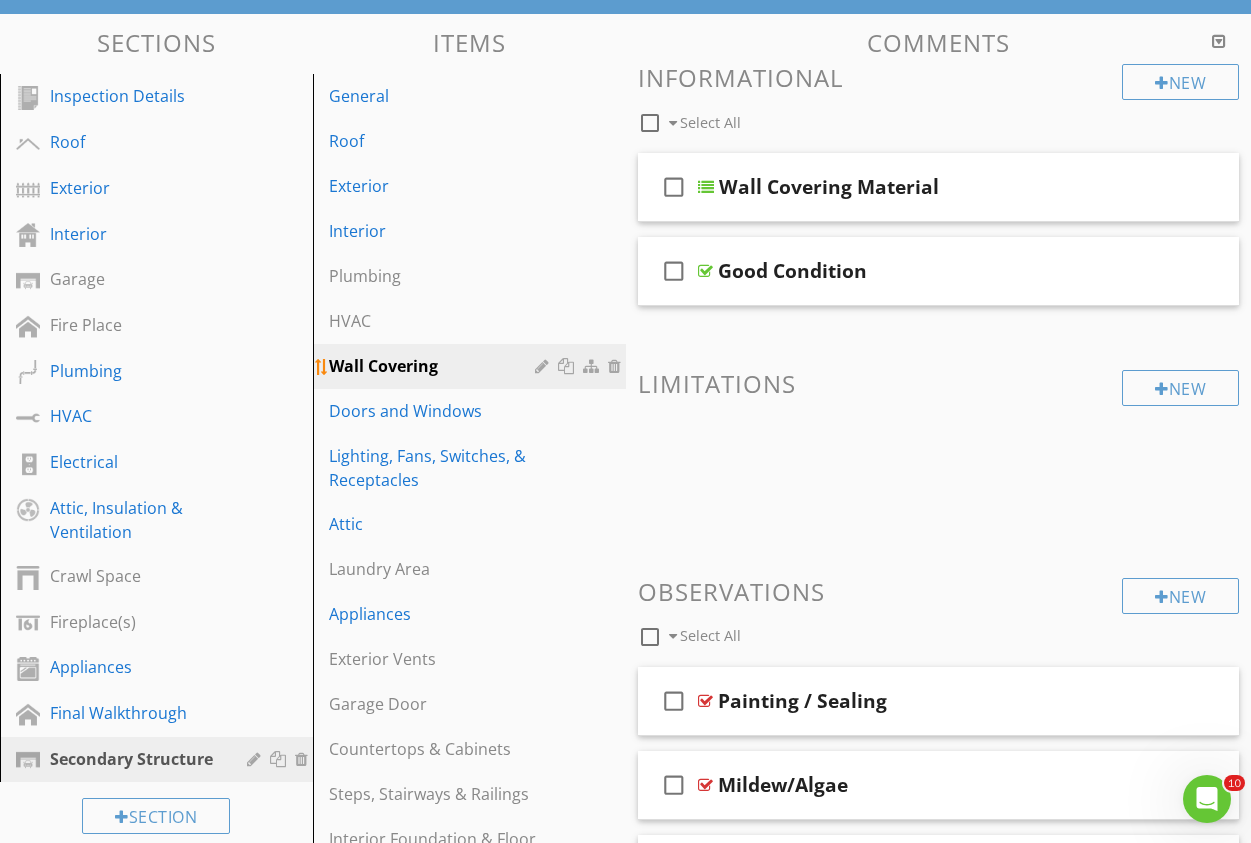 click at bounding box center [617, 366] 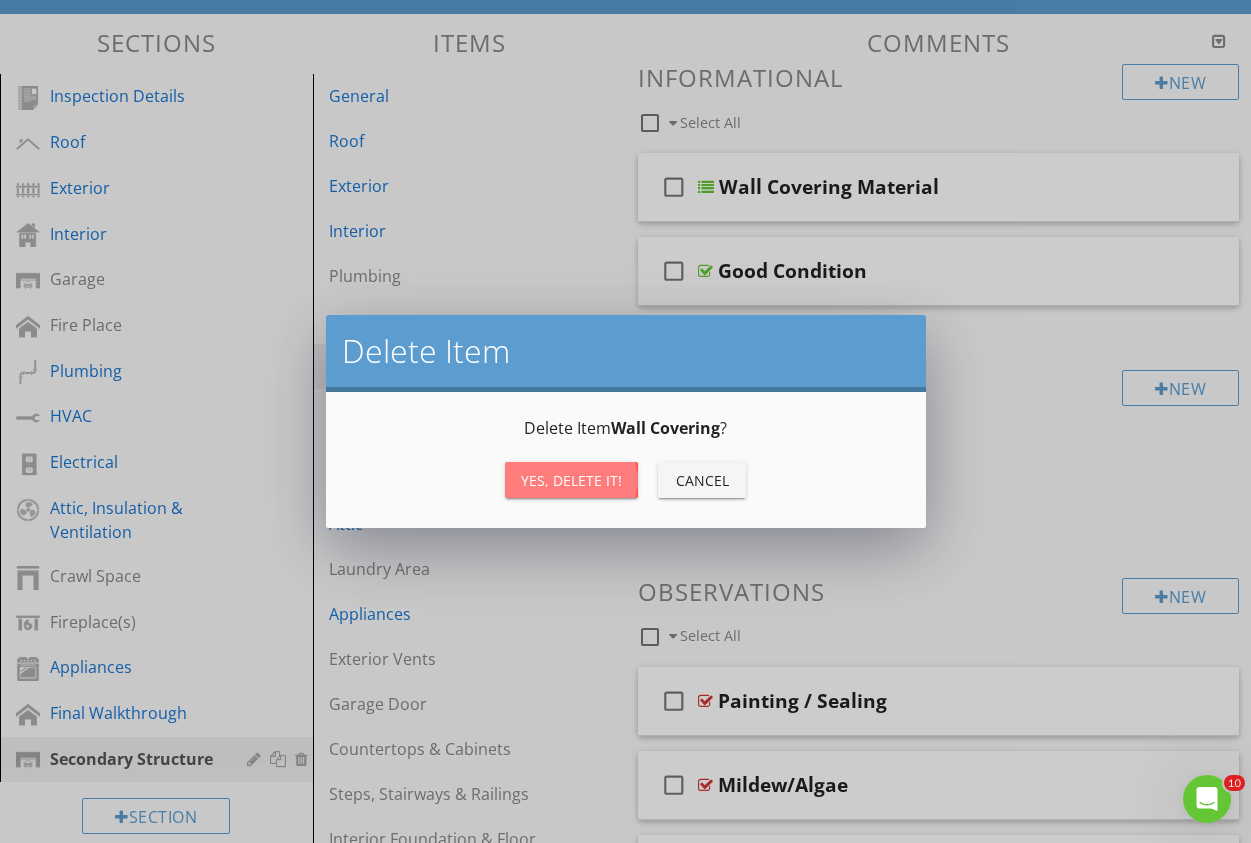 click on "Yes, Delete it!" at bounding box center (571, 480) 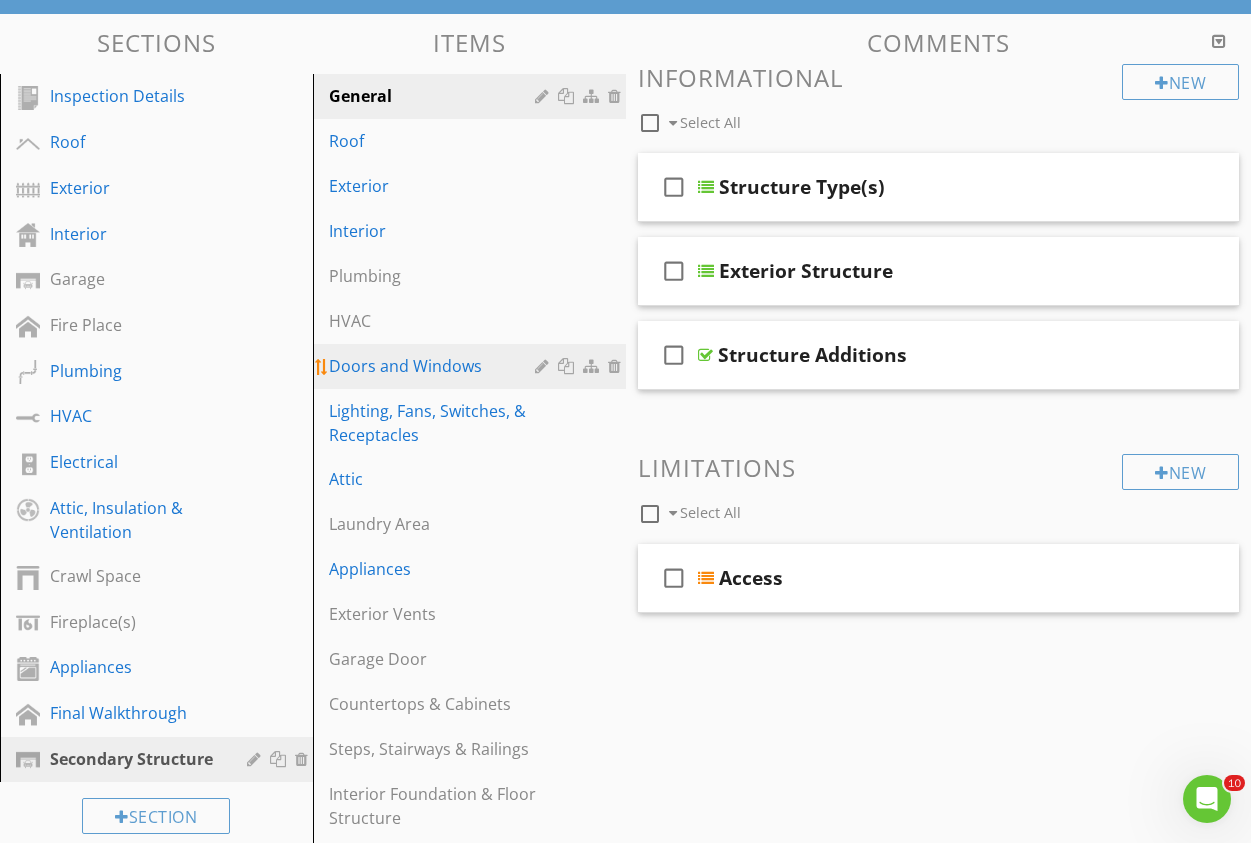 click at bounding box center (617, 366) 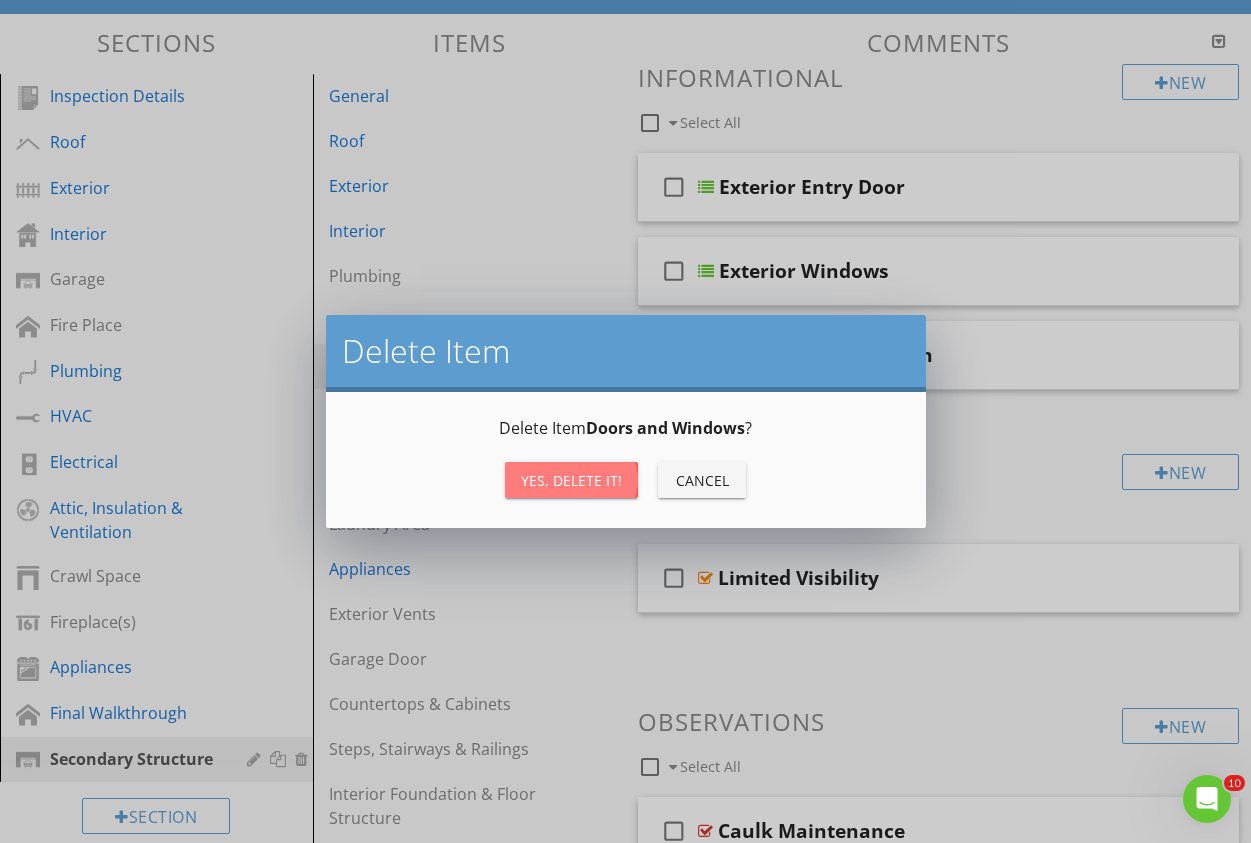 click on "Yes, Delete it!" at bounding box center [571, 480] 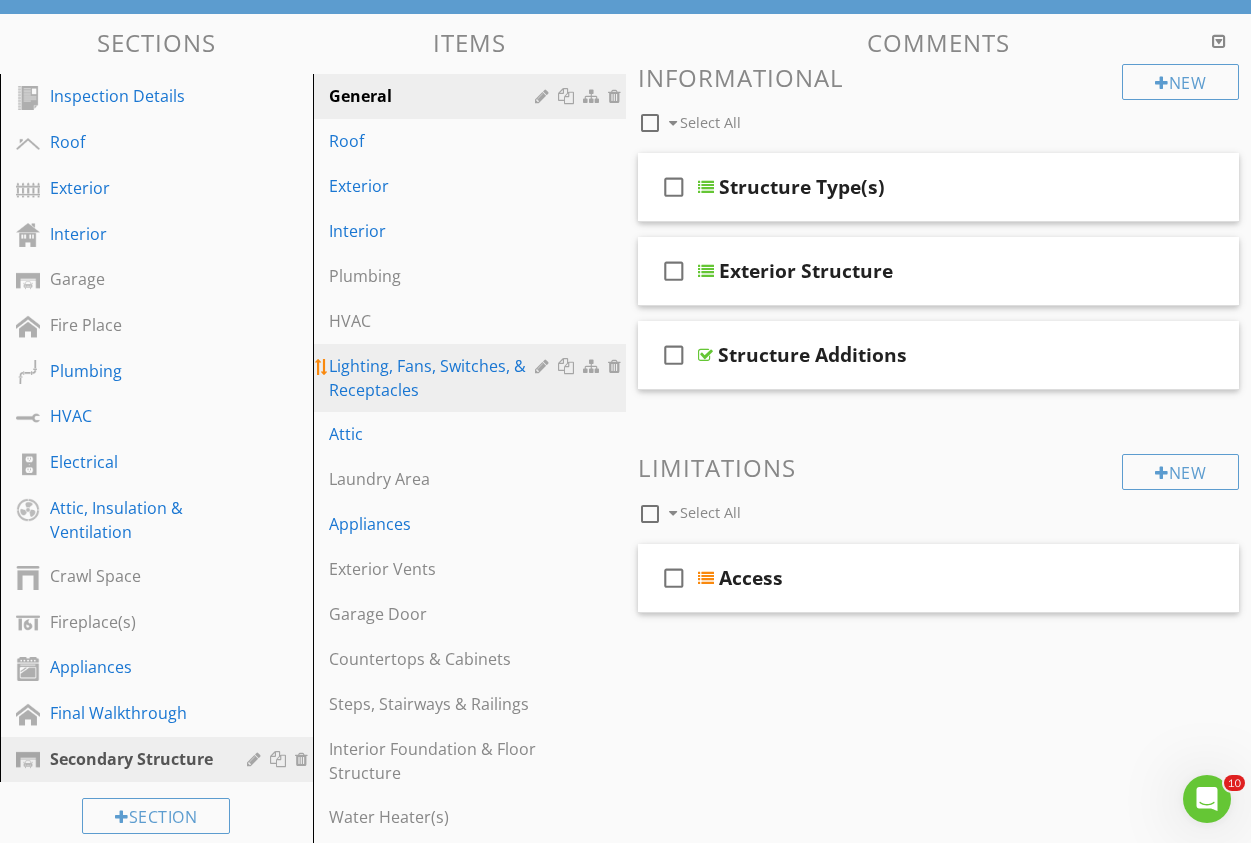 click at bounding box center [544, 366] 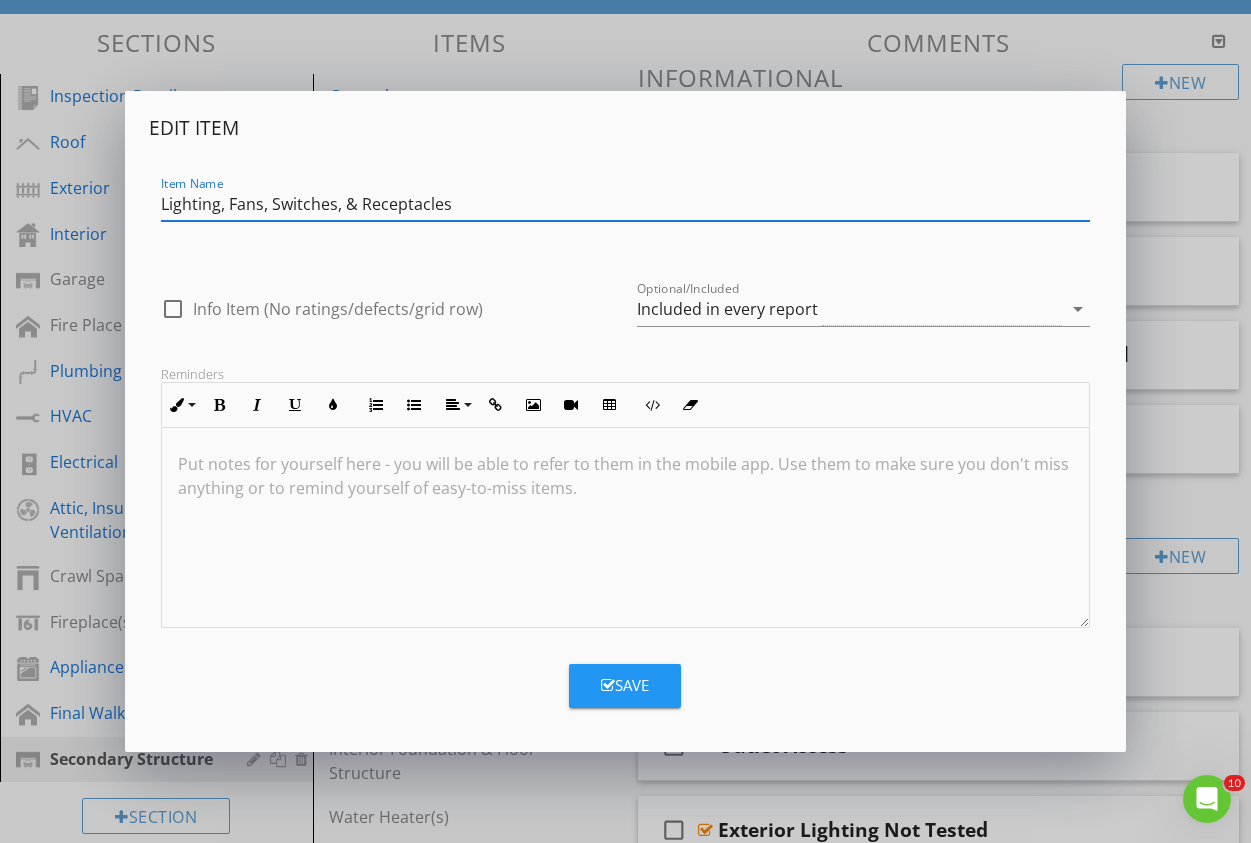 drag, startPoint x: 467, startPoint y: 202, endPoint x: 118, endPoint y: 205, distance: 349.0129 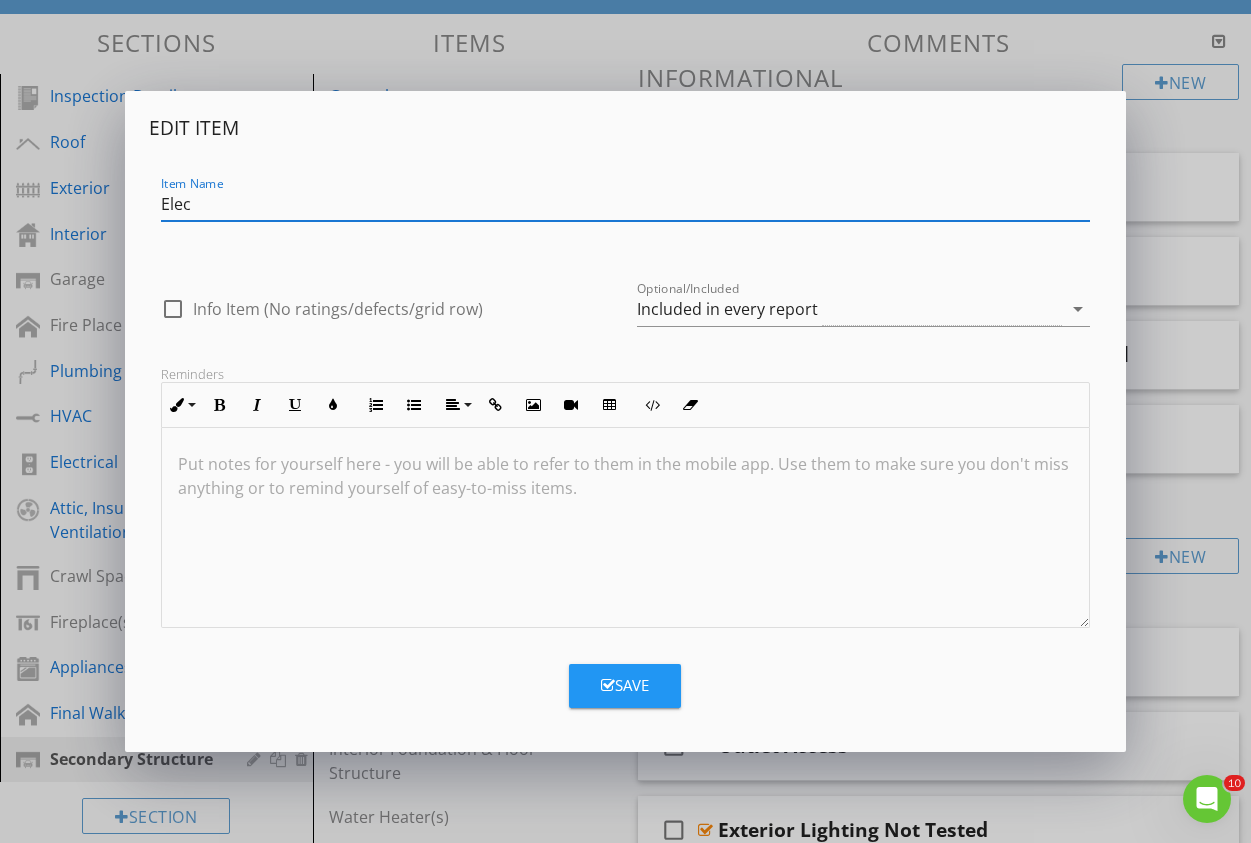 type on "Electrical" 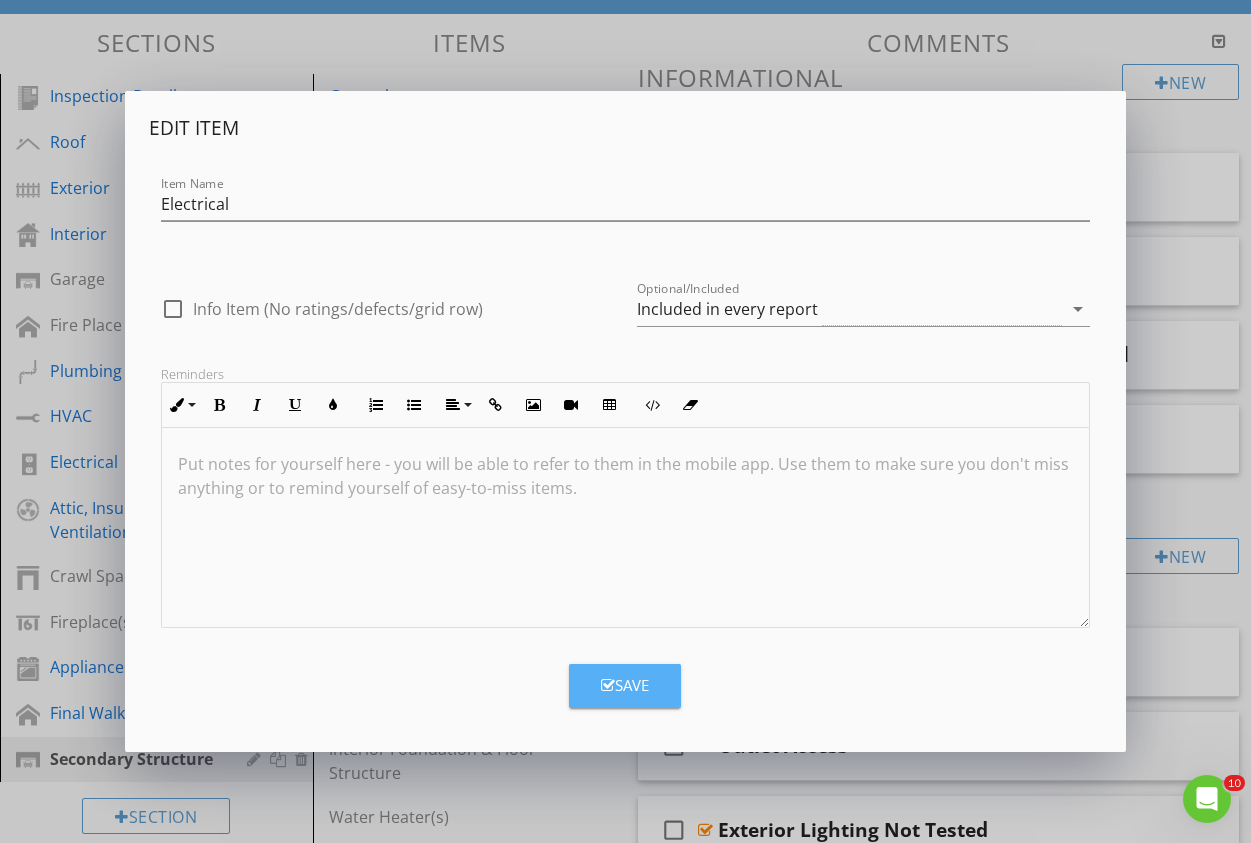 click on "Save" at bounding box center (625, 685) 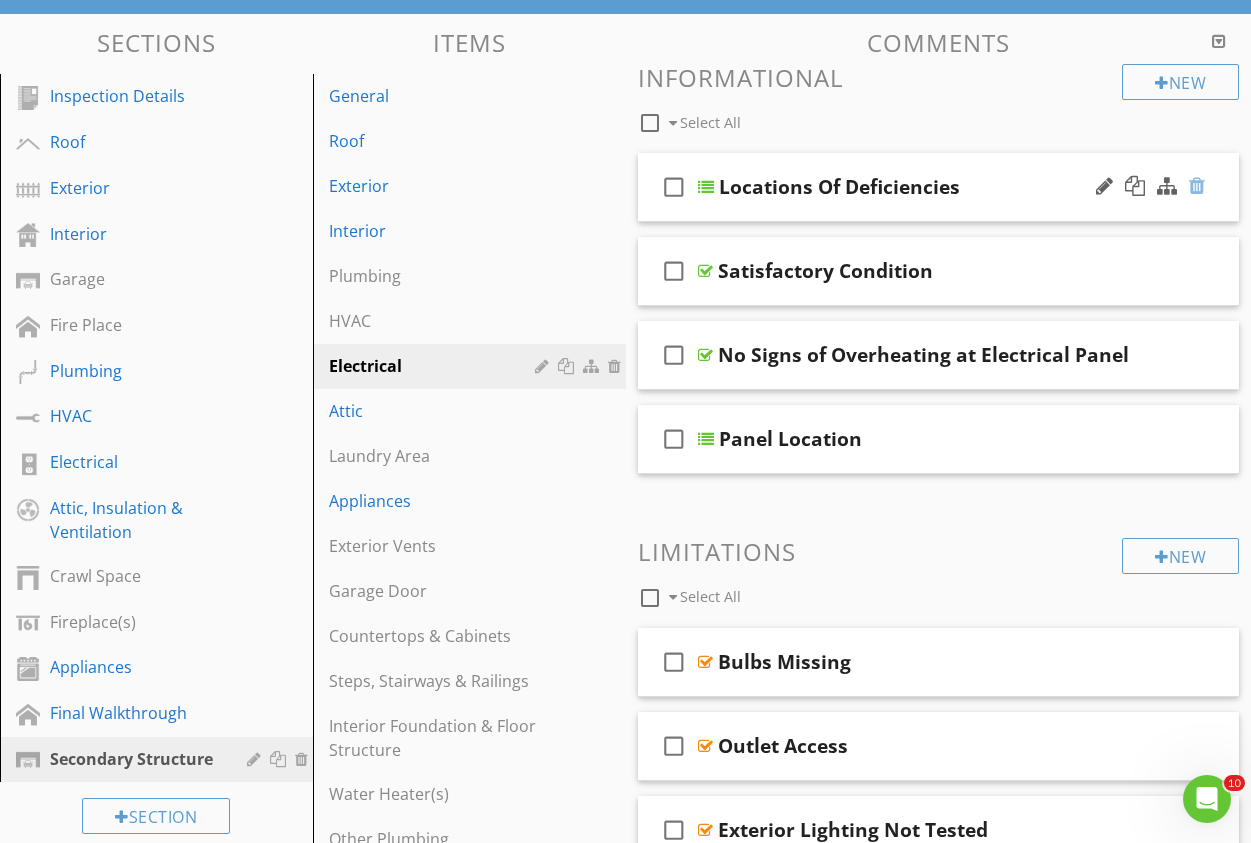 click at bounding box center (1197, 186) 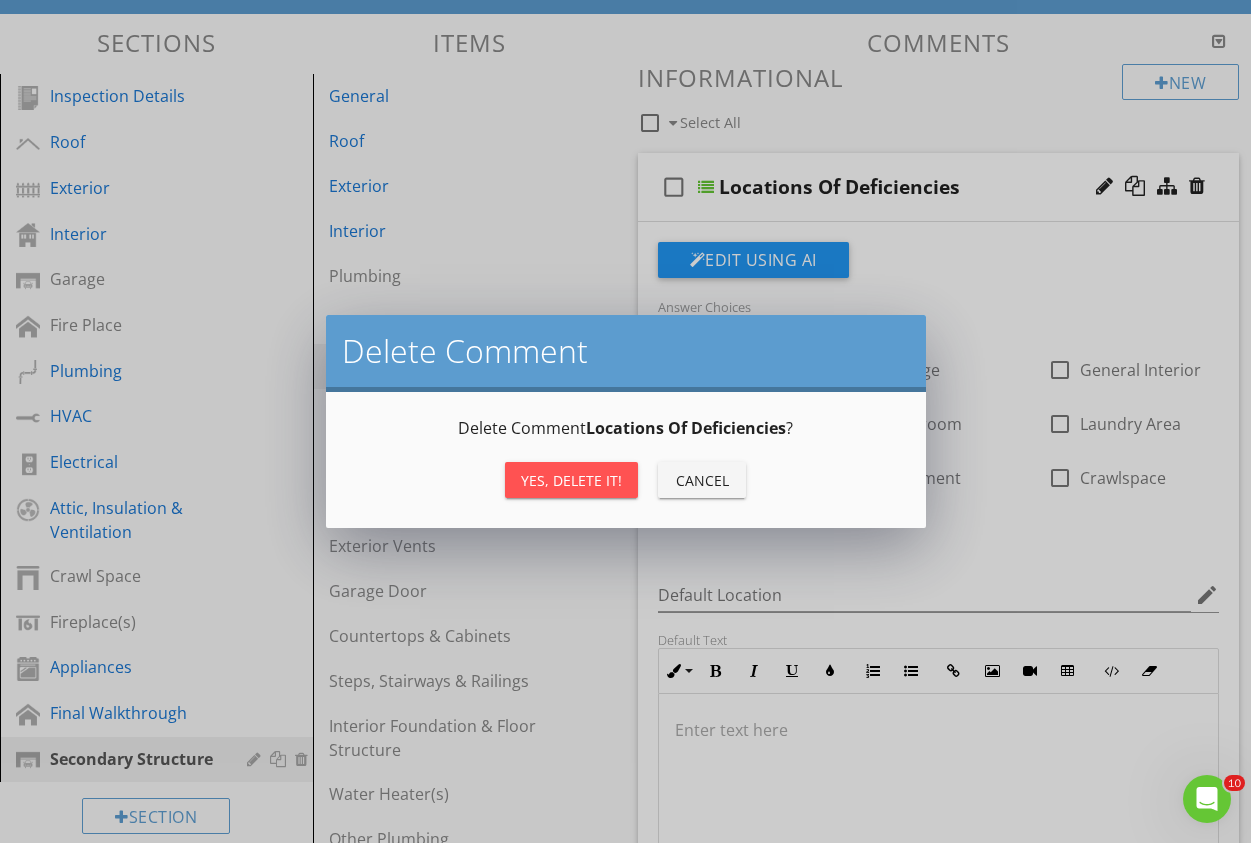 click on "Yes, Delete it!" at bounding box center (571, 480) 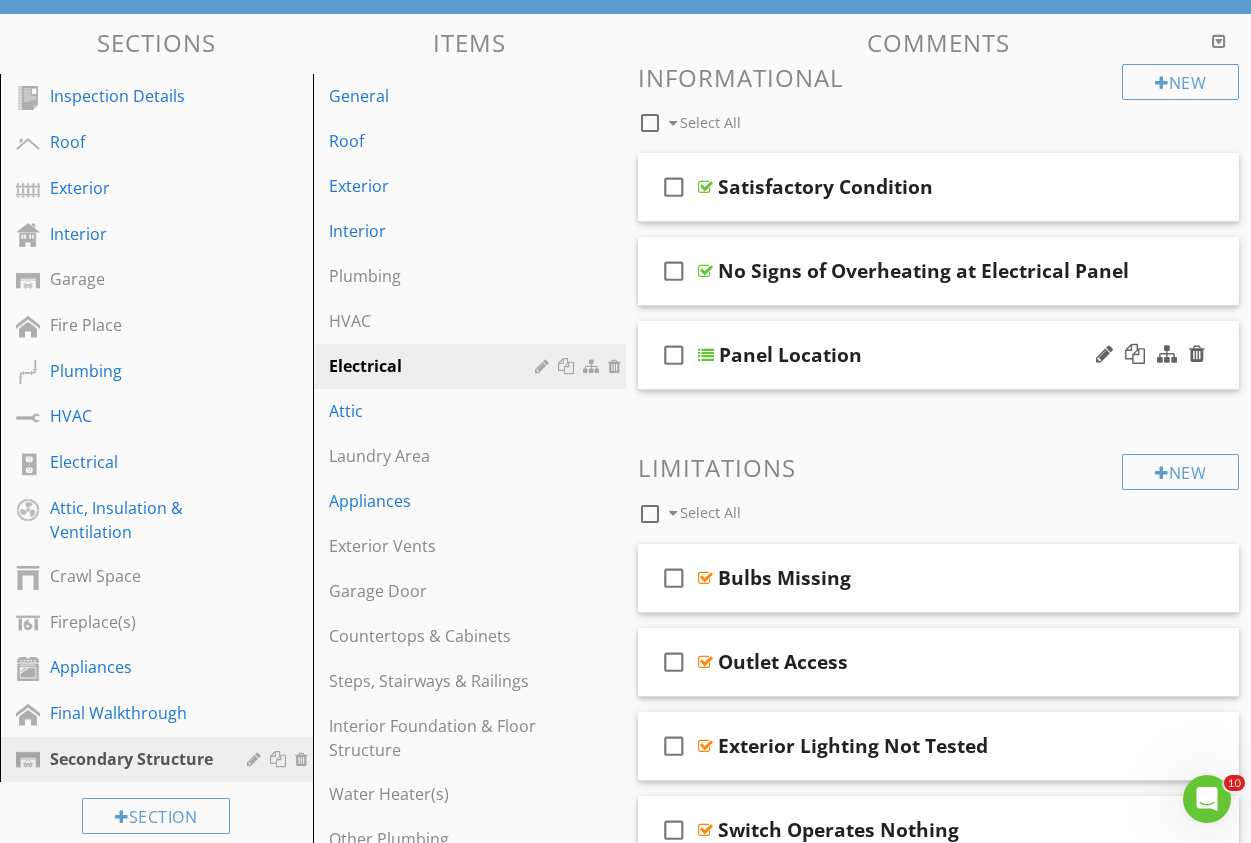 type 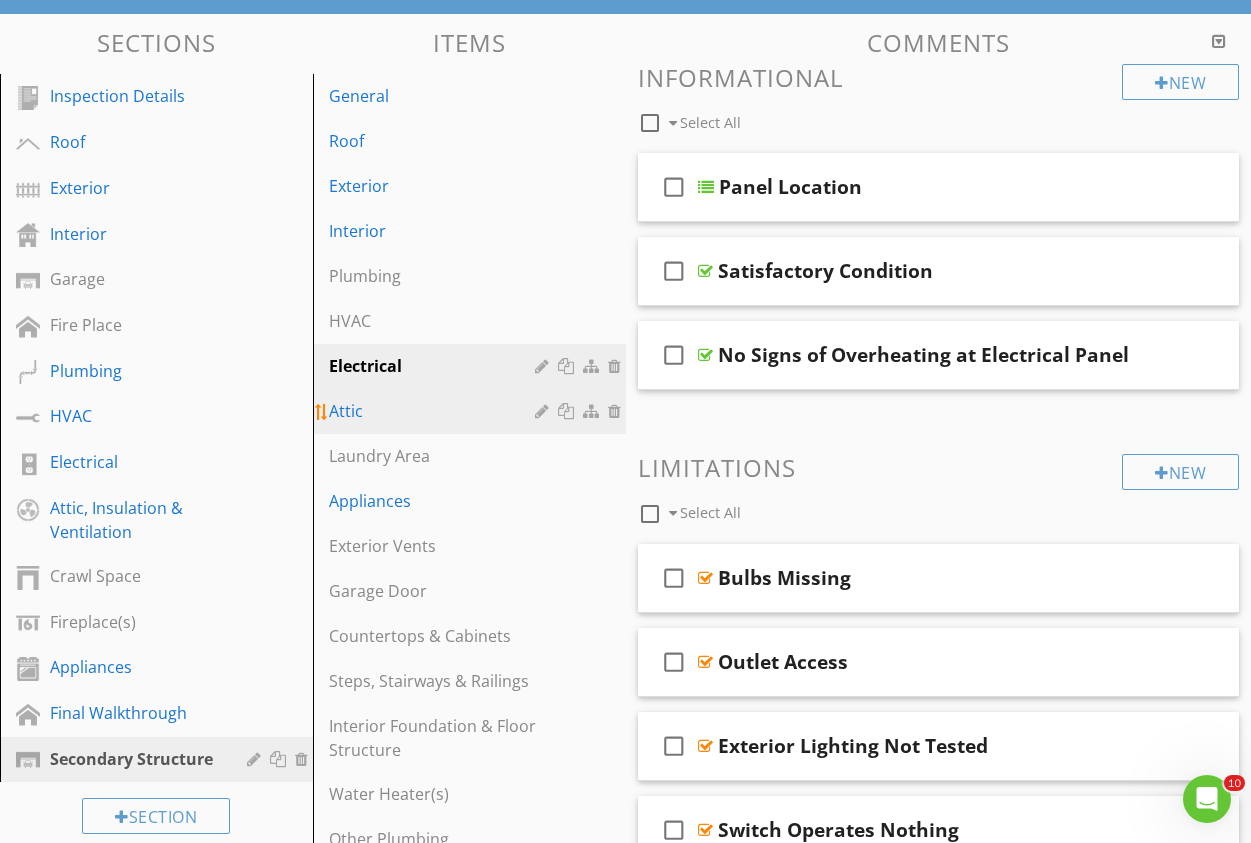 click at bounding box center [544, 411] 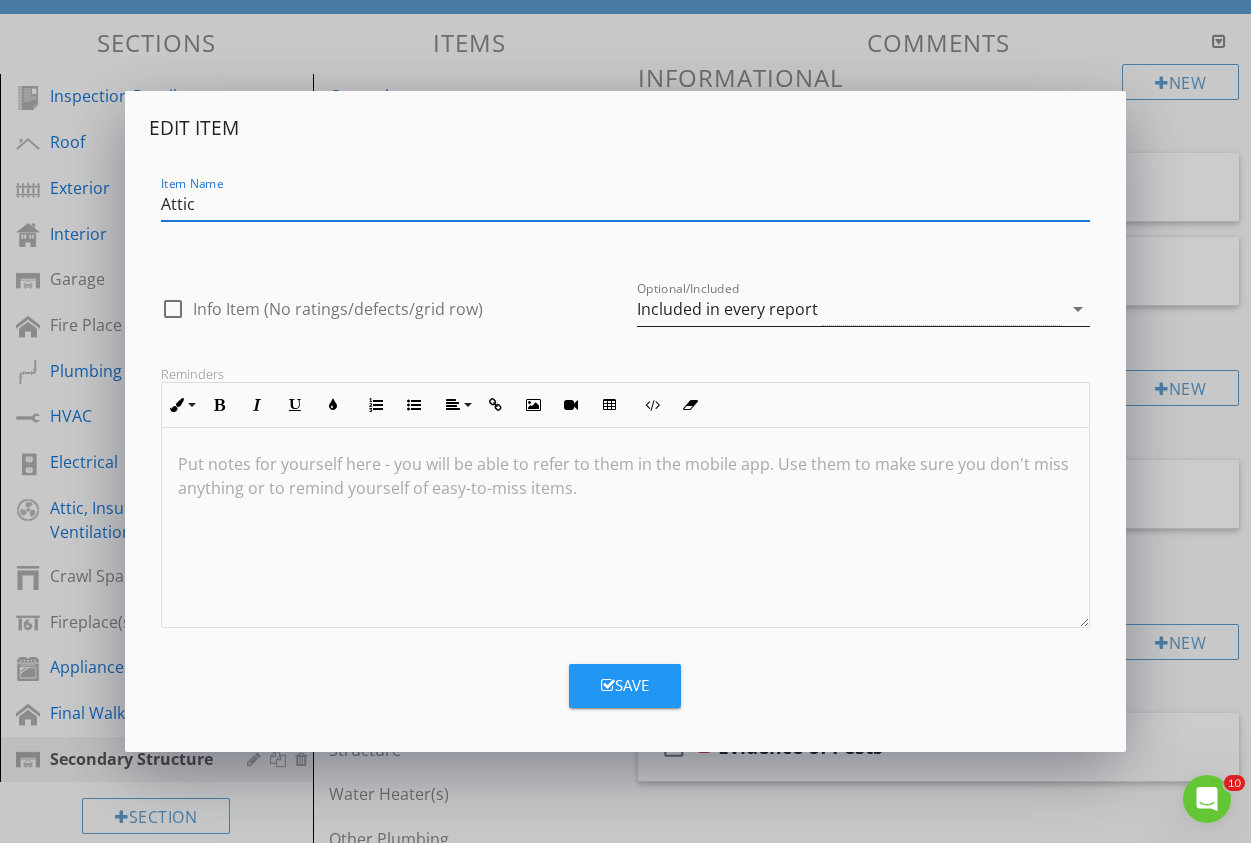 click on "Included in every report" at bounding box center (727, 309) 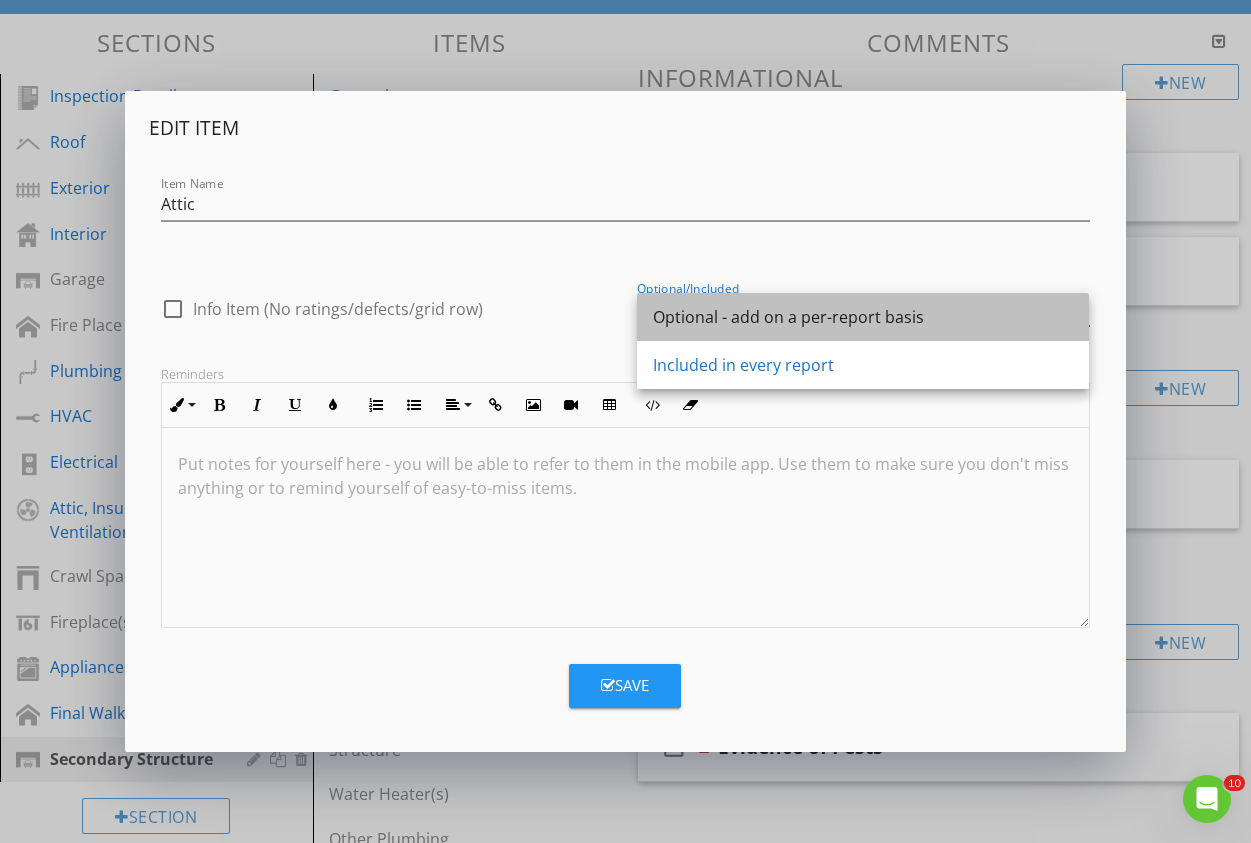 click on "Optional - add on a per-report basis" at bounding box center (863, 317) 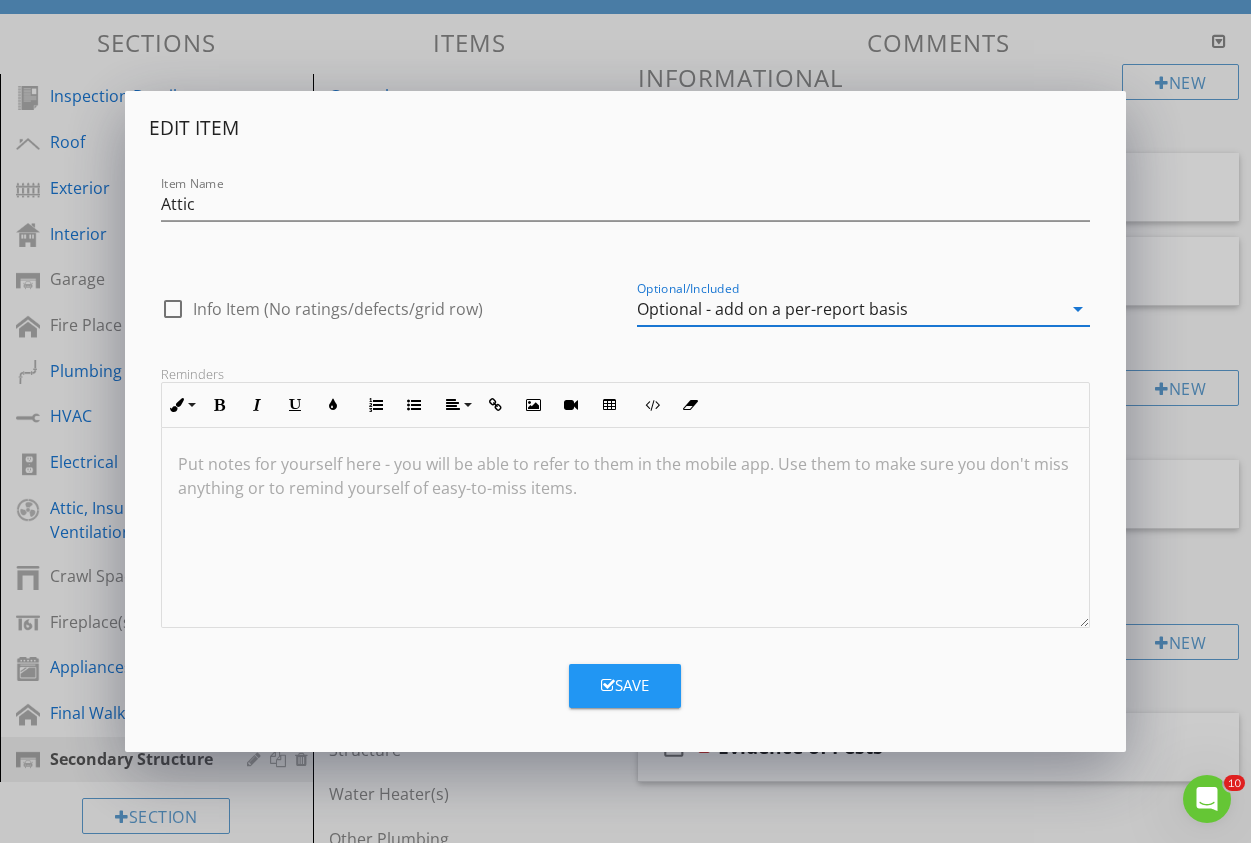 click on "Save" at bounding box center (625, 685) 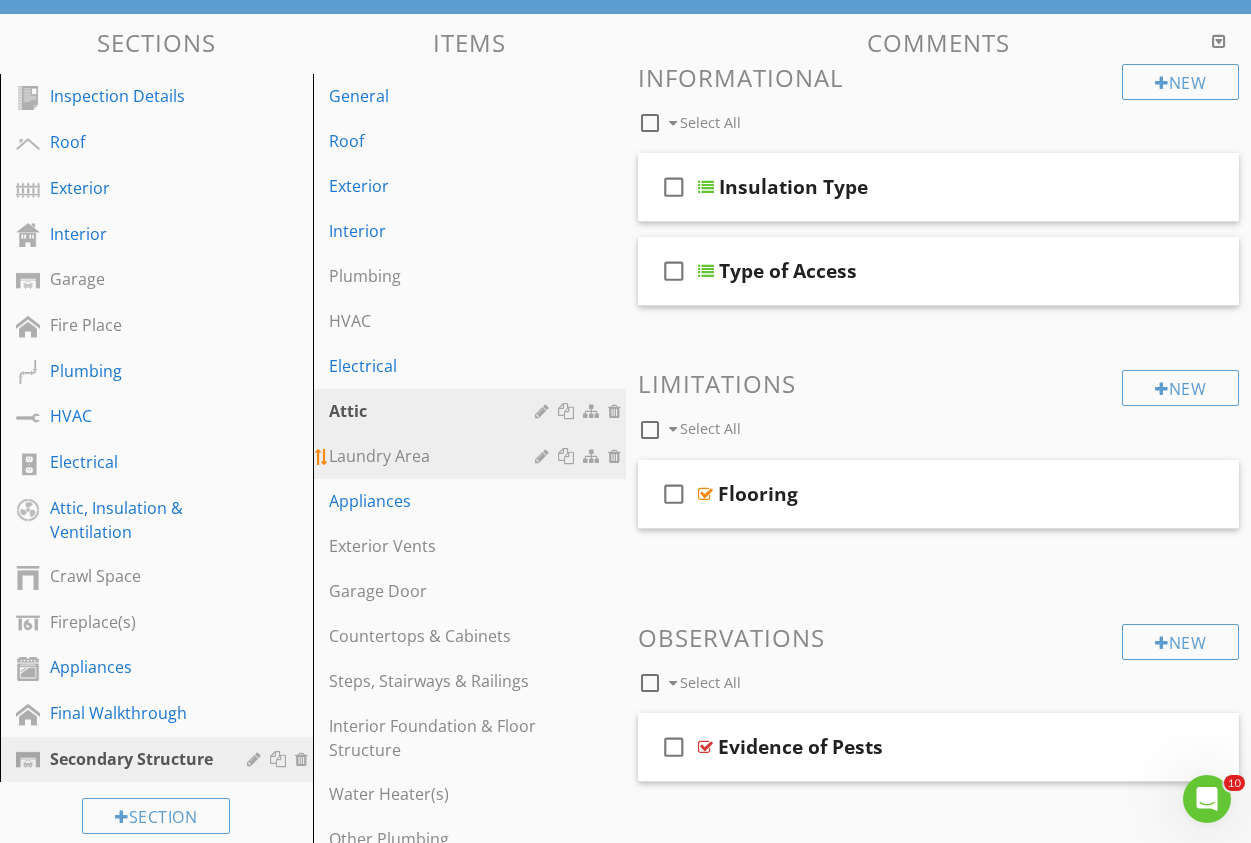 click on "Laundry Area" at bounding box center [435, 456] 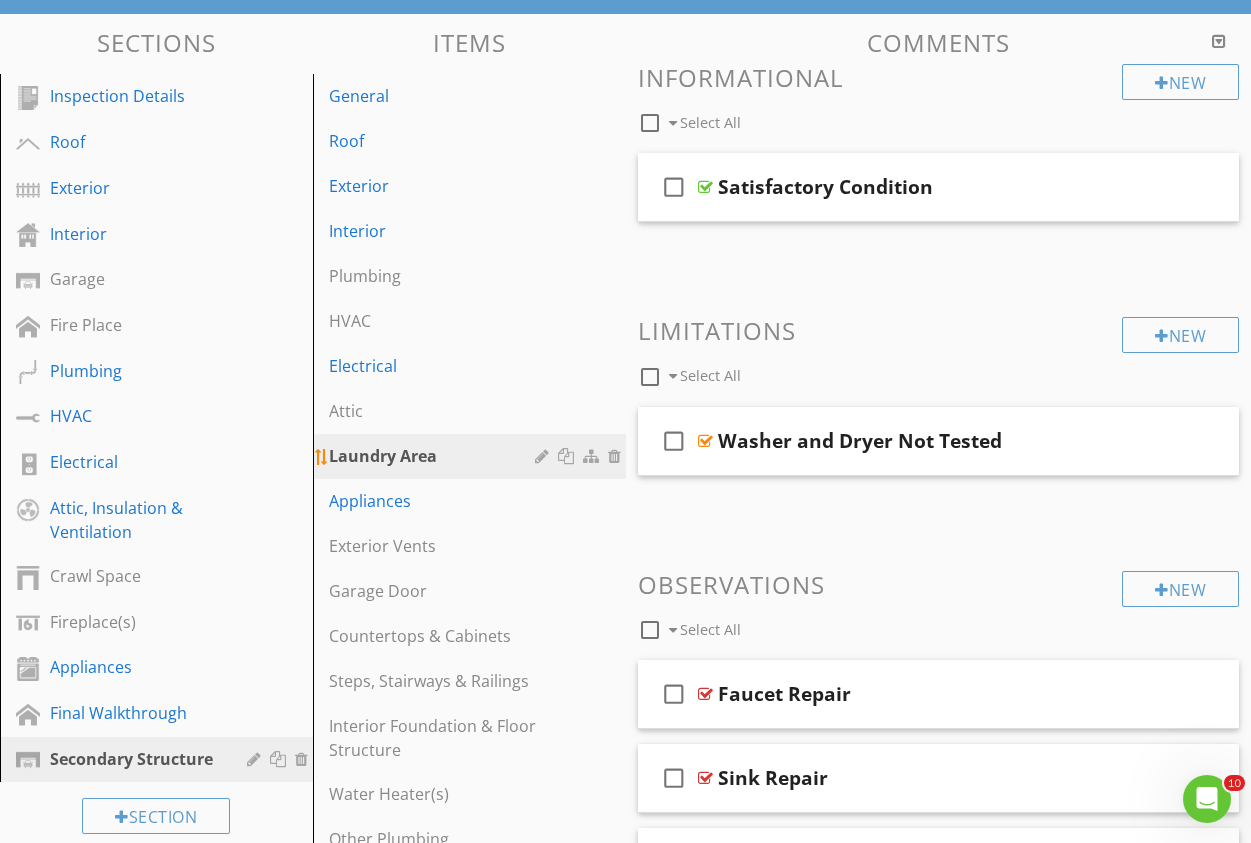 click at bounding box center (617, 456) 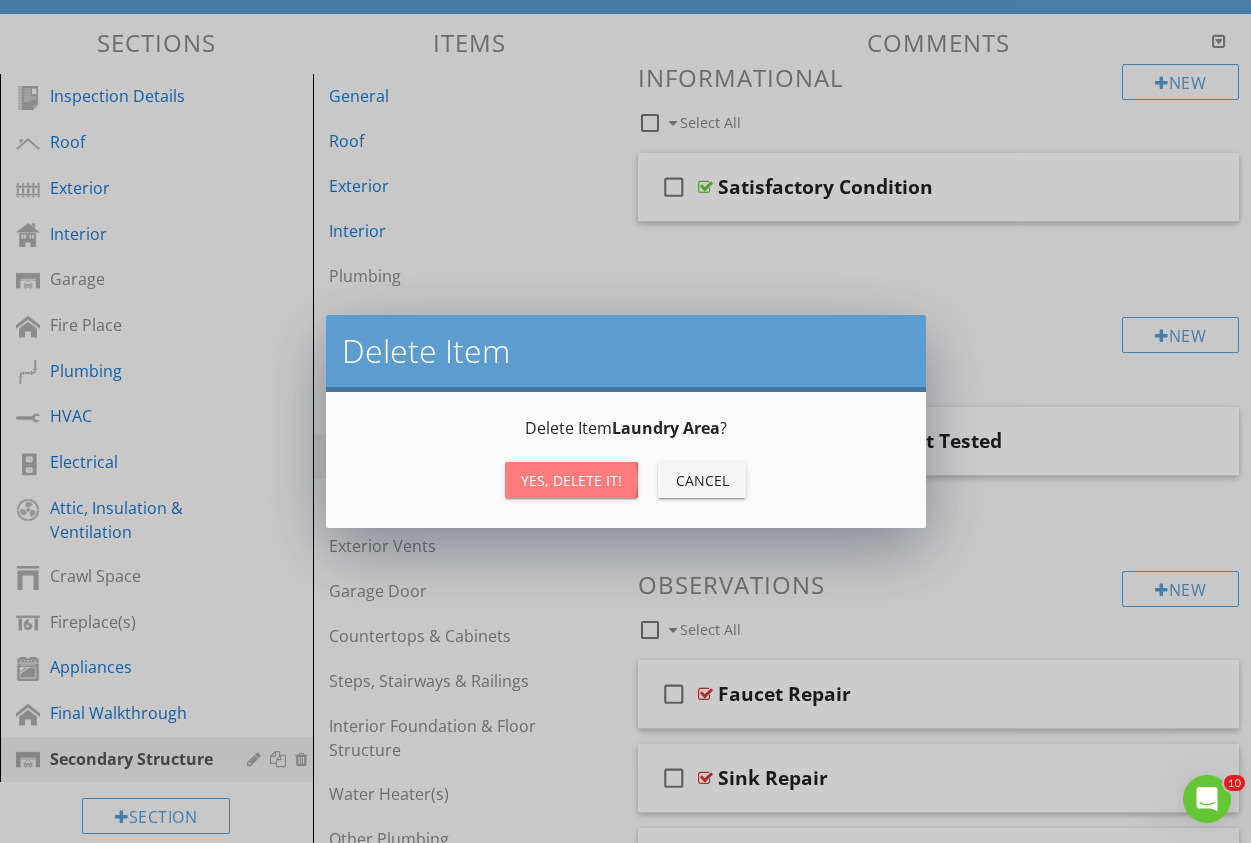 click on "Yes, Delete it!" at bounding box center [571, 480] 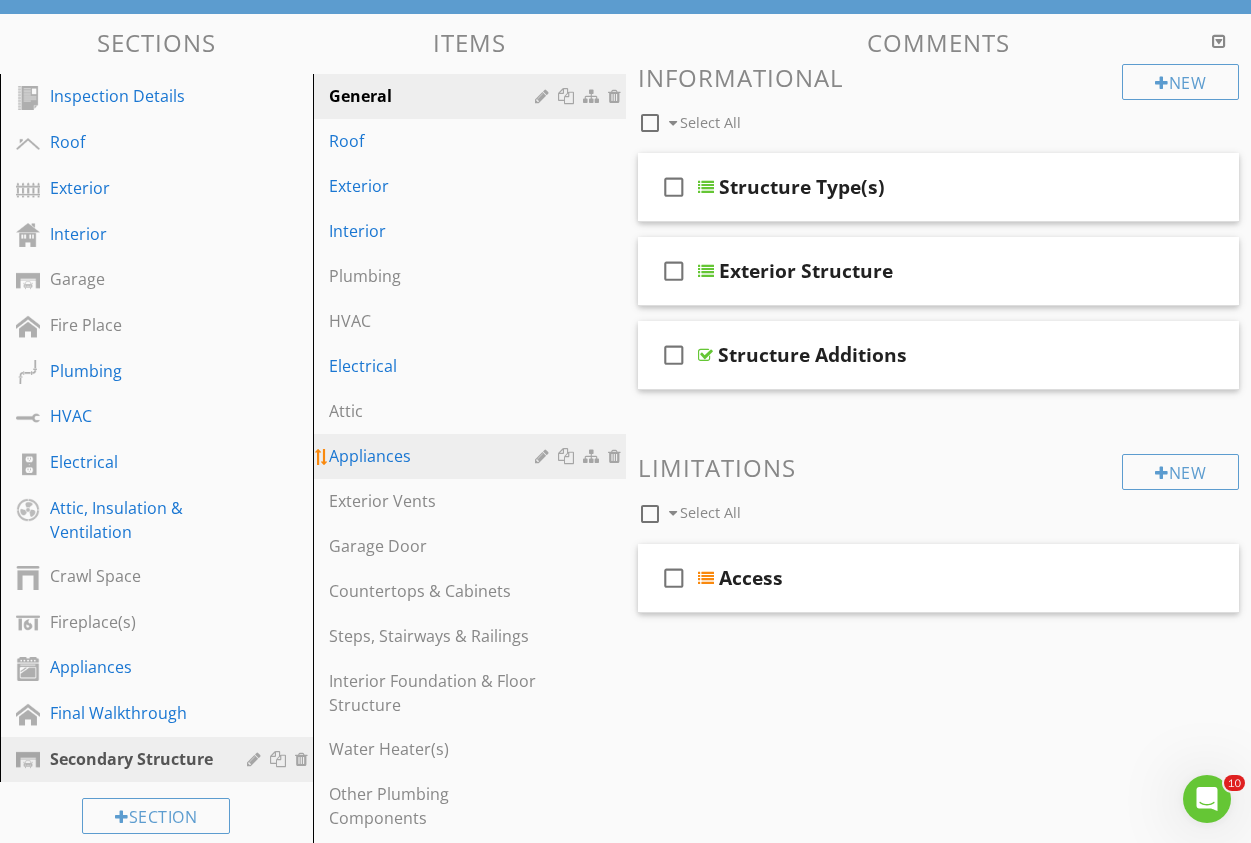 click at bounding box center [544, 456] 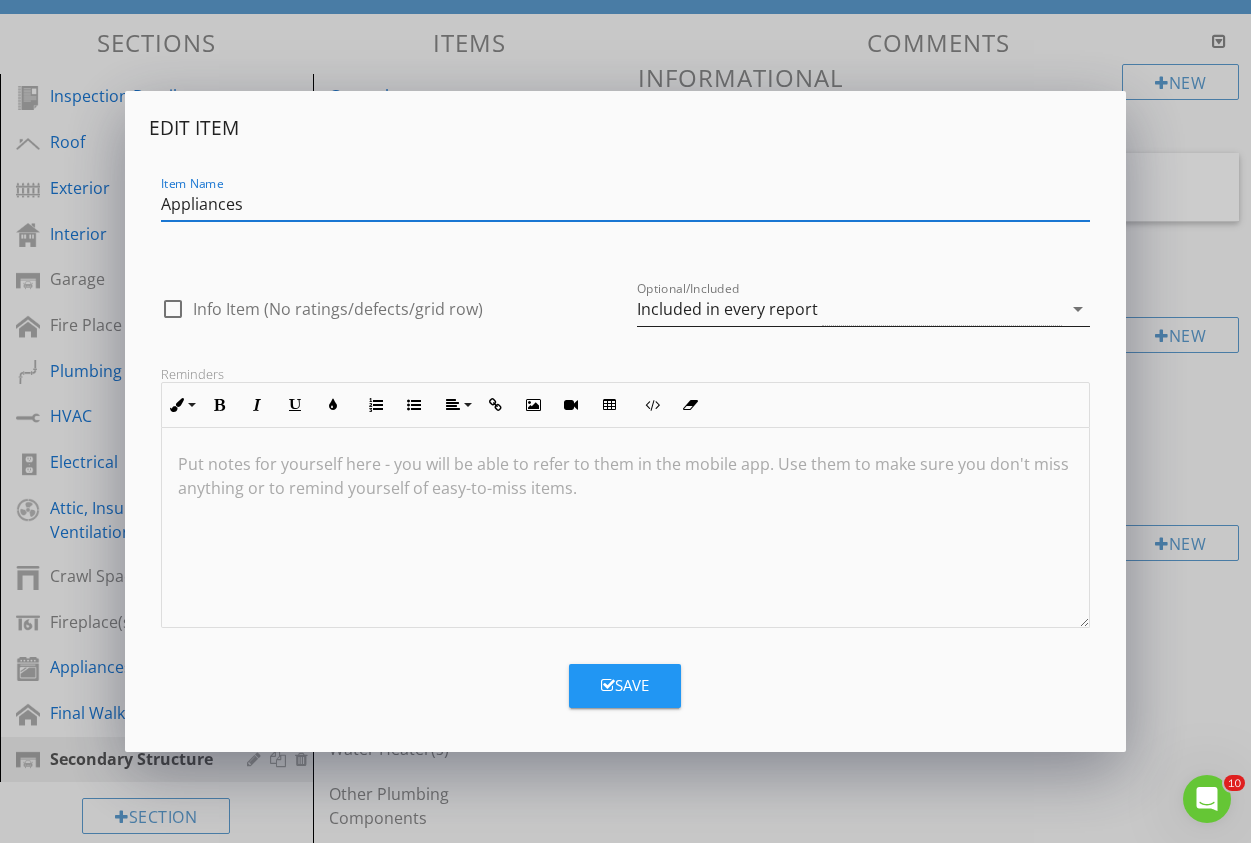 click on "Included in every report" at bounding box center [727, 309] 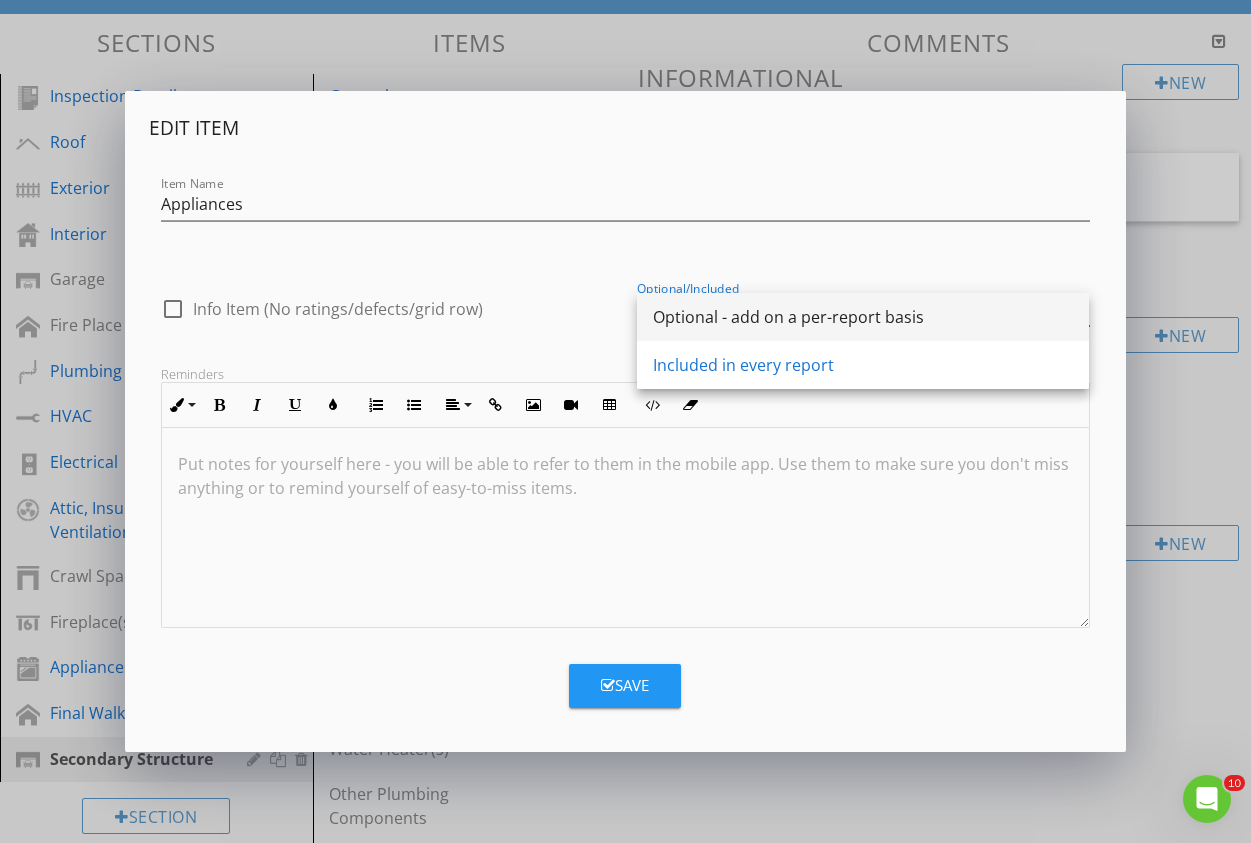 click on "Optional - add on a per-report basis" at bounding box center (863, 317) 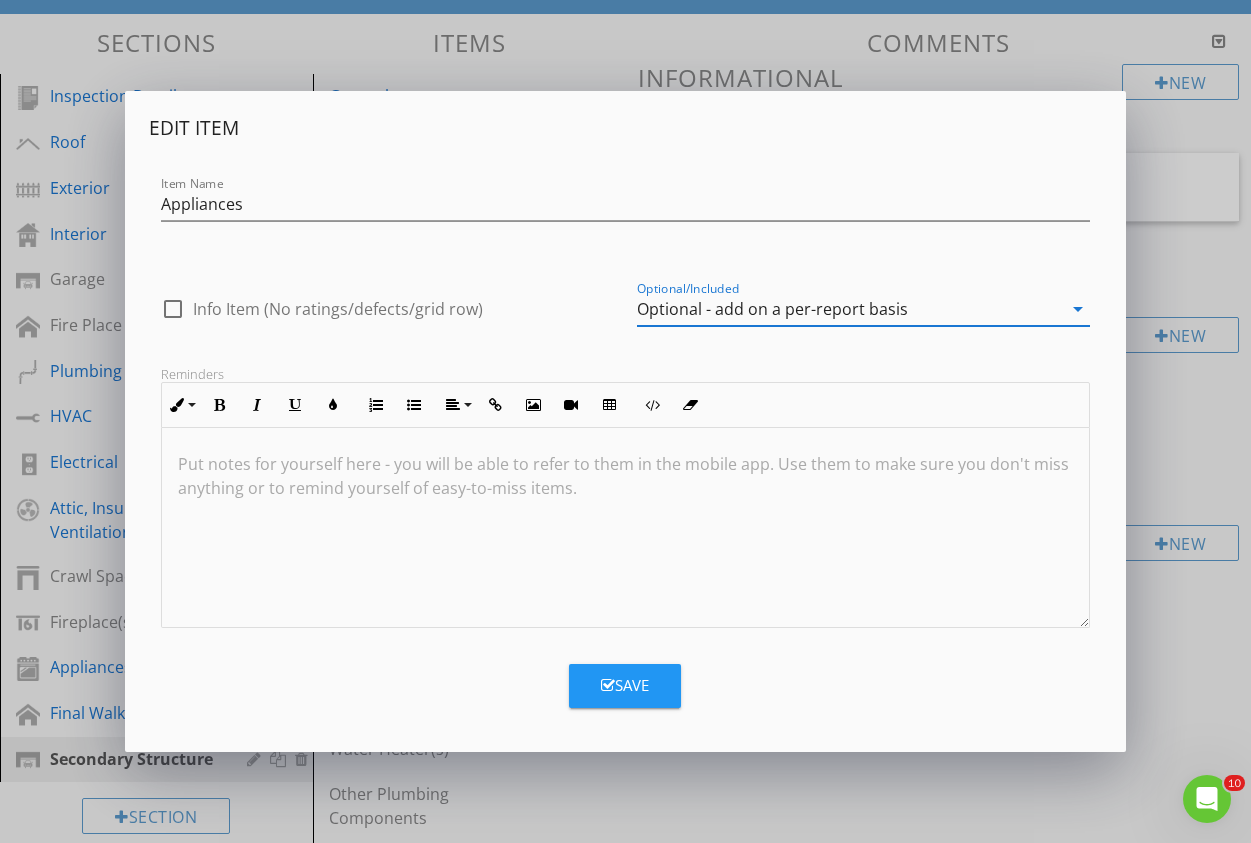 click on "Save" at bounding box center [625, 685] 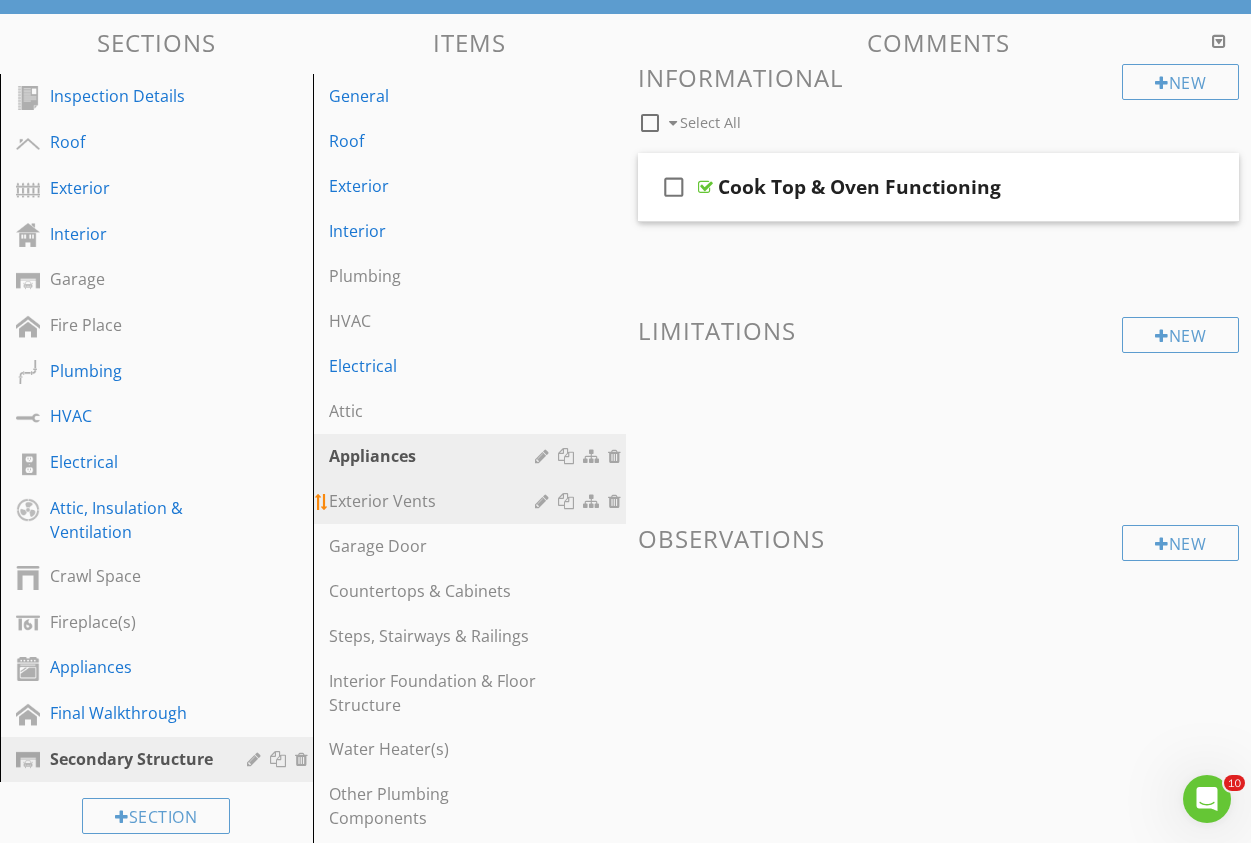 click at bounding box center (617, 501) 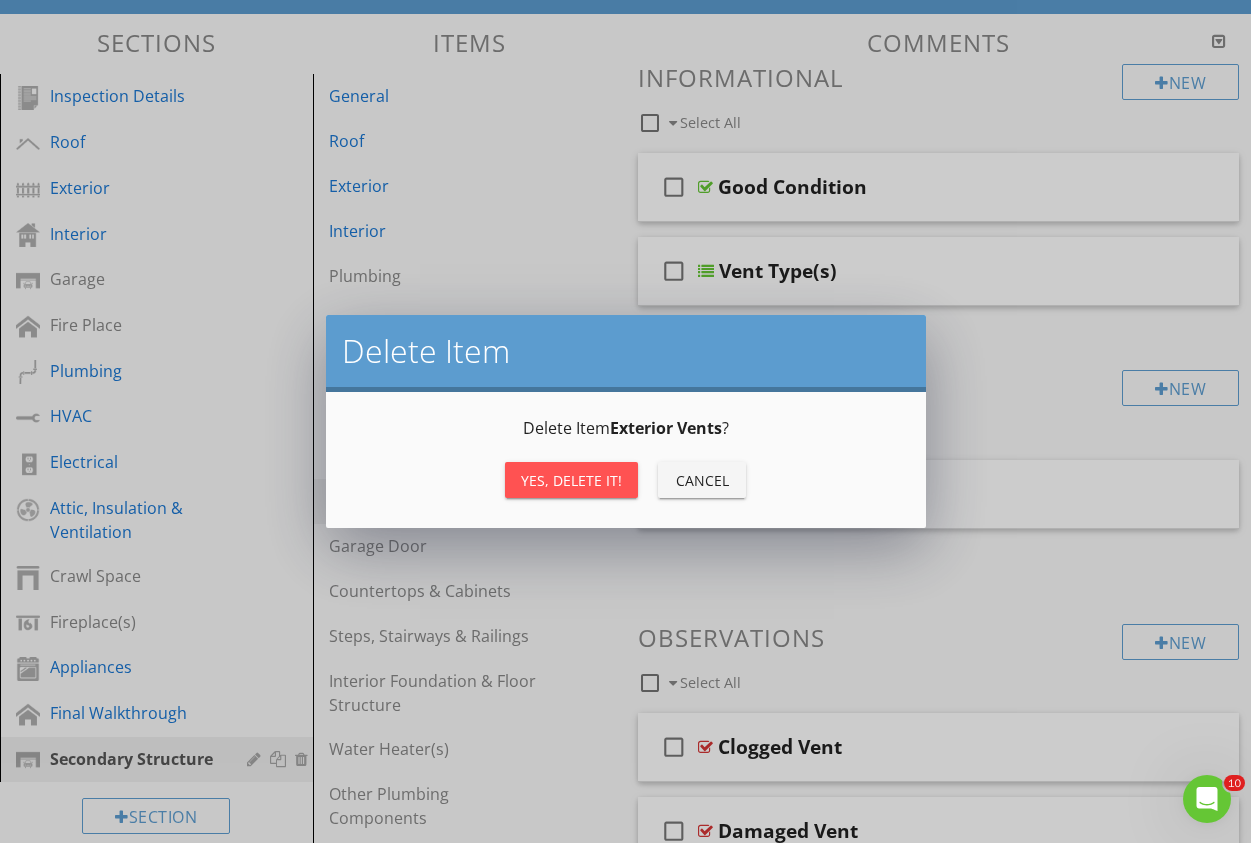 click on "Yes, Delete it!" at bounding box center [571, 480] 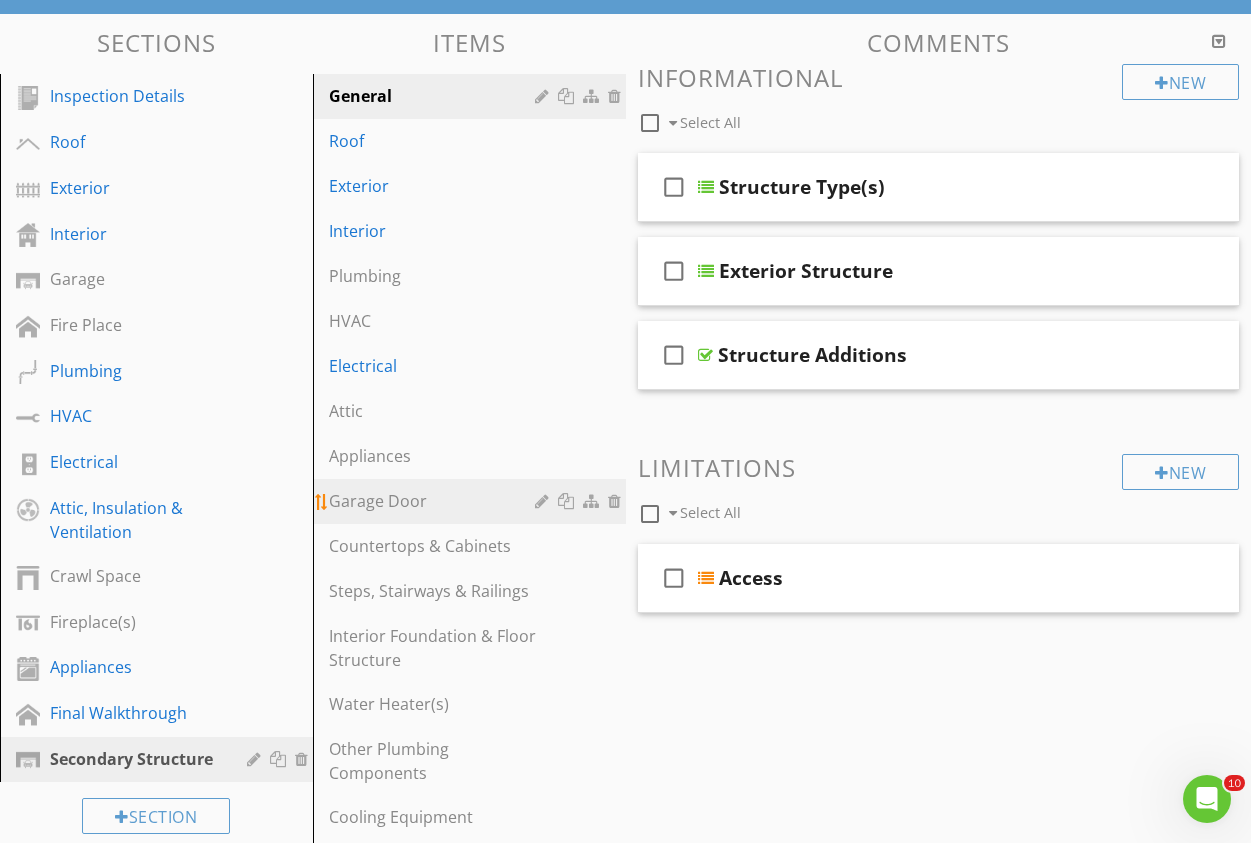 click at bounding box center [544, 501] 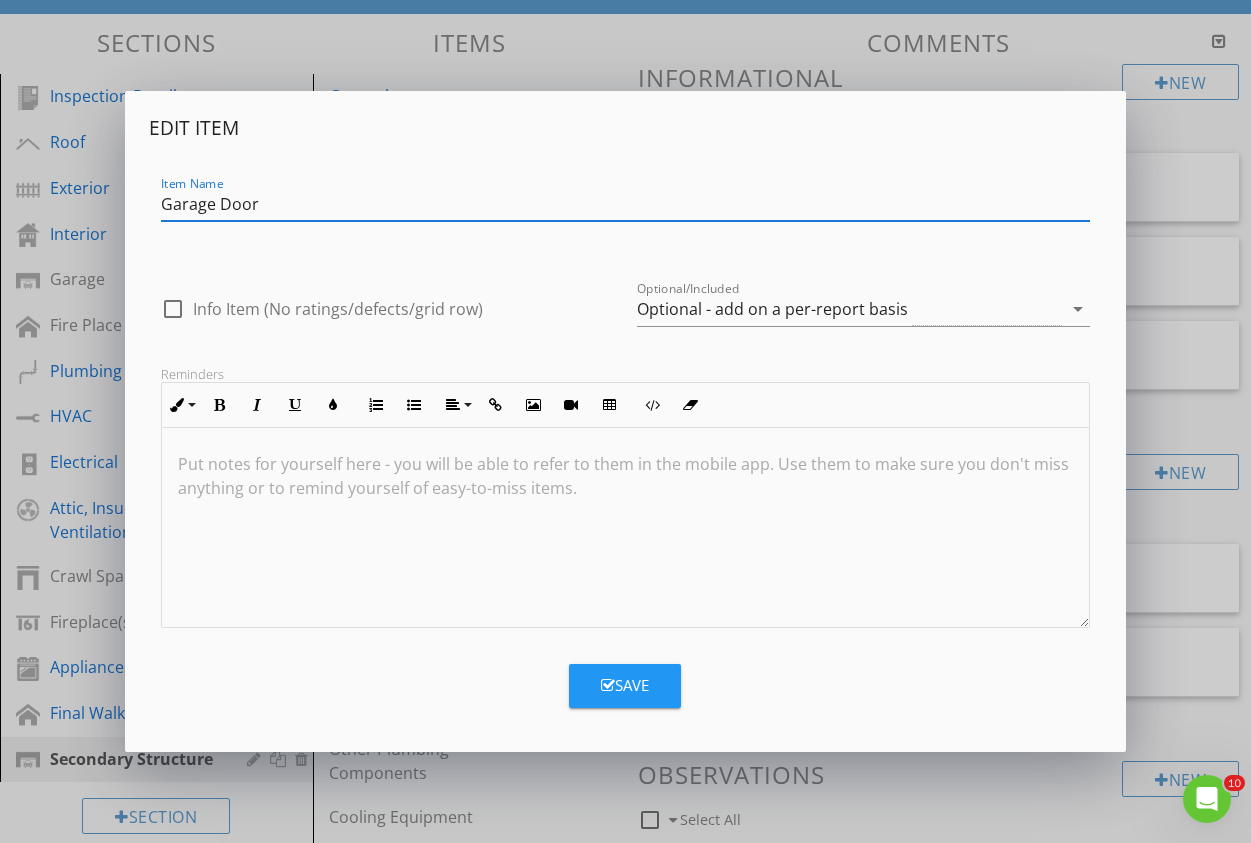 drag, startPoint x: 261, startPoint y: 202, endPoint x: 220, endPoint y: 202, distance: 41 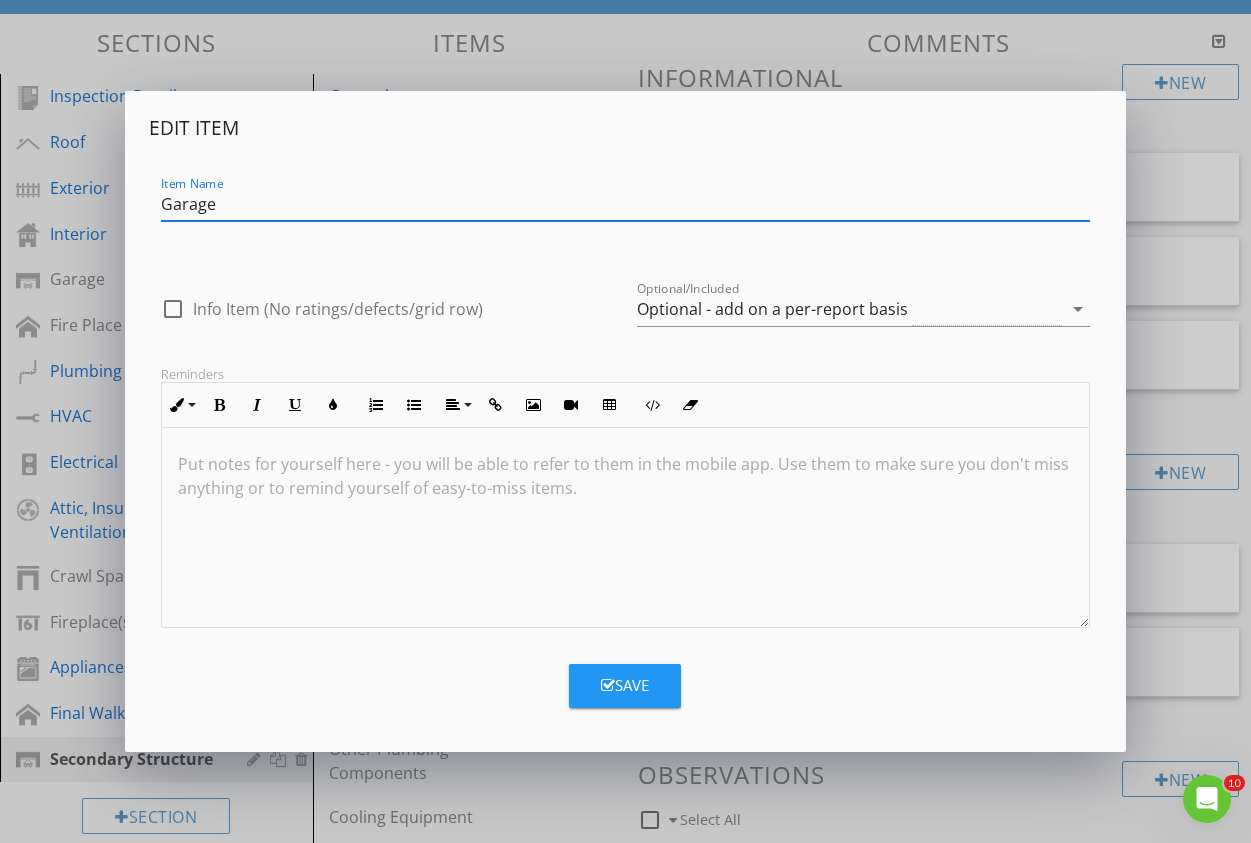 type on "Garage" 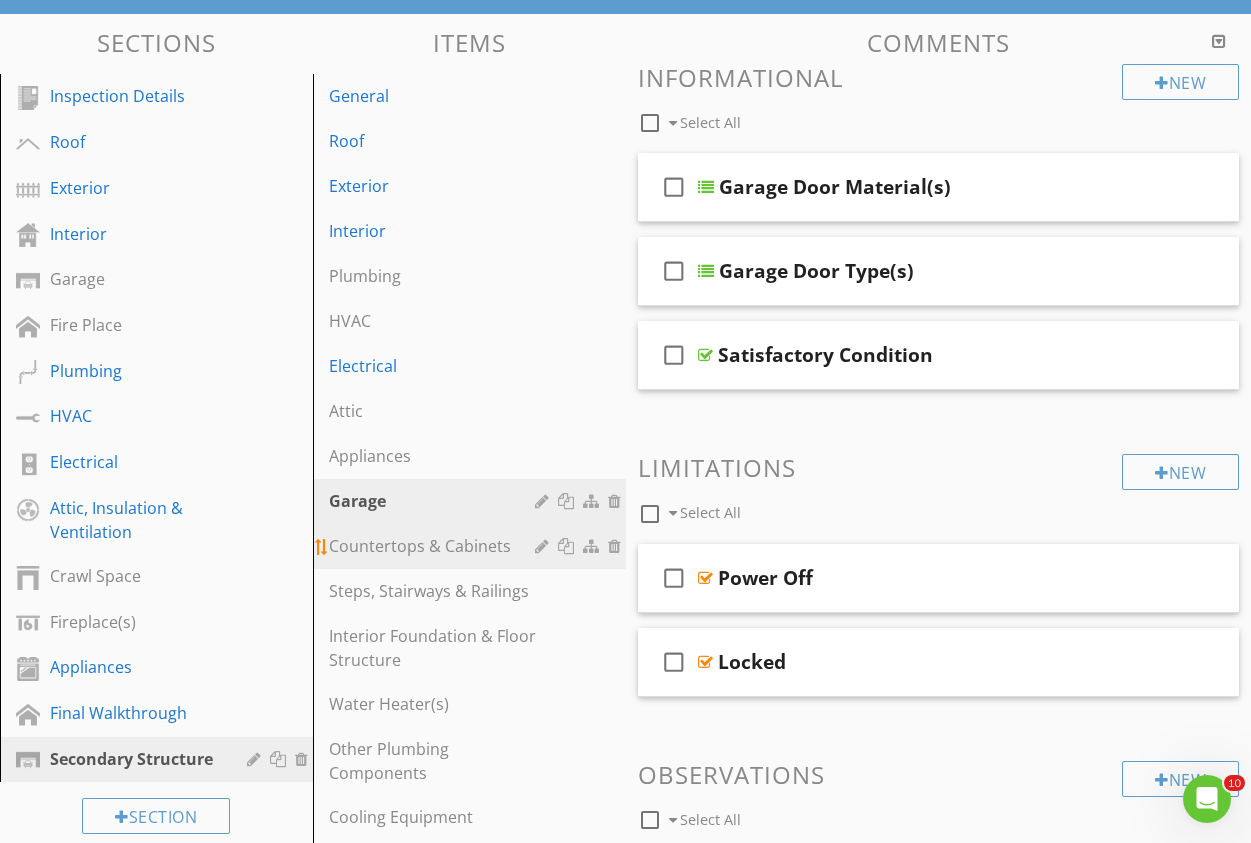 click at bounding box center [617, 546] 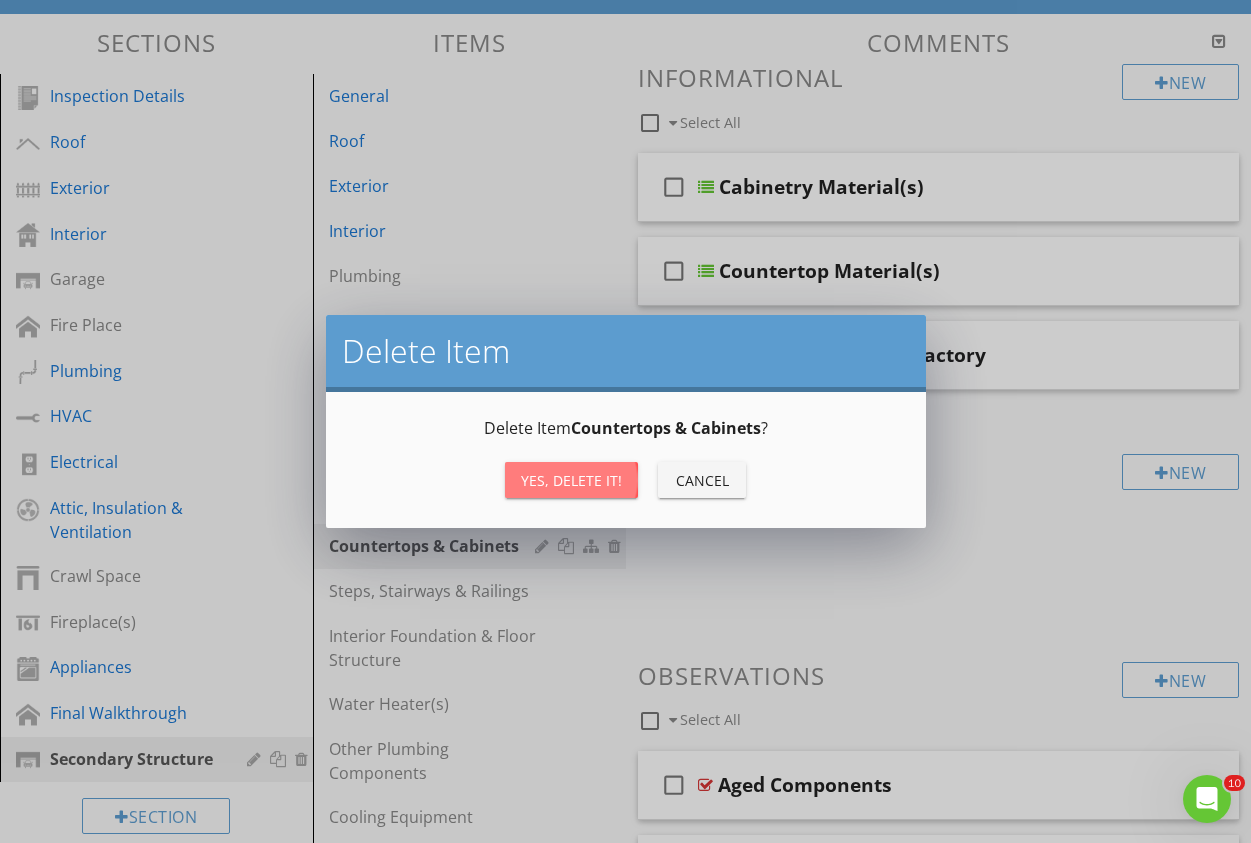 click on "Yes, Delete it!" at bounding box center [571, 480] 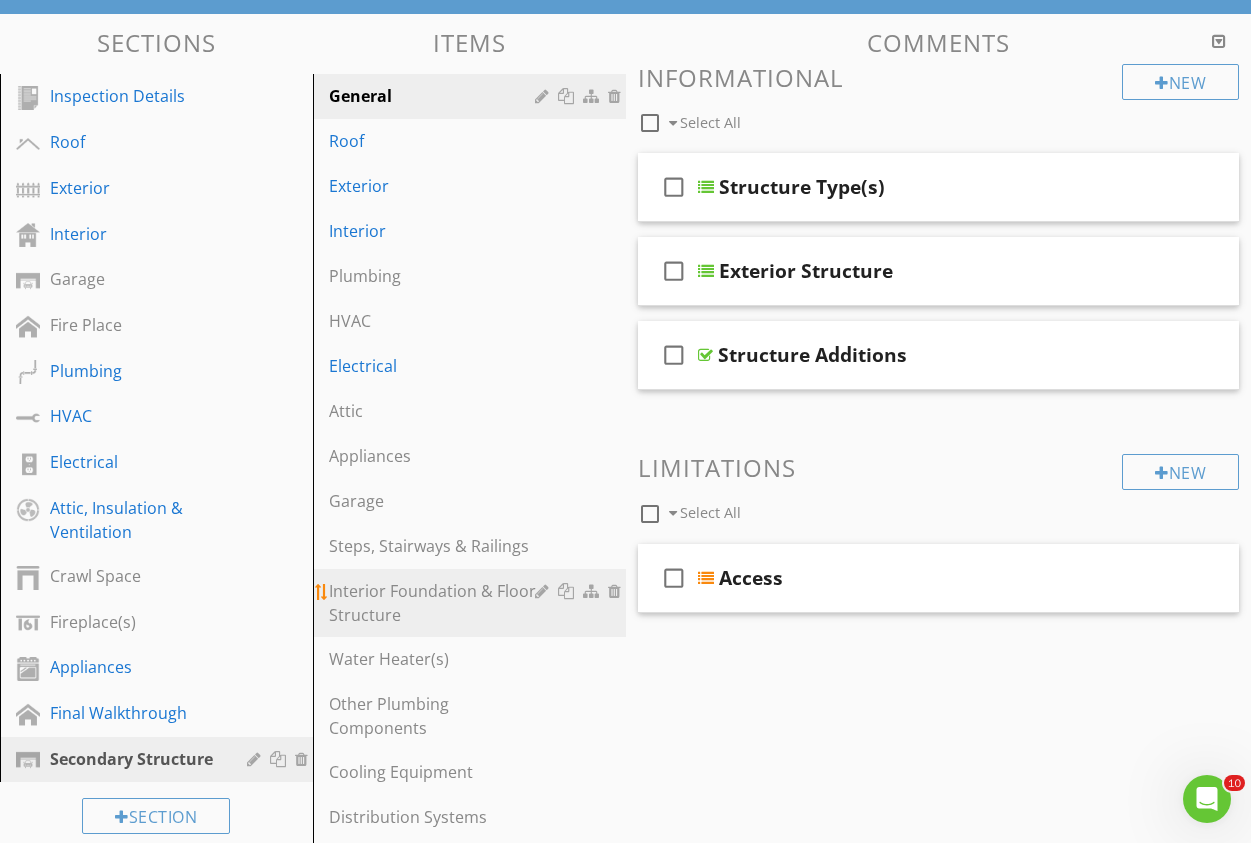 click at bounding box center [617, 591] 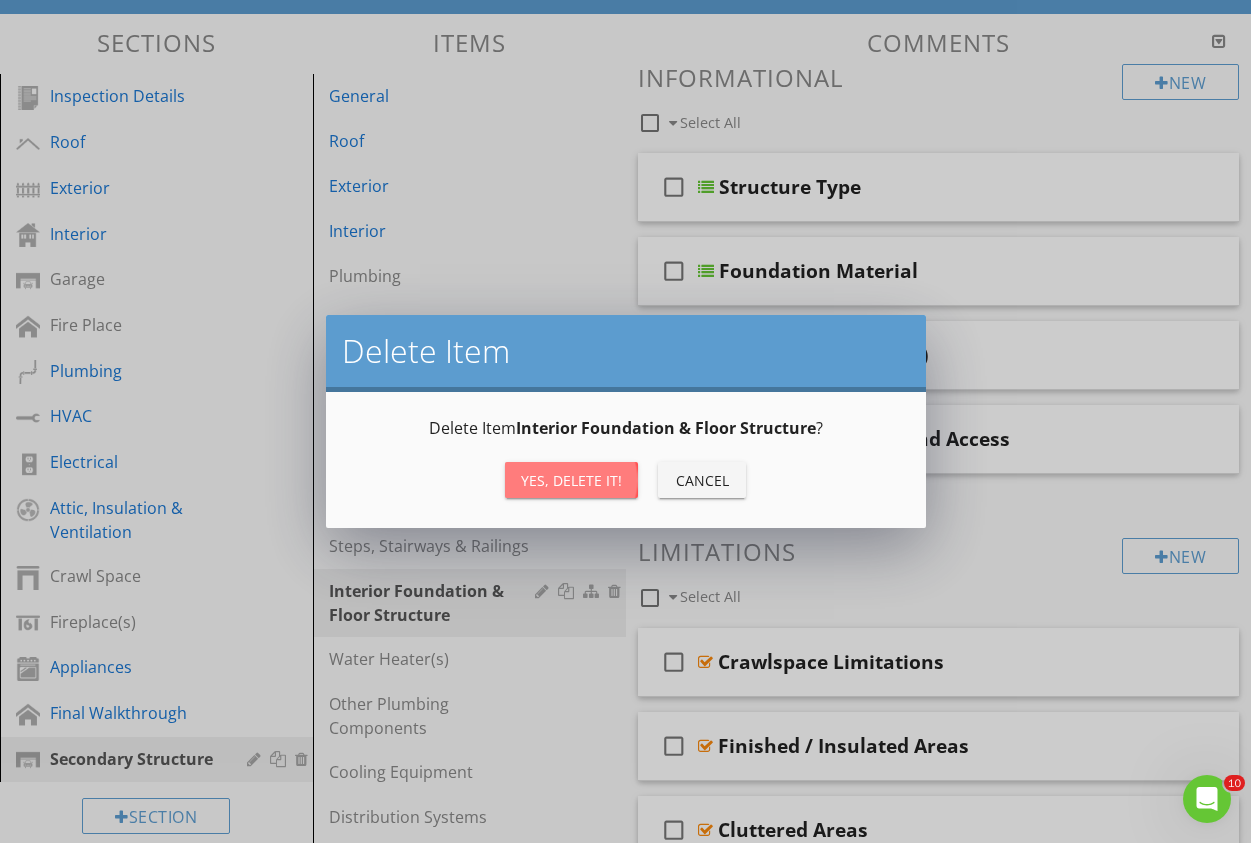 click on "Yes, Delete it!" at bounding box center (571, 480) 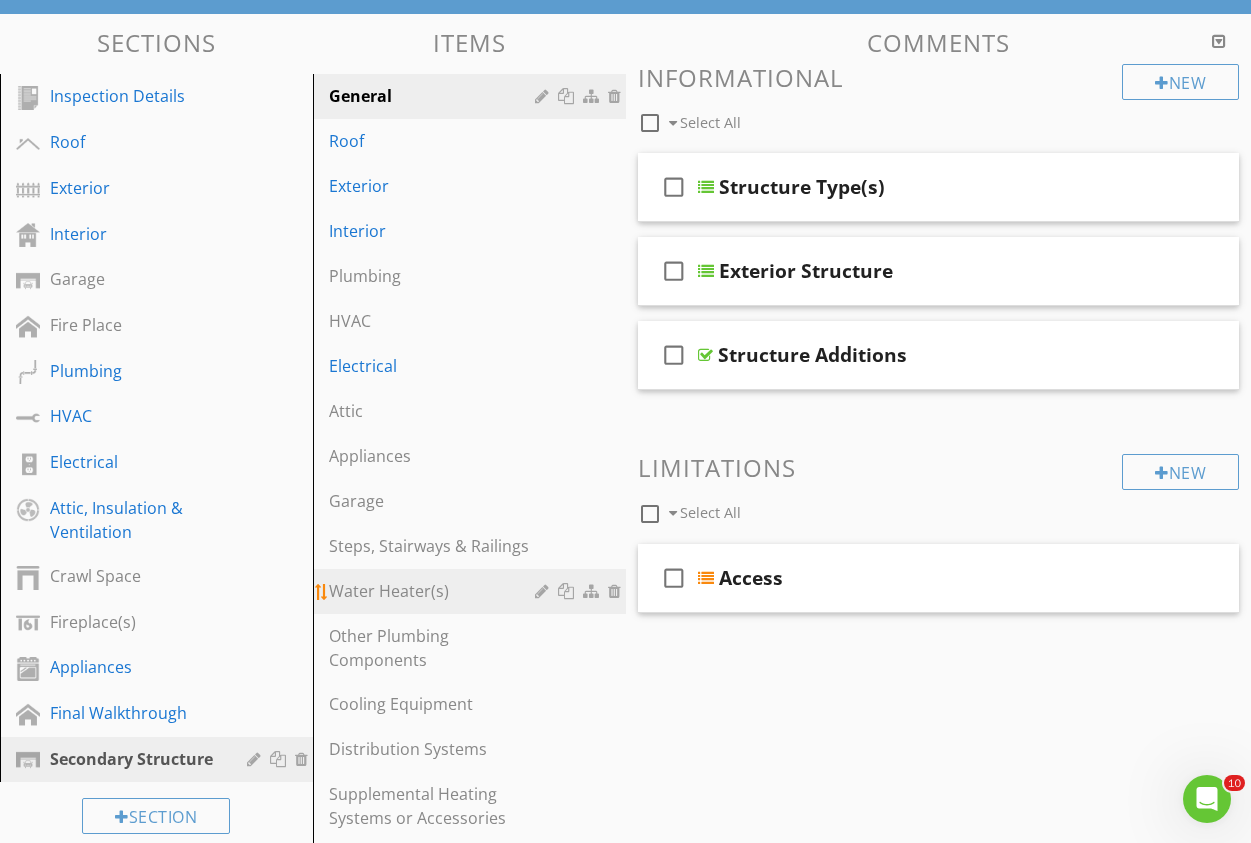 click at bounding box center (593, 591) 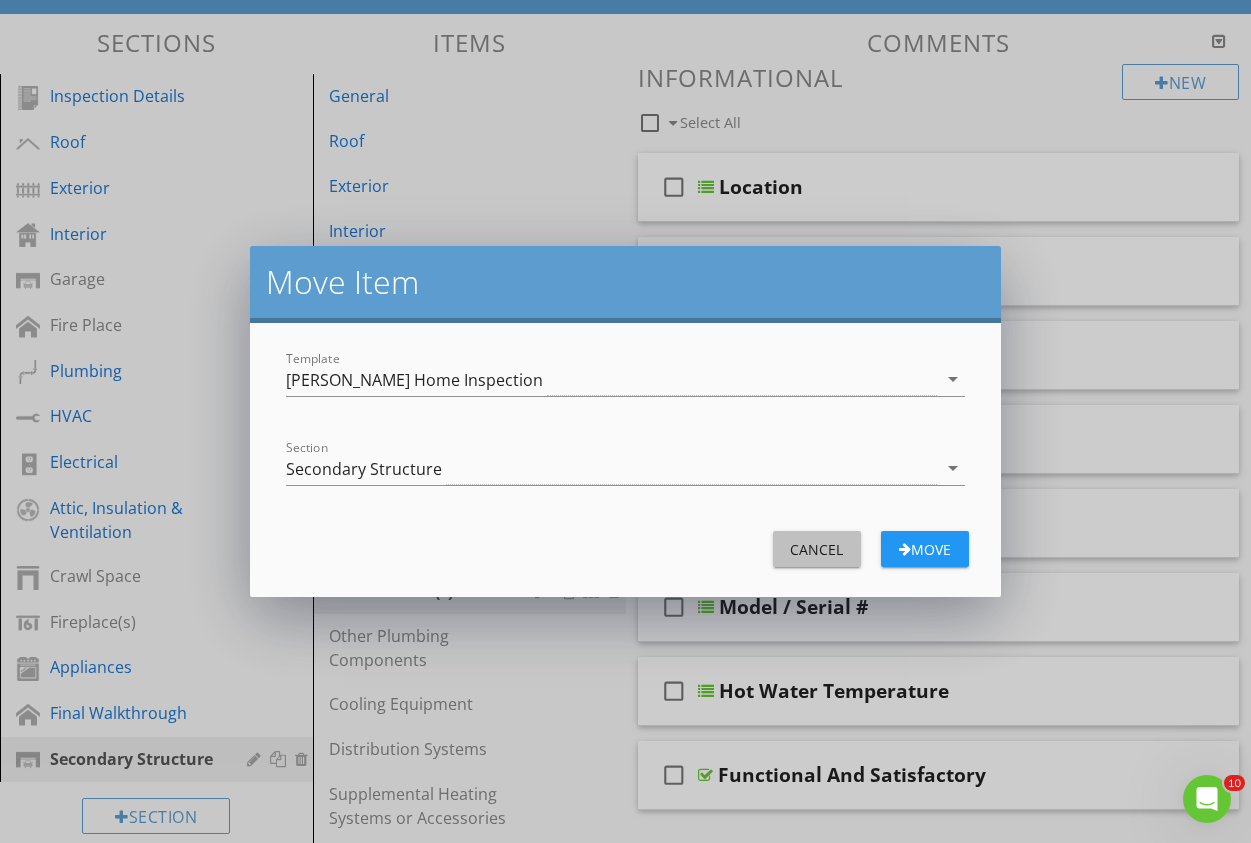 click on "Cancel" at bounding box center [817, 549] 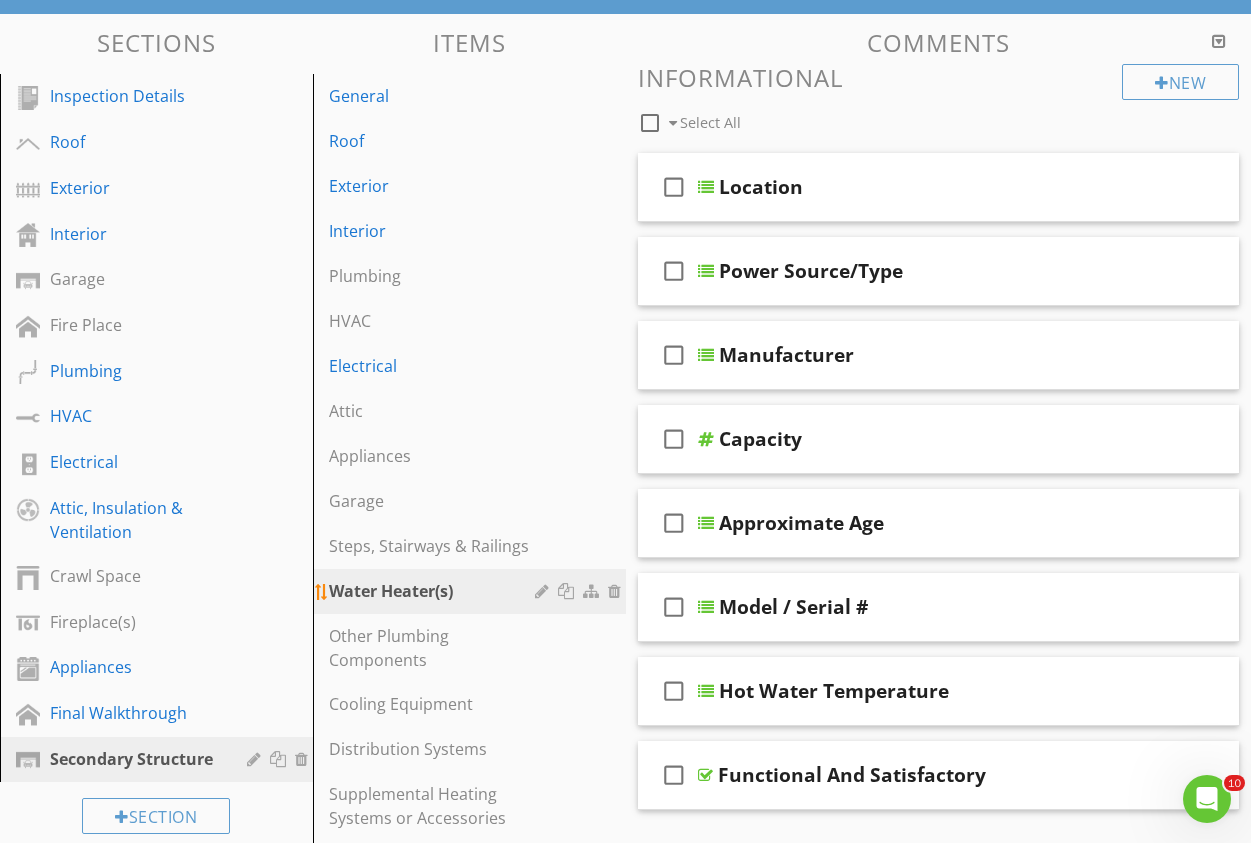 click on "Water Heater(s)" at bounding box center [435, 591] 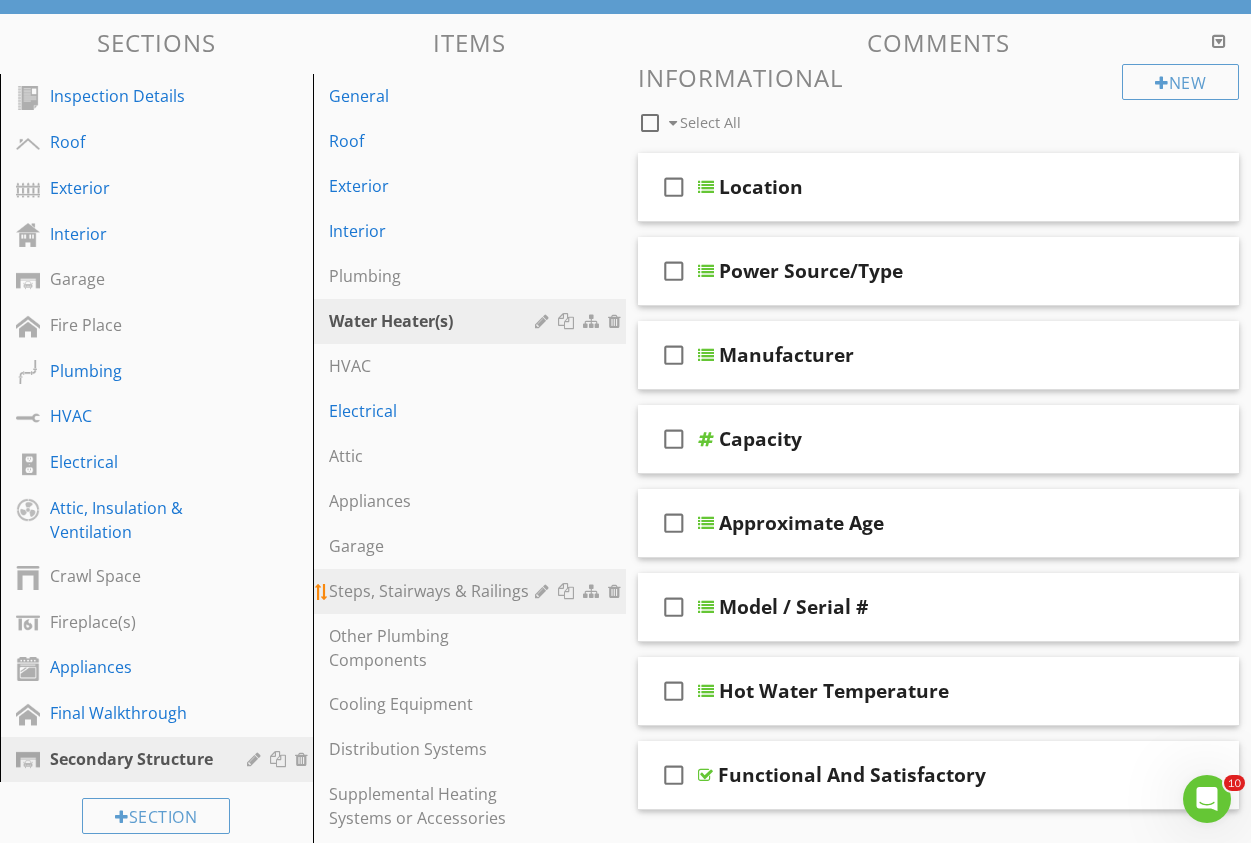 click at bounding box center (617, 591) 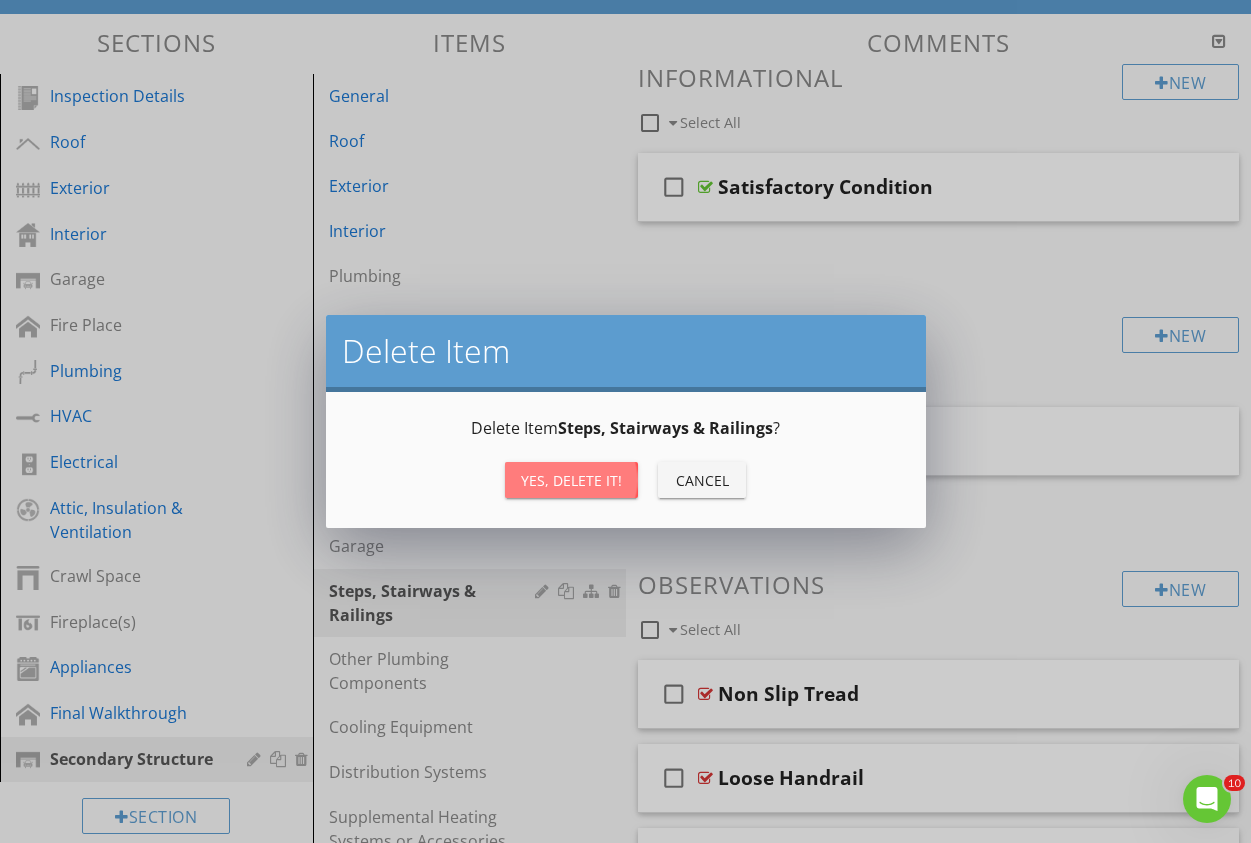 click on "Yes, Delete it!" at bounding box center [571, 480] 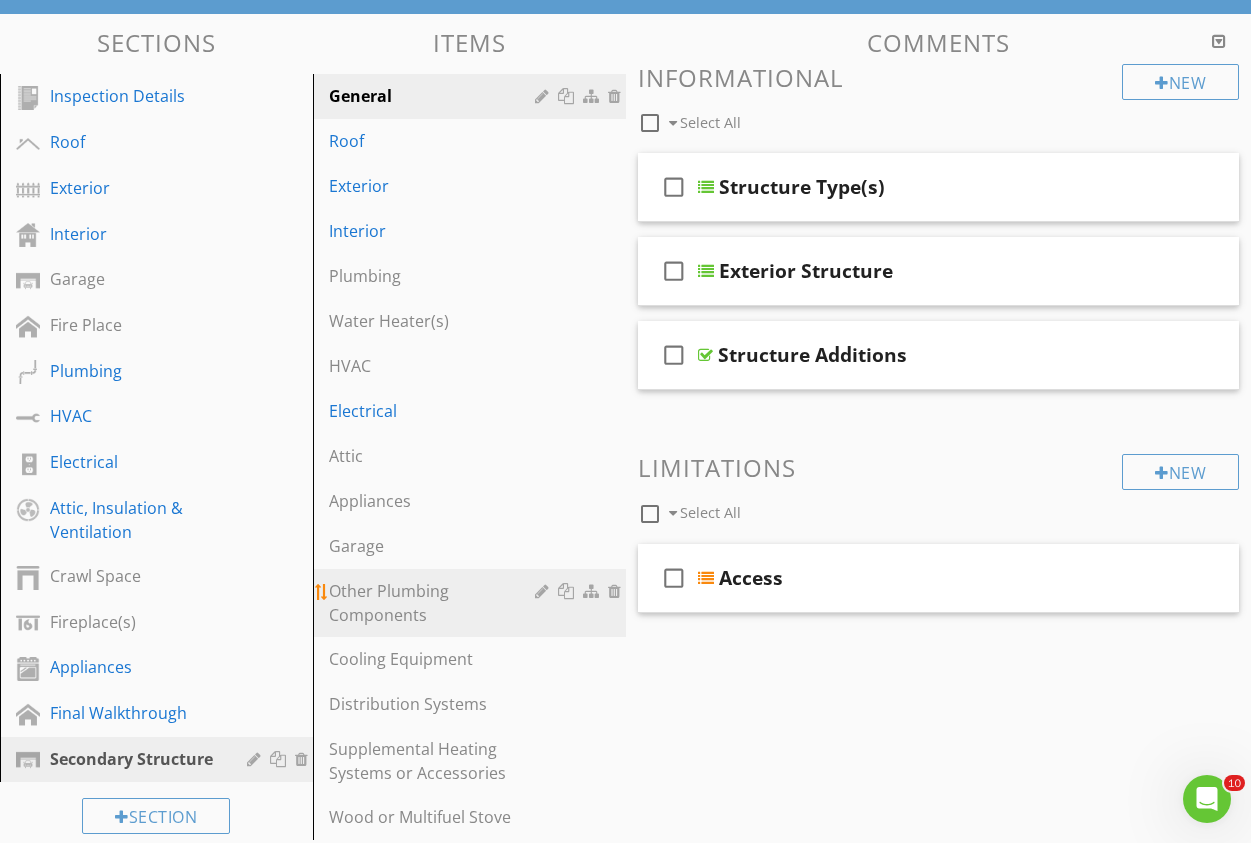 click at bounding box center [617, 591] 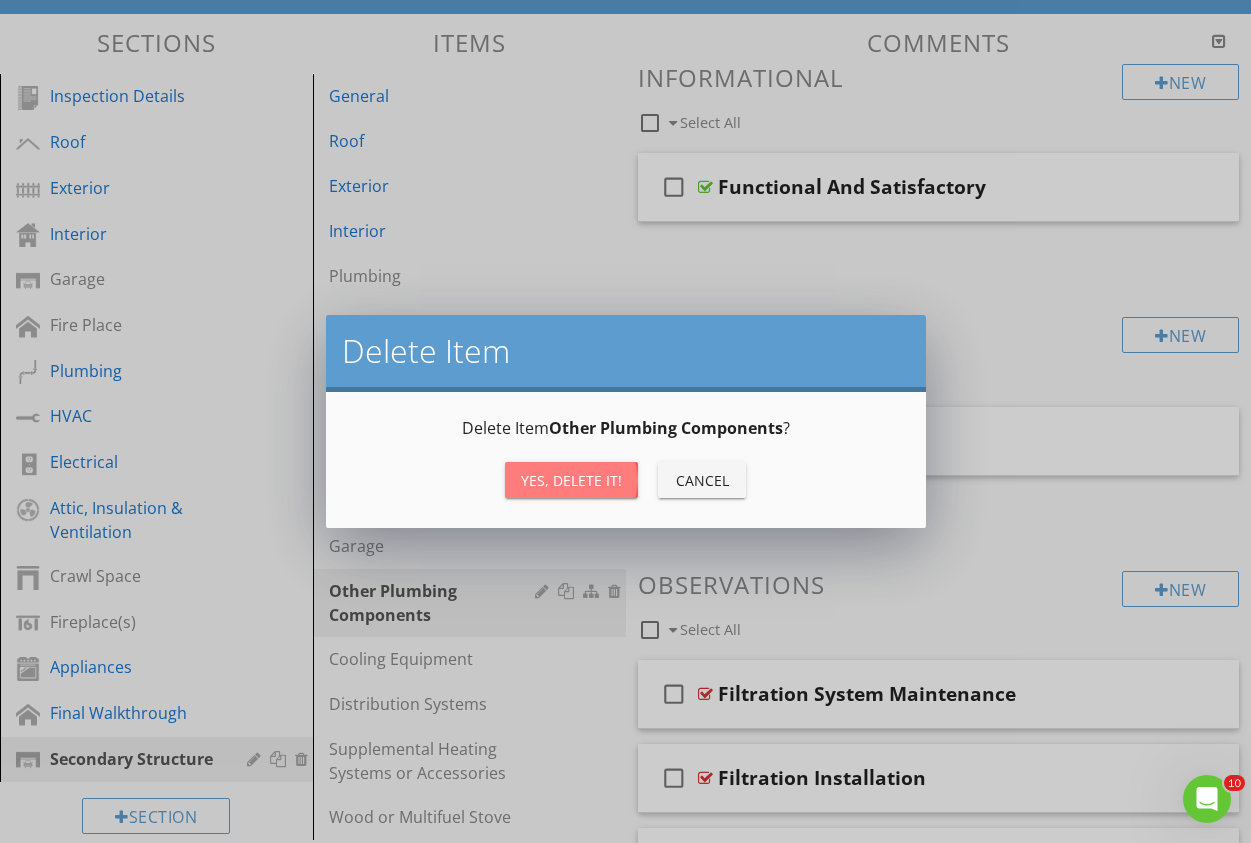 click on "Yes, Delete it!" at bounding box center (571, 480) 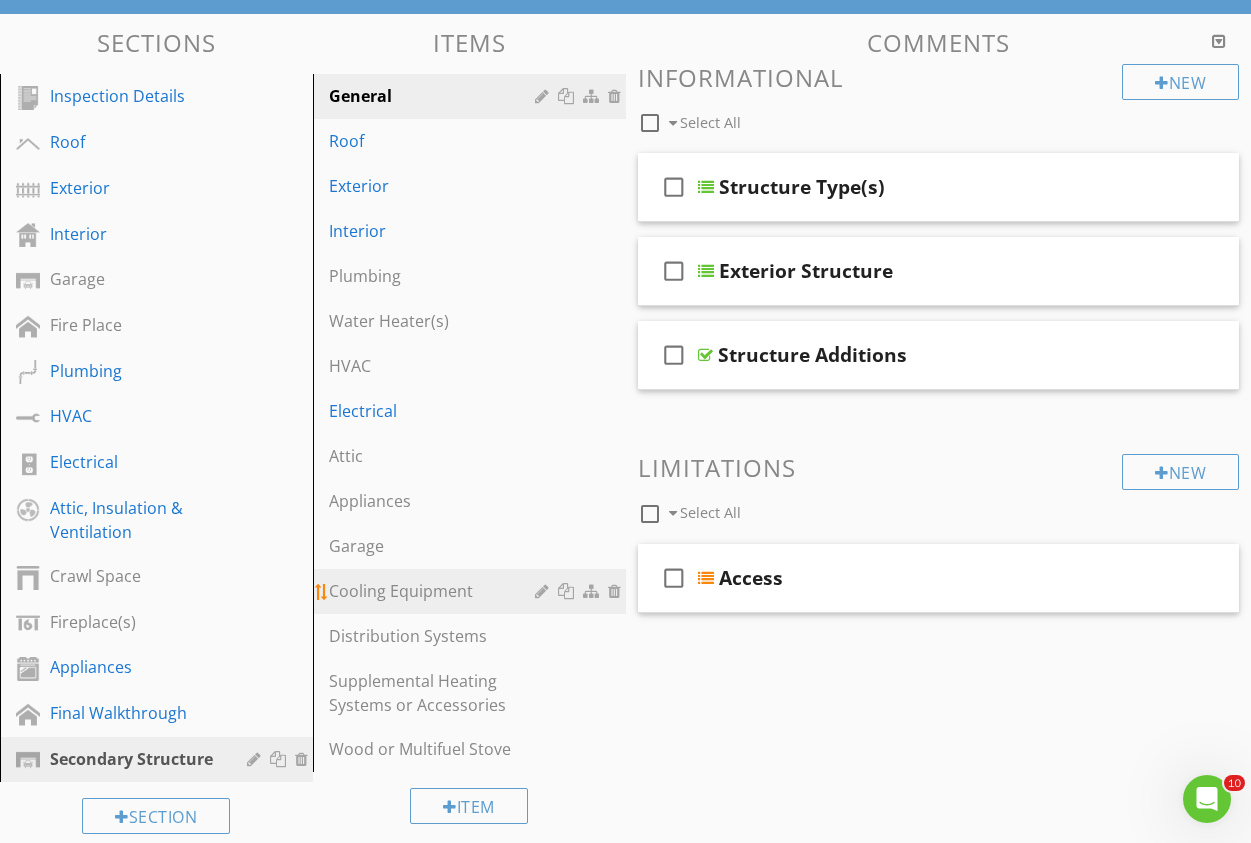 click at bounding box center (617, 591) 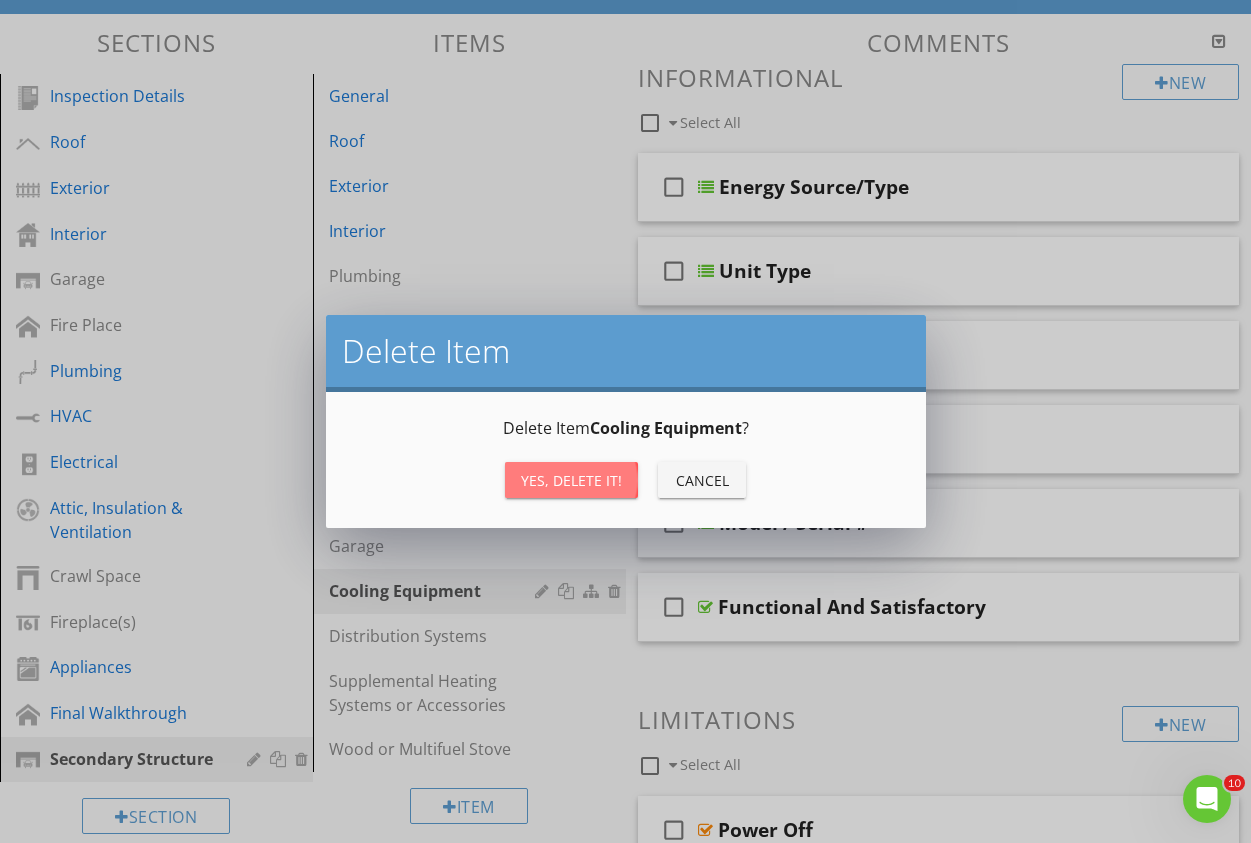 click on "Yes, Delete it!" at bounding box center [571, 480] 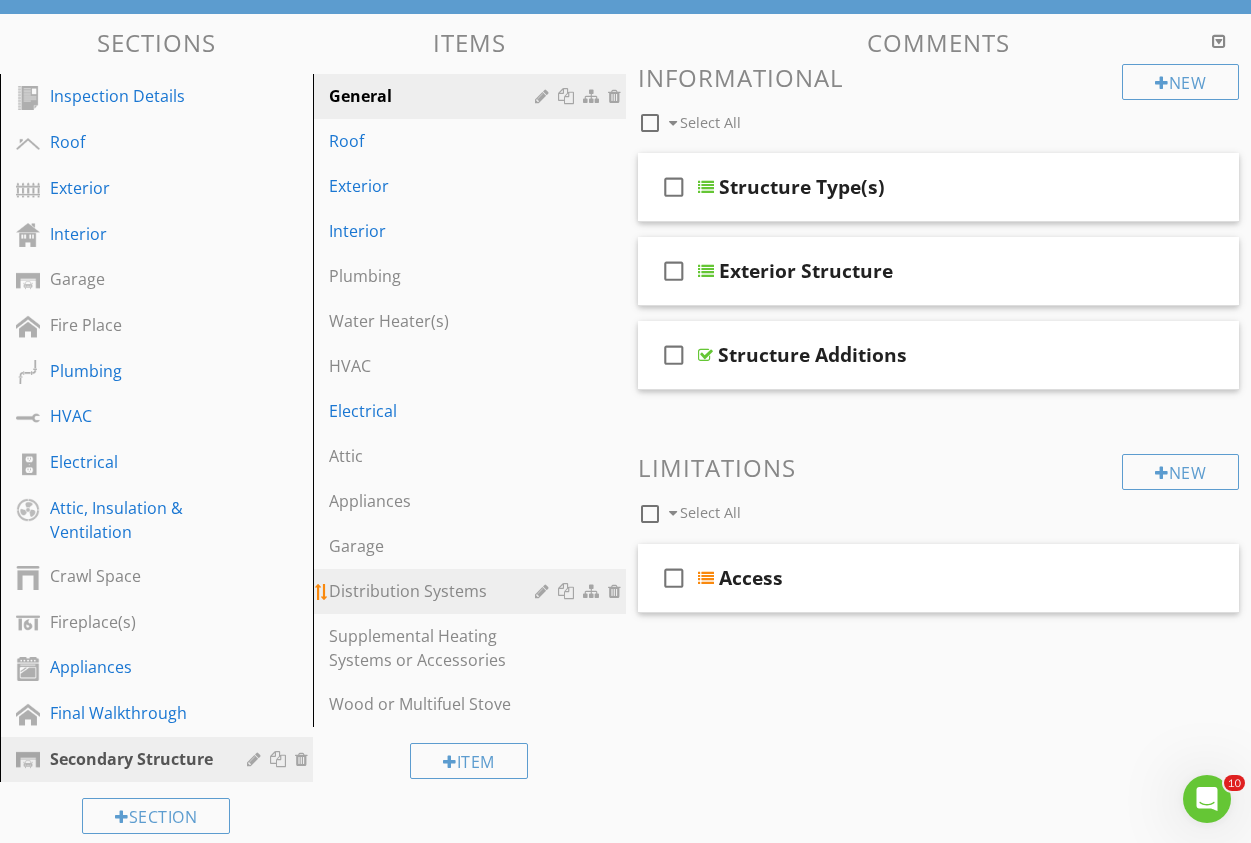 click on "Distribution Systems" at bounding box center [435, 591] 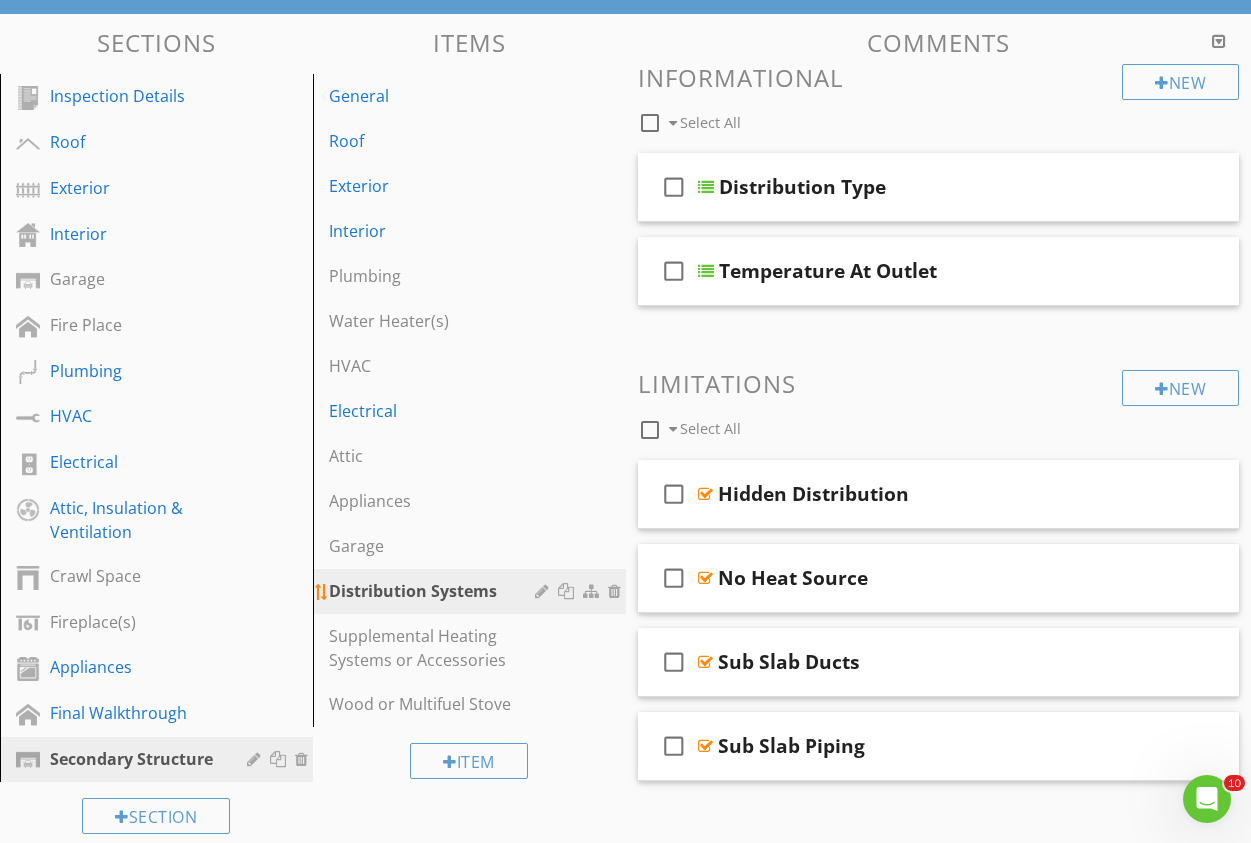 click at bounding box center [617, 591] 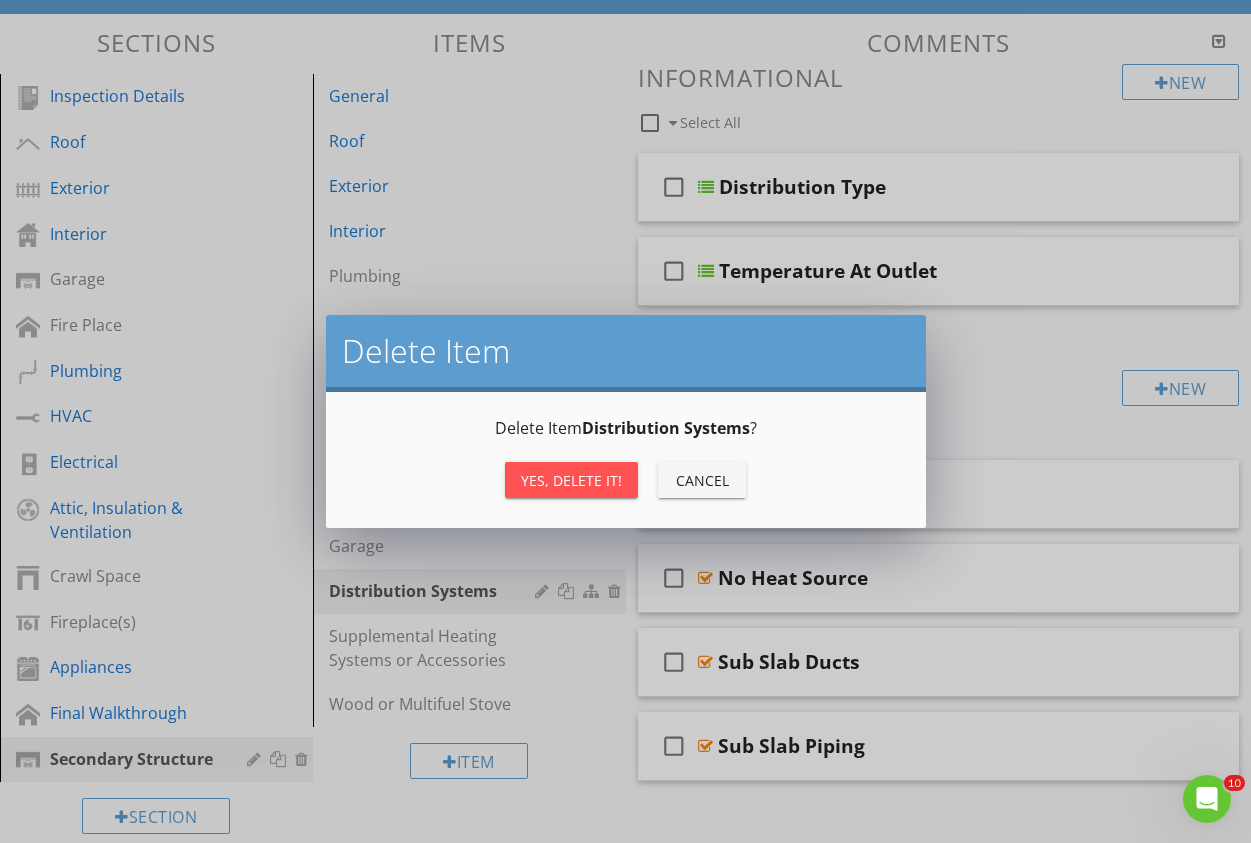 click on "Yes, Delete it!" at bounding box center (571, 480) 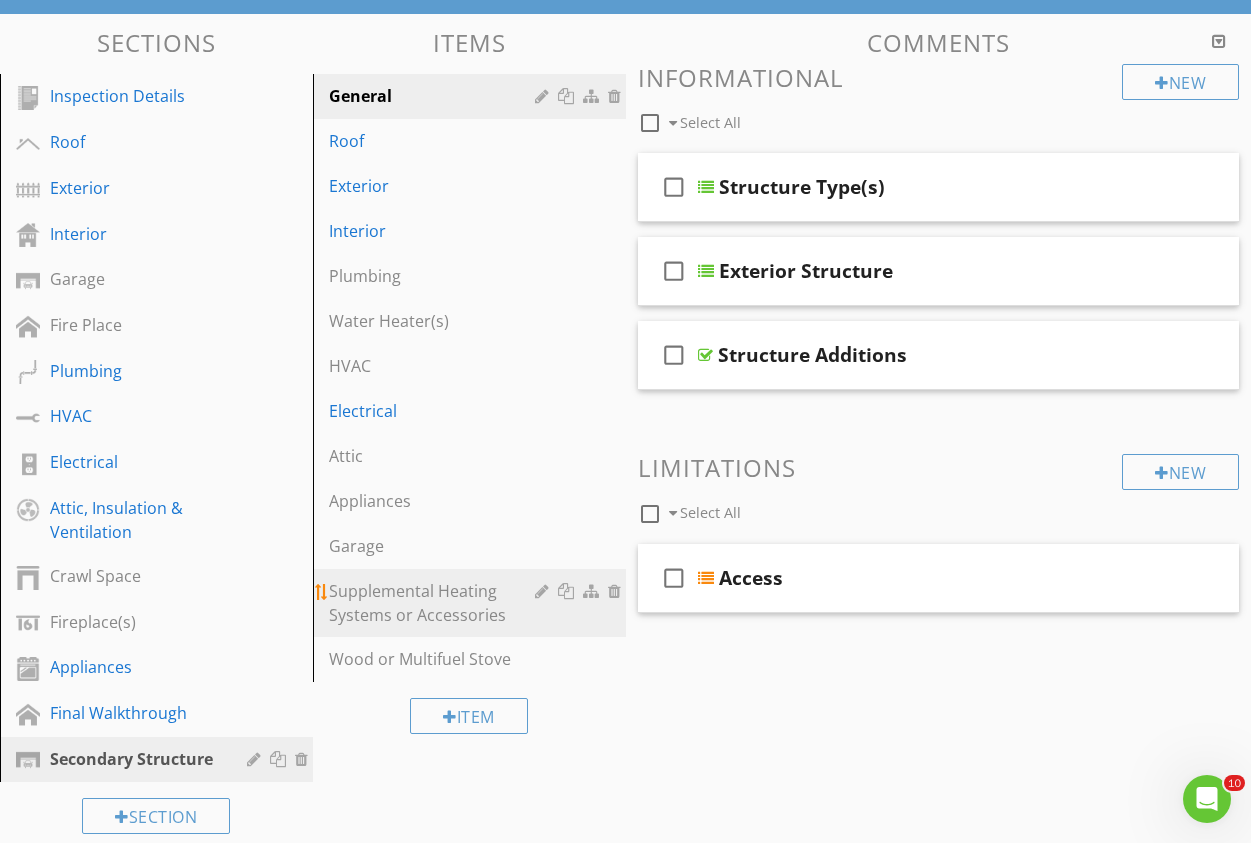 click at bounding box center (617, 591) 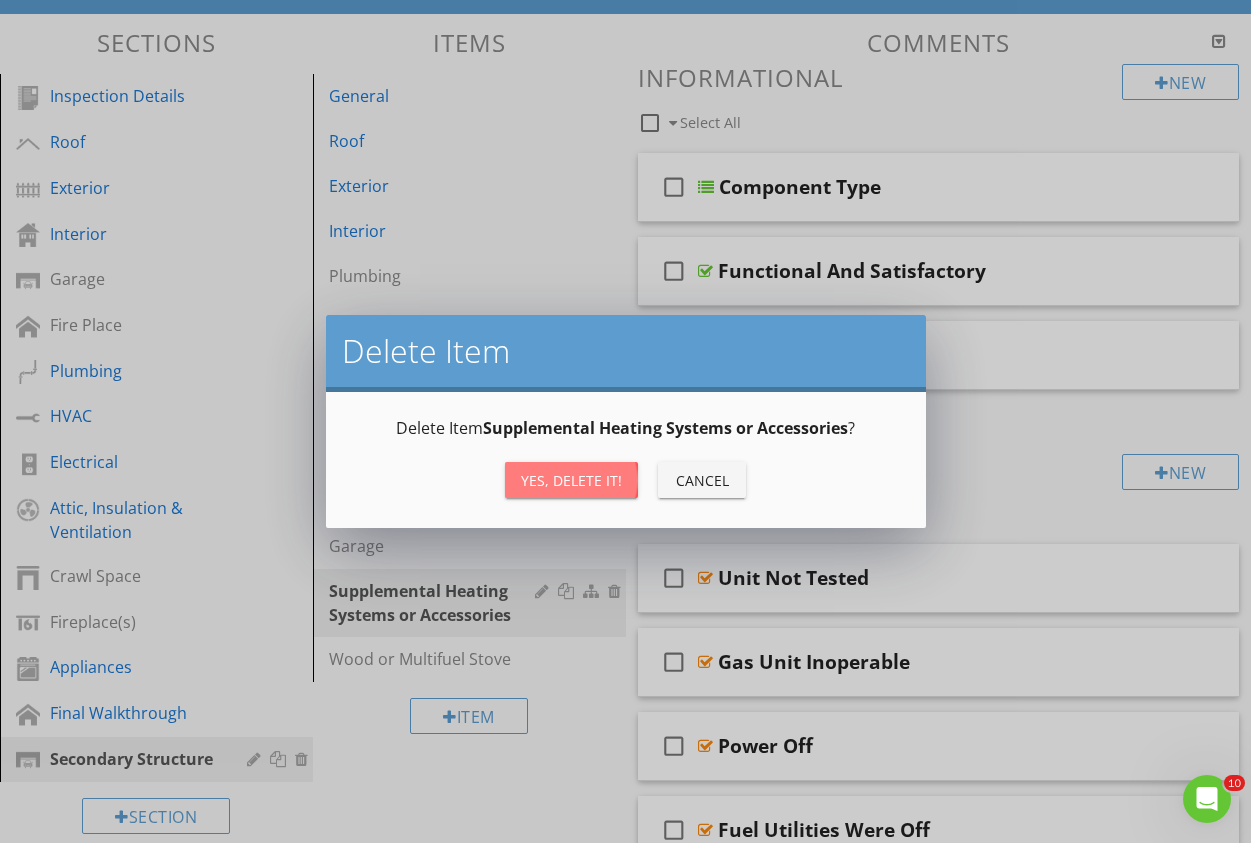 click on "Yes, Delete it!" at bounding box center (571, 480) 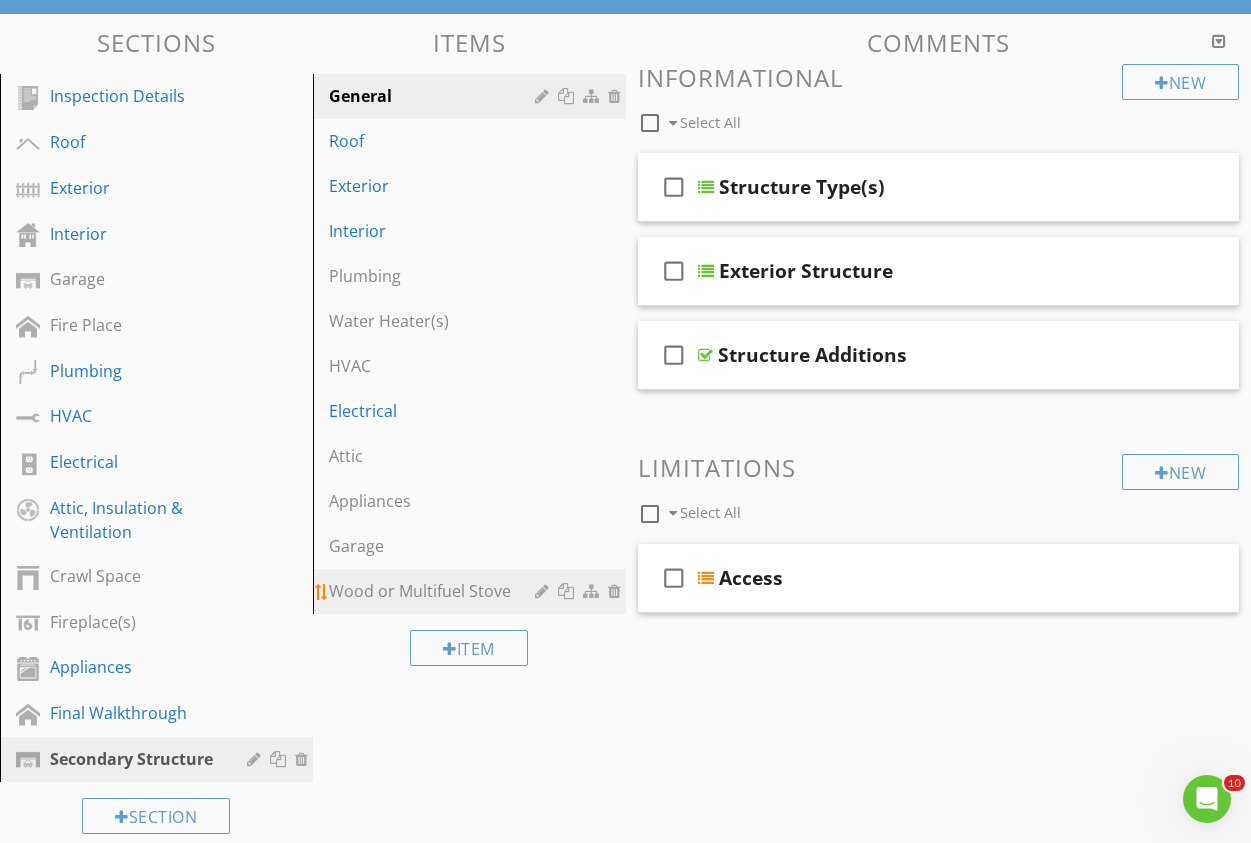 click at bounding box center [617, 591] 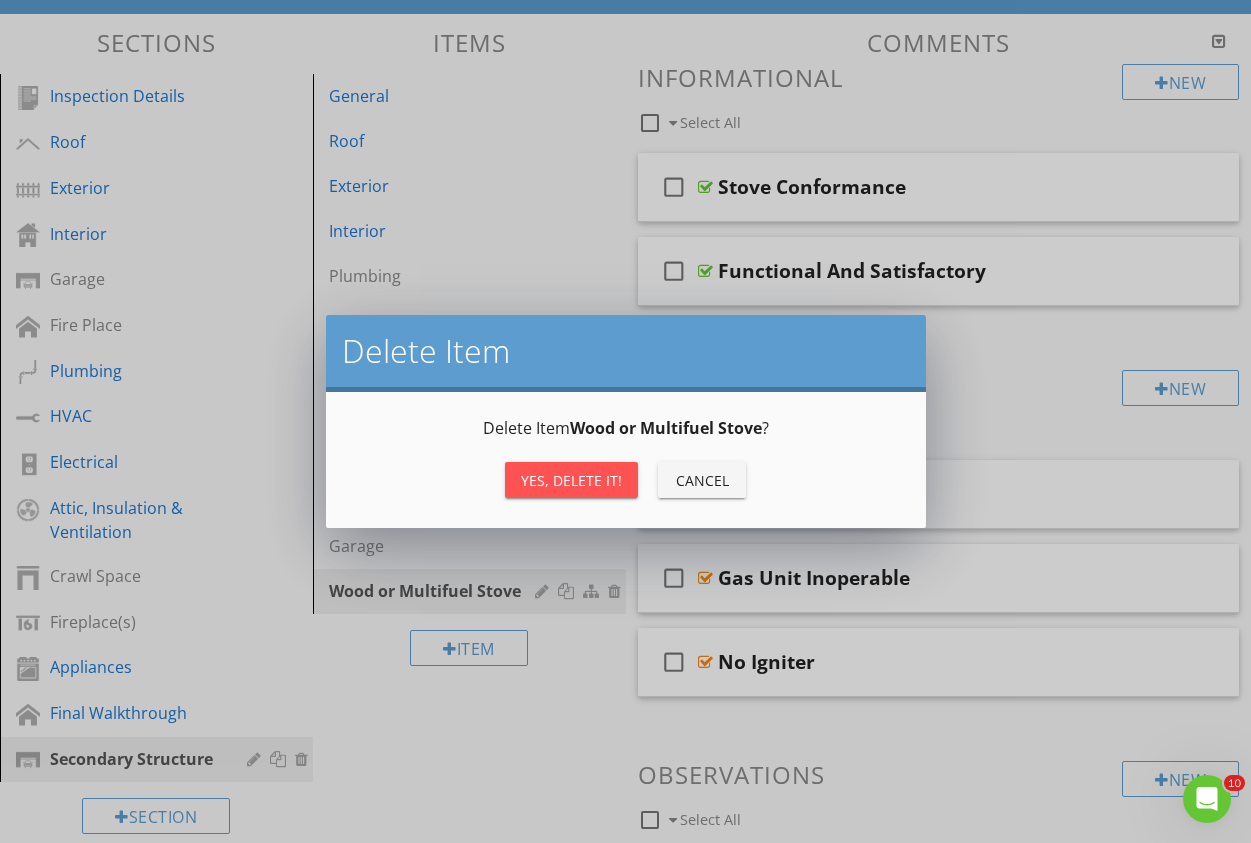 click on "Yes, Delete it!" at bounding box center (571, 480) 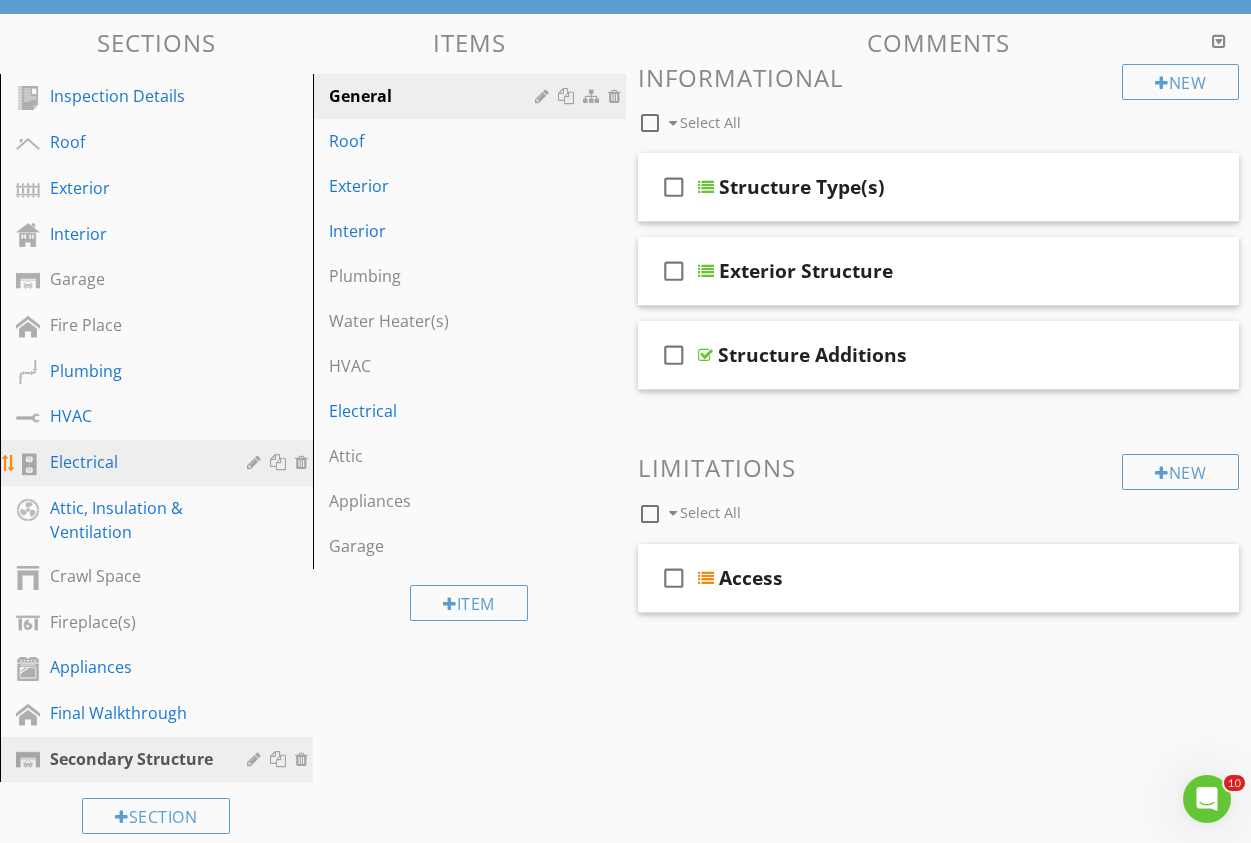 click on "Electrical" at bounding box center [134, 462] 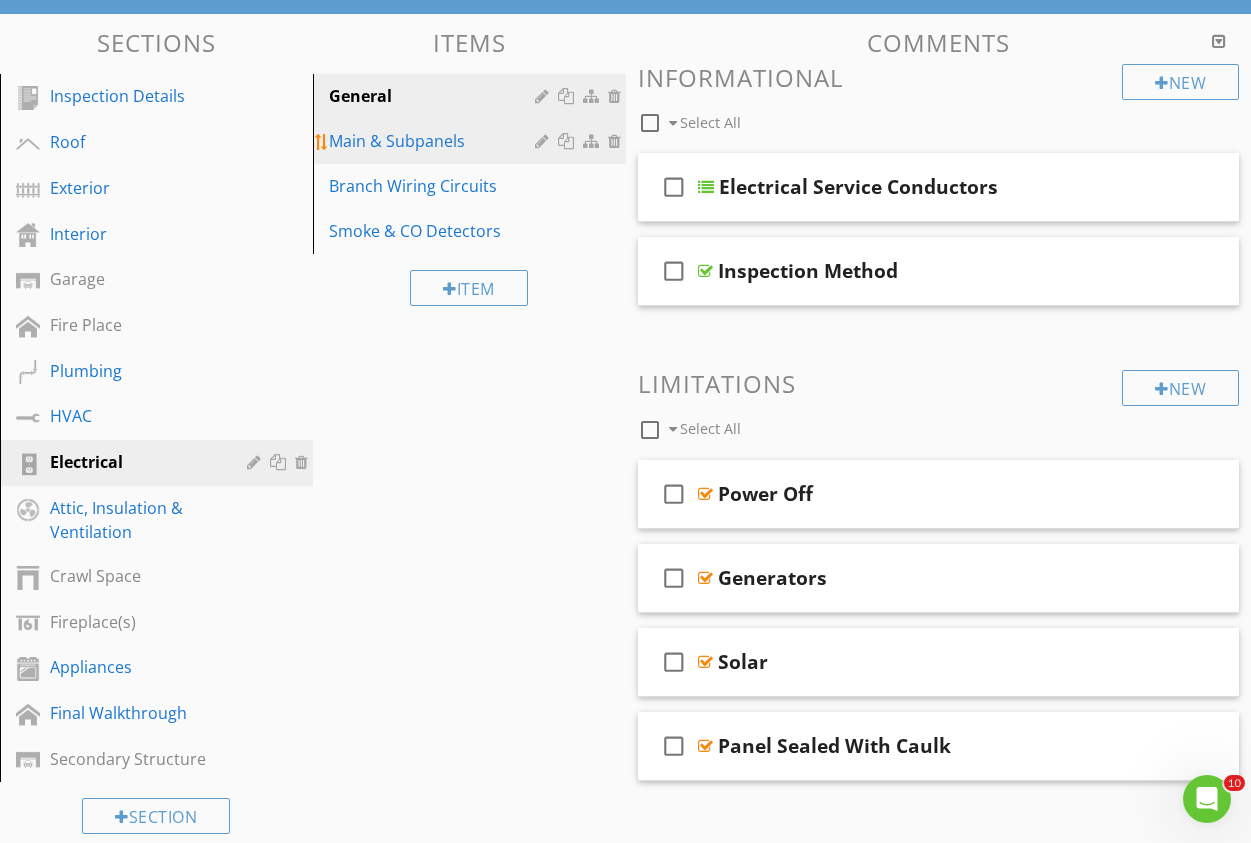 click on "Main & Subpanels" at bounding box center [435, 141] 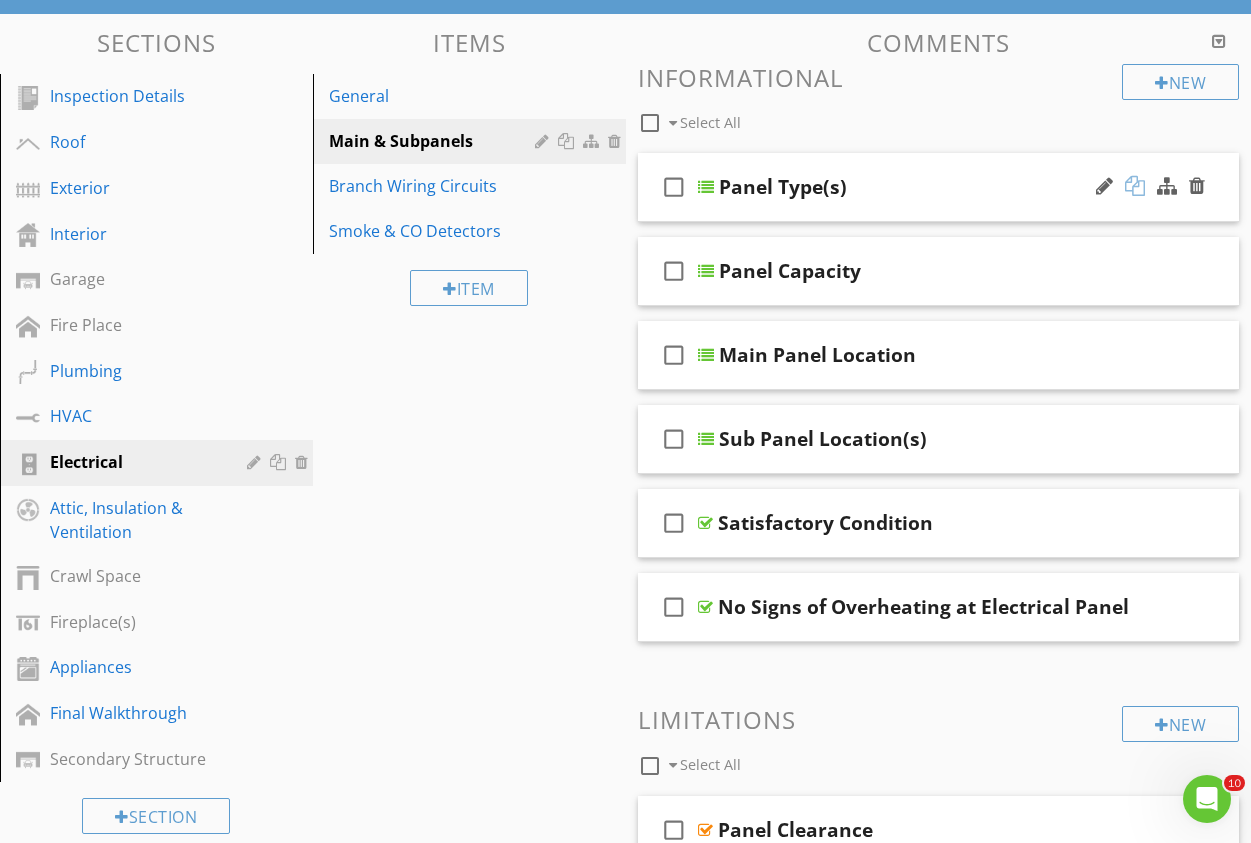 click at bounding box center [1135, 186] 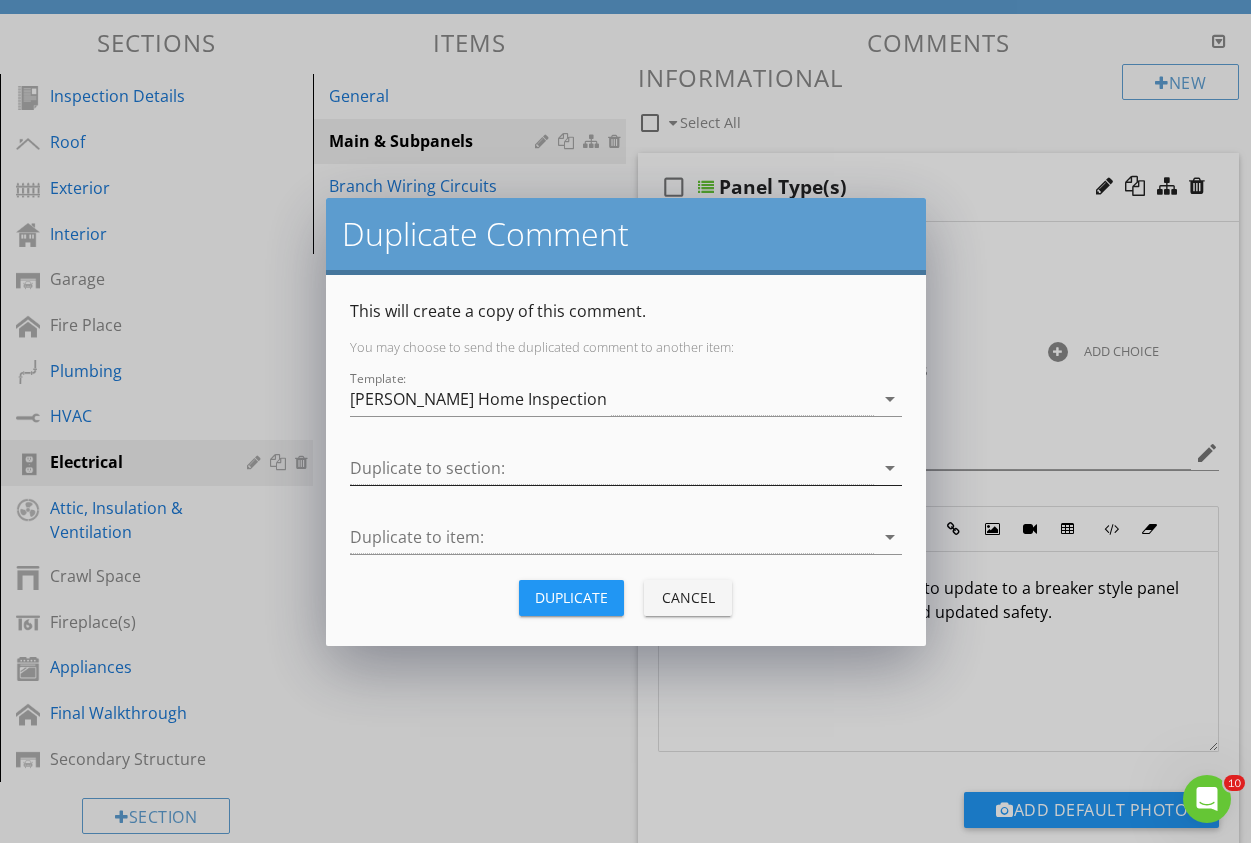 click at bounding box center [612, 468] 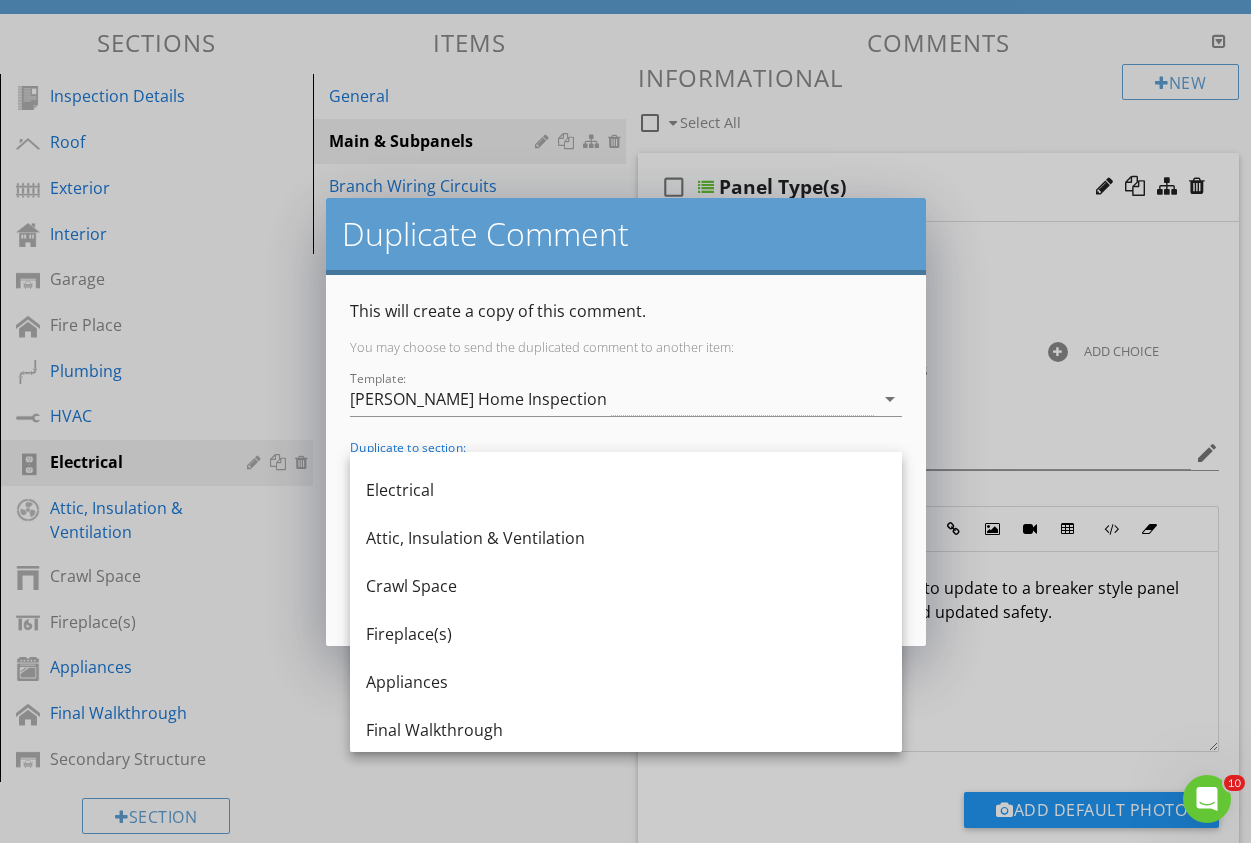 scroll, scrollTop: 420, scrollLeft: 0, axis: vertical 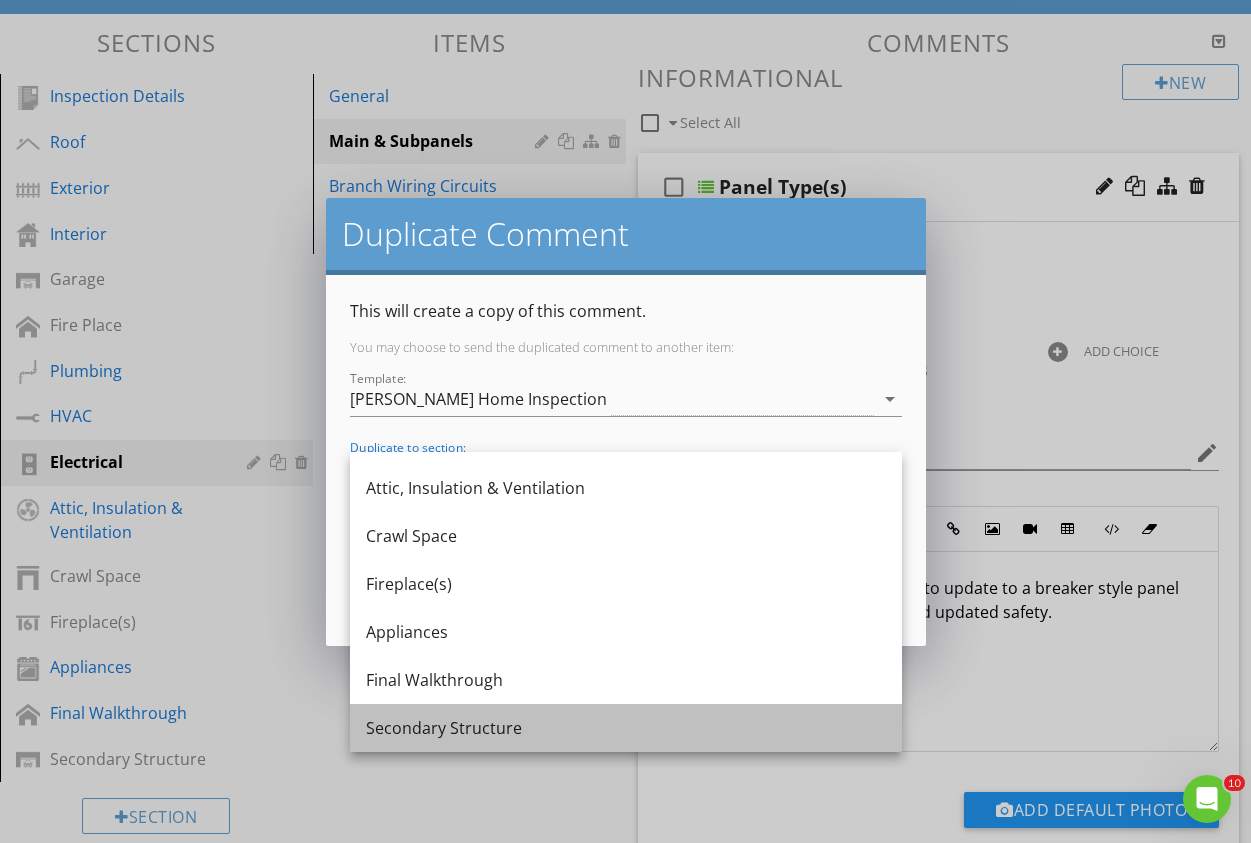 click on "Secondary Structure" at bounding box center (626, 728) 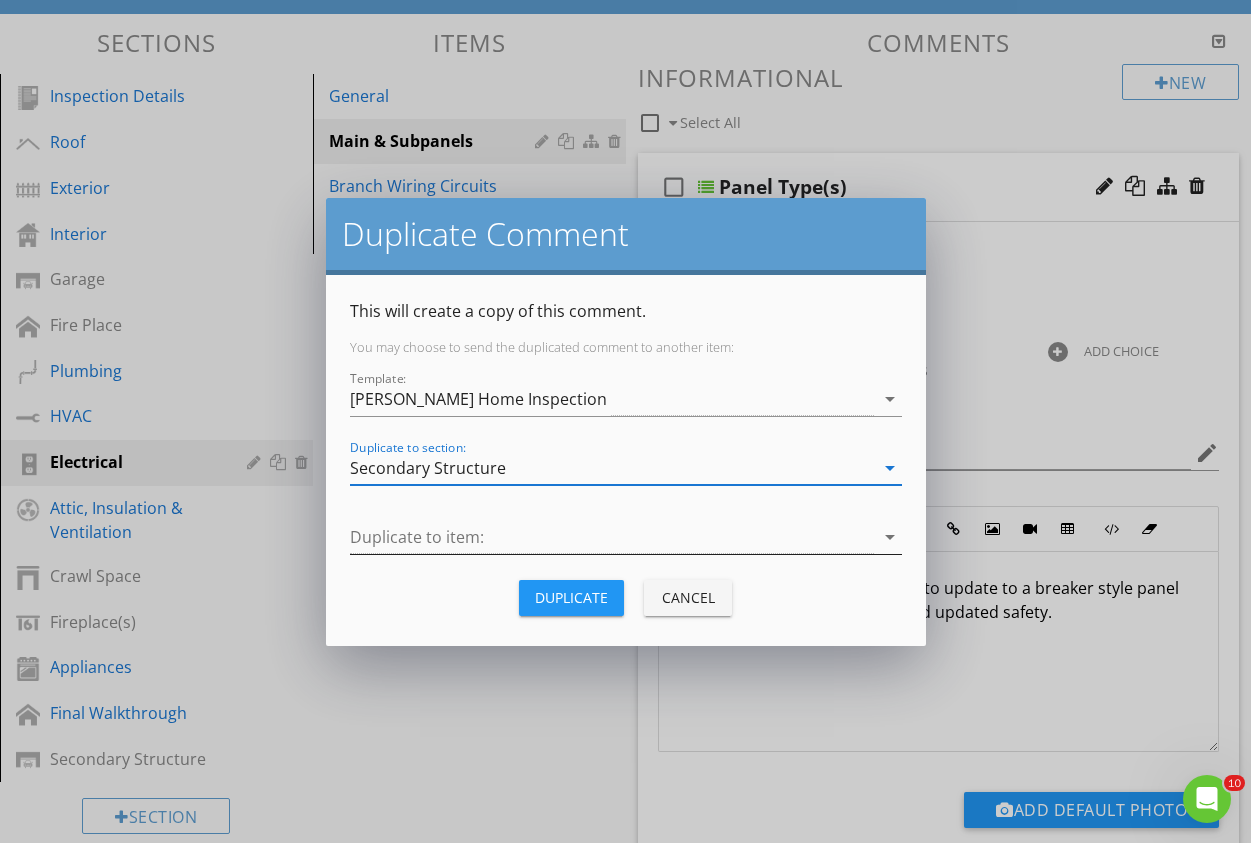click at bounding box center (612, 537) 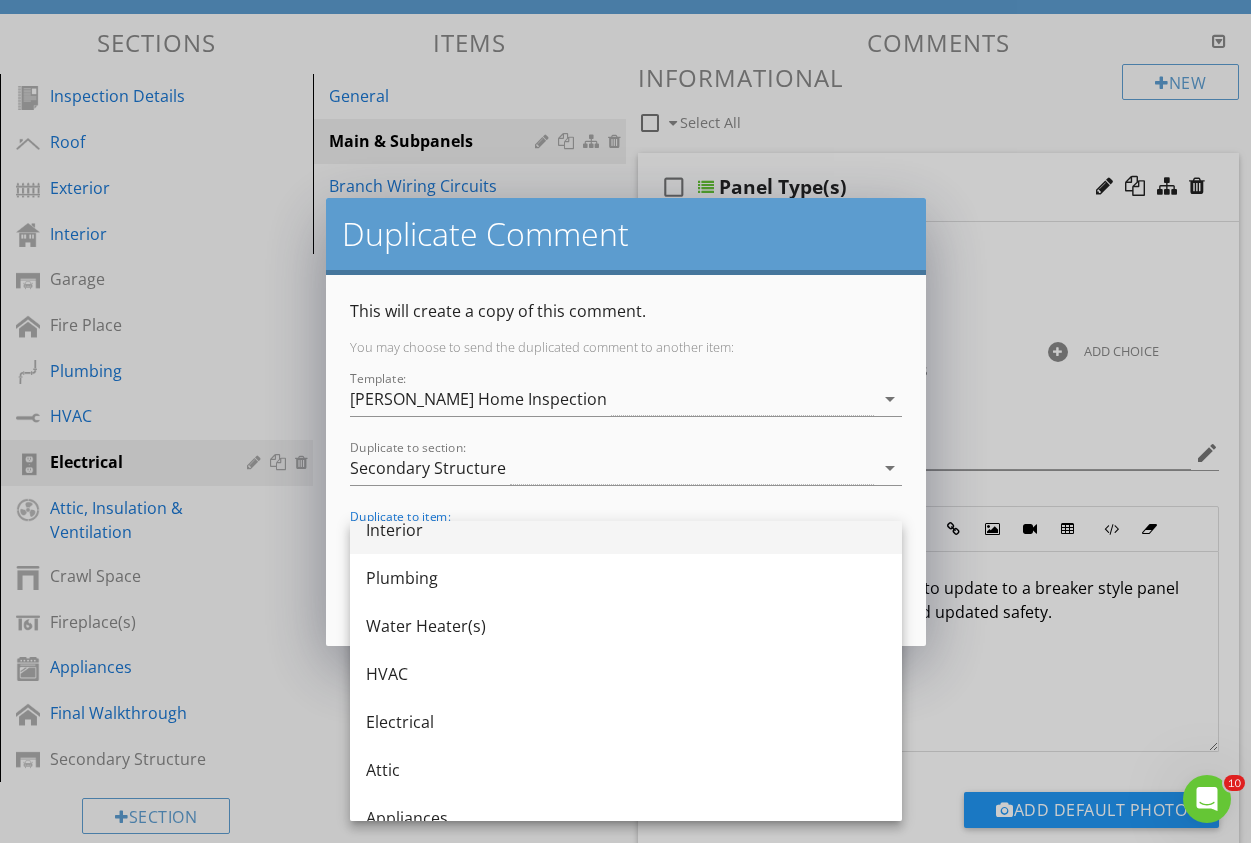 scroll, scrollTop: 166, scrollLeft: 0, axis: vertical 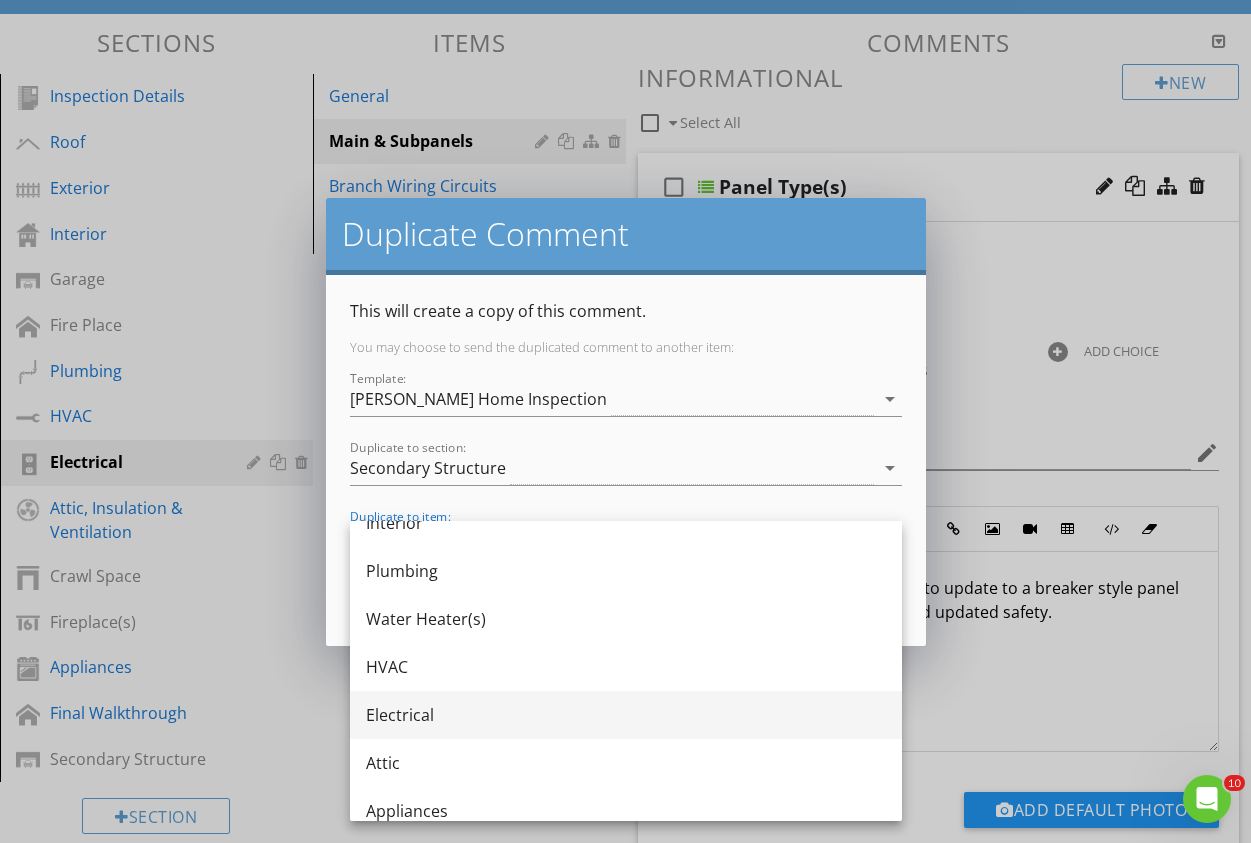 click on "Electrical" at bounding box center (626, 715) 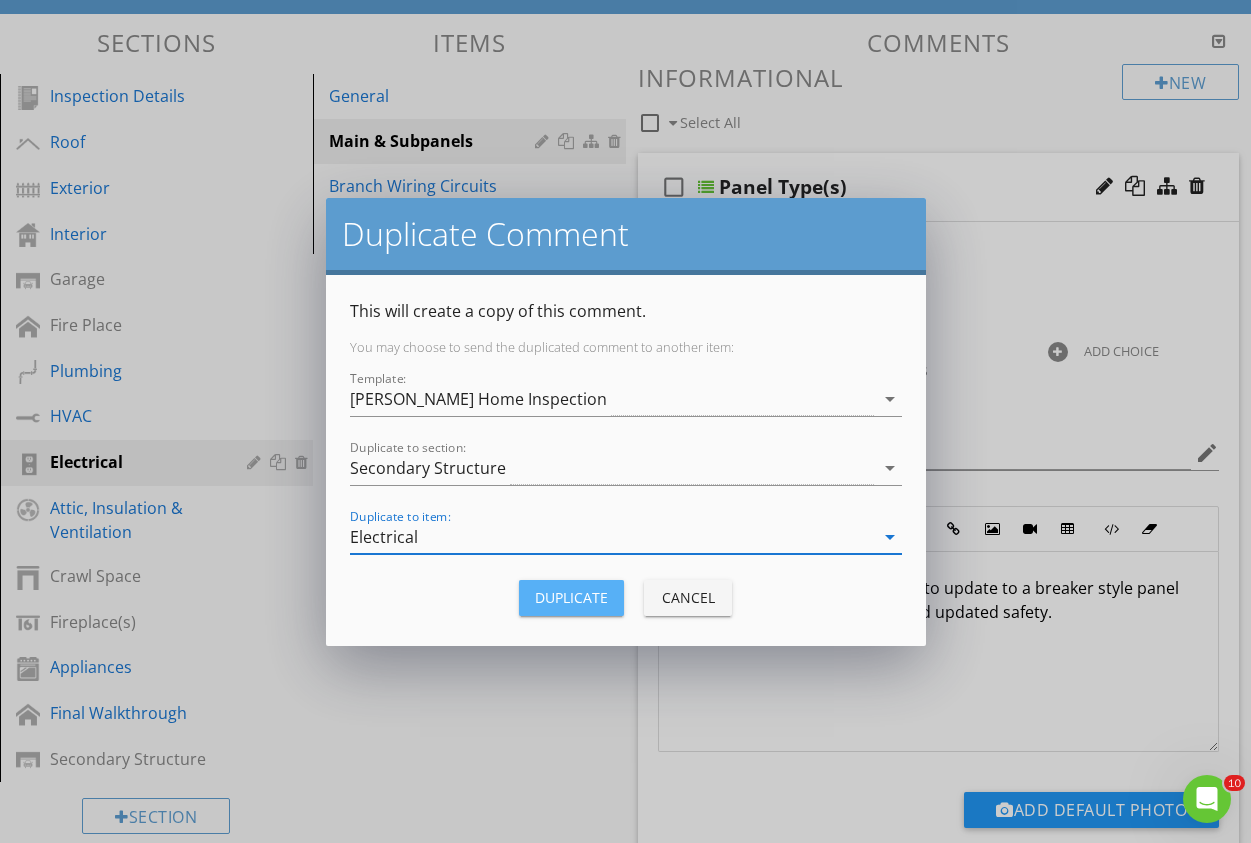 click on "Duplicate" at bounding box center [571, 597] 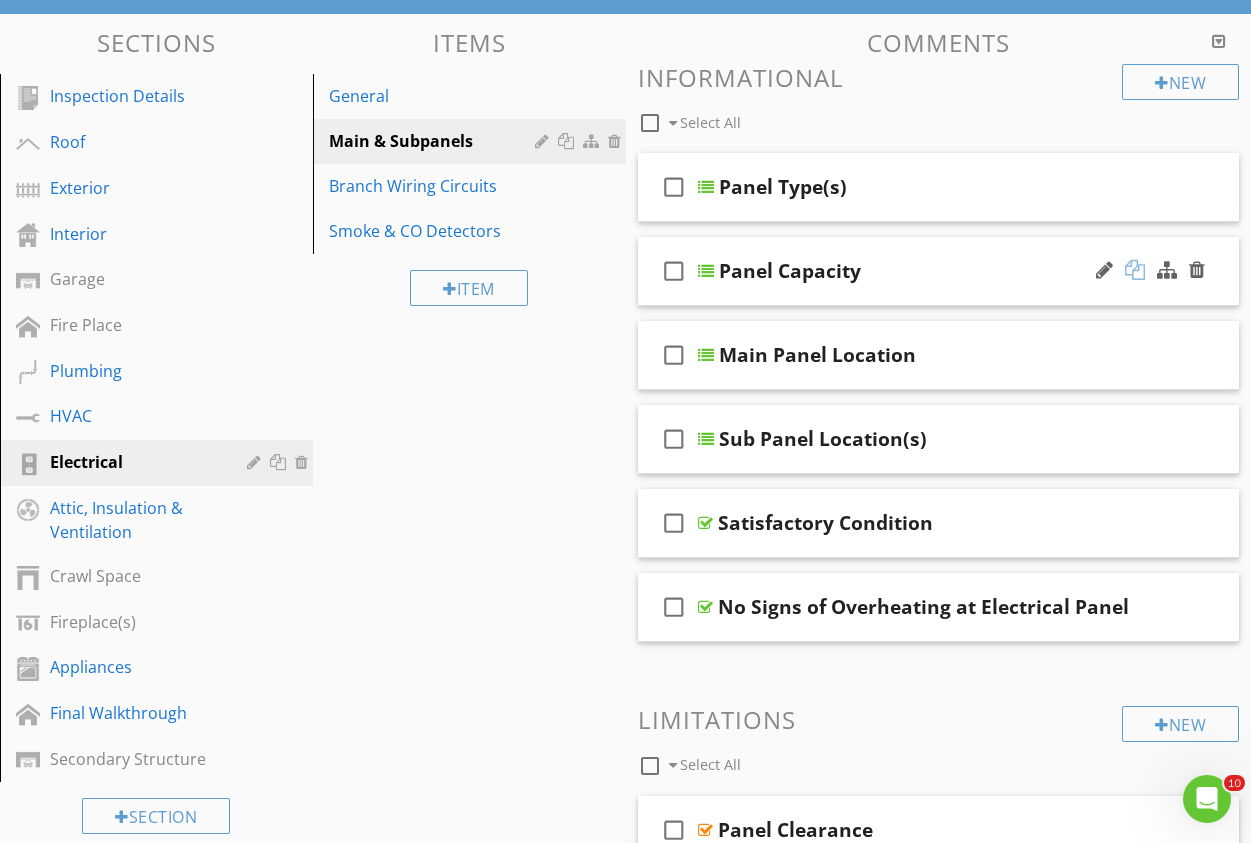 click at bounding box center [1135, 270] 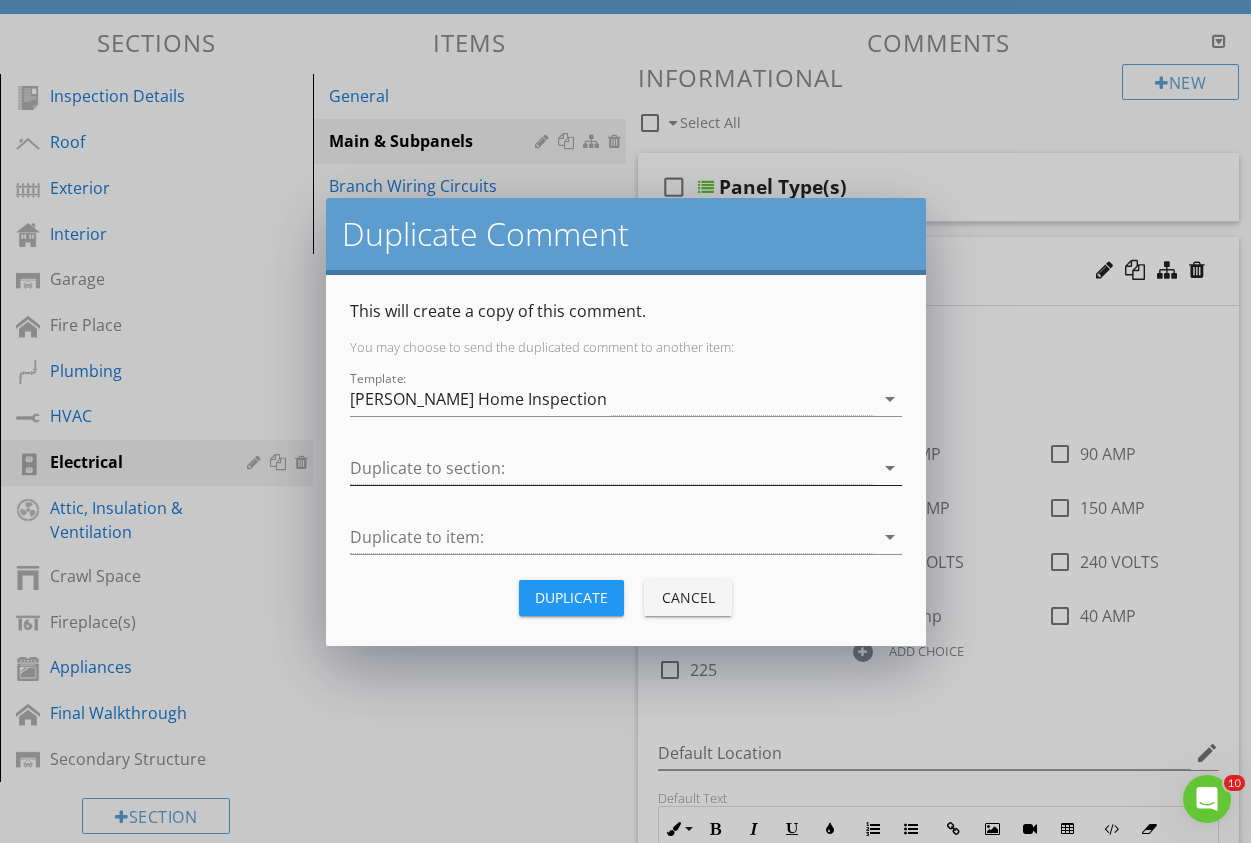 click at bounding box center (612, 468) 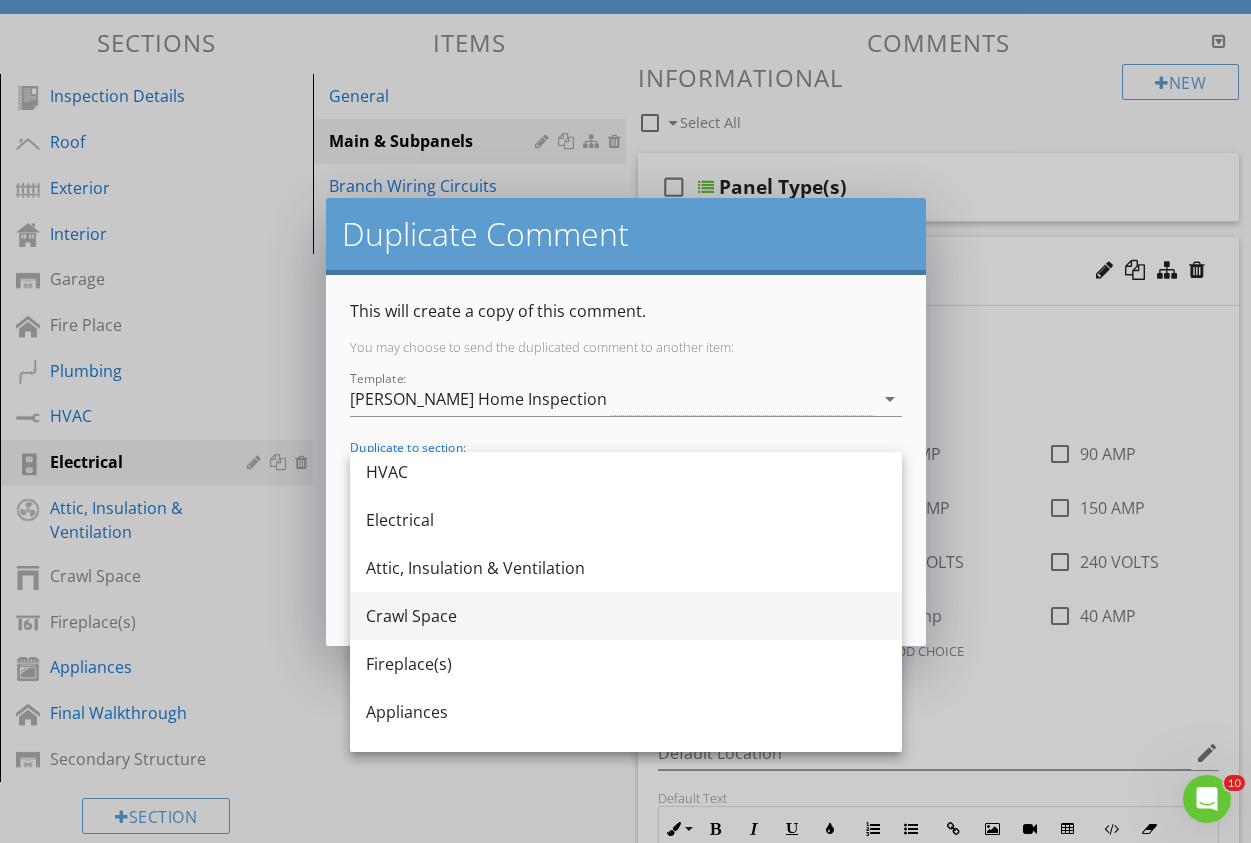 scroll, scrollTop: 420, scrollLeft: 0, axis: vertical 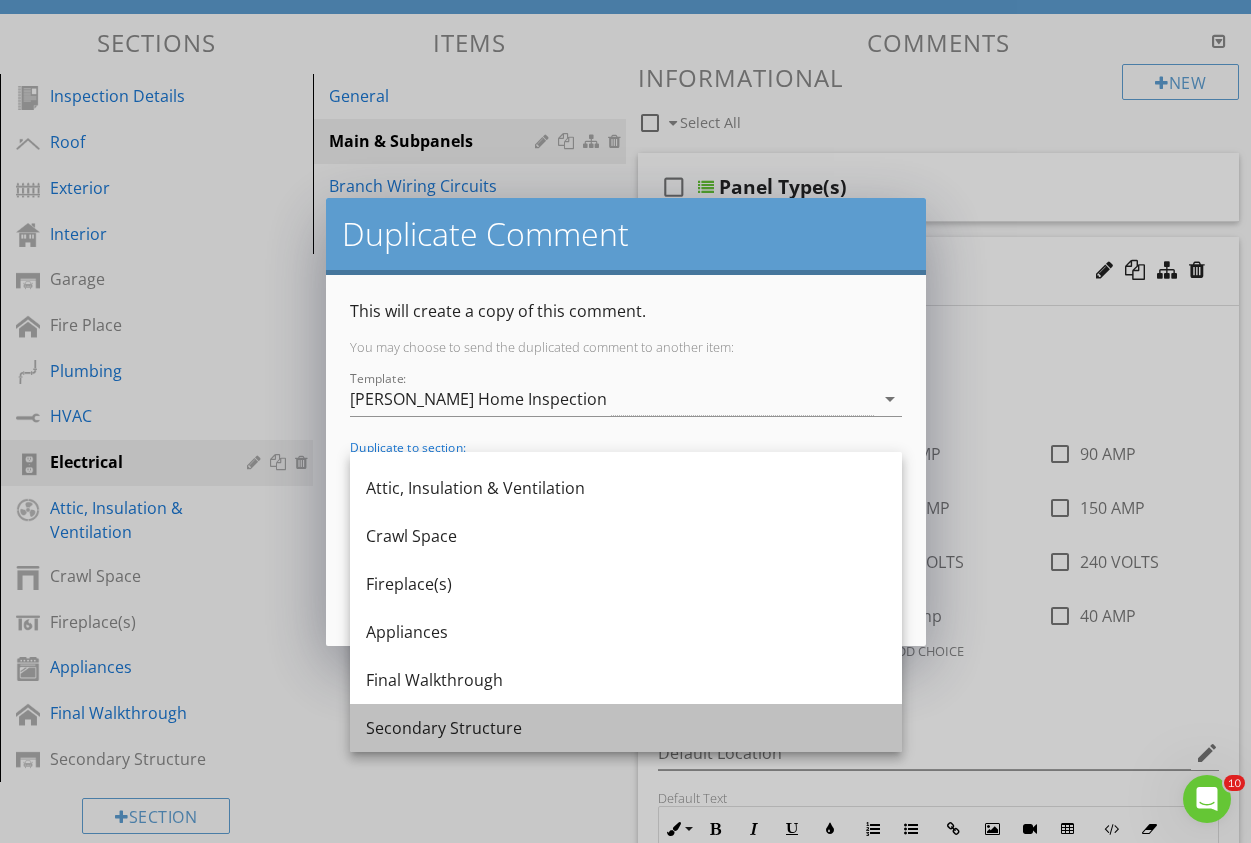 click on "Secondary Structure" at bounding box center [626, 728] 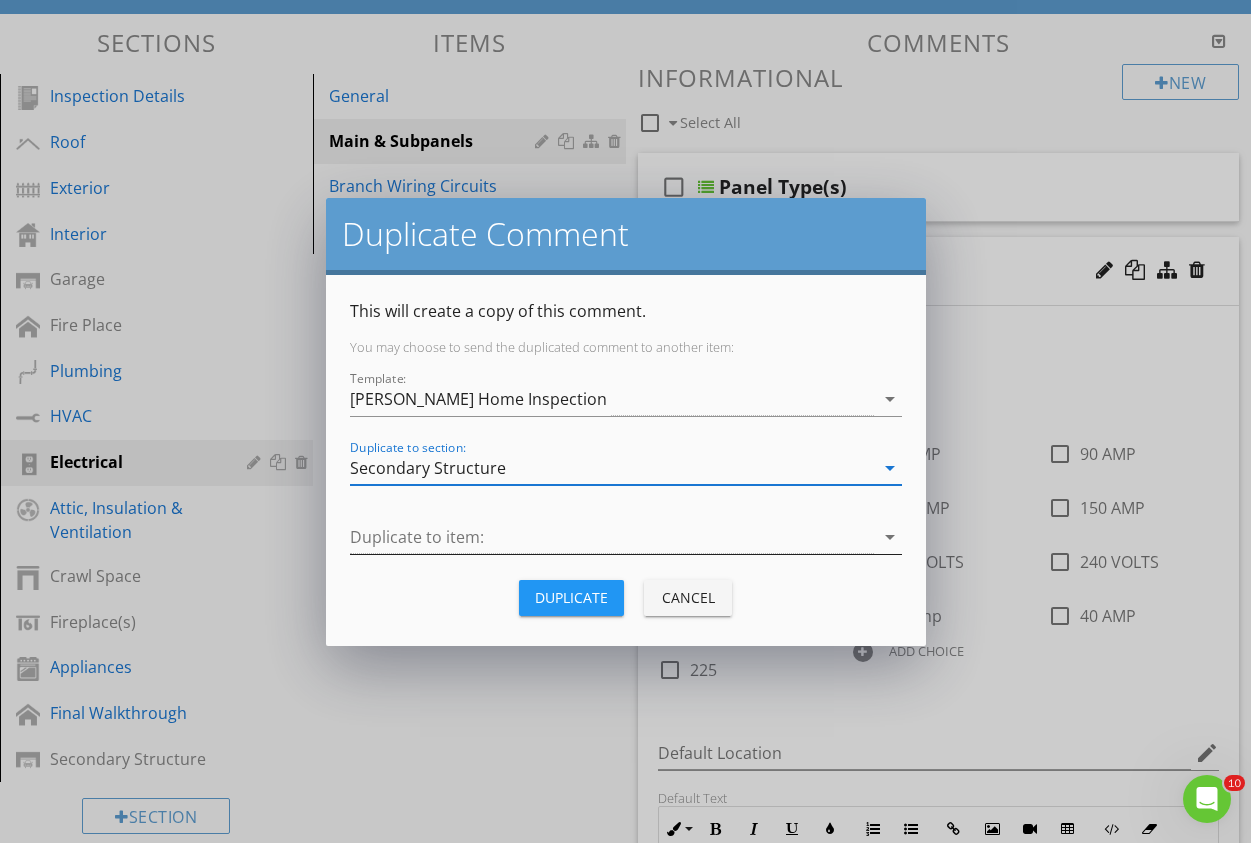 click at bounding box center (612, 537) 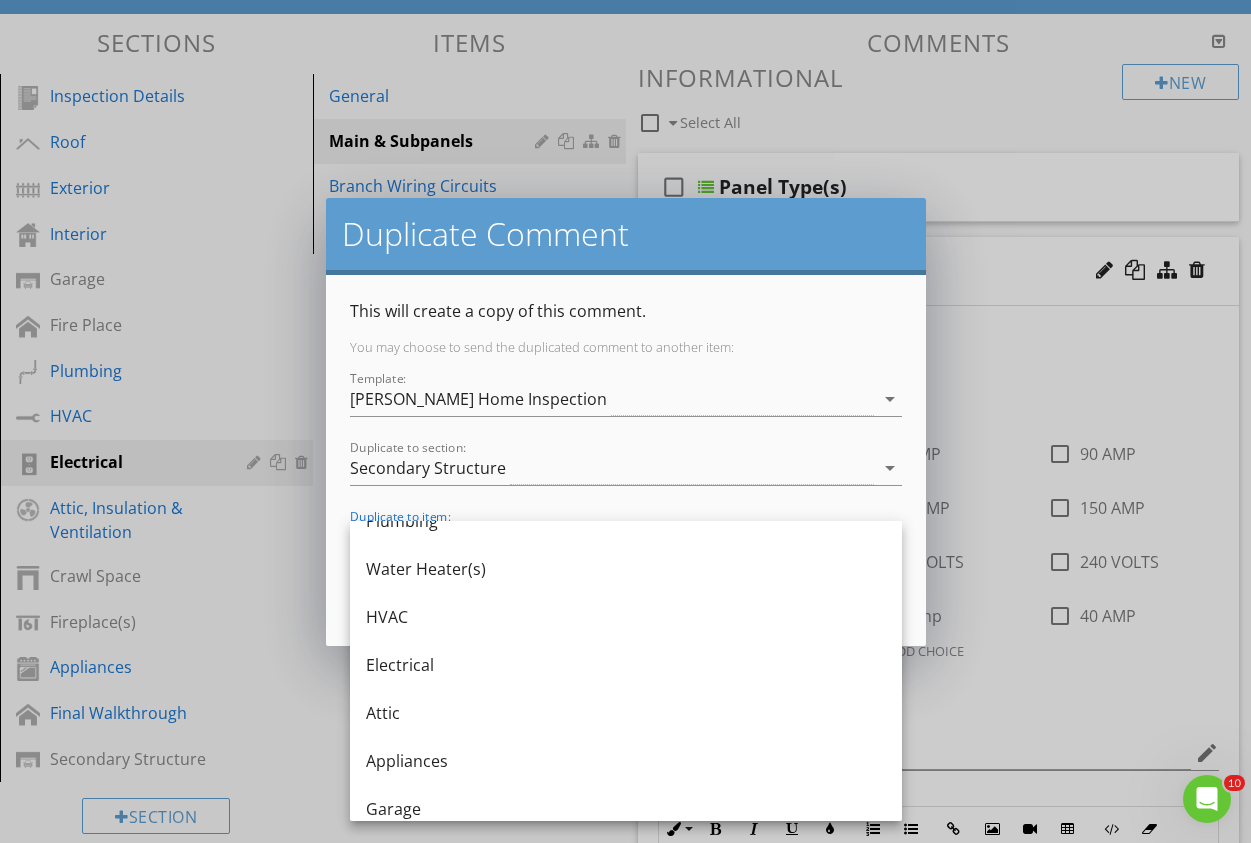scroll, scrollTop: 228, scrollLeft: 0, axis: vertical 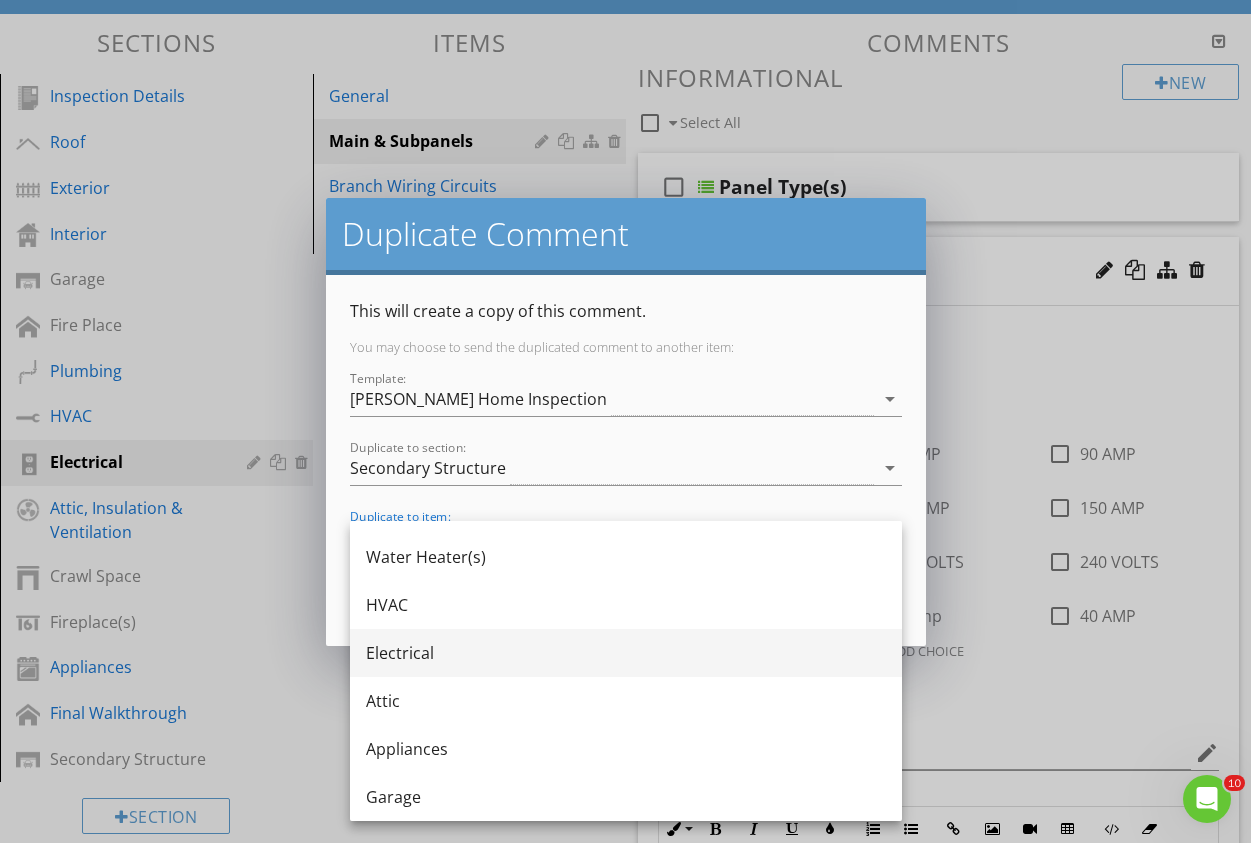 click on "Electrical" at bounding box center [626, 653] 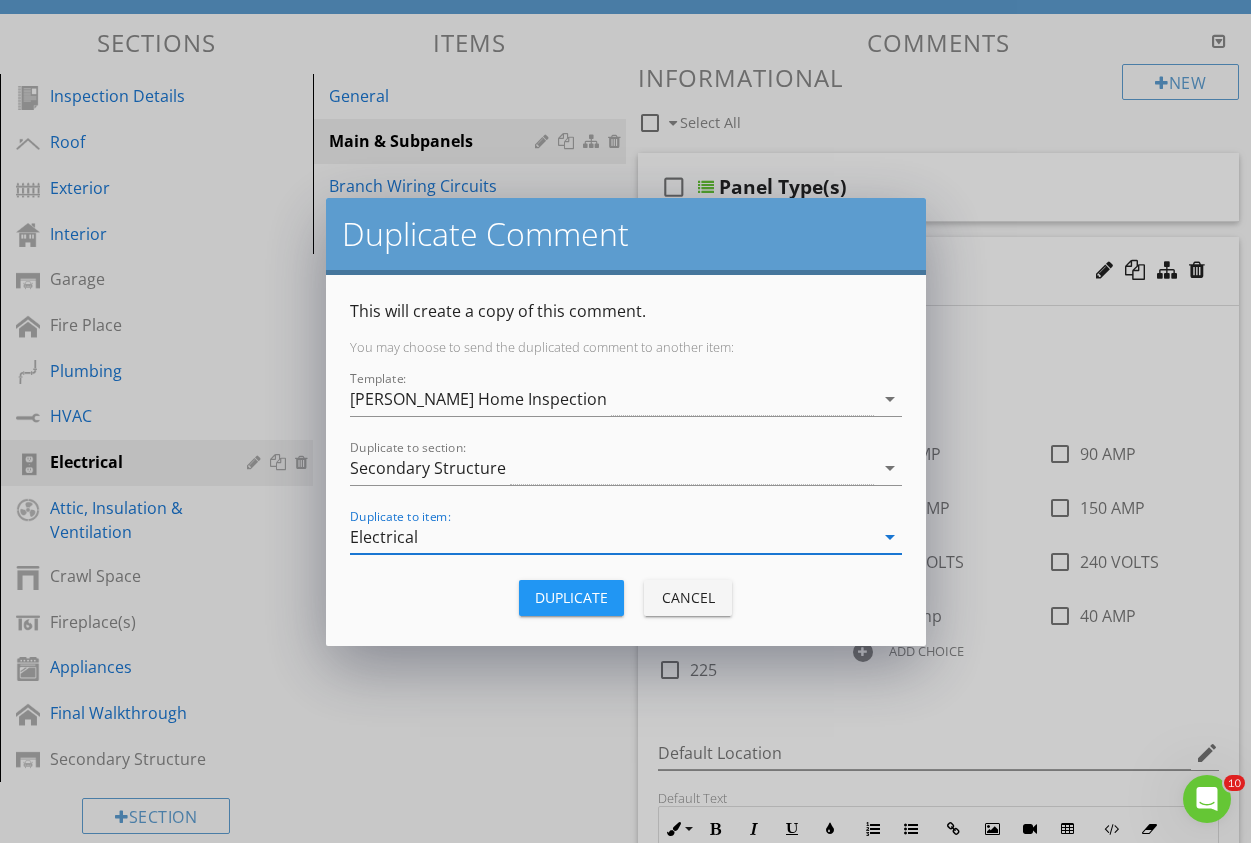 click on "Duplicate" at bounding box center [571, 597] 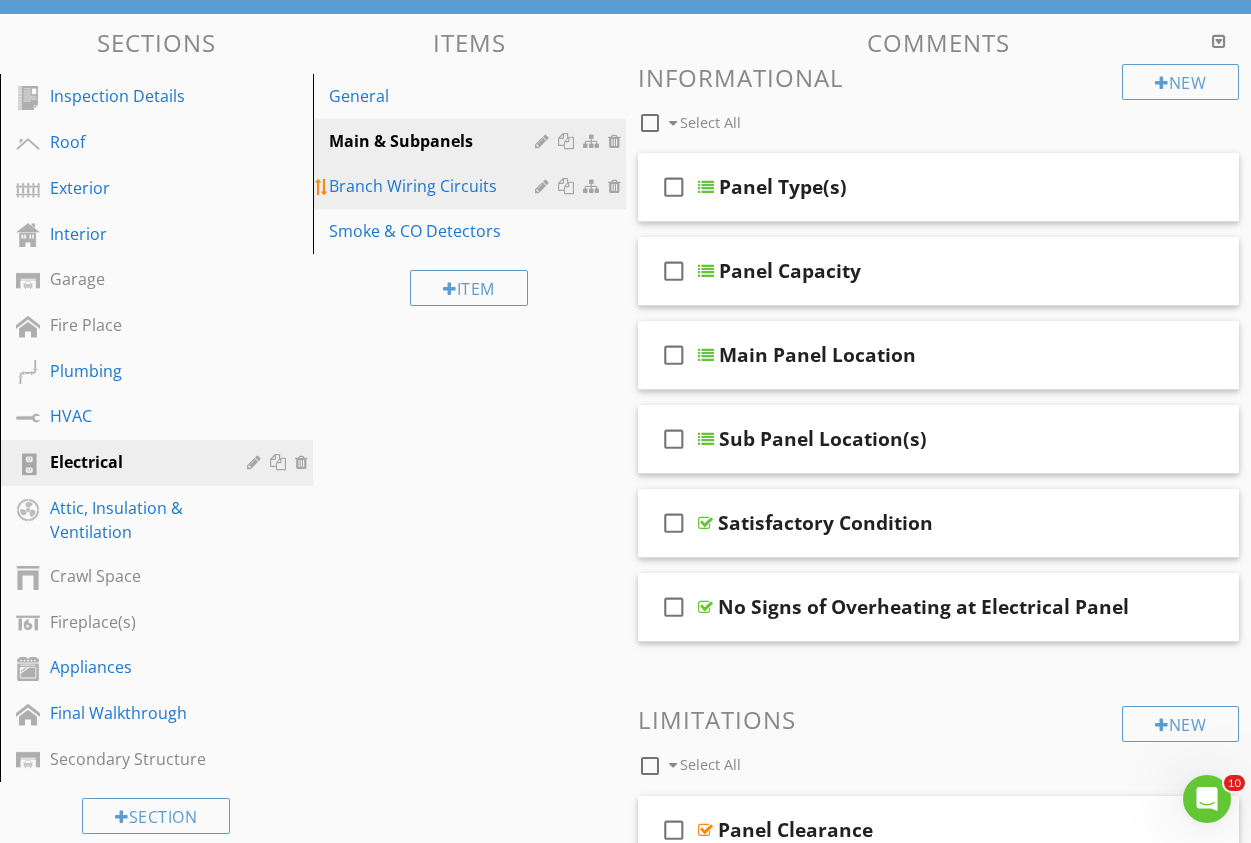 click on "Branch Wiring Circuits" at bounding box center [435, 186] 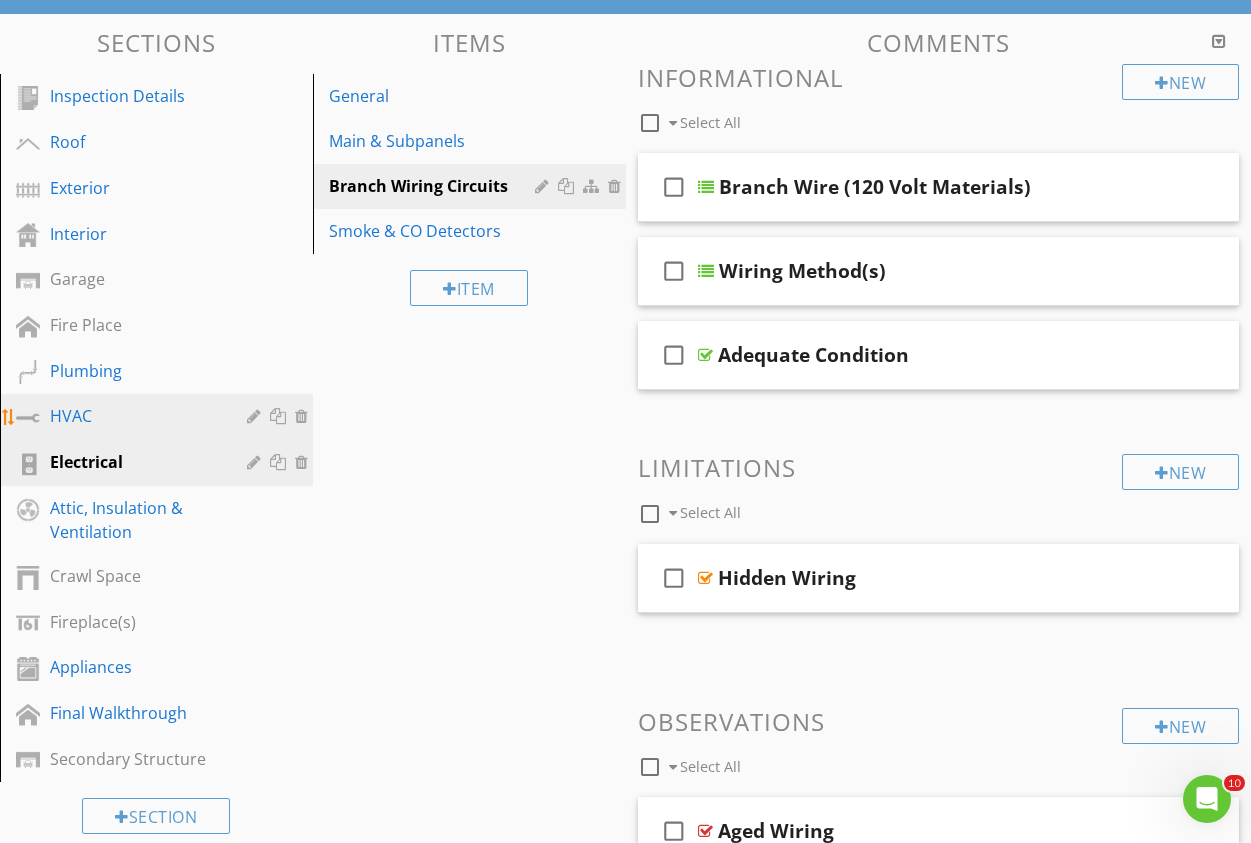 click on "HVAC" at bounding box center [134, 416] 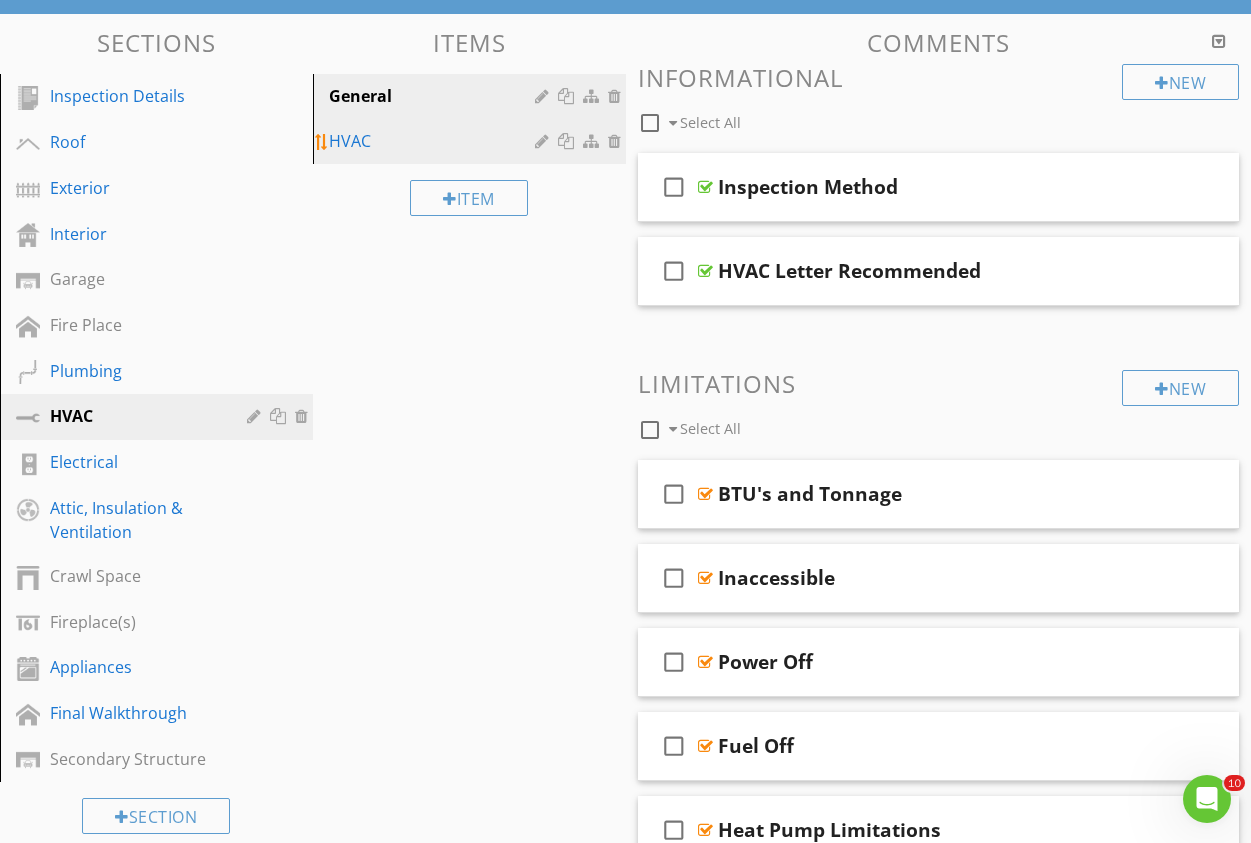 click on "HVAC" at bounding box center [435, 141] 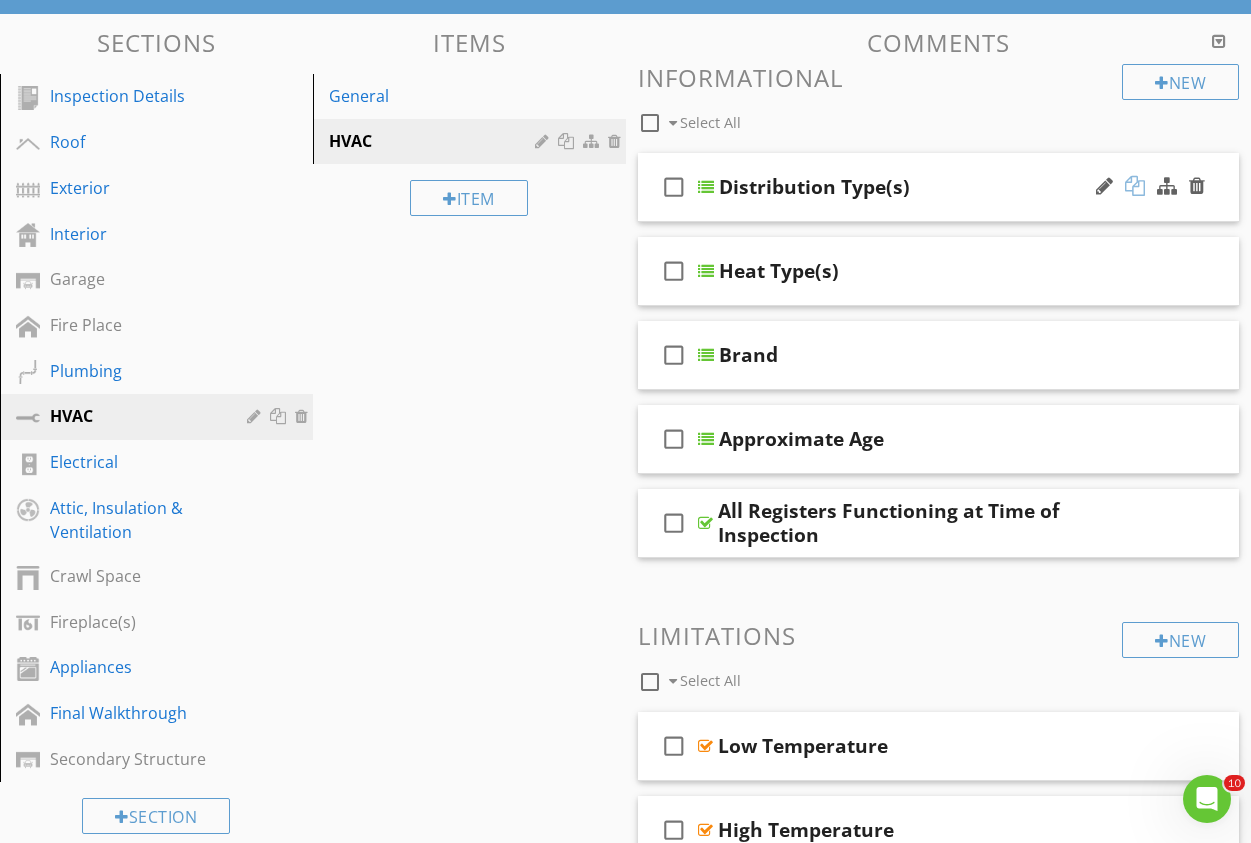 click at bounding box center [1135, 186] 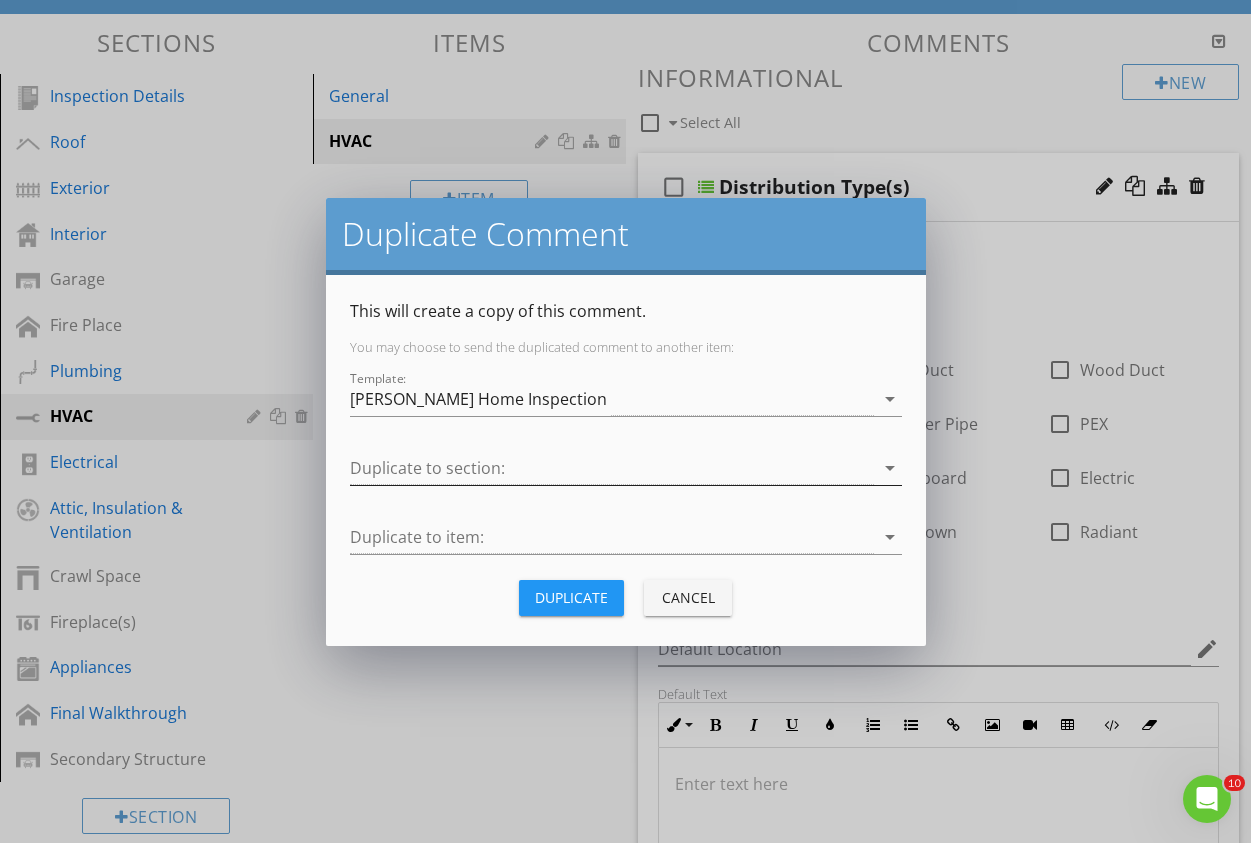 click at bounding box center (612, 468) 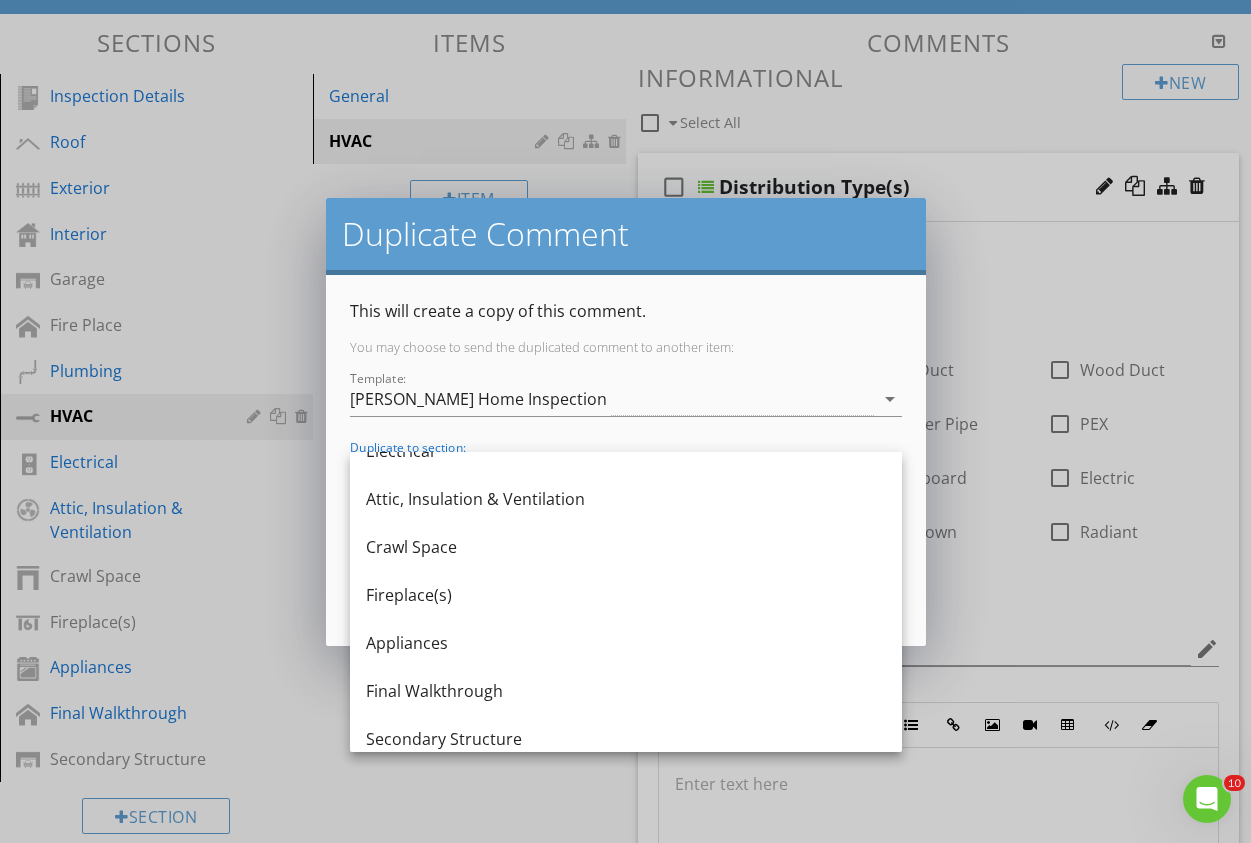 scroll, scrollTop: 420, scrollLeft: 0, axis: vertical 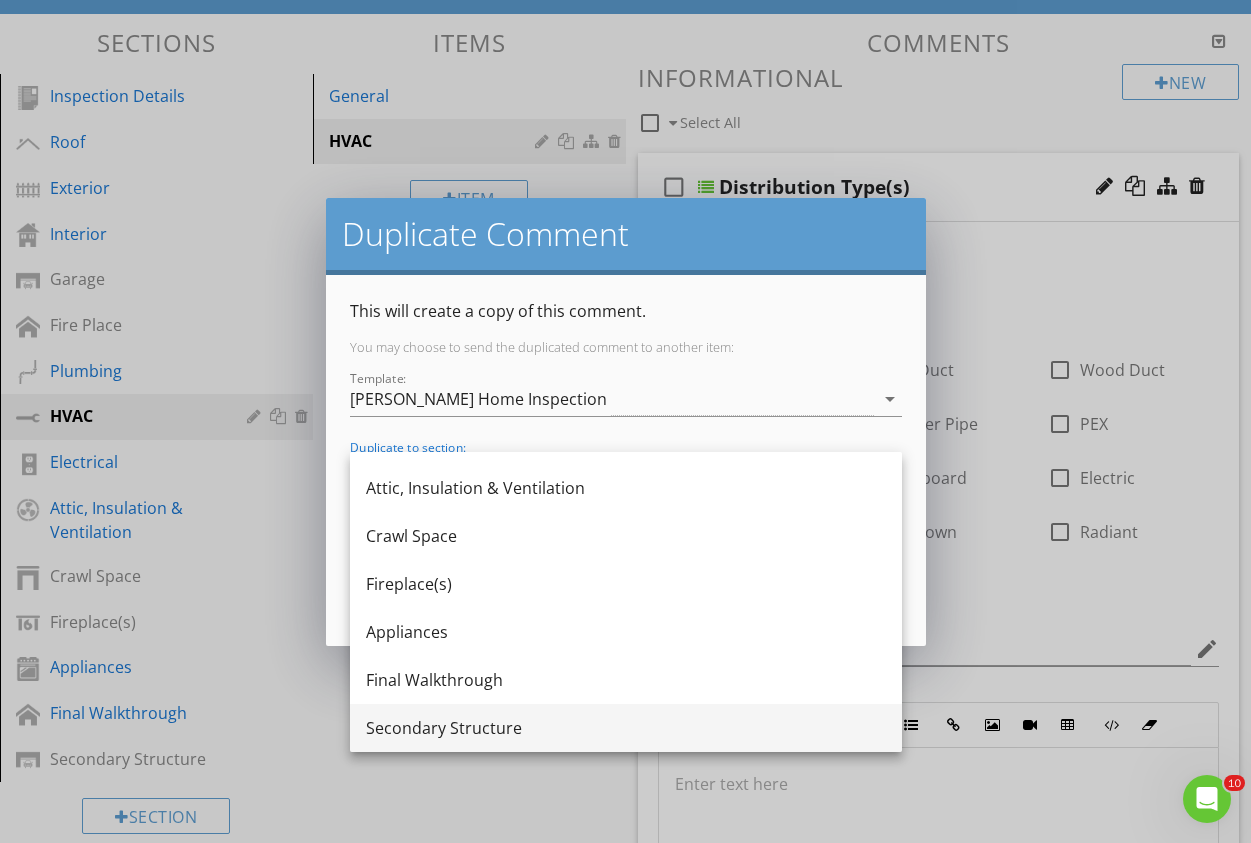click on "Secondary Structure" at bounding box center (626, 728) 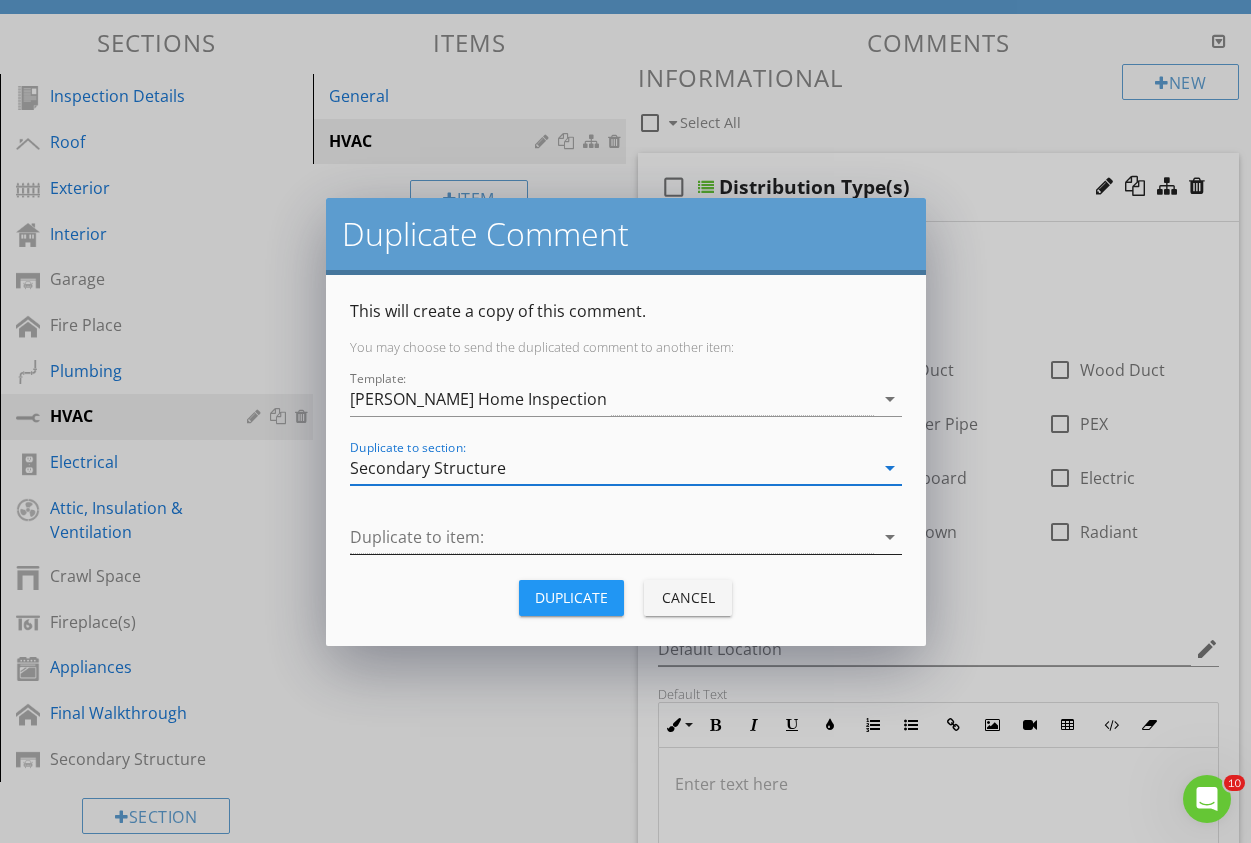 click at bounding box center [612, 537] 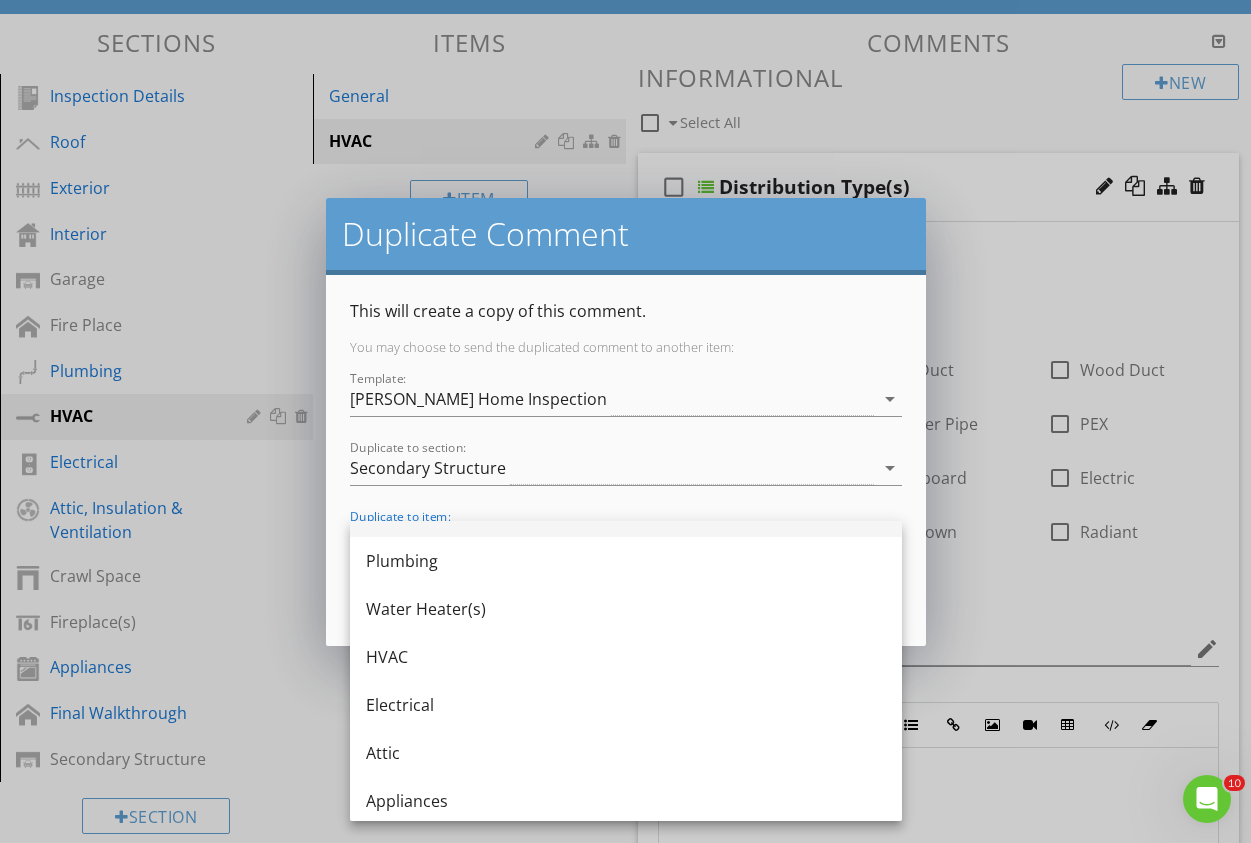 scroll, scrollTop: 228, scrollLeft: 0, axis: vertical 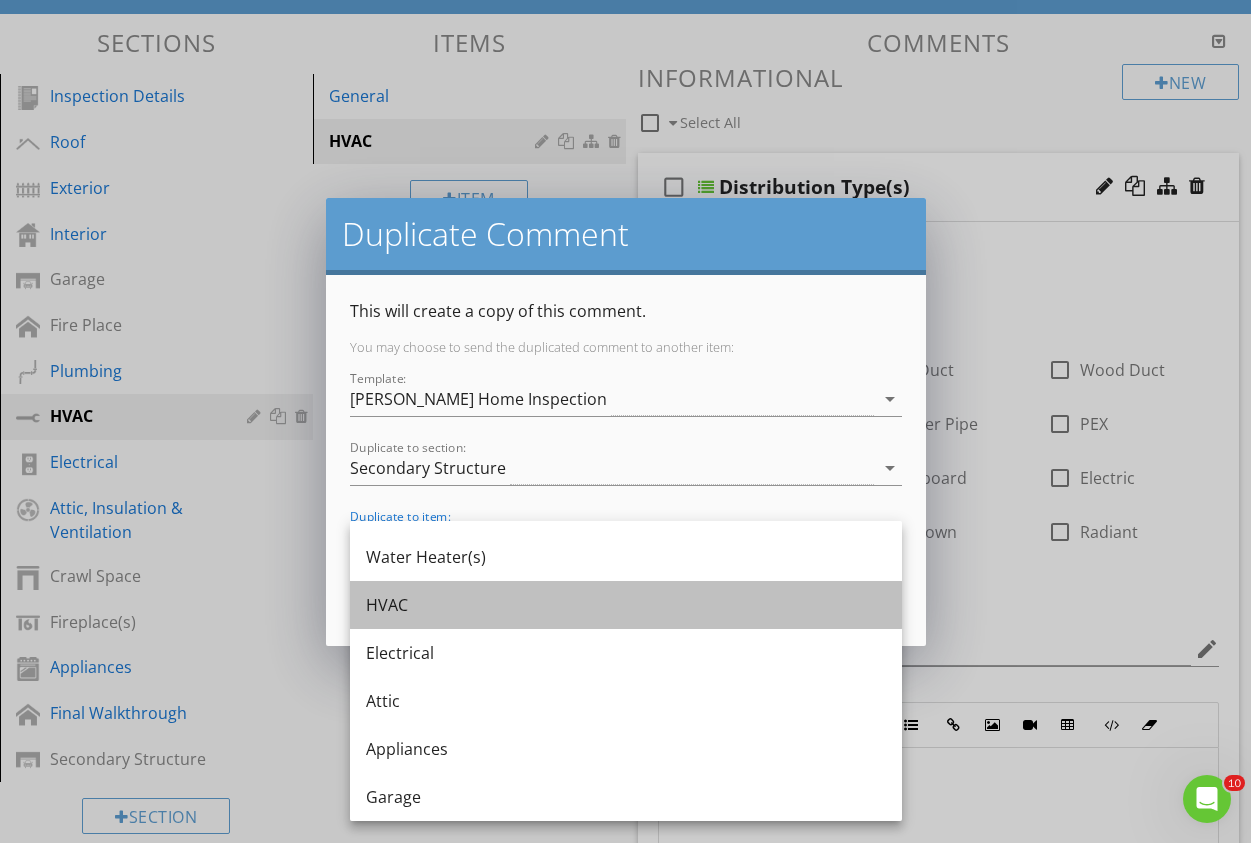 click on "HVAC" at bounding box center (626, 605) 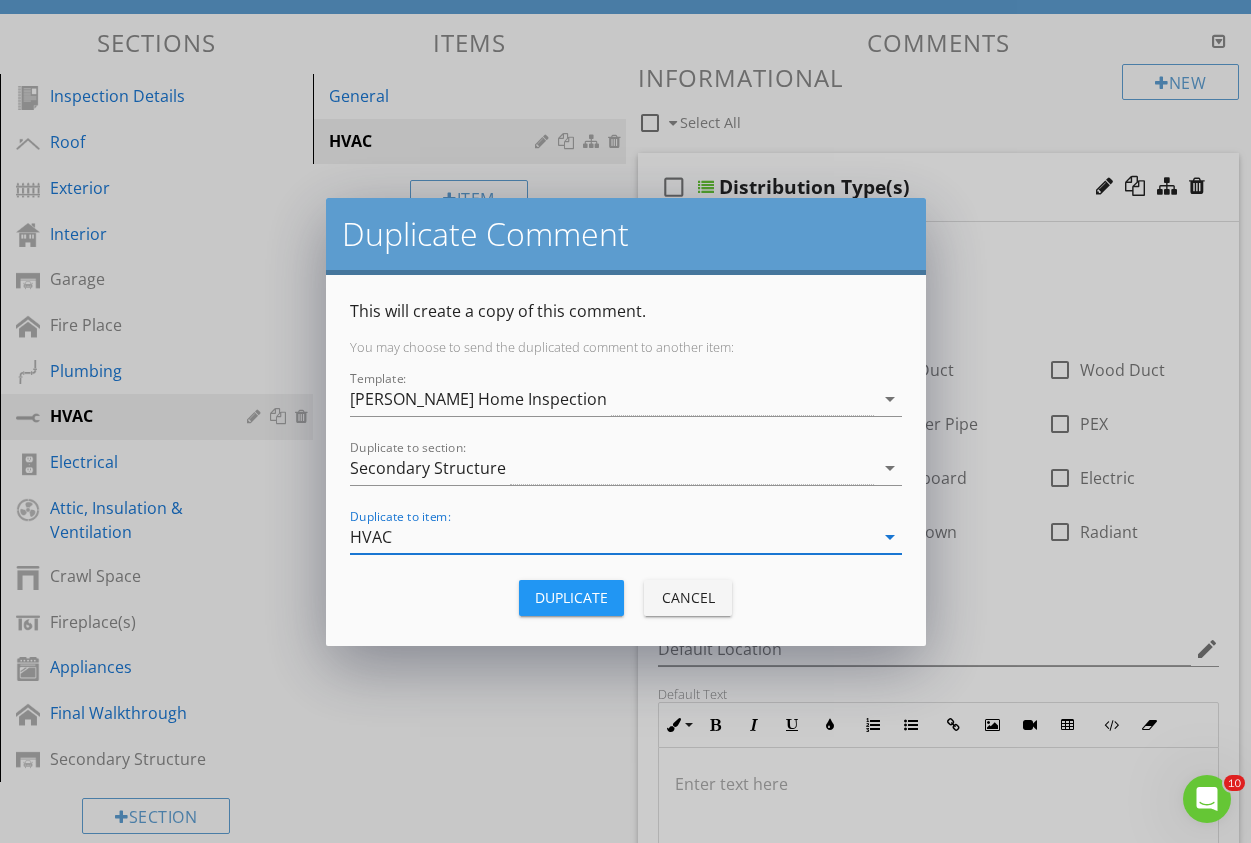 click on "Duplicate" at bounding box center [571, 597] 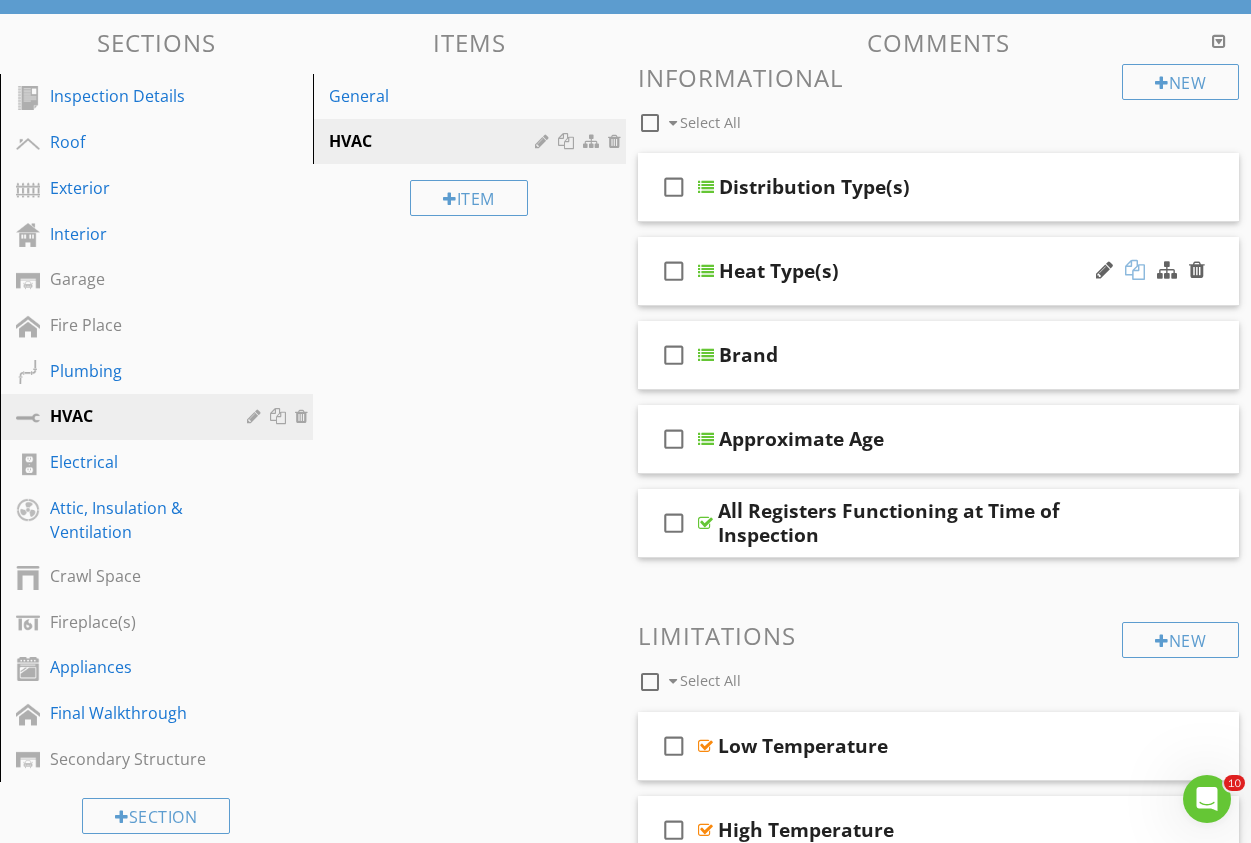click at bounding box center [1135, 270] 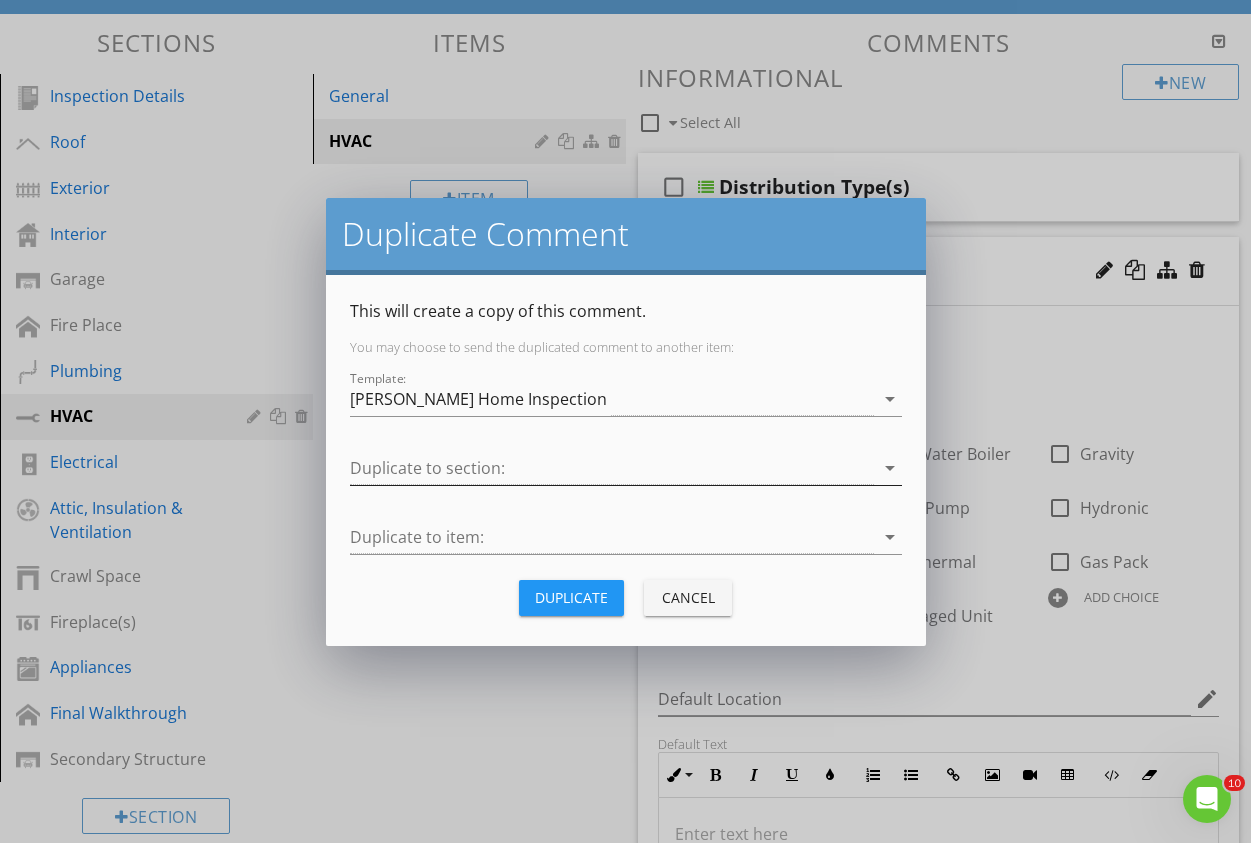 click at bounding box center [612, 468] 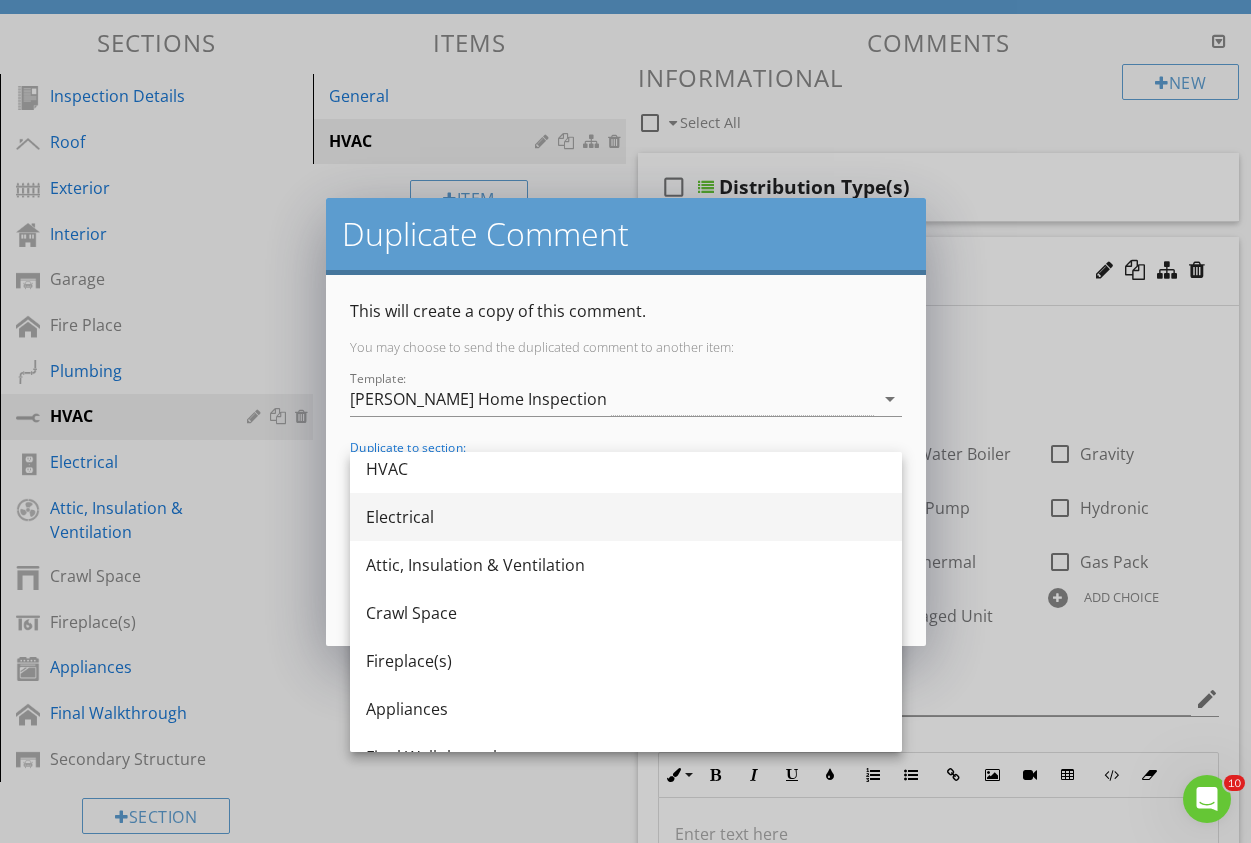scroll, scrollTop: 420, scrollLeft: 0, axis: vertical 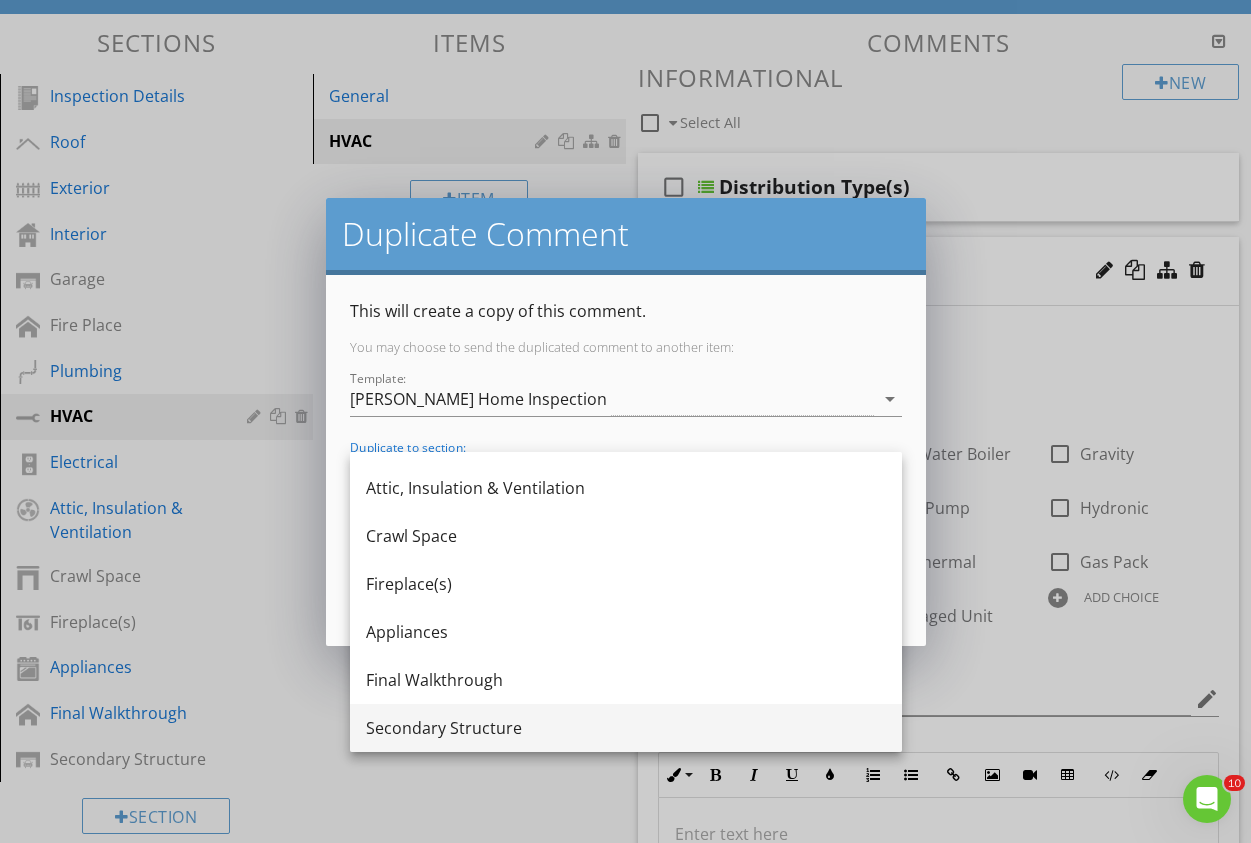 click on "Secondary Structure" at bounding box center (626, 728) 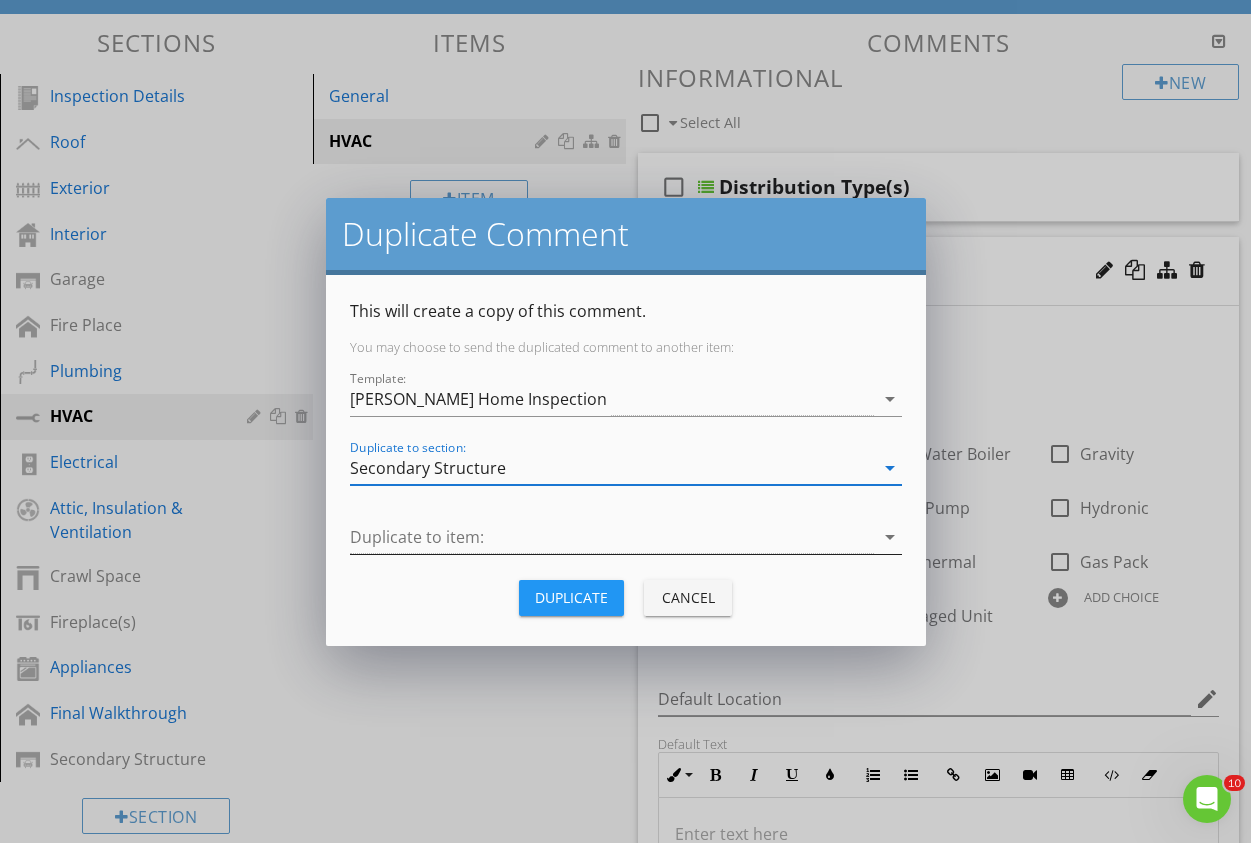click at bounding box center (612, 537) 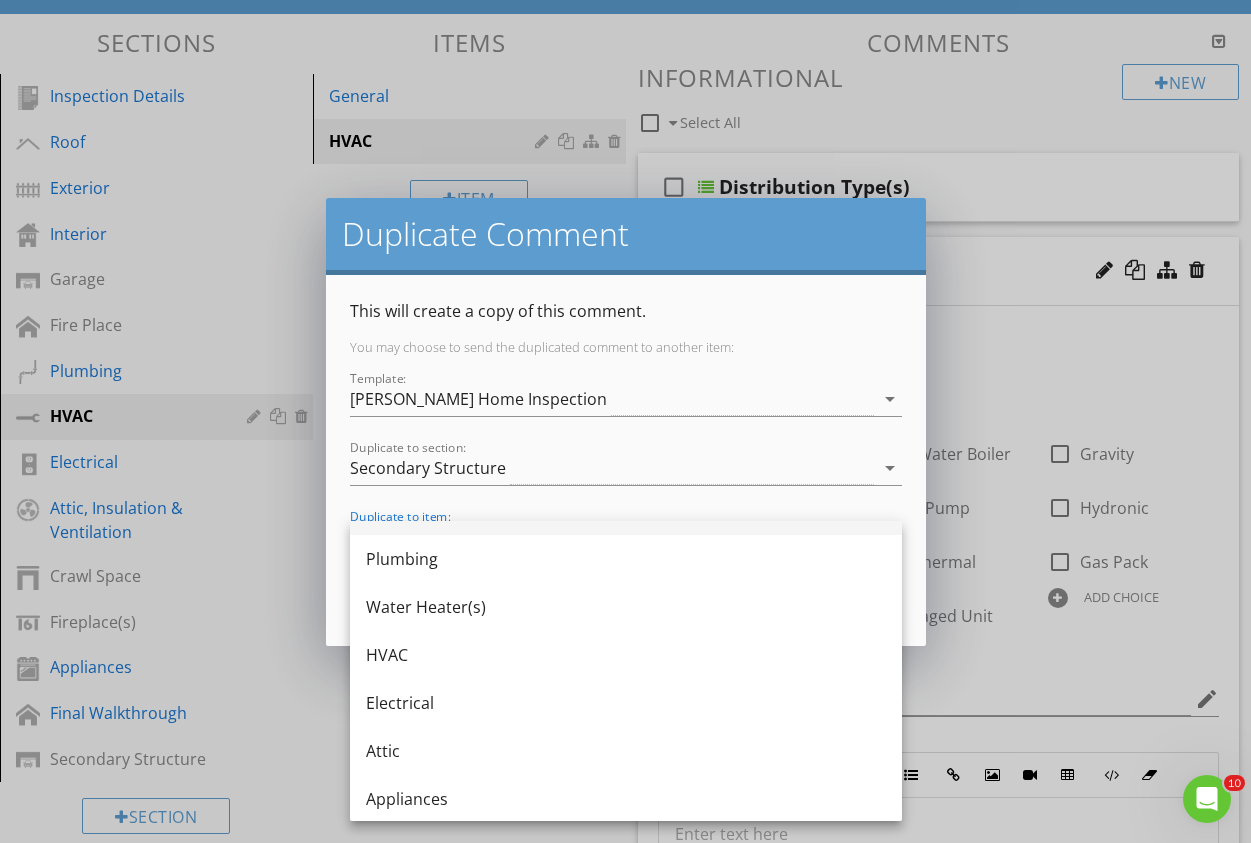 scroll, scrollTop: 176, scrollLeft: 0, axis: vertical 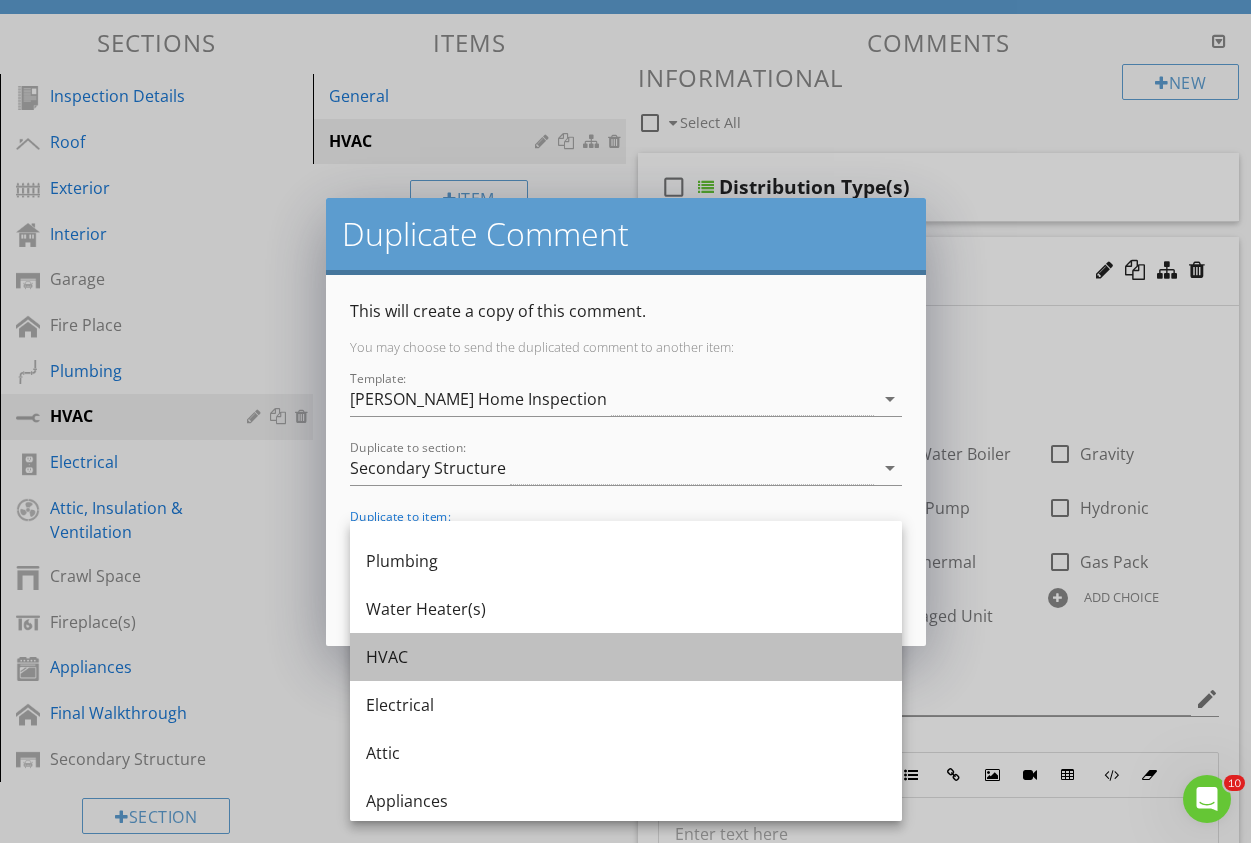 click on "HVAC" at bounding box center (626, 657) 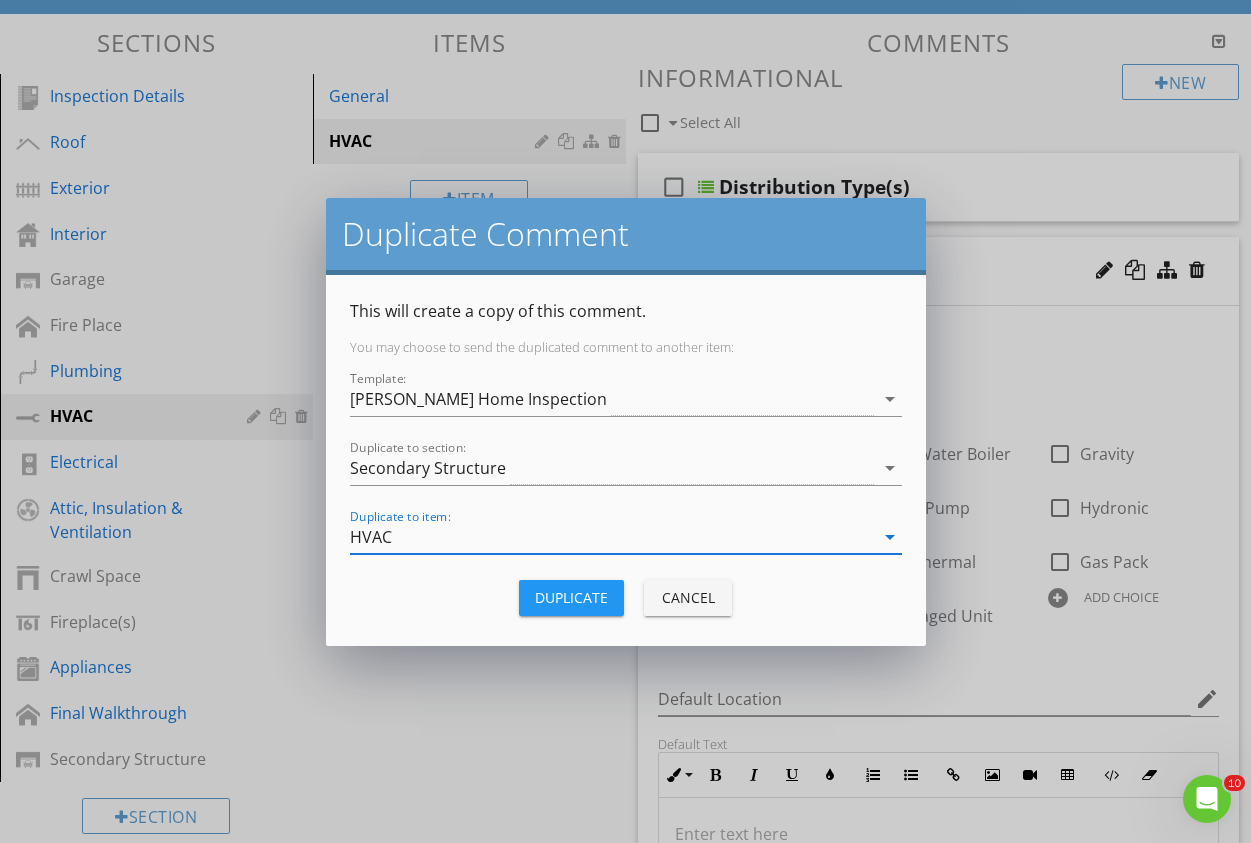 click on "Duplicate" at bounding box center [571, 597] 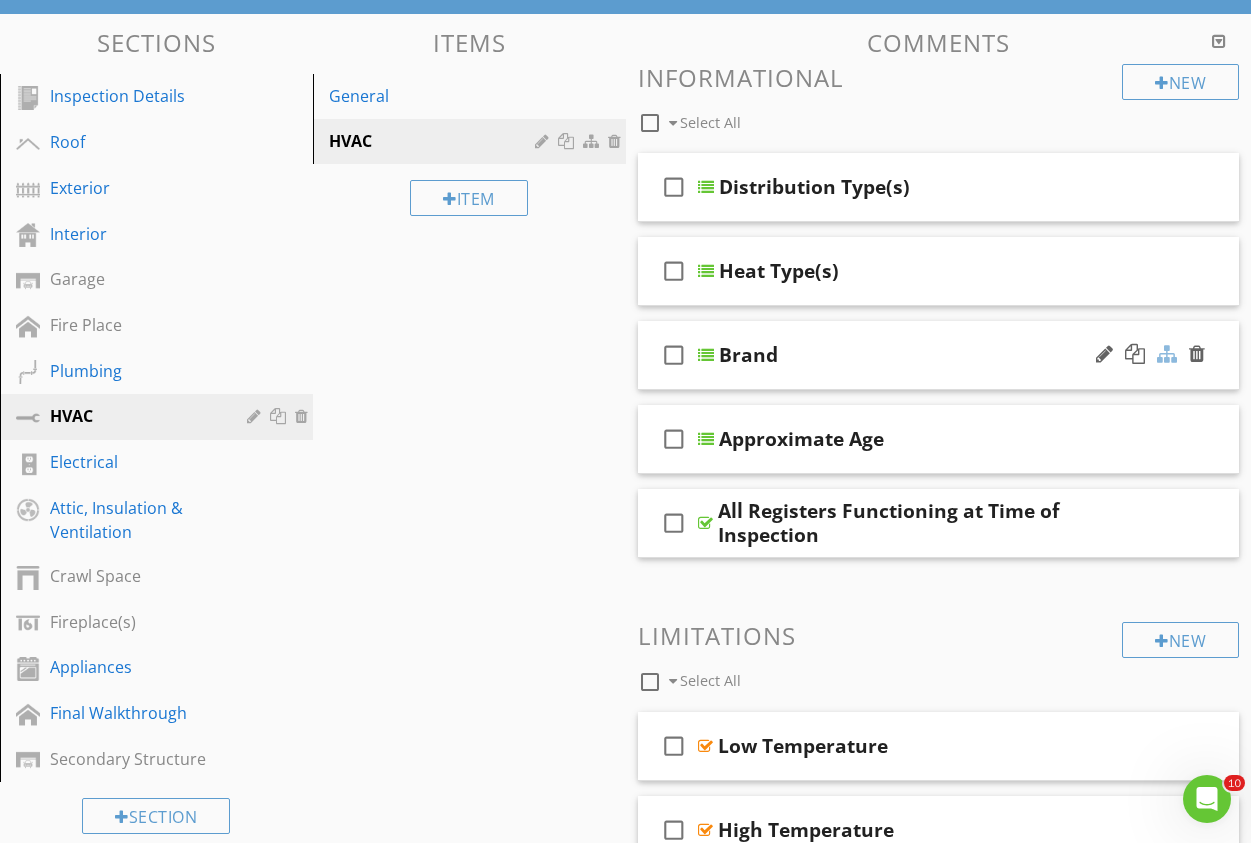click at bounding box center (1167, 354) 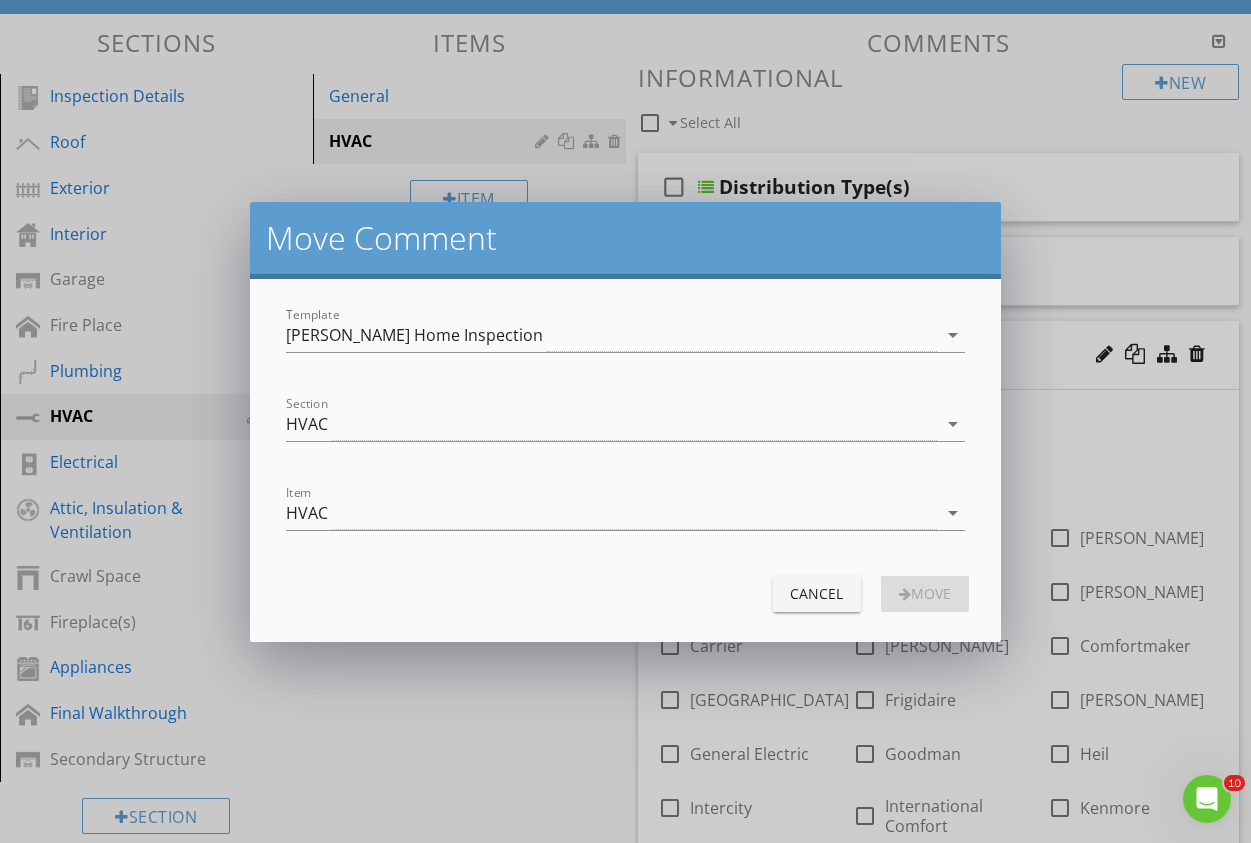 click on "Cancel" at bounding box center (817, 593) 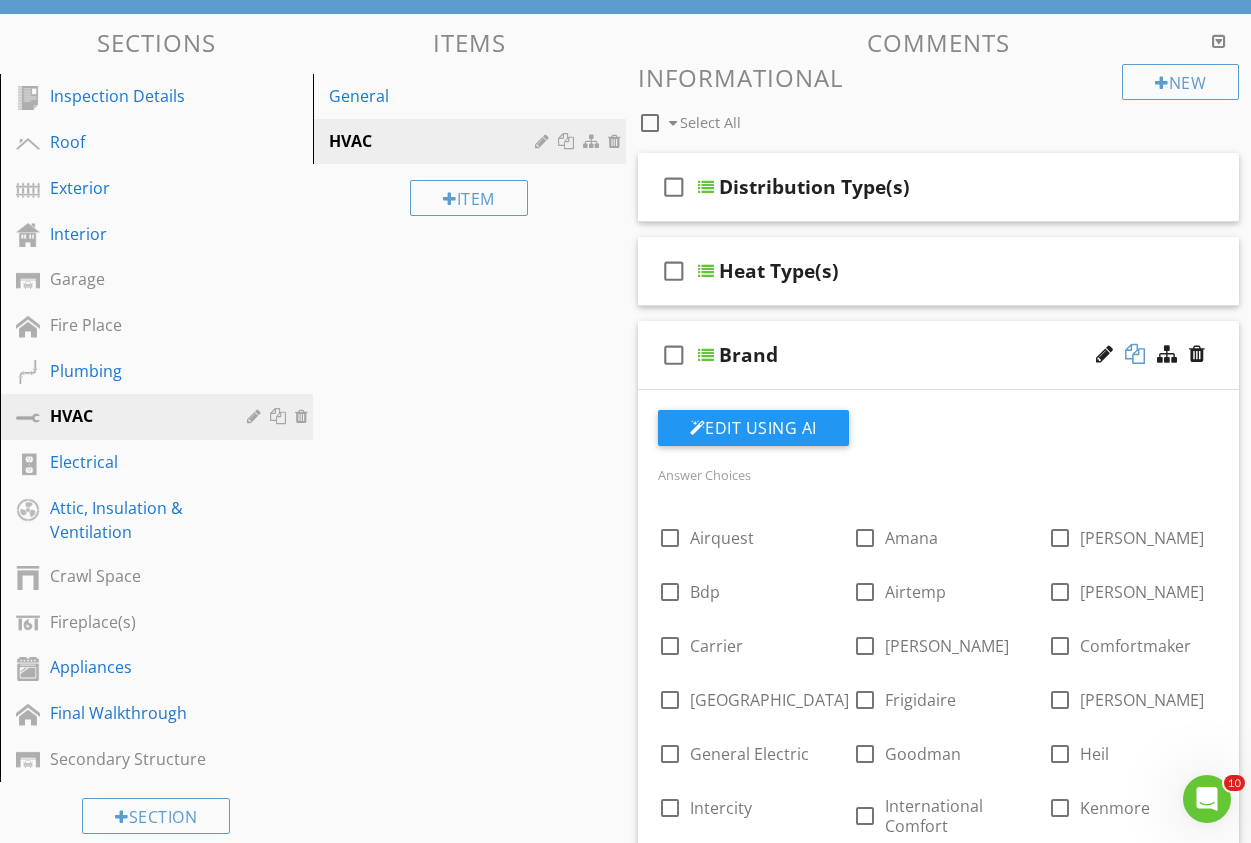 click at bounding box center (1135, 354) 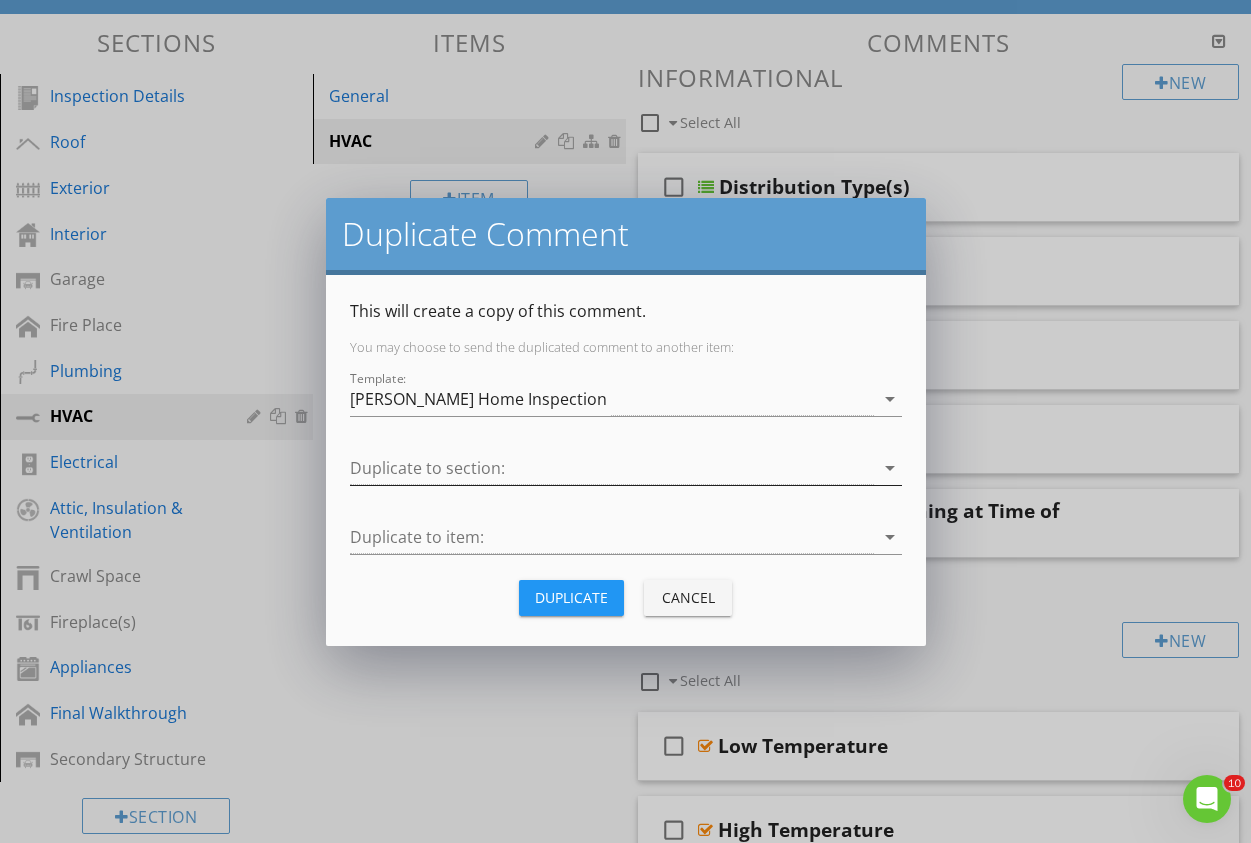 click at bounding box center [612, 468] 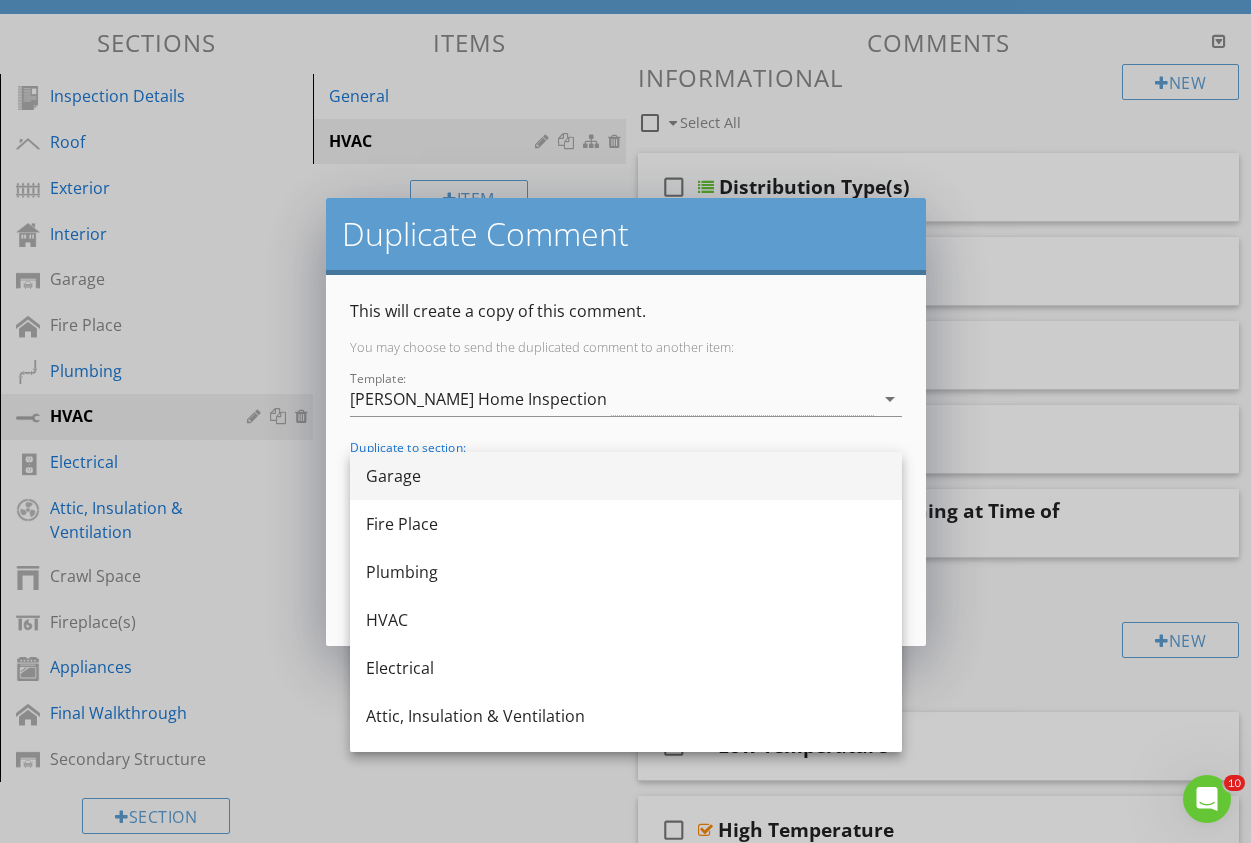 scroll, scrollTop: 420, scrollLeft: 0, axis: vertical 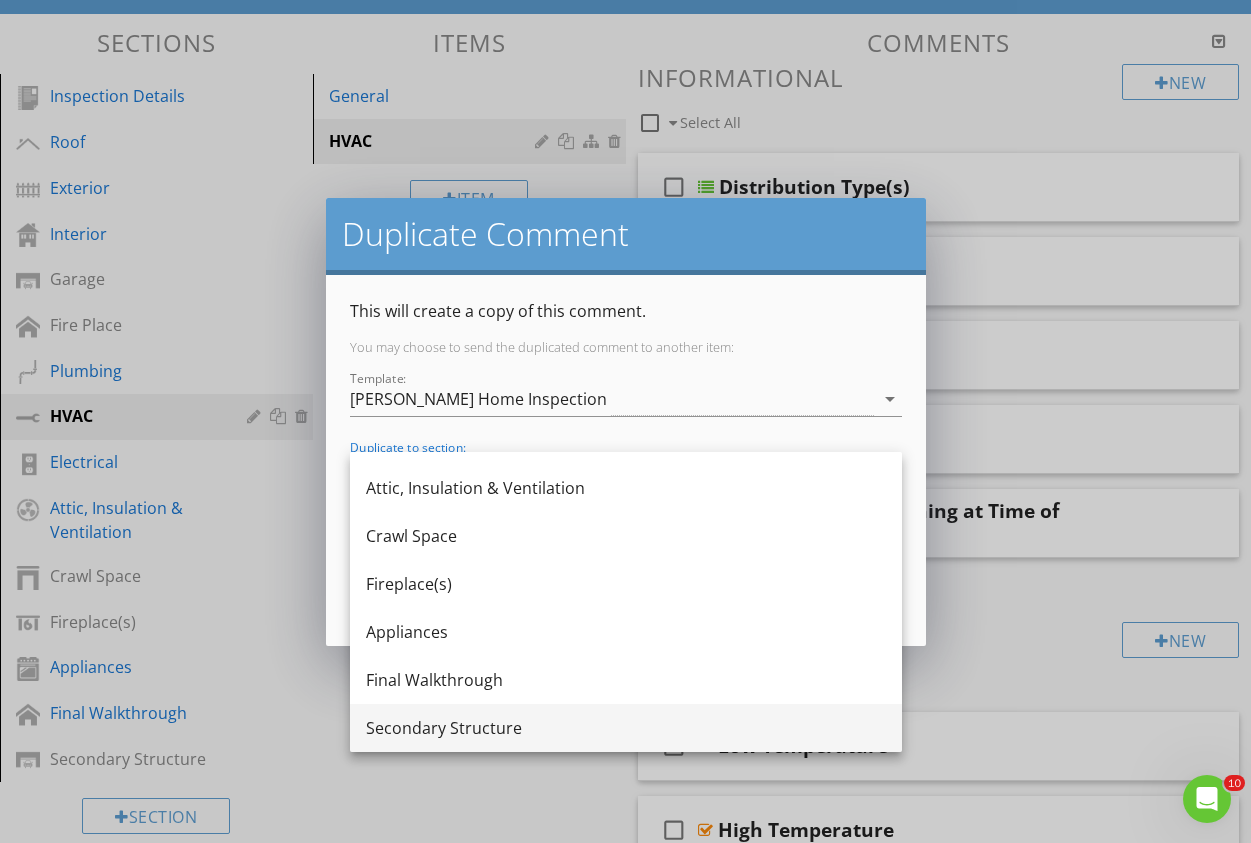 click on "Secondary Structure" at bounding box center [626, 728] 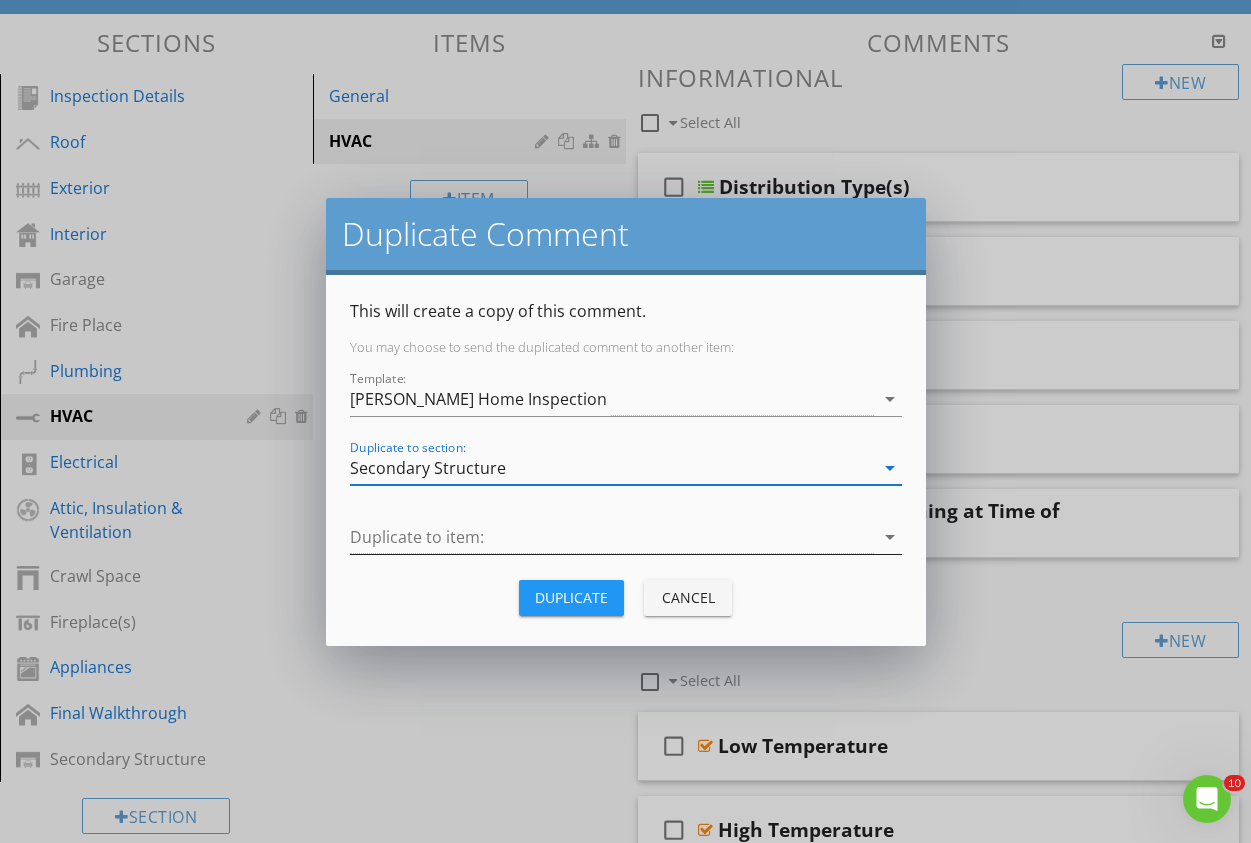 click at bounding box center [612, 537] 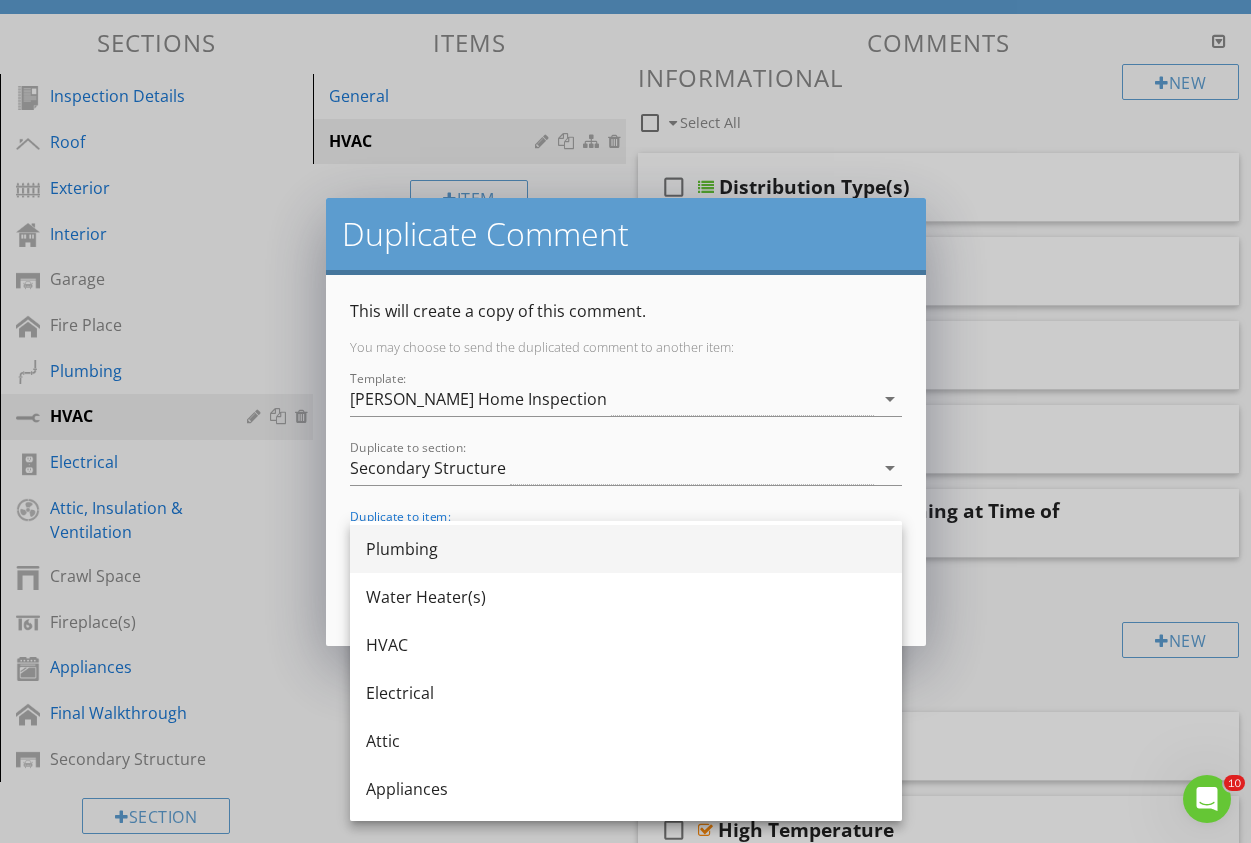 scroll, scrollTop: 189, scrollLeft: 0, axis: vertical 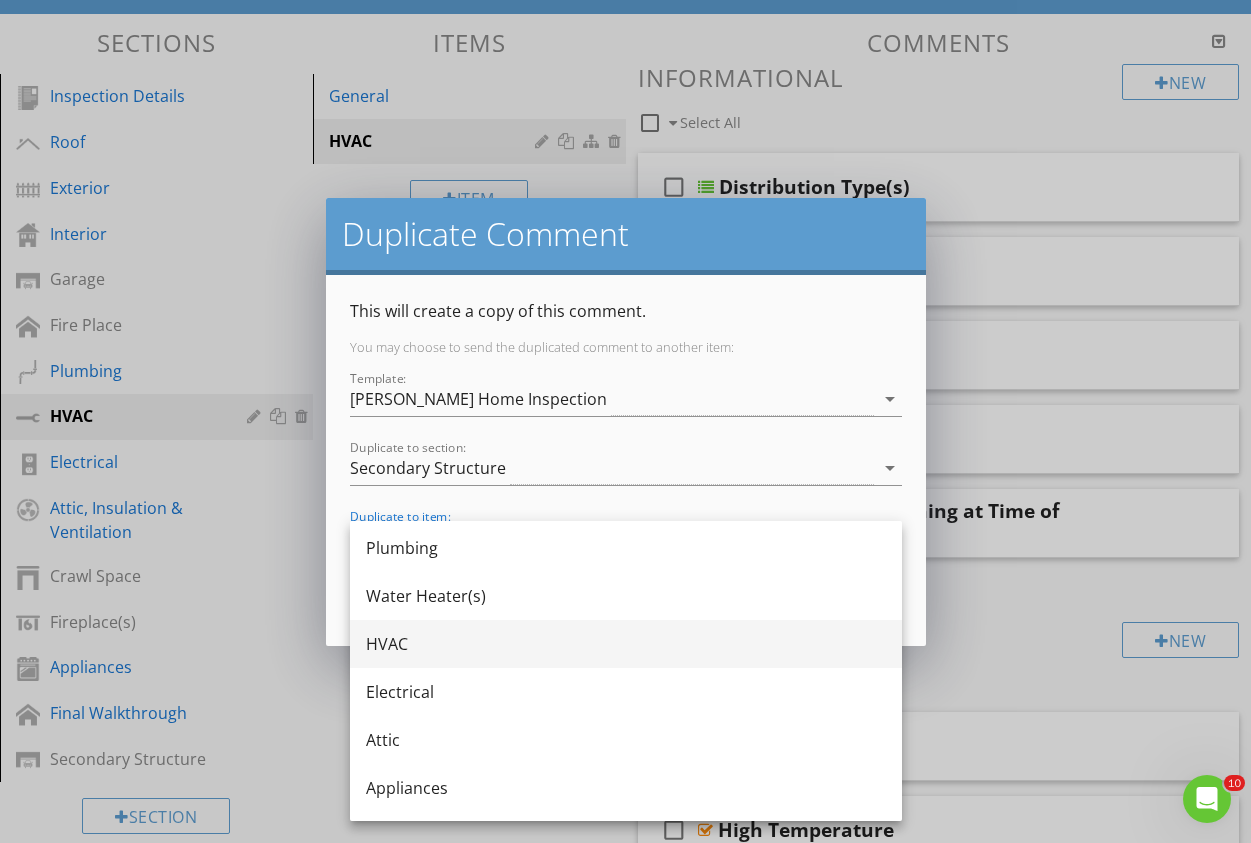 click on "HVAC" at bounding box center [626, 644] 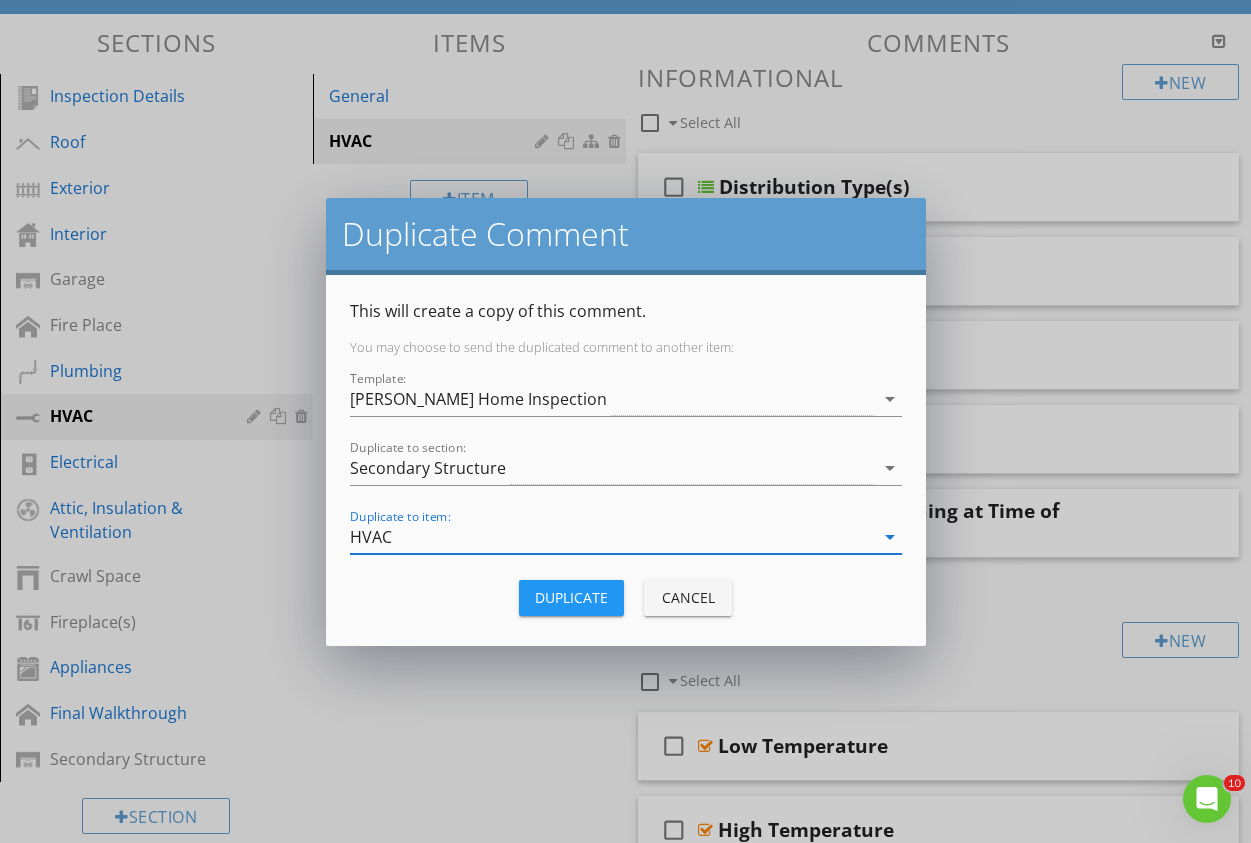 click on "Duplicate" at bounding box center (571, 597) 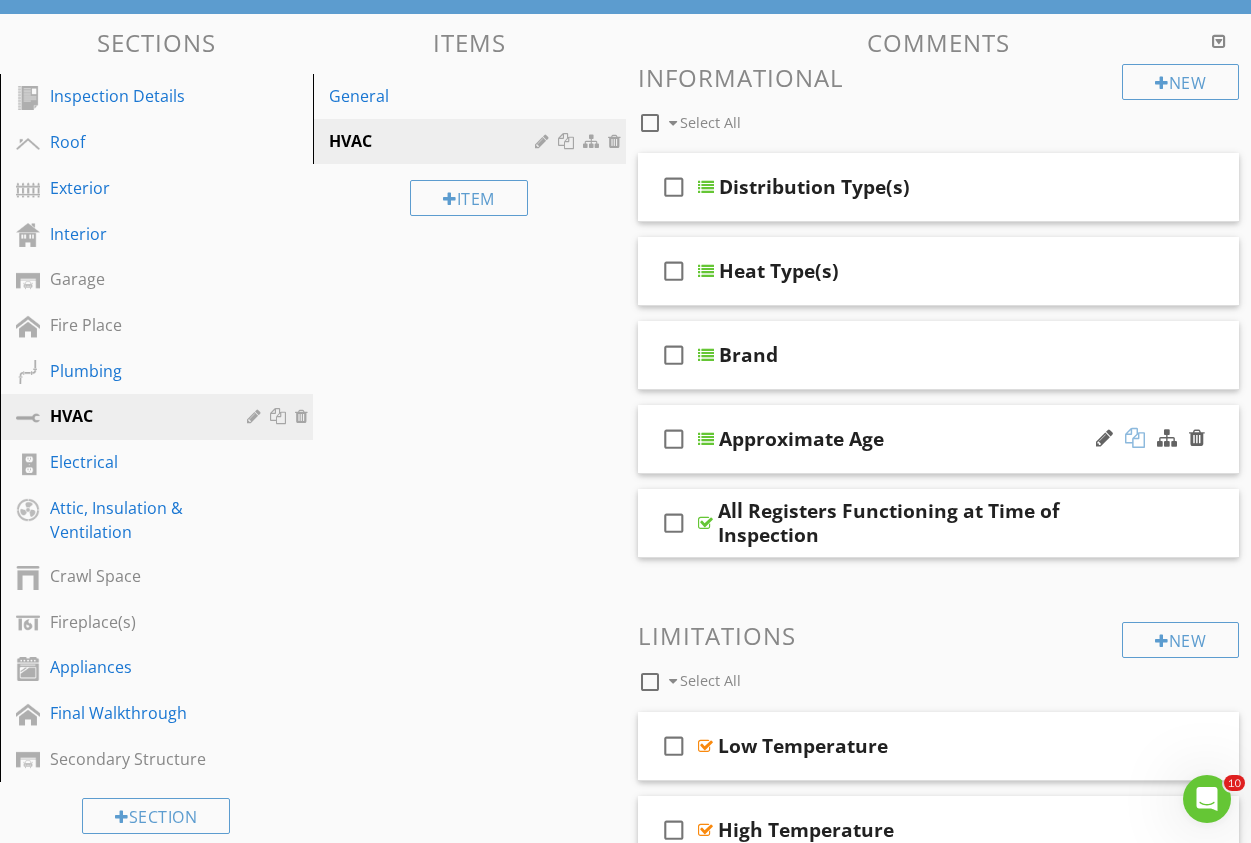 click at bounding box center (1135, 438) 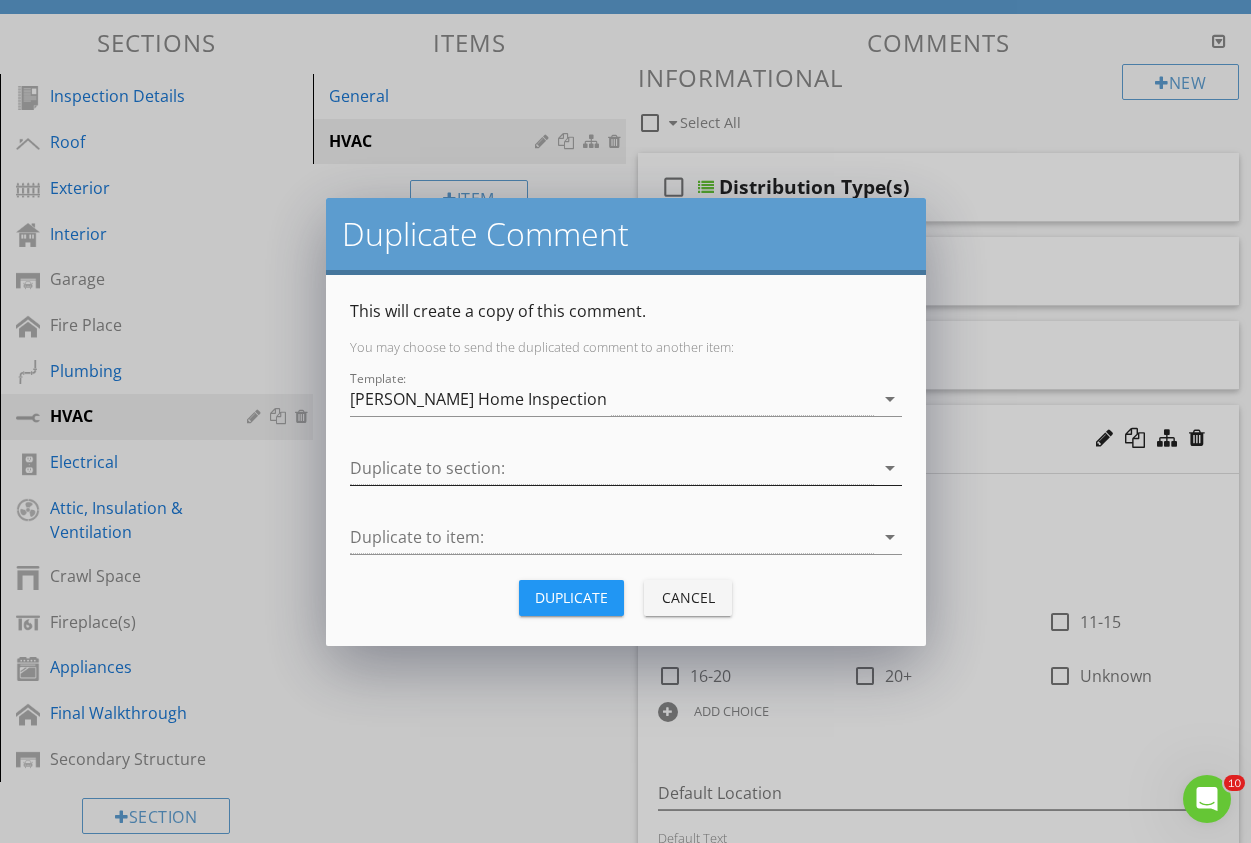 click at bounding box center [612, 468] 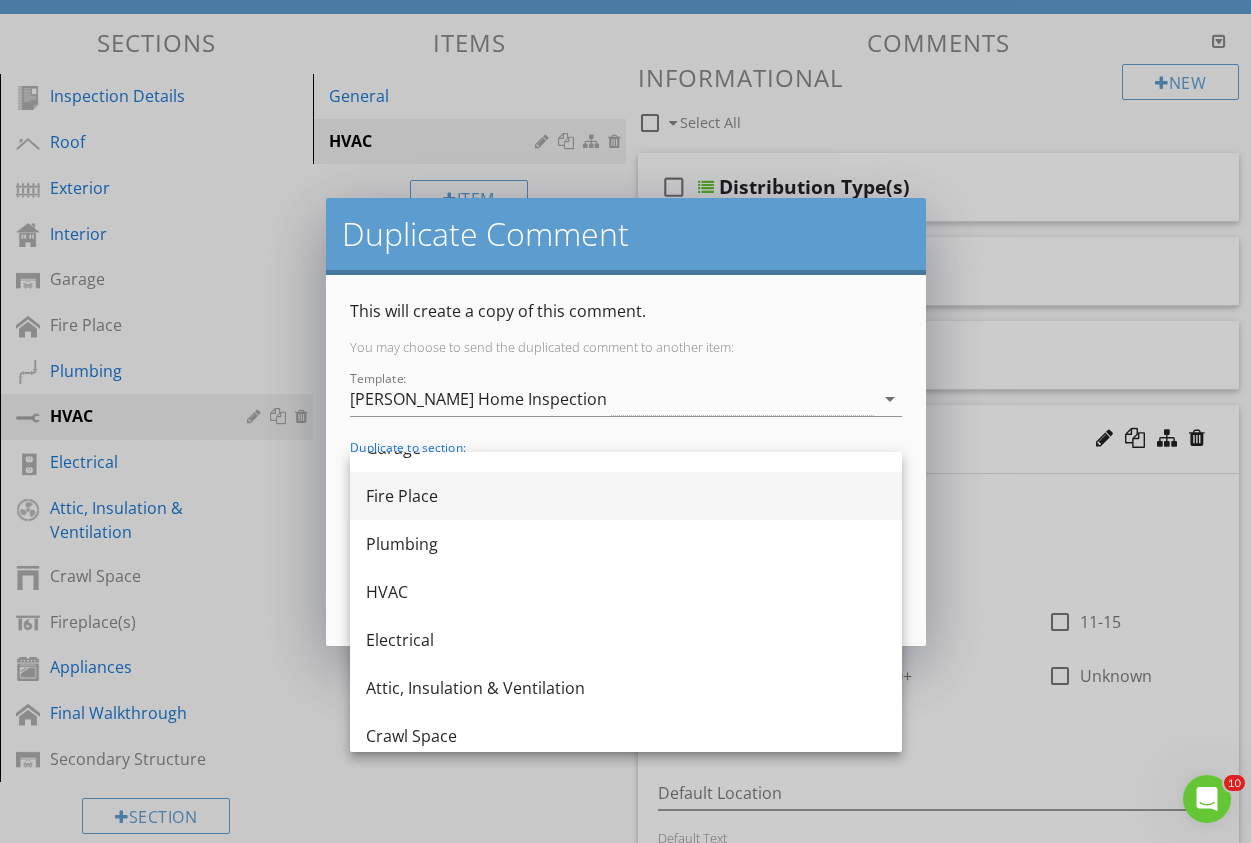 scroll, scrollTop: 420, scrollLeft: 0, axis: vertical 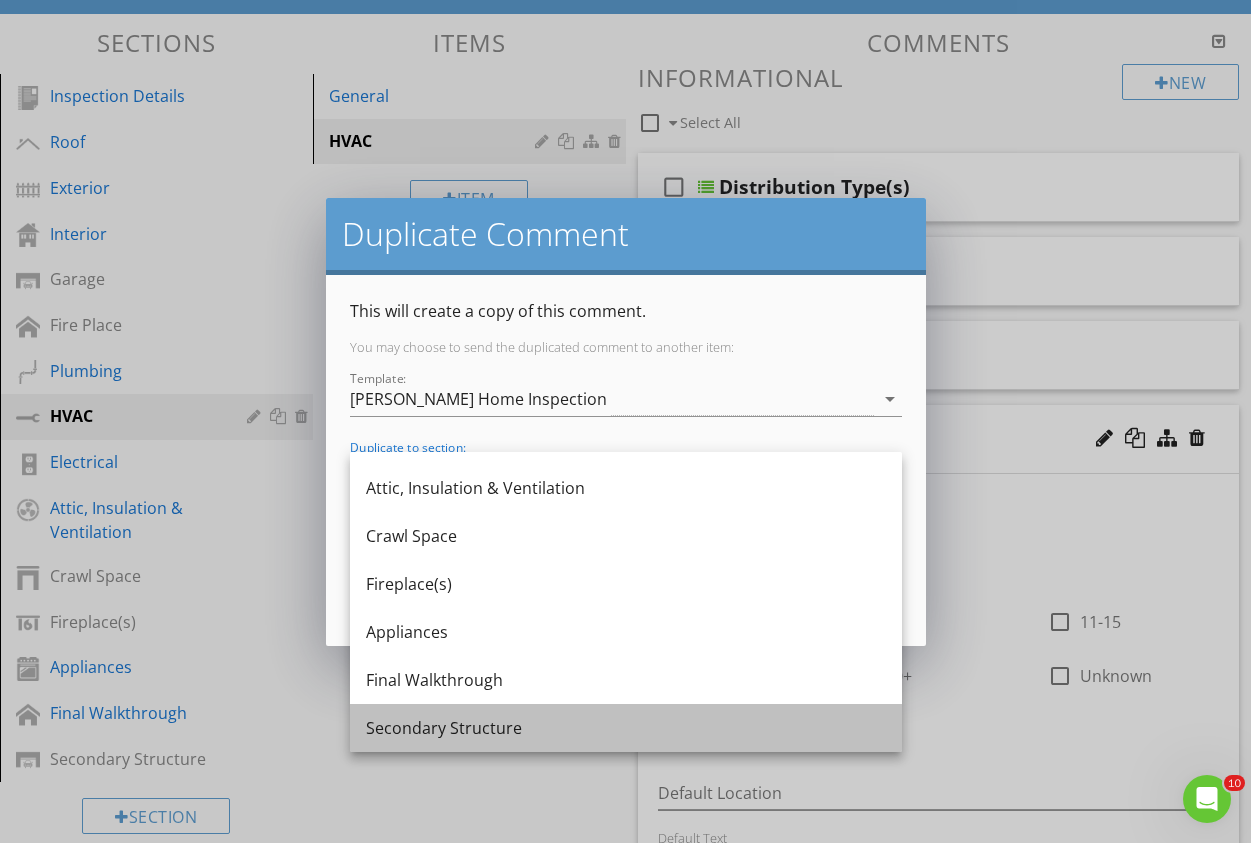 click on "Secondary Structure" at bounding box center (626, 728) 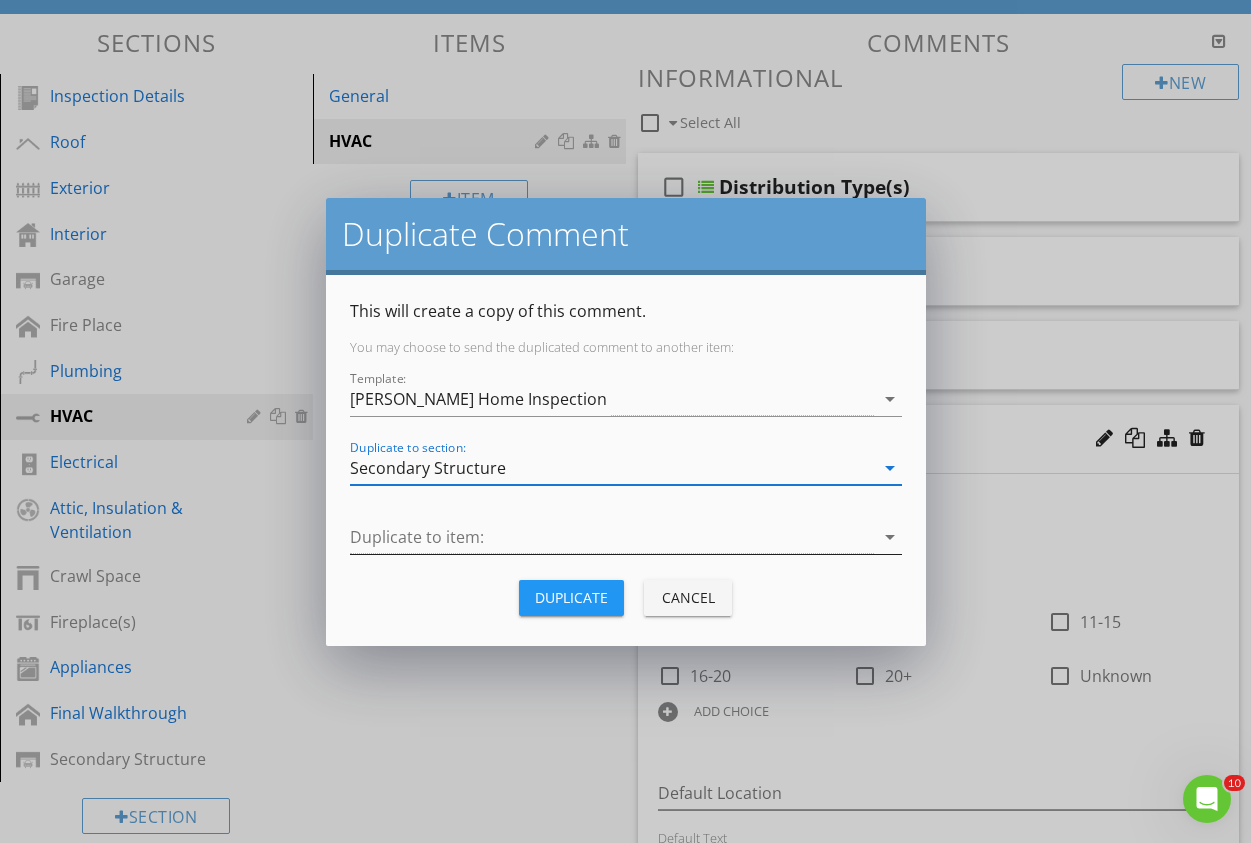 click at bounding box center [612, 537] 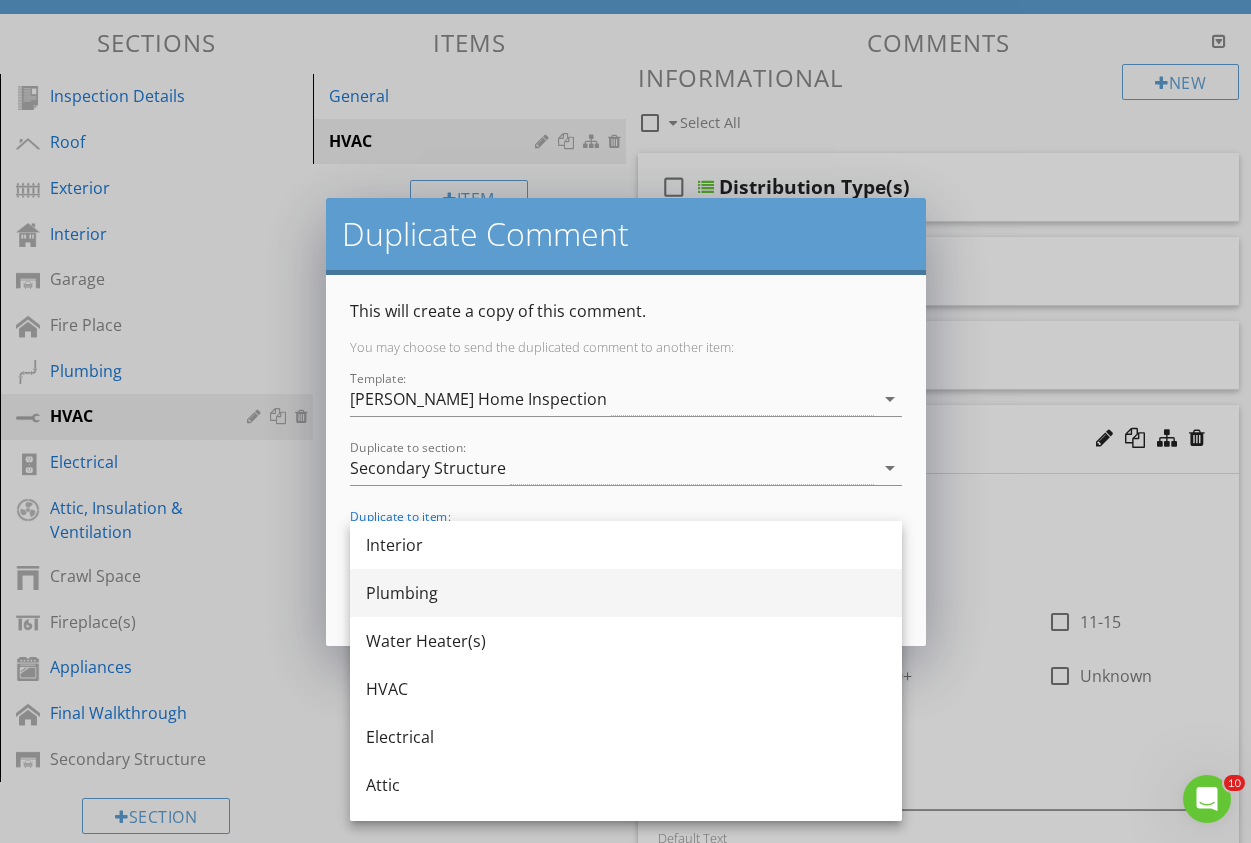 scroll, scrollTop: 164, scrollLeft: 0, axis: vertical 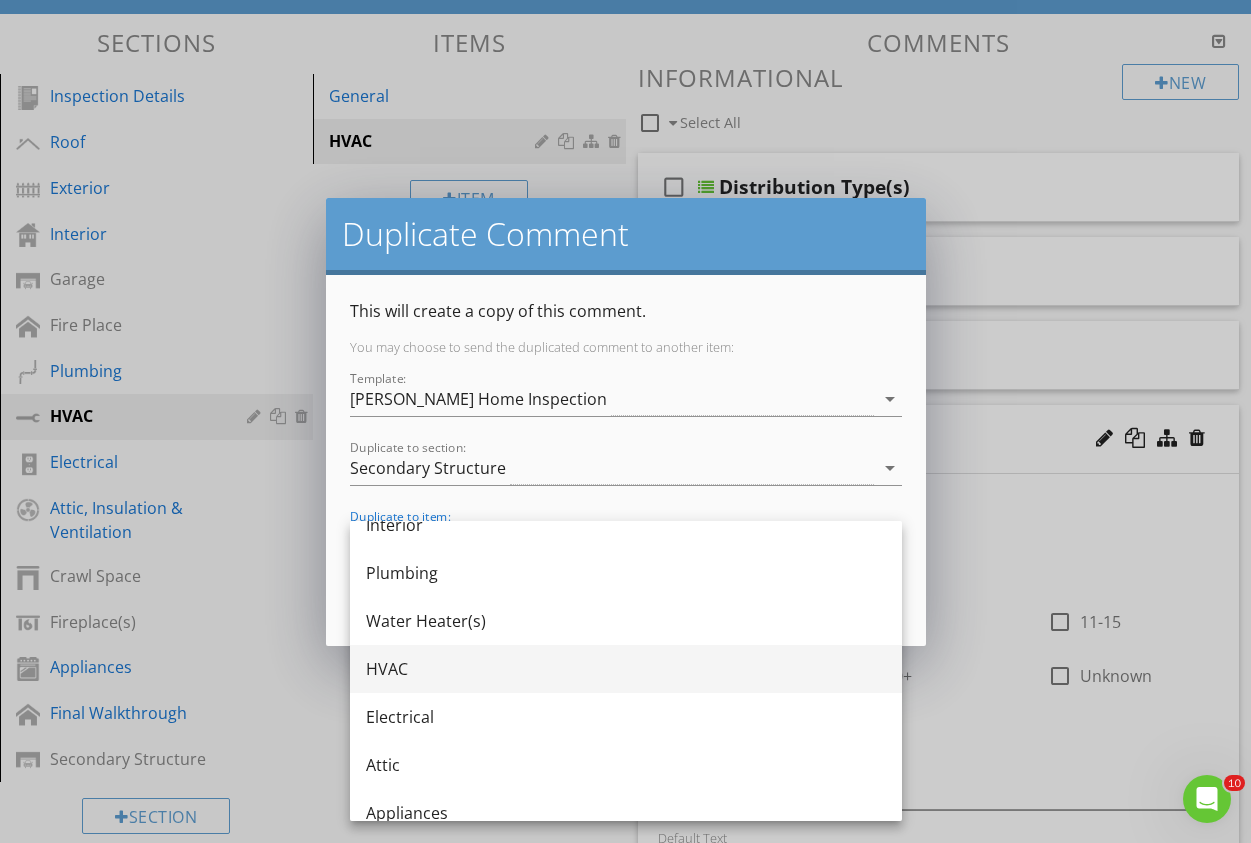 click on "HVAC" at bounding box center (626, 669) 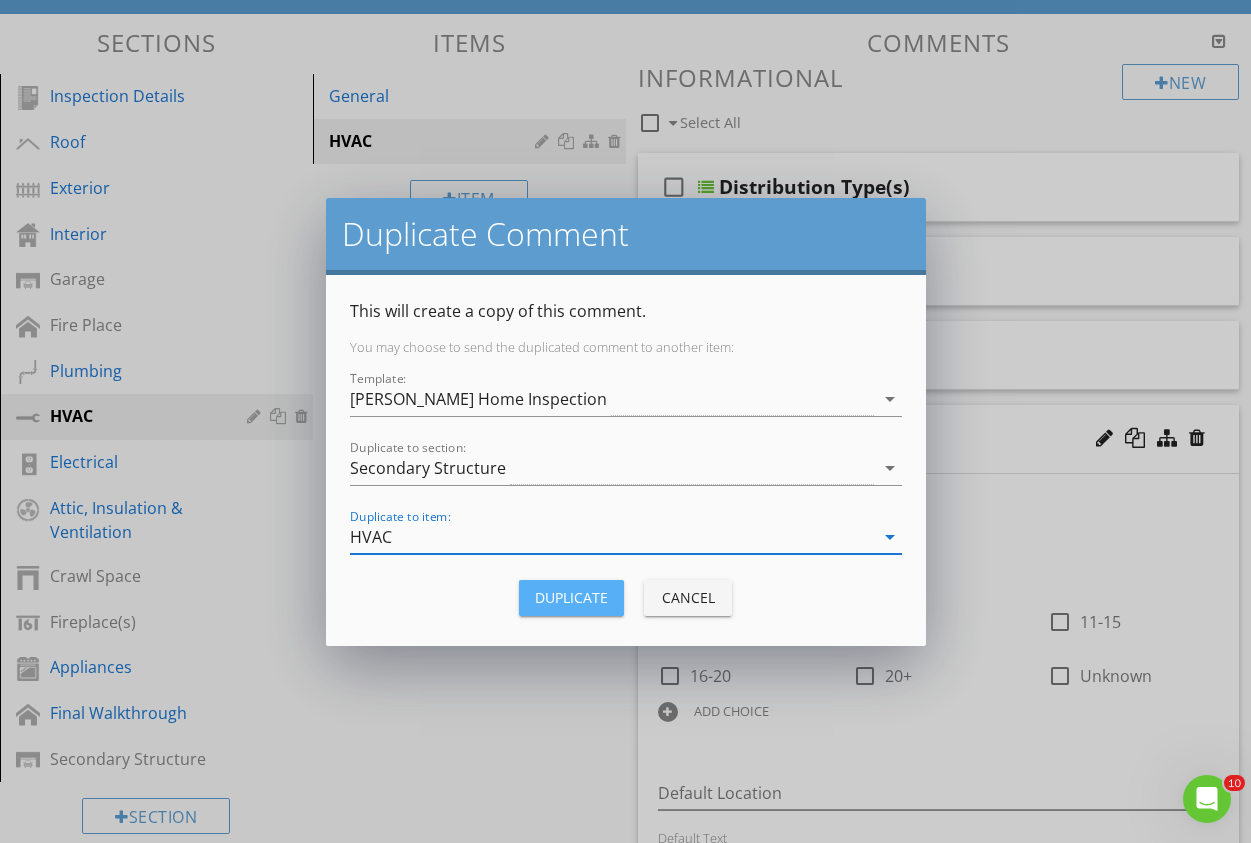 click on "Duplicate" at bounding box center [571, 597] 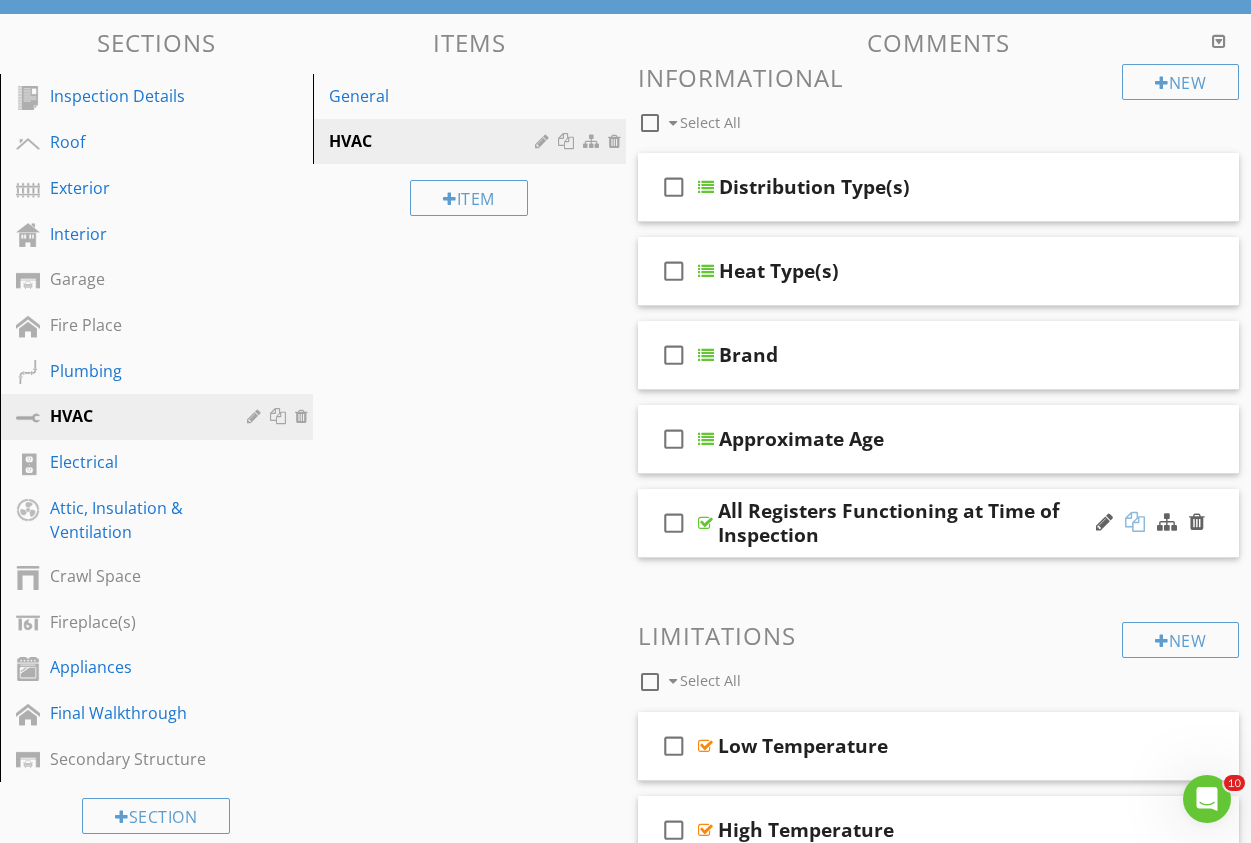 click at bounding box center [1135, 522] 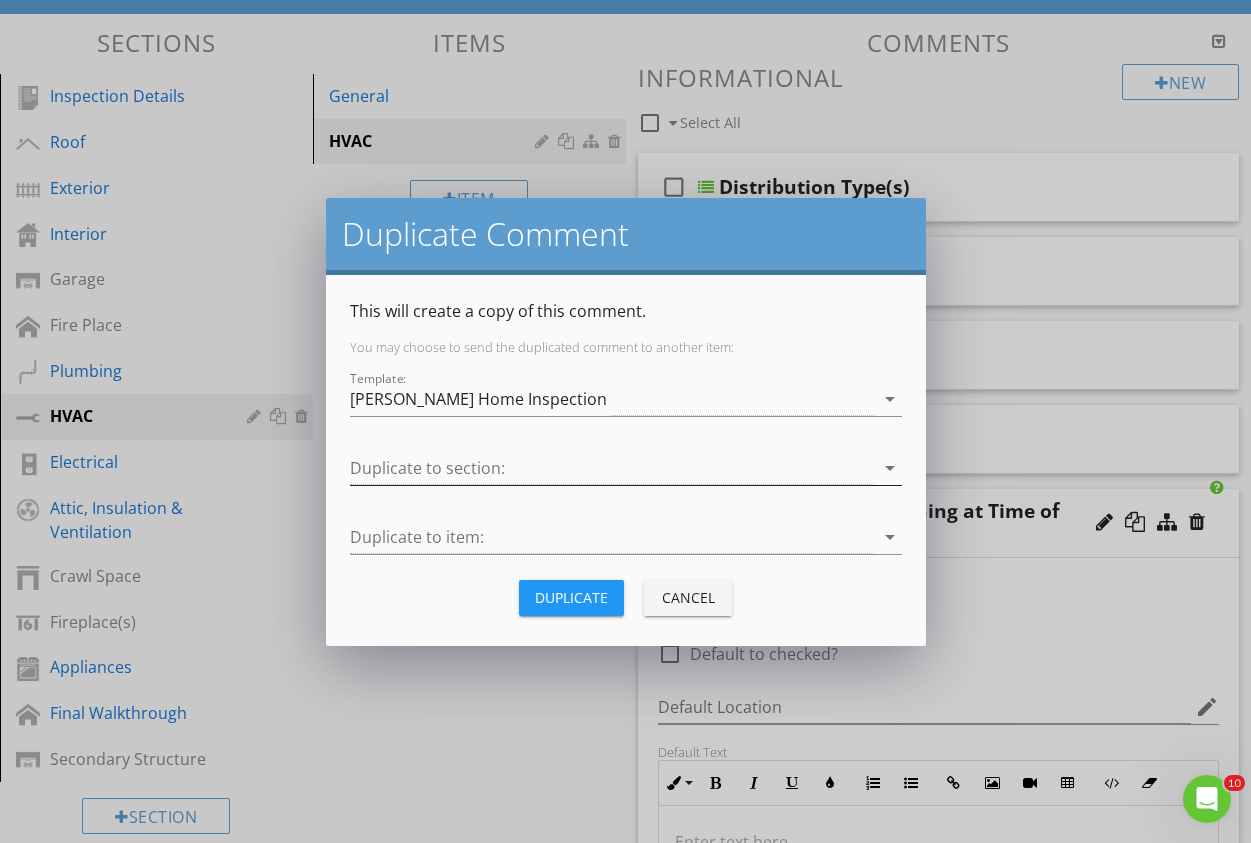 click at bounding box center [612, 468] 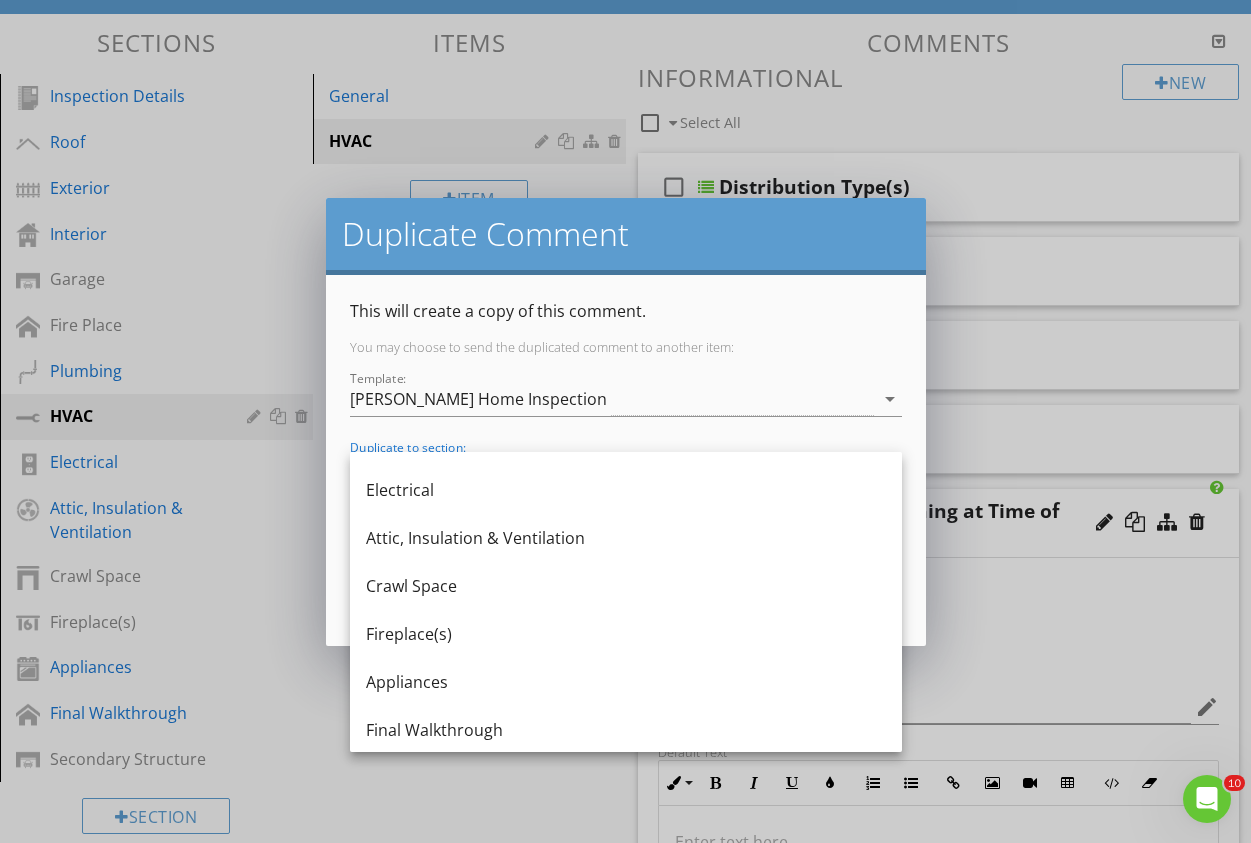 scroll, scrollTop: 420, scrollLeft: 0, axis: vertical 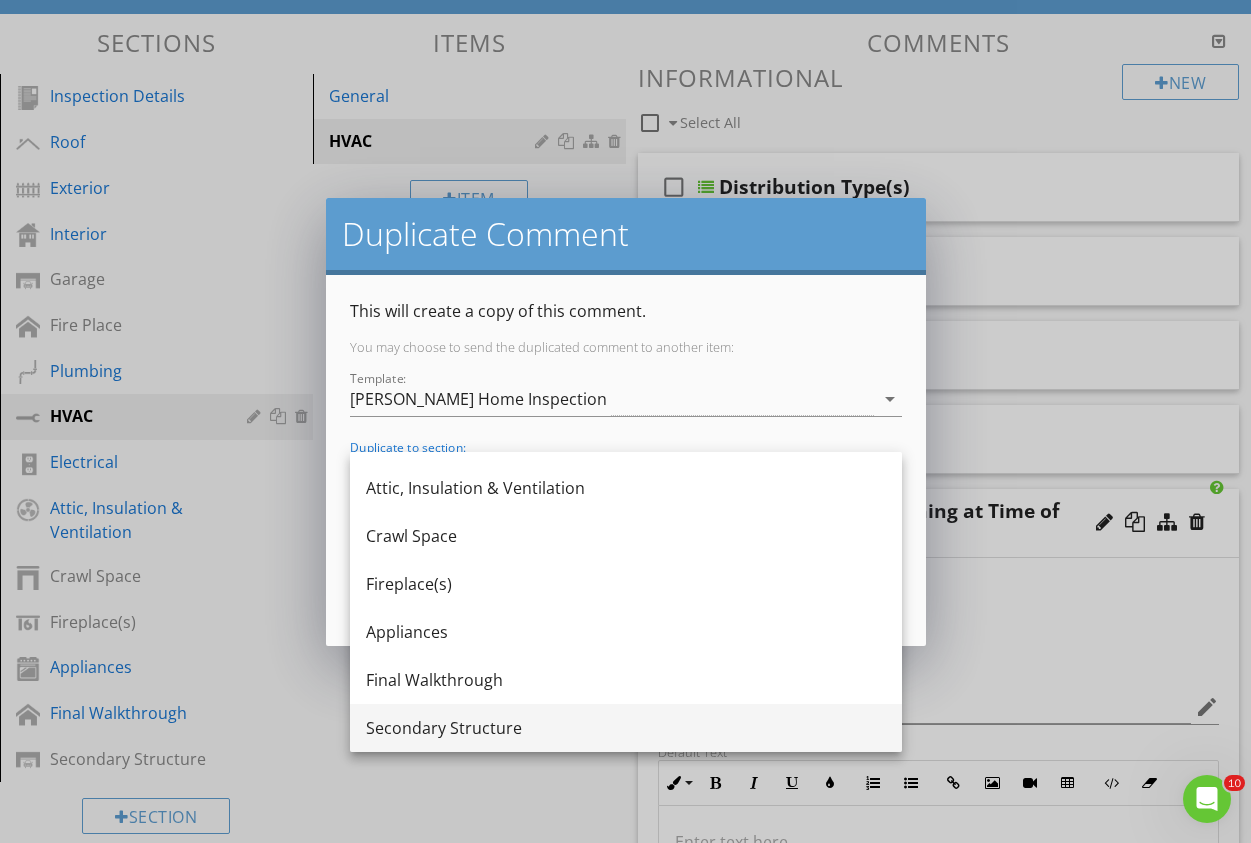 click on "Secondary Structure" at bounding box center [626, 728] 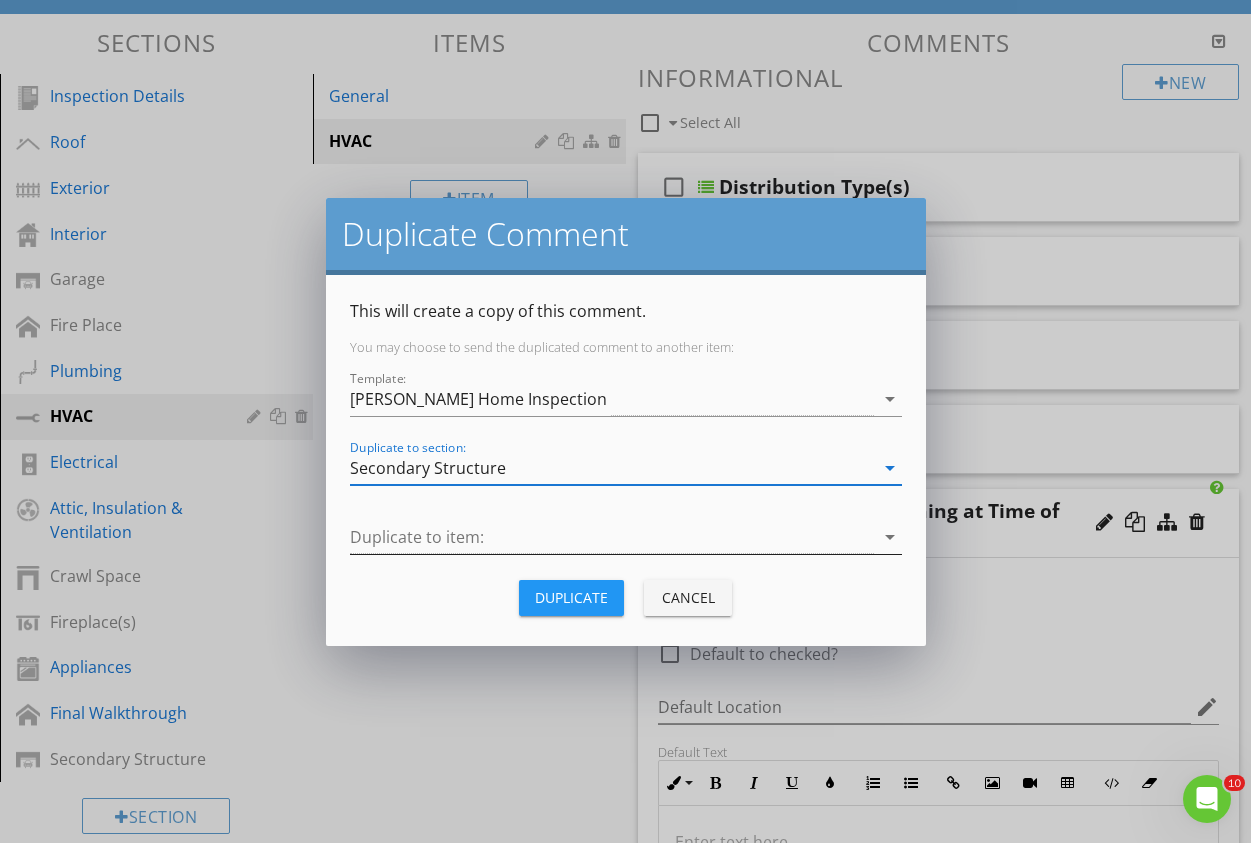click at bounding box center [612, 537] 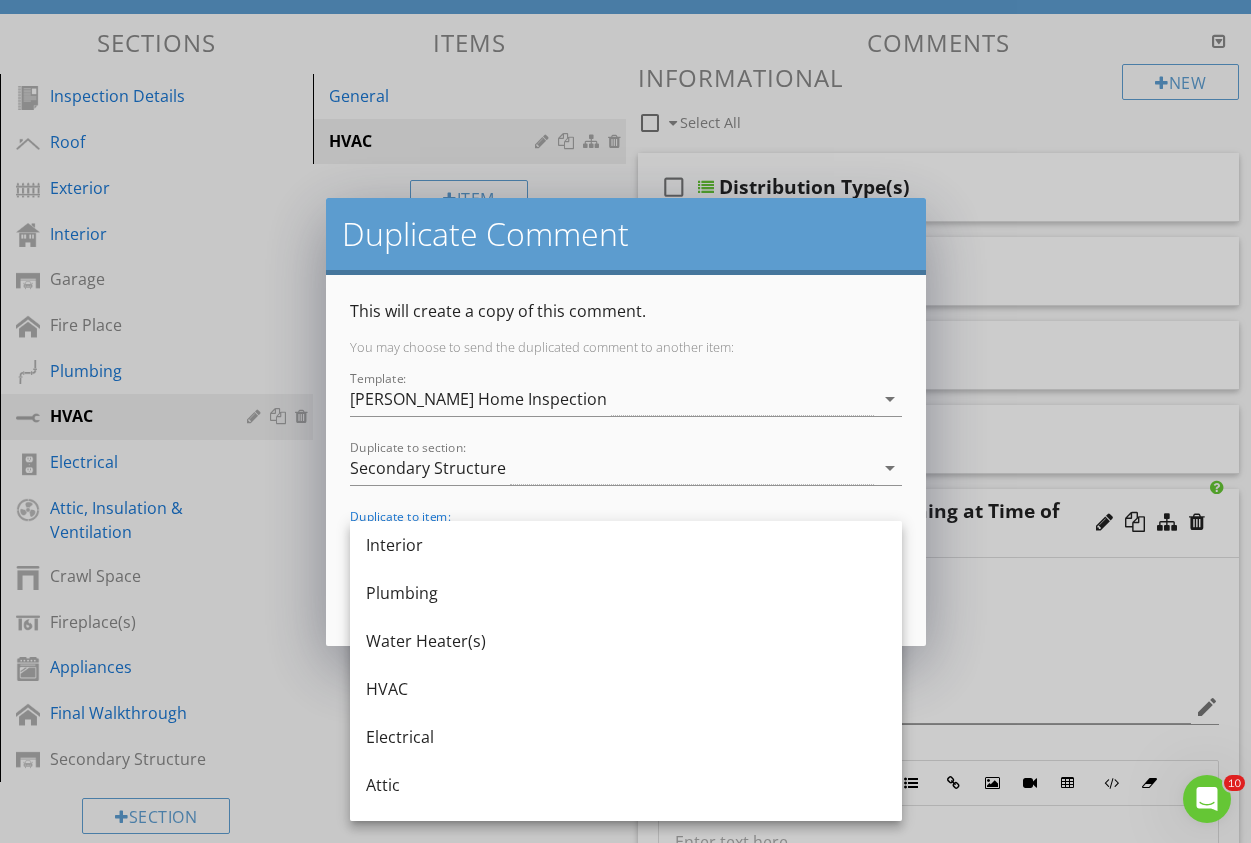 scroll, scrollTop: 157, scrollLeft: 0, axis: vertical 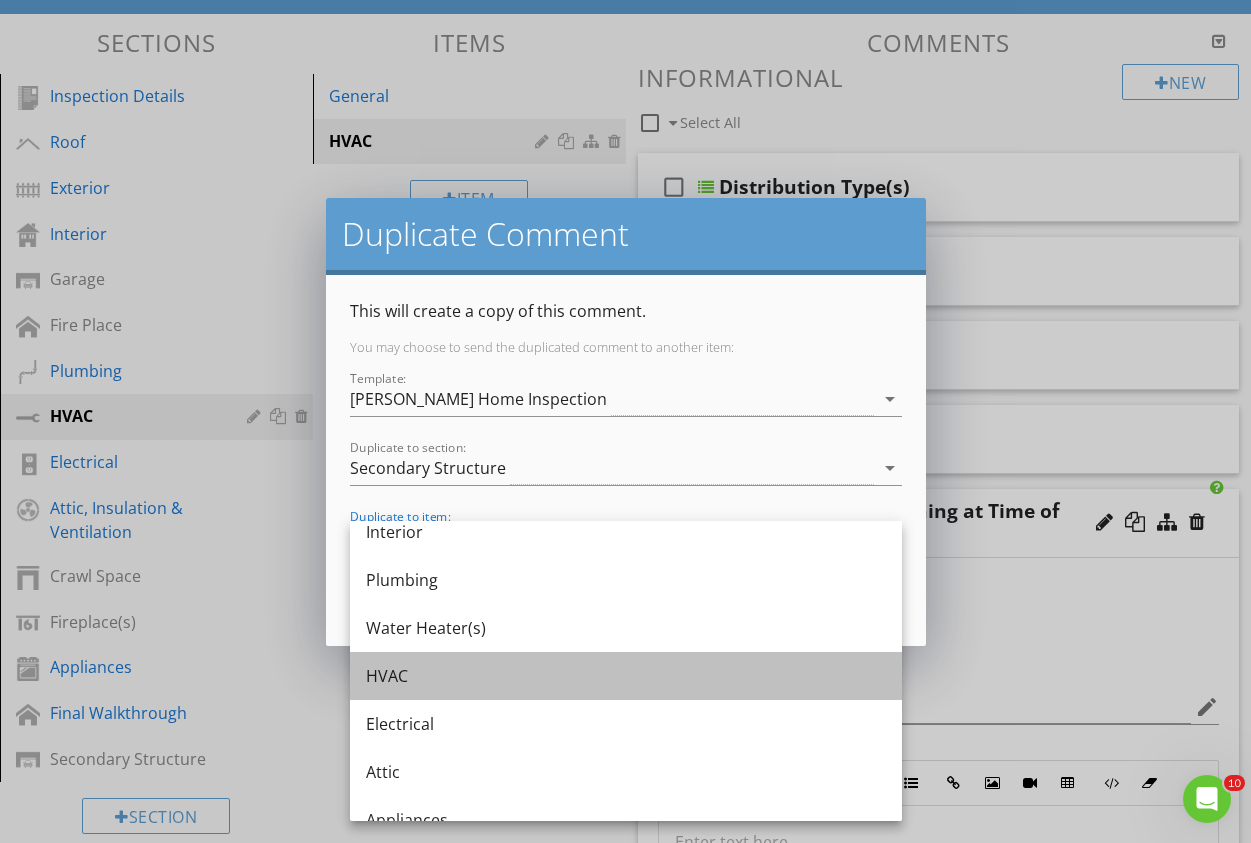 click on "HVAC" at bounding box center (626, 676) 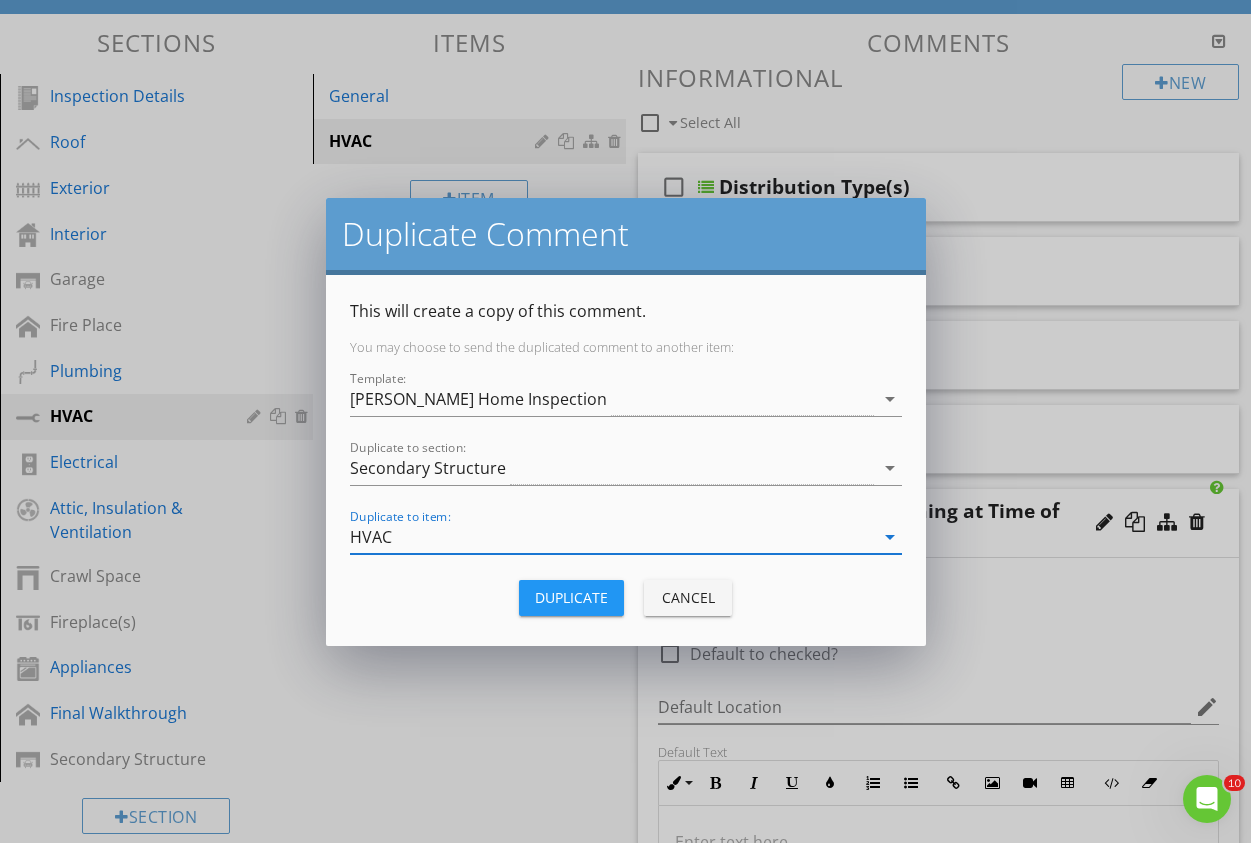 click on "Duplicate" at bounding box center [571, 597] 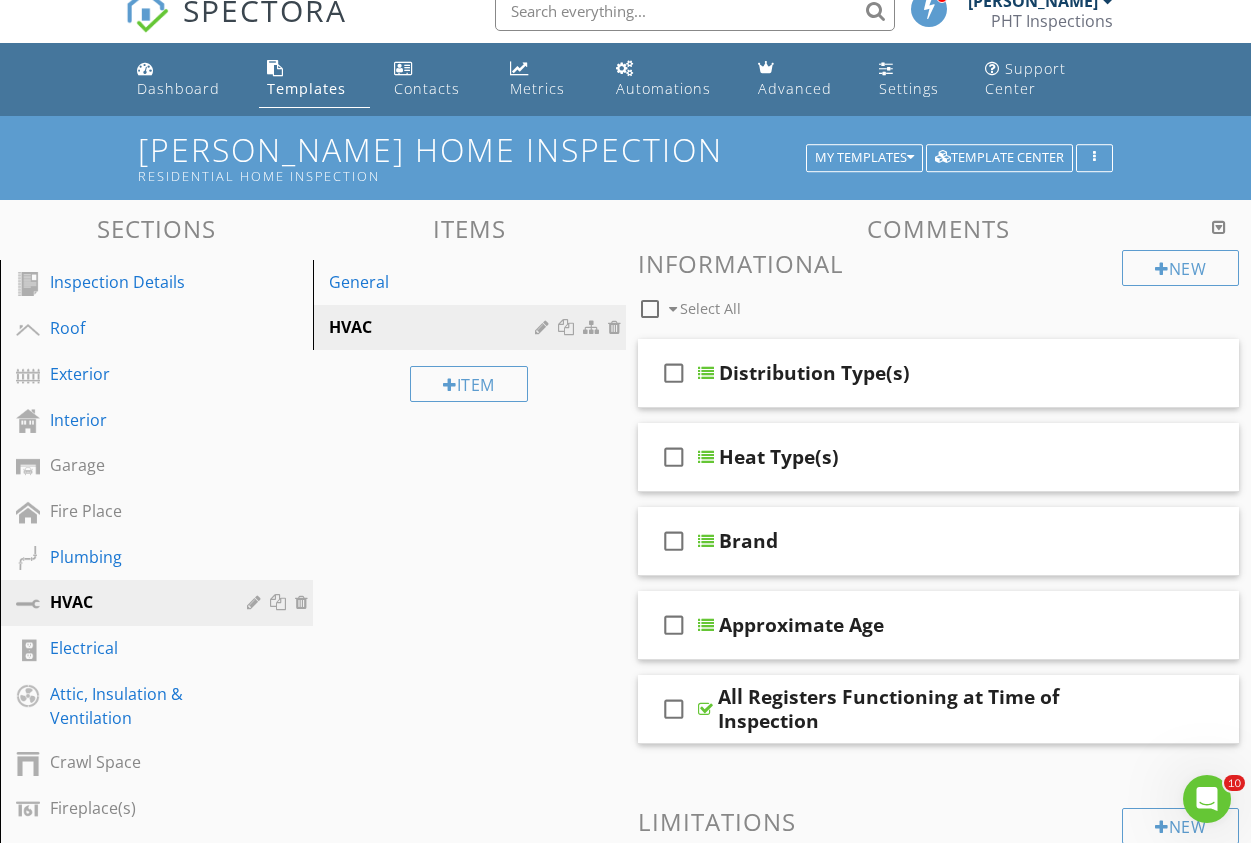 scroll, scrollTop: 0, scrollLeft: 0, axis: both 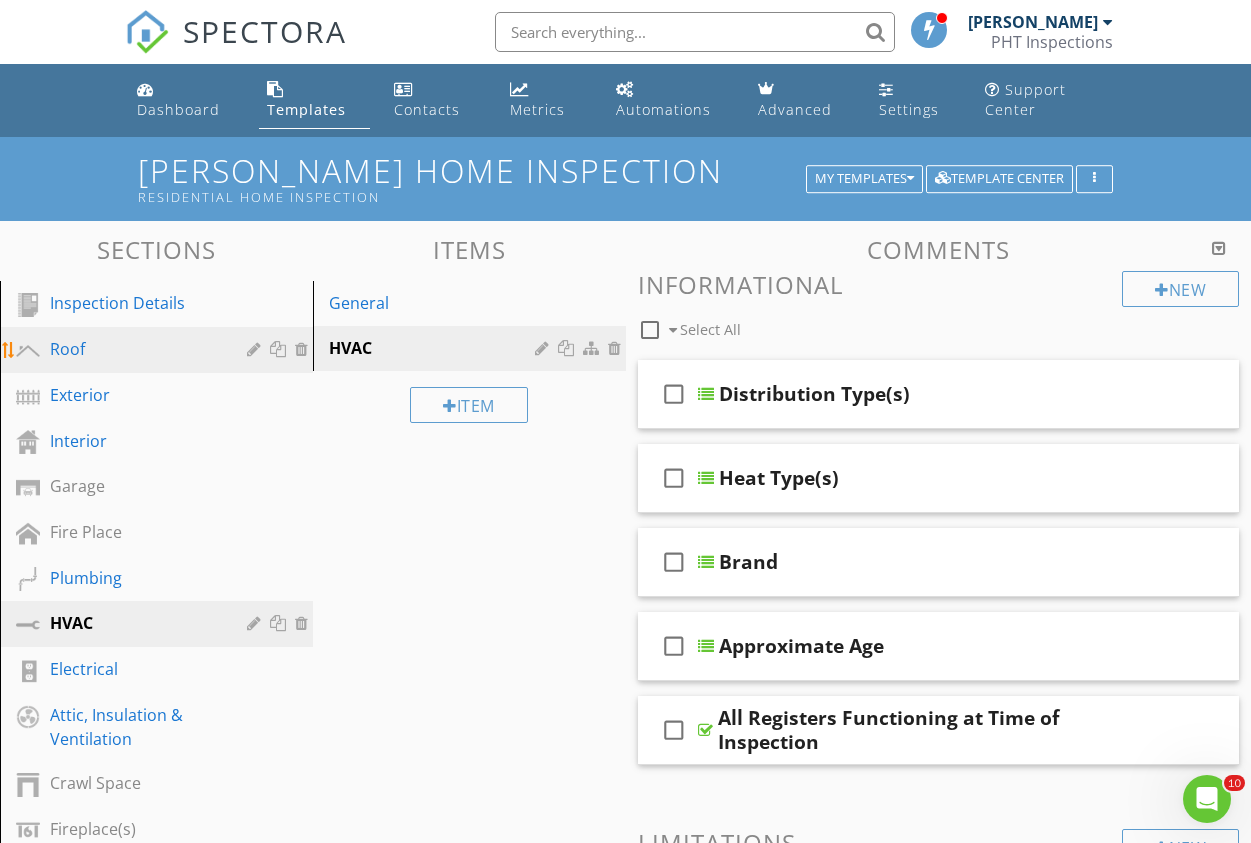 click on "Roof" at bounding box center (134, 349) 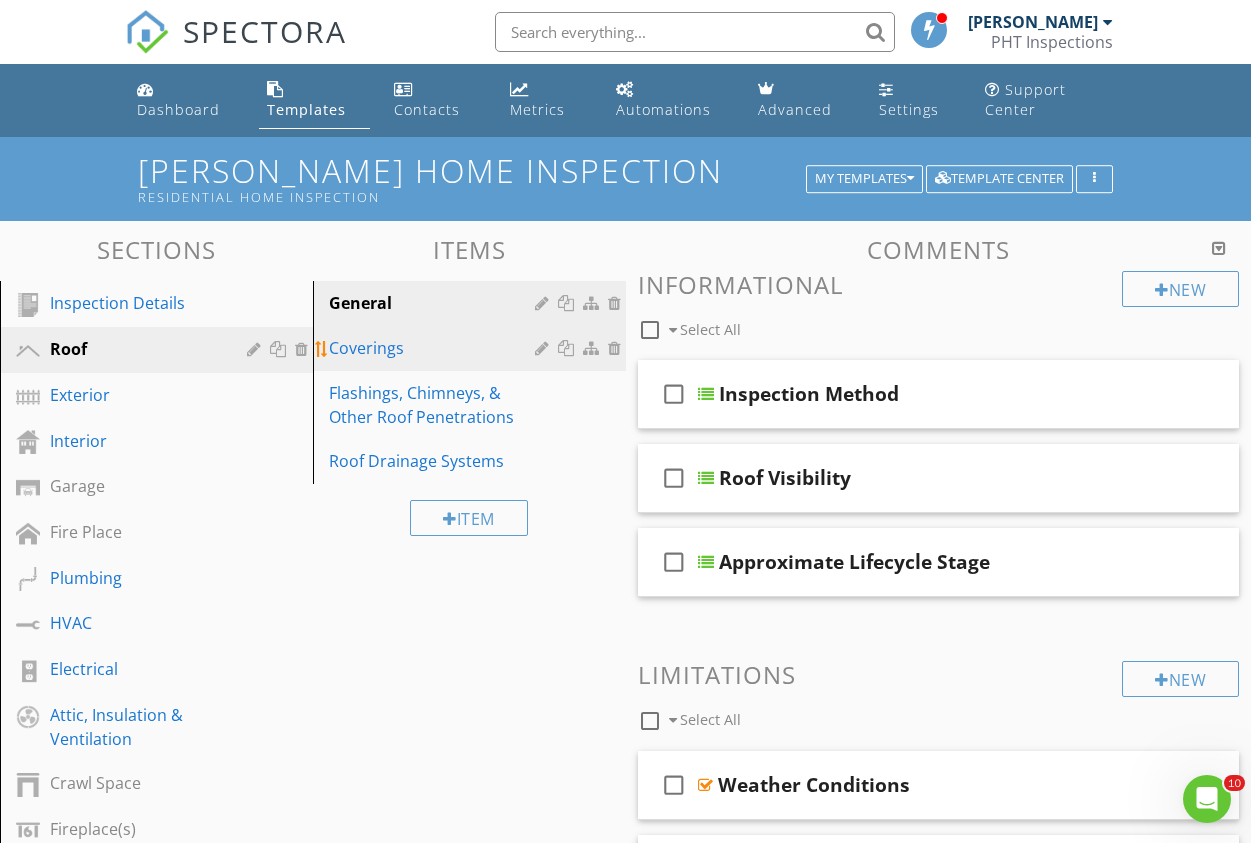 click on "Coverings" at bounding box center (435, 348) 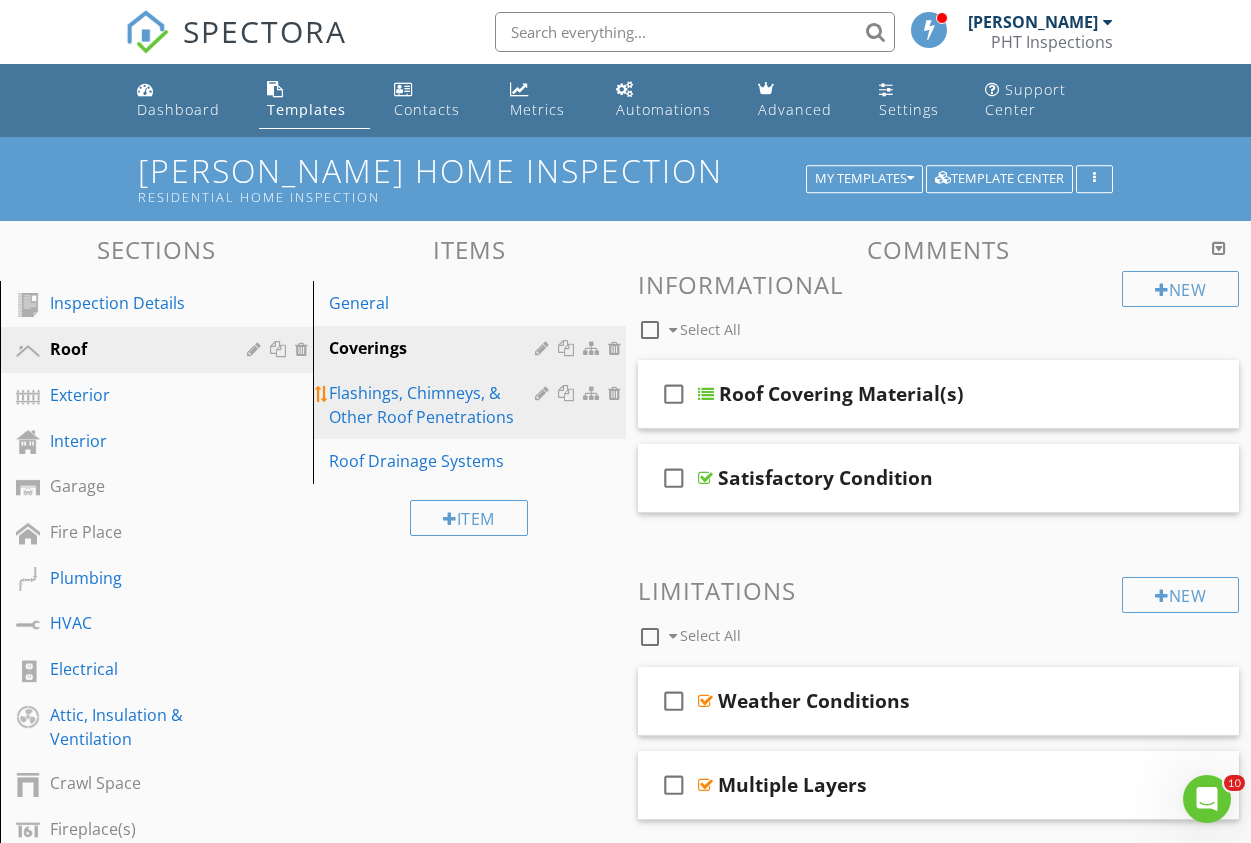 click on "Flashings, Chimneys, & Other Roof Penetrations" at bounding box center (435, 405) 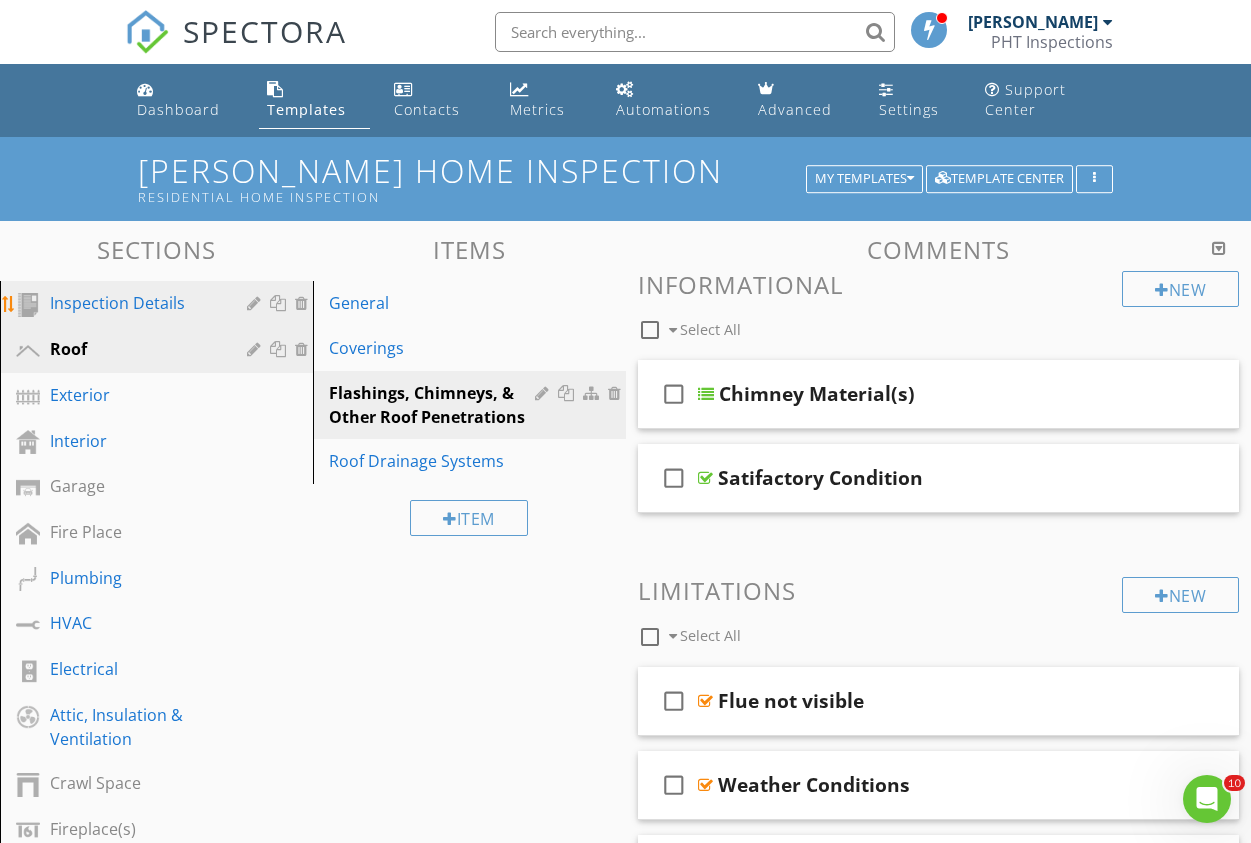 click on "Inspection Details" at bounding box center [134, 303] 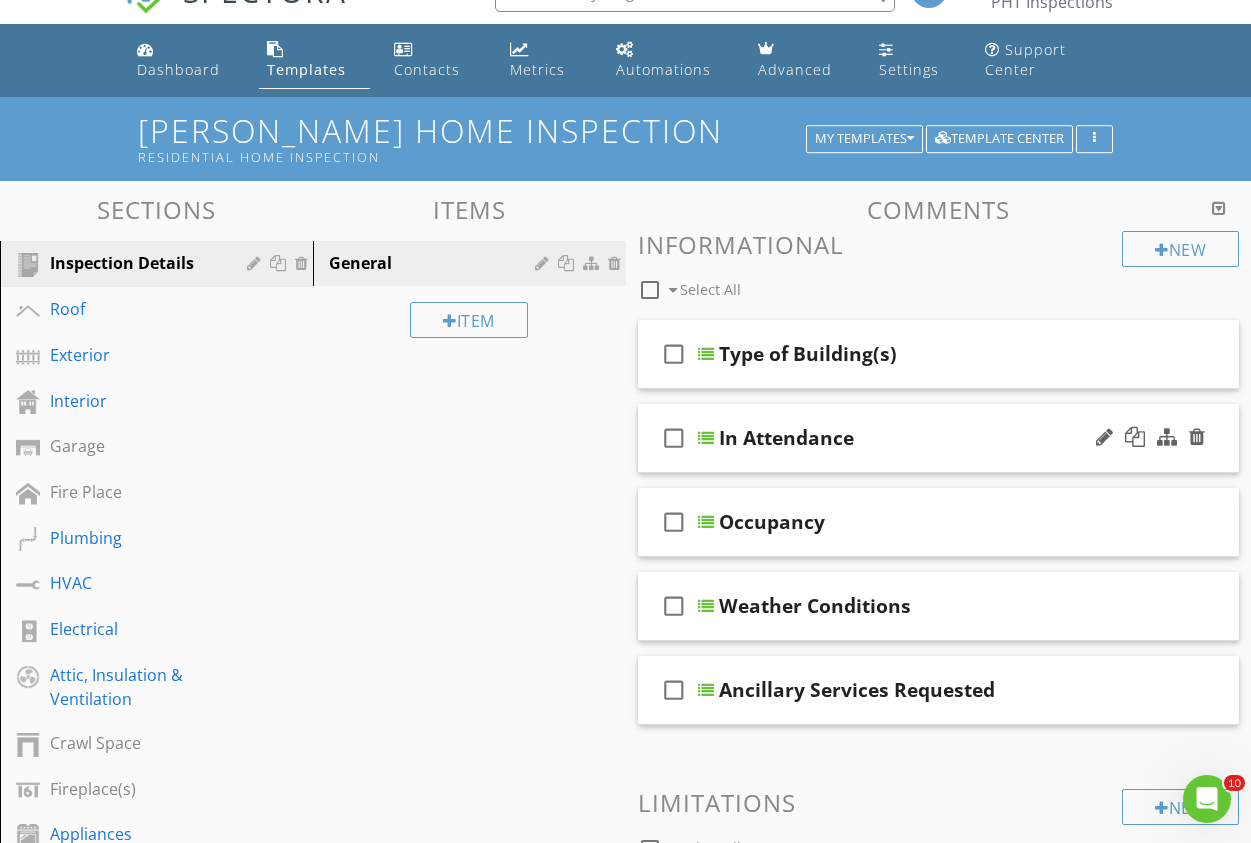 scroll, scrollTop: 0, scrollLeft: 0, axis: both 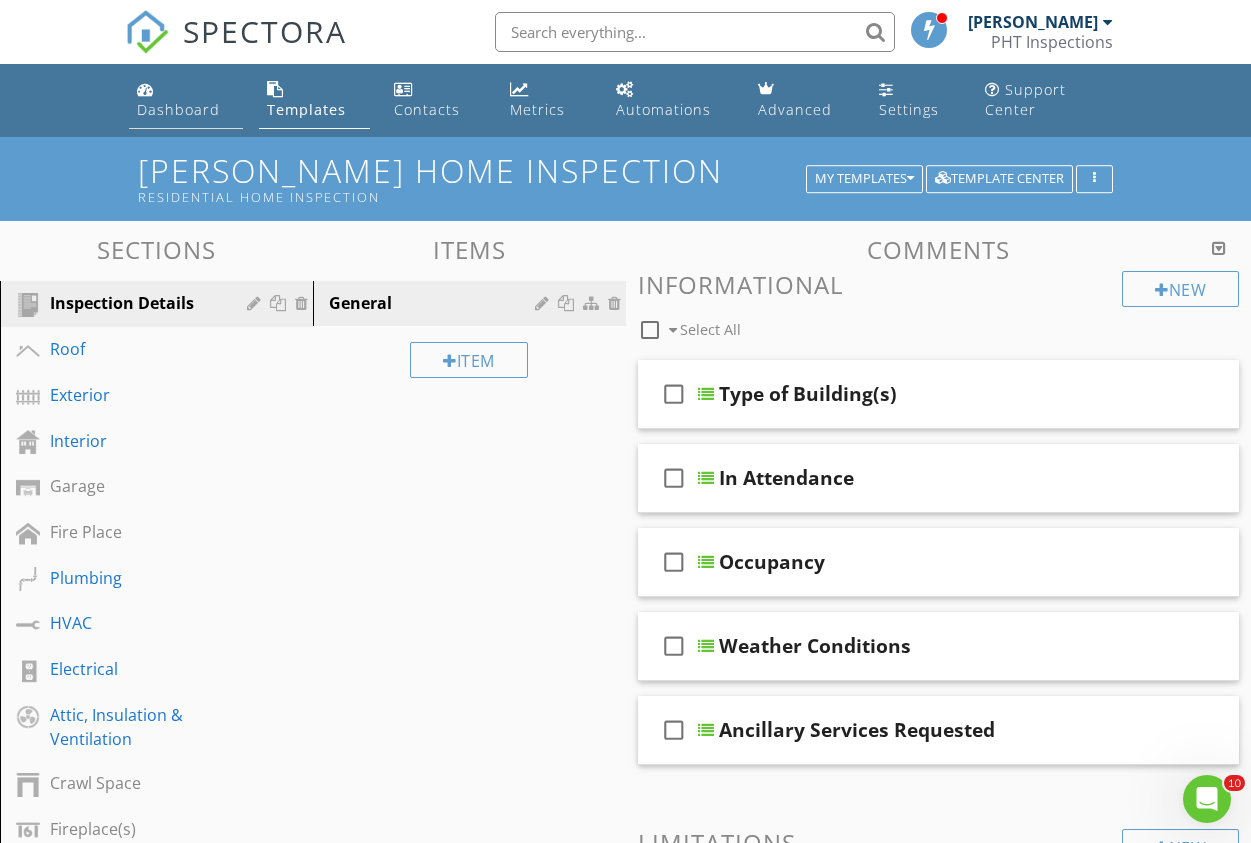 click on "Dashboard" at bounding box center (178, 109) 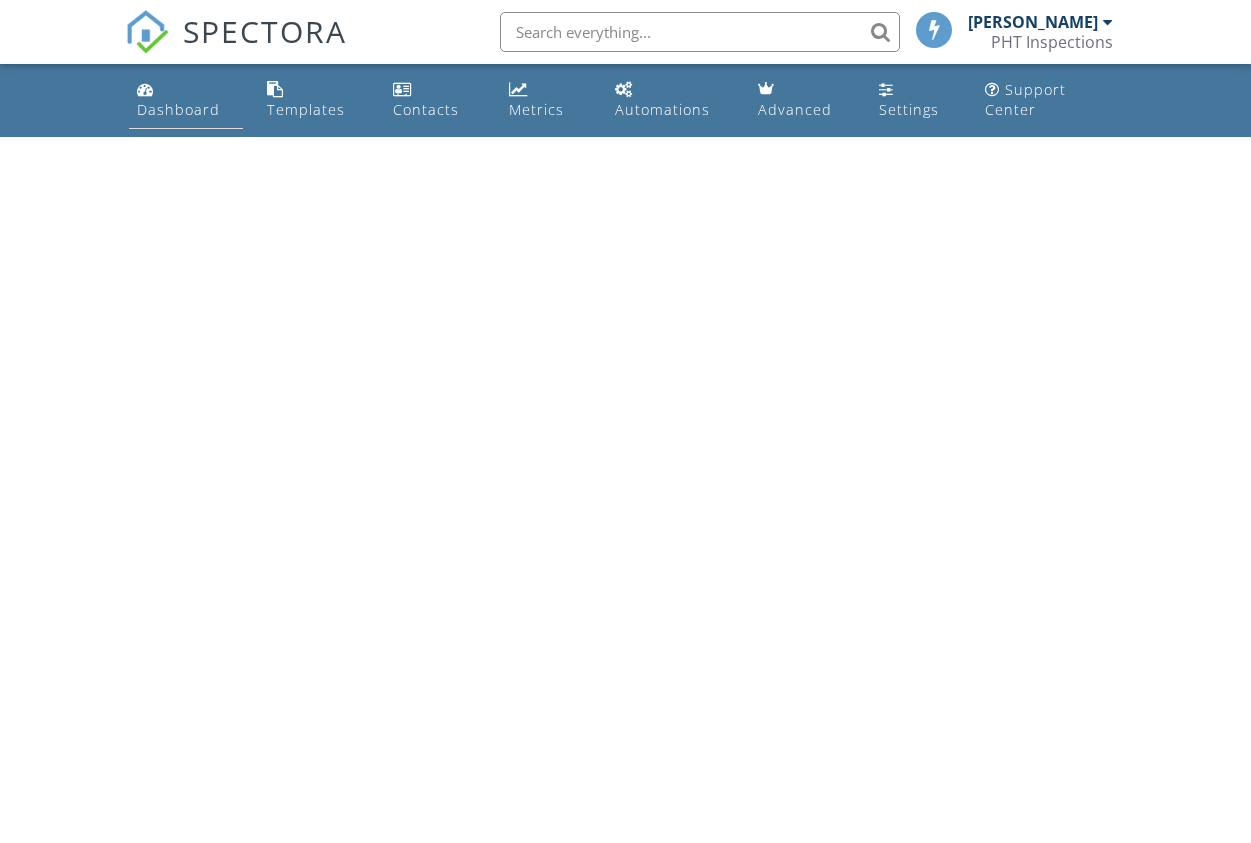 scroll, scrollTop: 0, scrollLeft: 0, axis: both 